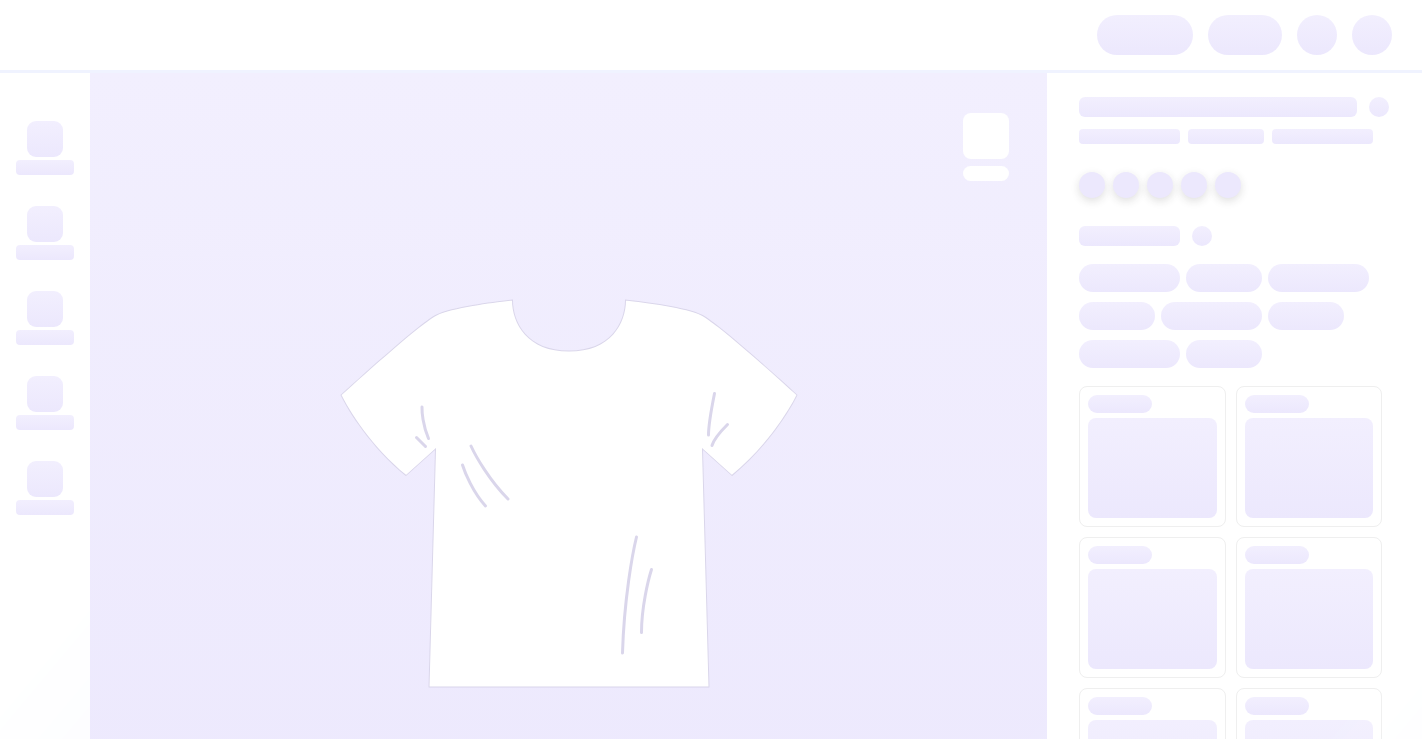 scroll, scrollTop: 0, scrollLeft: 0, axis: both 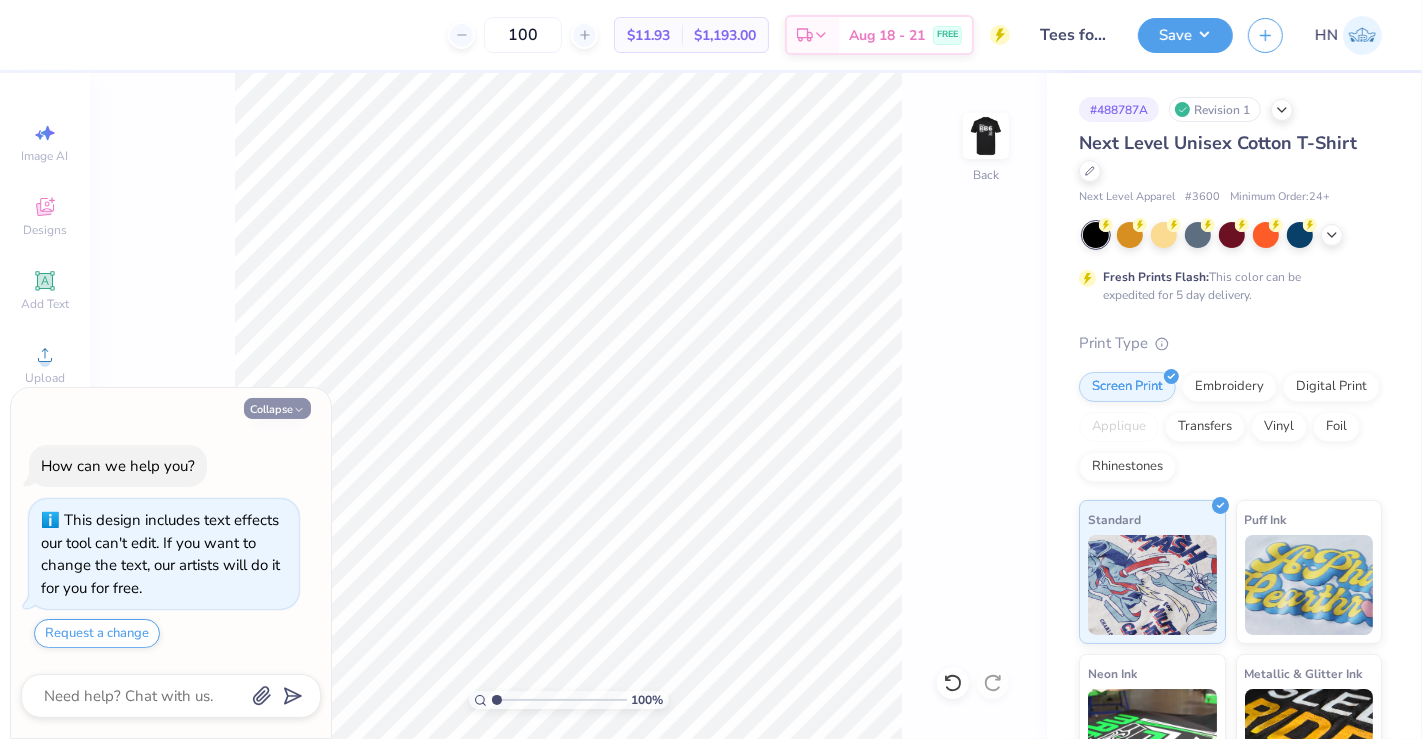 click on "Collapse" at bounding box center [277, 408] 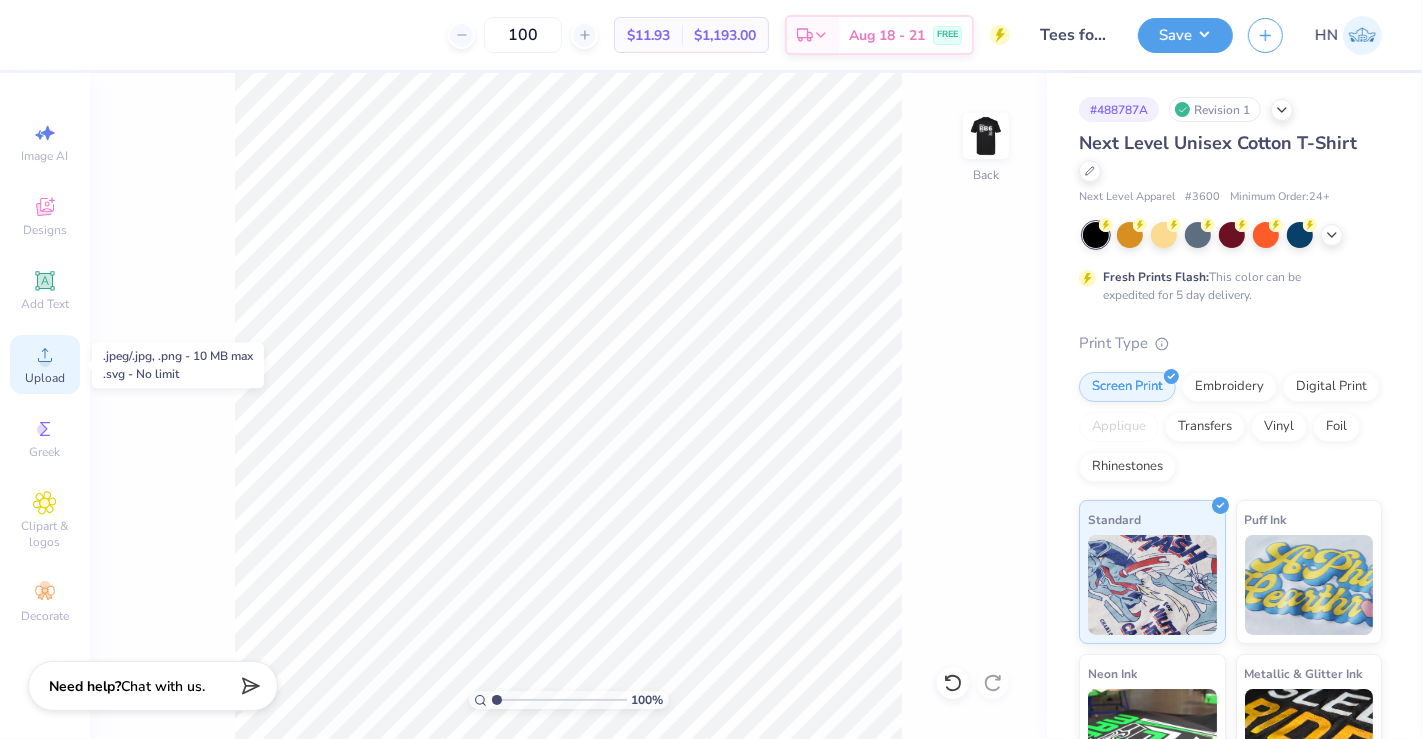 click on "Upload" at bounding box center (45, 364) 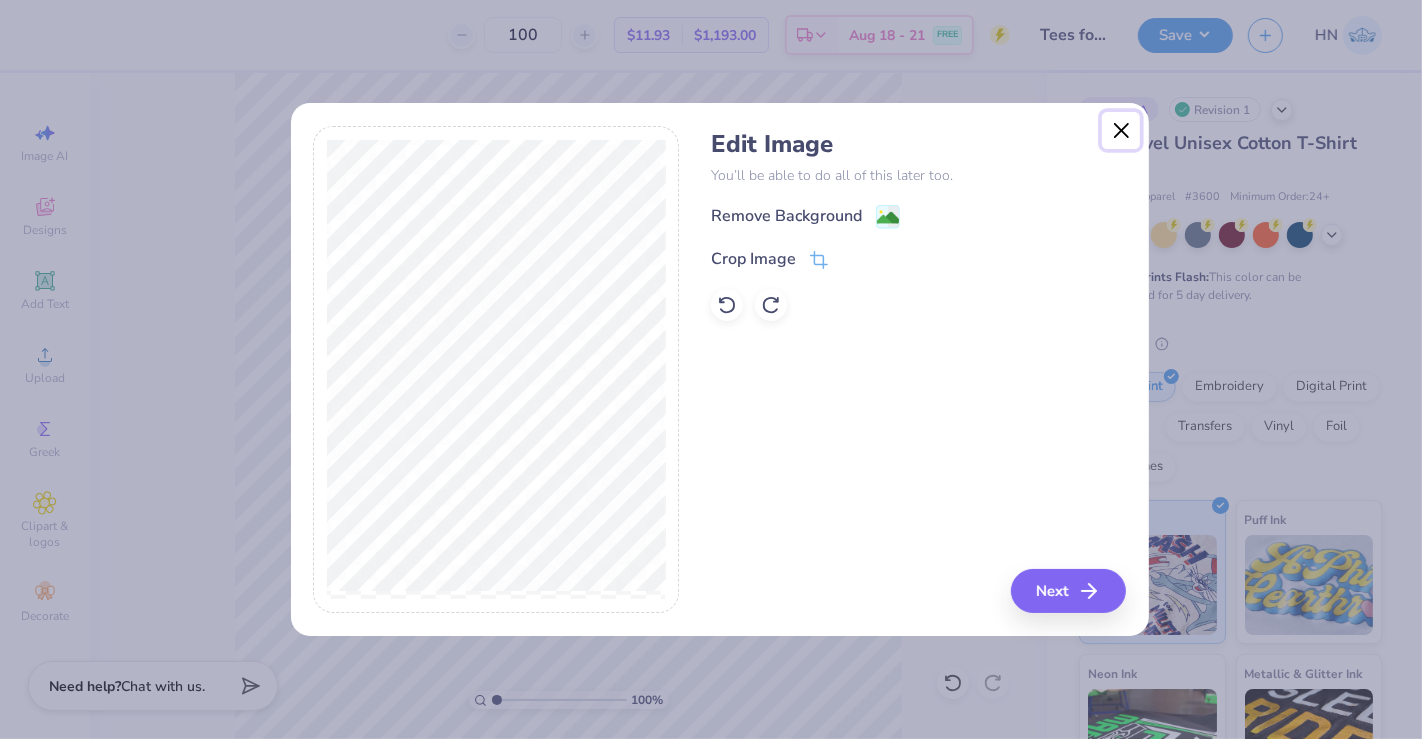 click at bounding box center (1121, 131) 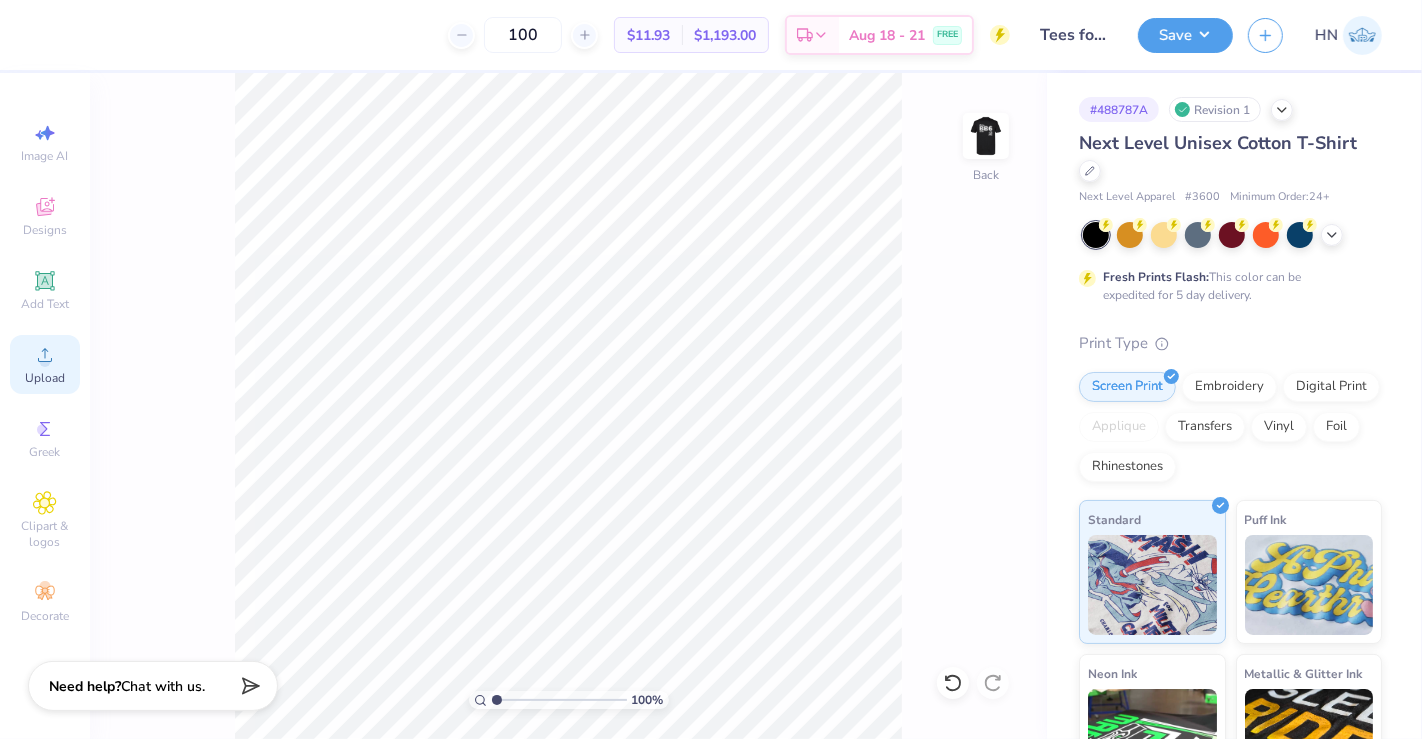 click 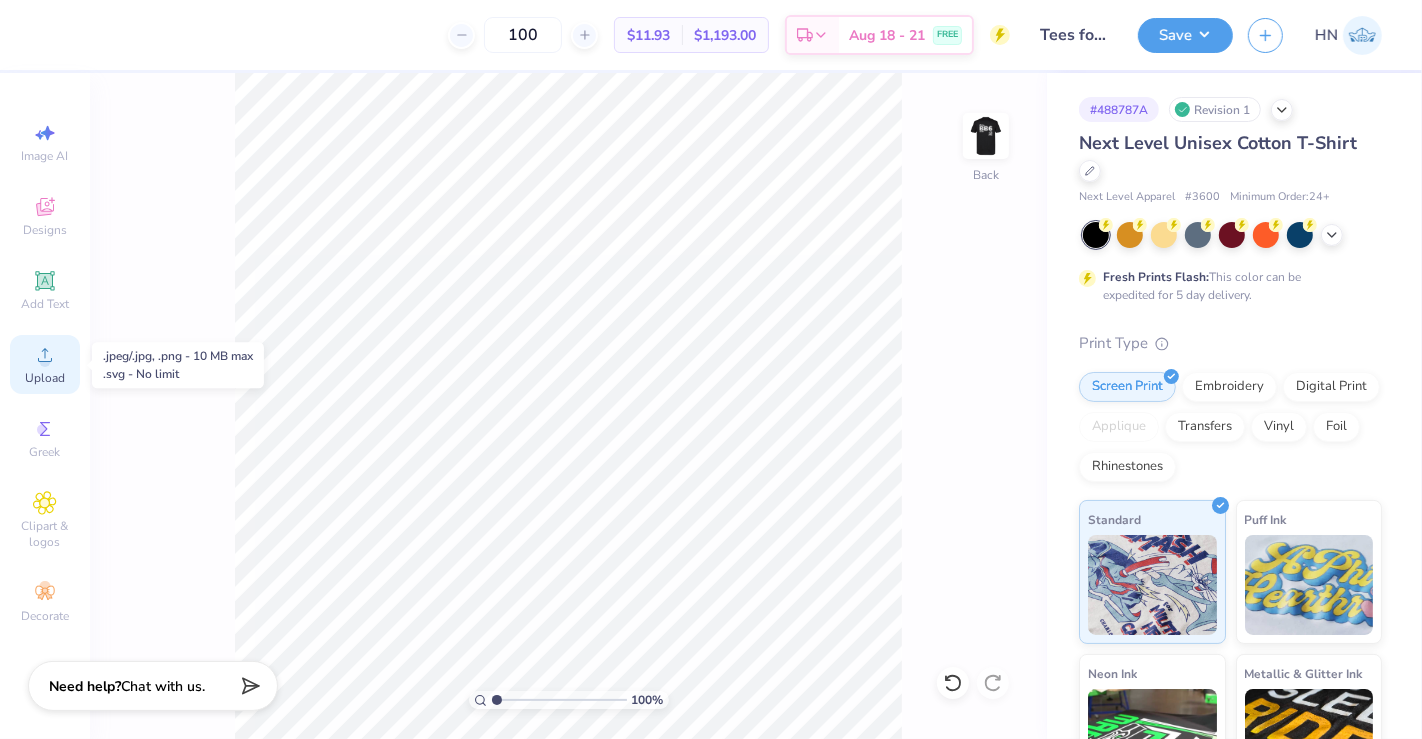 click 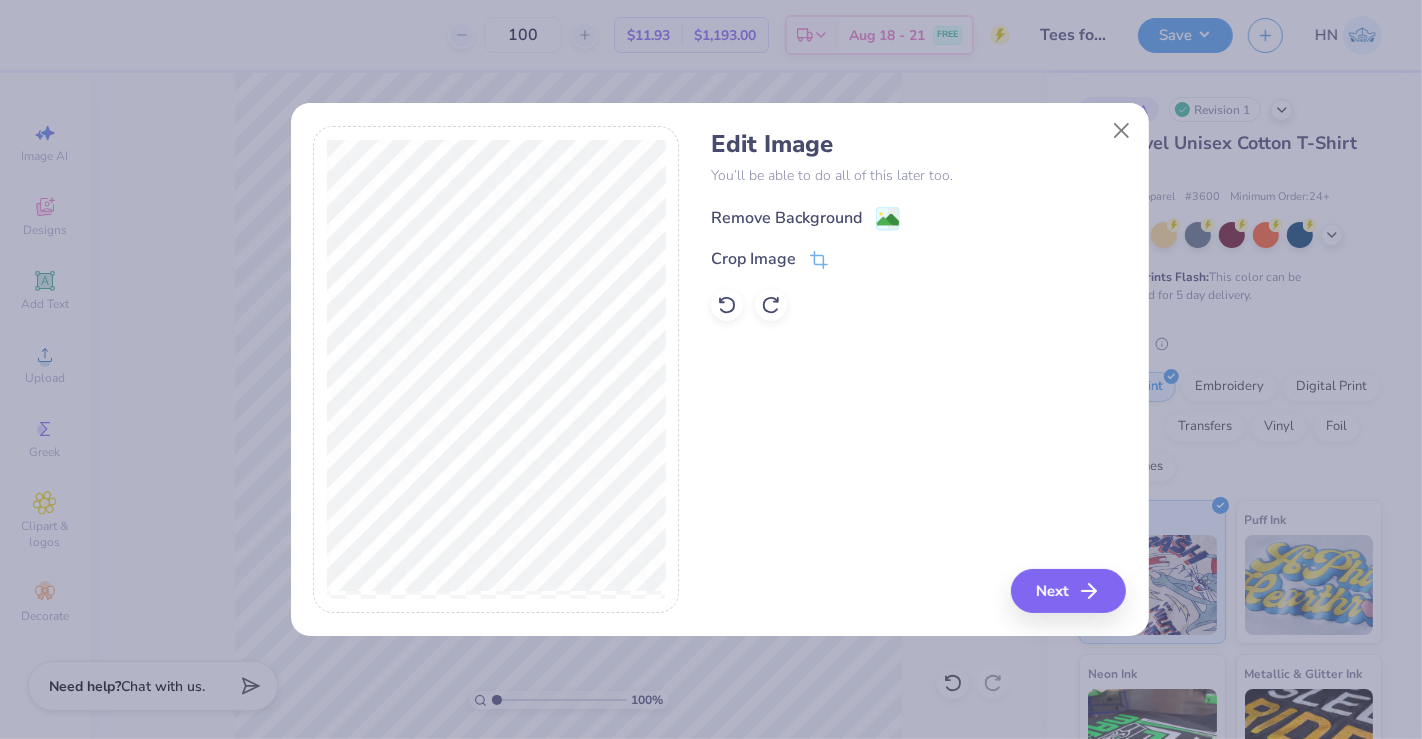 click on "Remove Background" at bounding box center (786, 218) 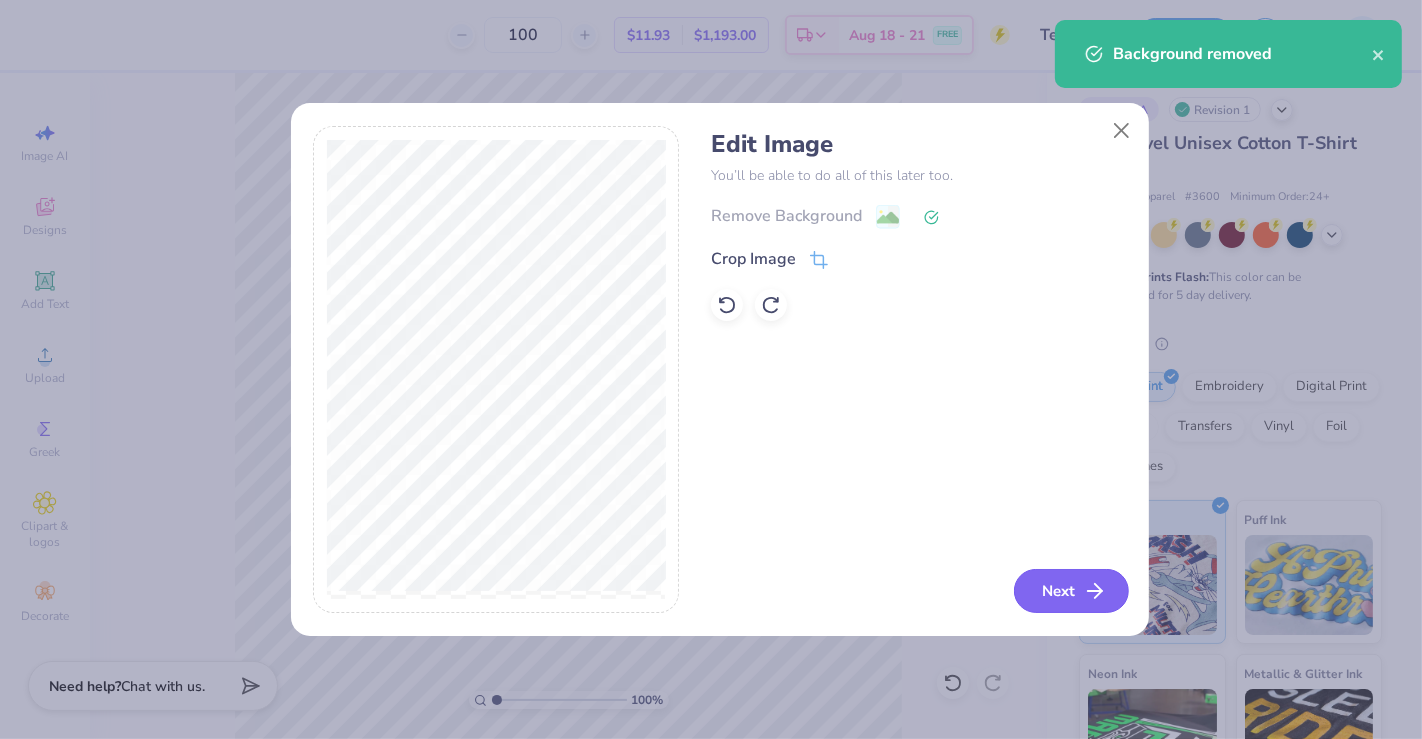 click 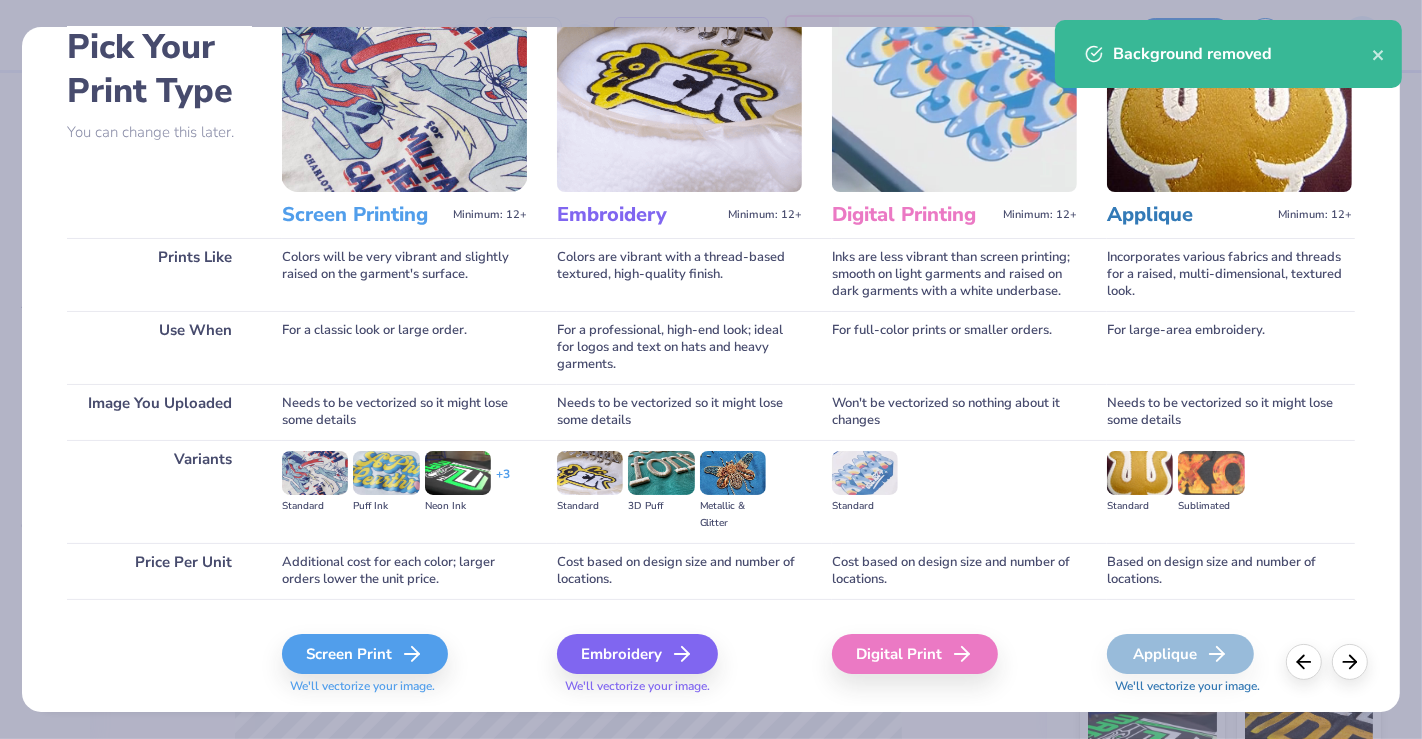 scroll, scrollTop: 157, scrollLeft: 0, axis: vertical 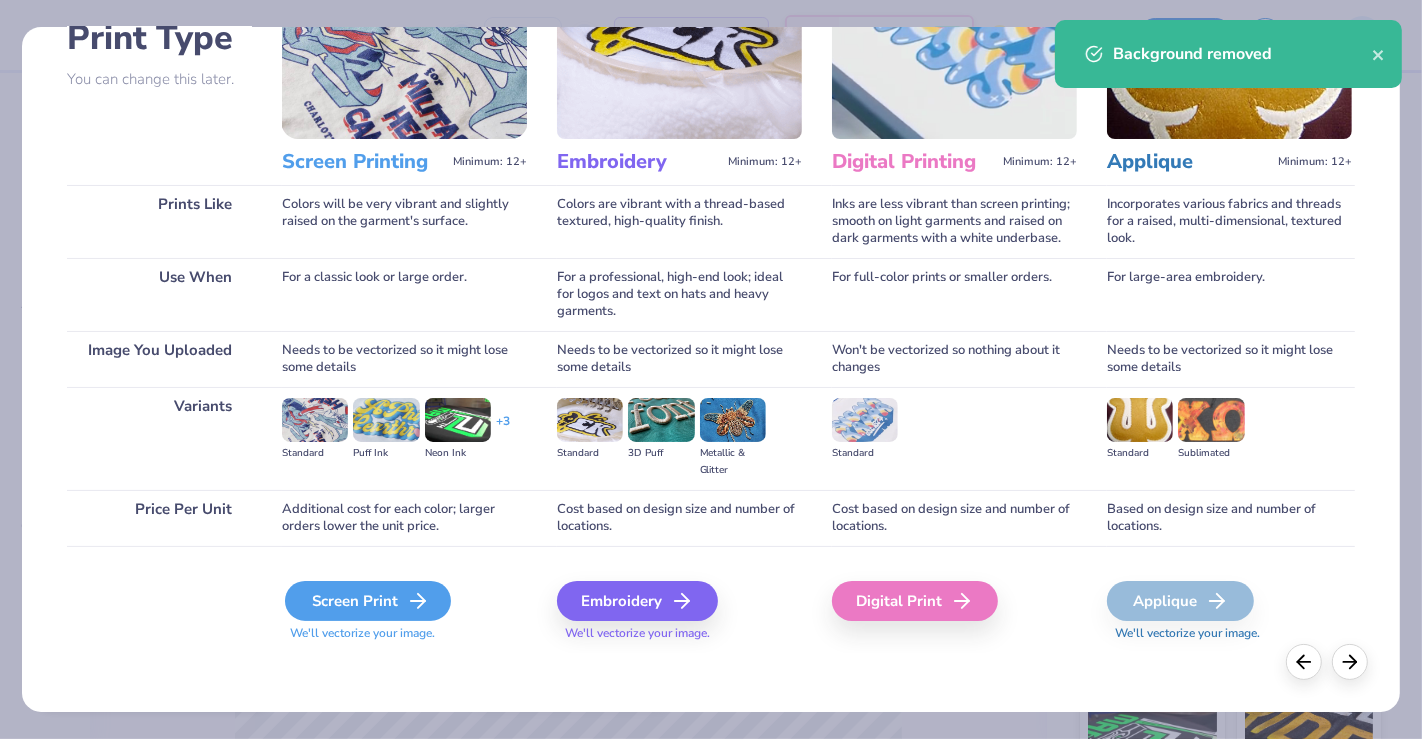 click on "Screen Print" at bounding box center [368, 601] 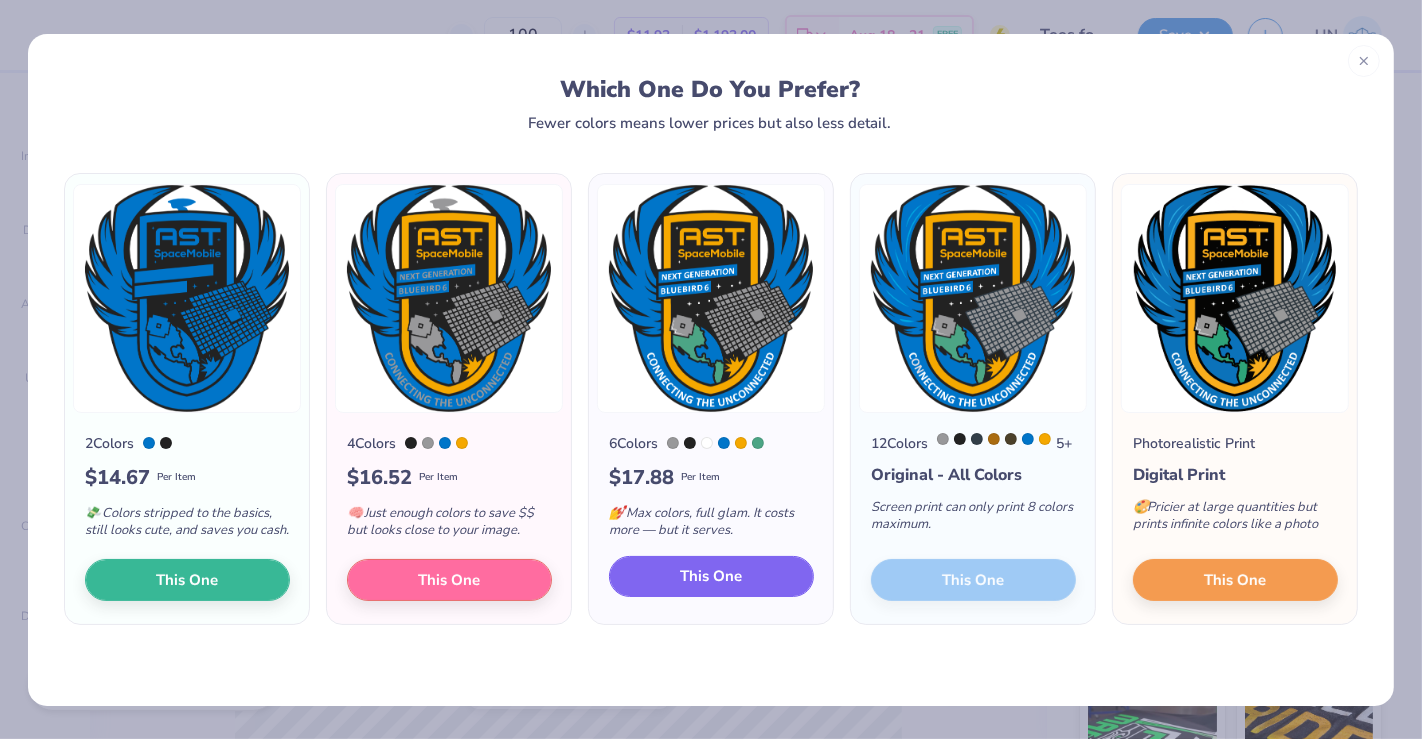 click on "This One" at bounding box center [711, 577] 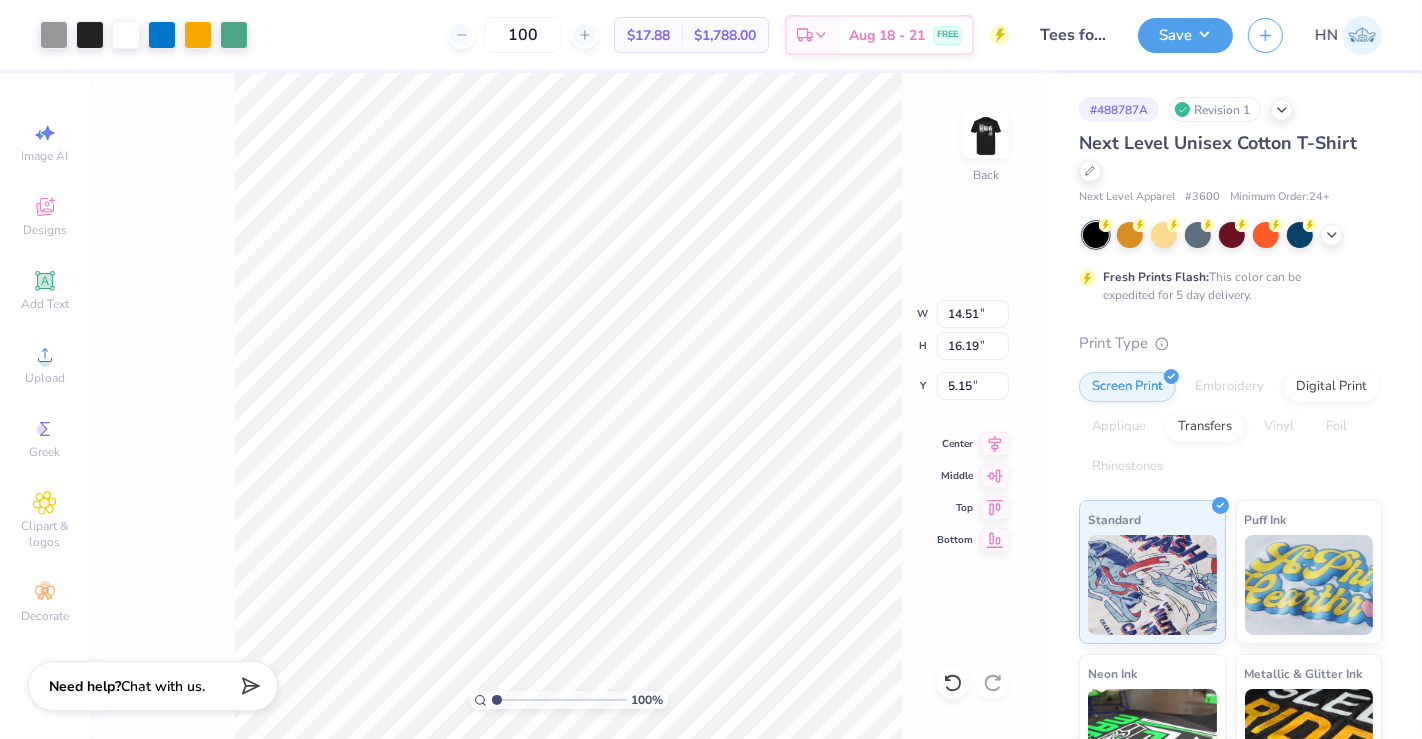 drag, startPoint x: 411, startPoint y: 252, endPoint x: 436, endPoint y: 277, distance: 35.35534 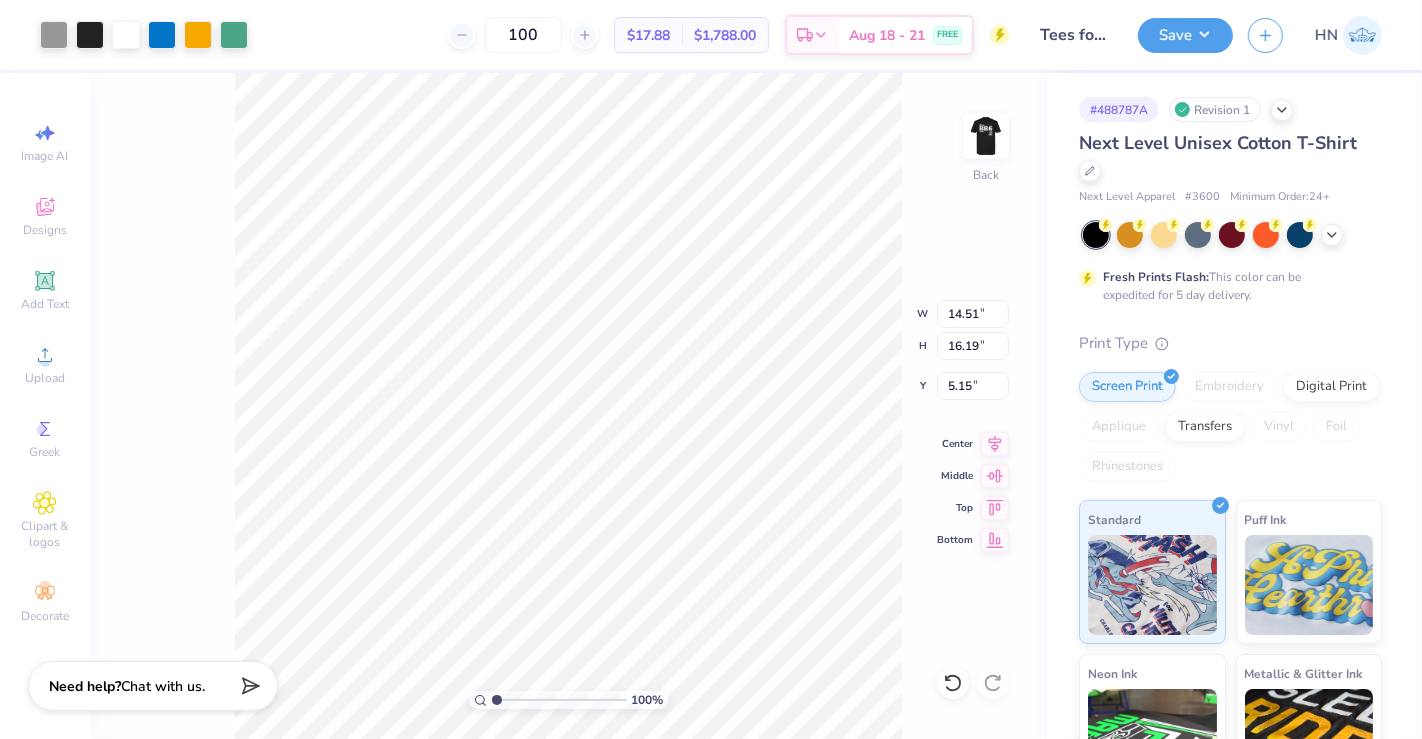 click on "Art colors 100 $17.88 Per Item $1,788.00 Total Est.  Delivery Aug 18 - 21 FREE Design Title Tees for AST! Save HN Image AI Designs Add Text Upload Greek Clipart & logos Decorate 100  % Back W 14.51 14.51 " H 16.19 16.19 " Y 5.15 5.15 " Center Middle Top Bottom # 488787A Revision 1 Next Level Unisex Cotton T-Shirt Next Level Apparel # 3600 Minimum Order:  24 +   Fresh Prints Flash:  This color can be expedited for 5 day delivery. Print Type Screen Print Embroidery Digital Print Applique Transfers Vinyl Foil Rhinestones Standard Puff Ink Neon Ink Metallic & Glitter Ink Glow in the Dark Ink Water based Ink Need help?  Chat with us.
x" at bounding box center [711, 369] 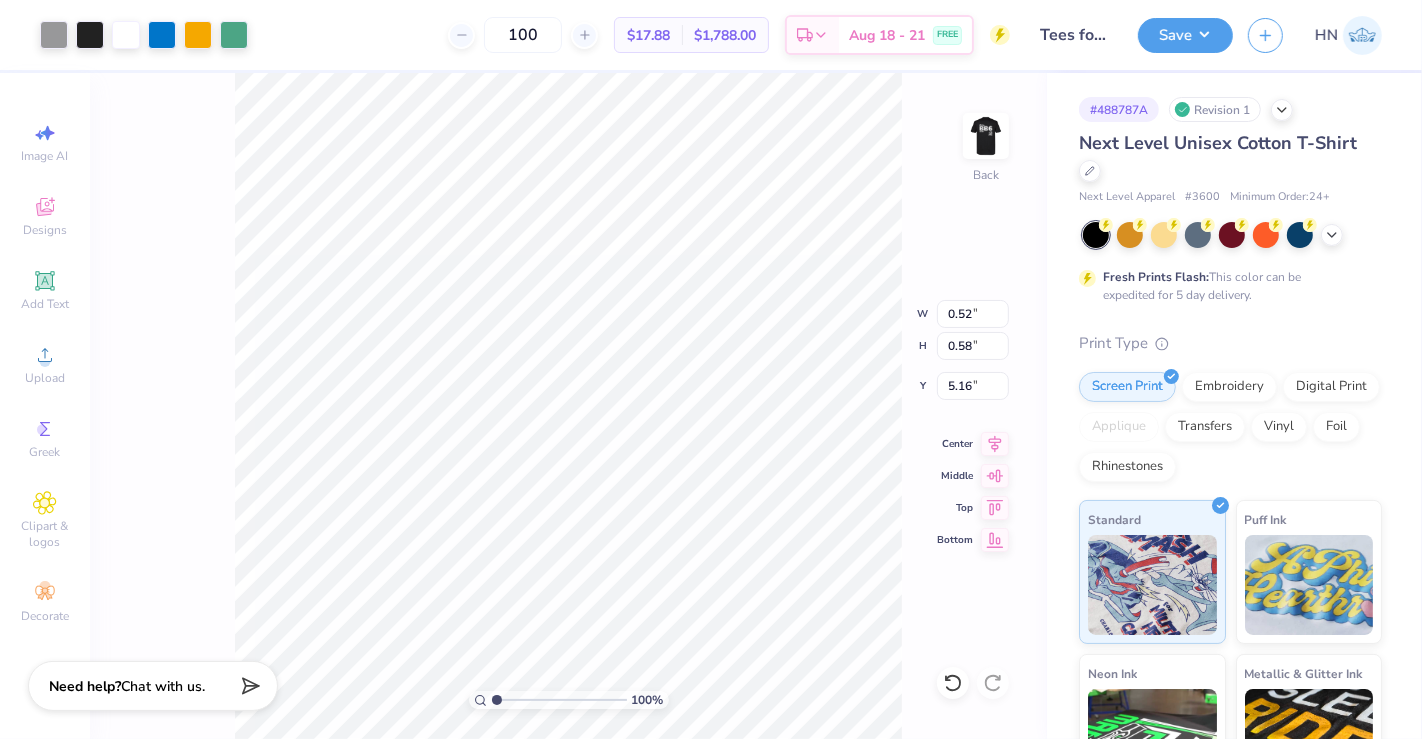 type on "0.52" 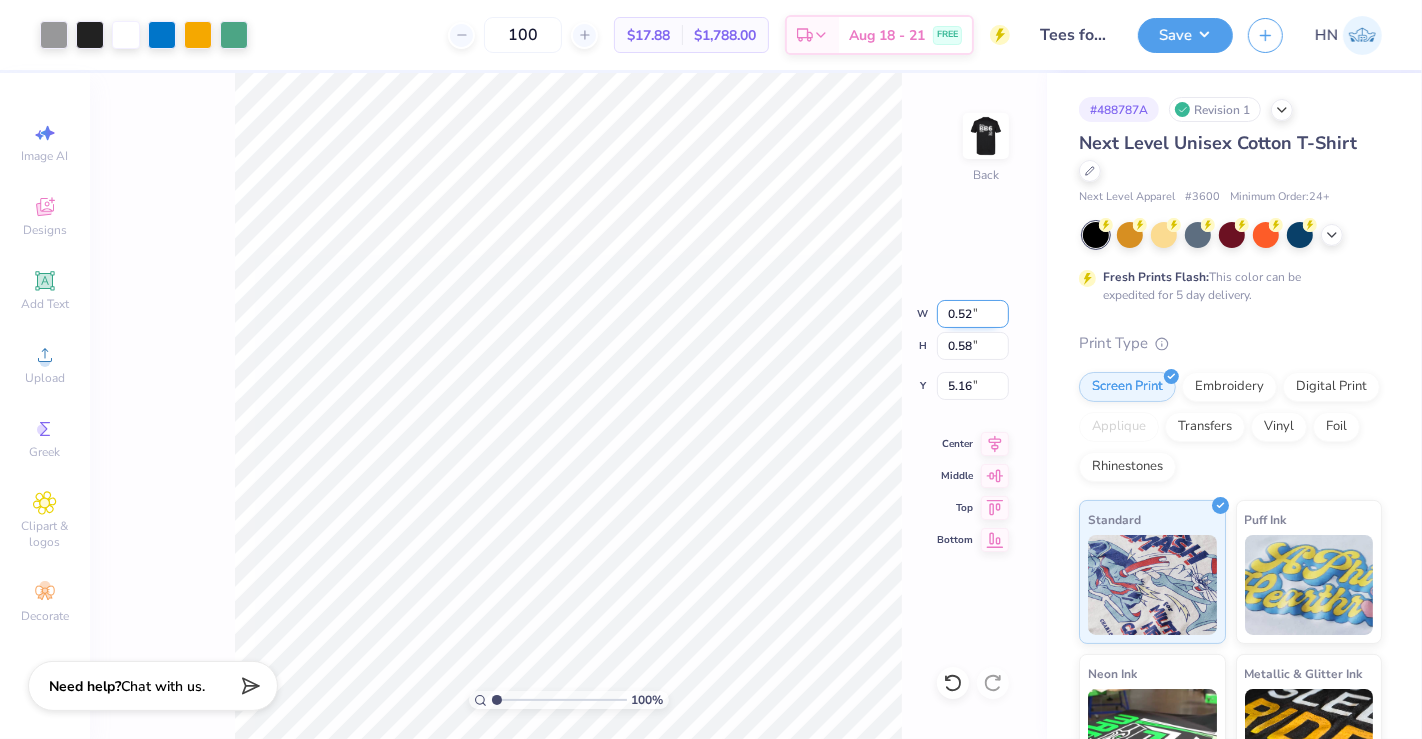 drag, startPoint x: 970, startPoint y: 321, endPoint x: 941, endPoint y: 317, distance: 29.274563 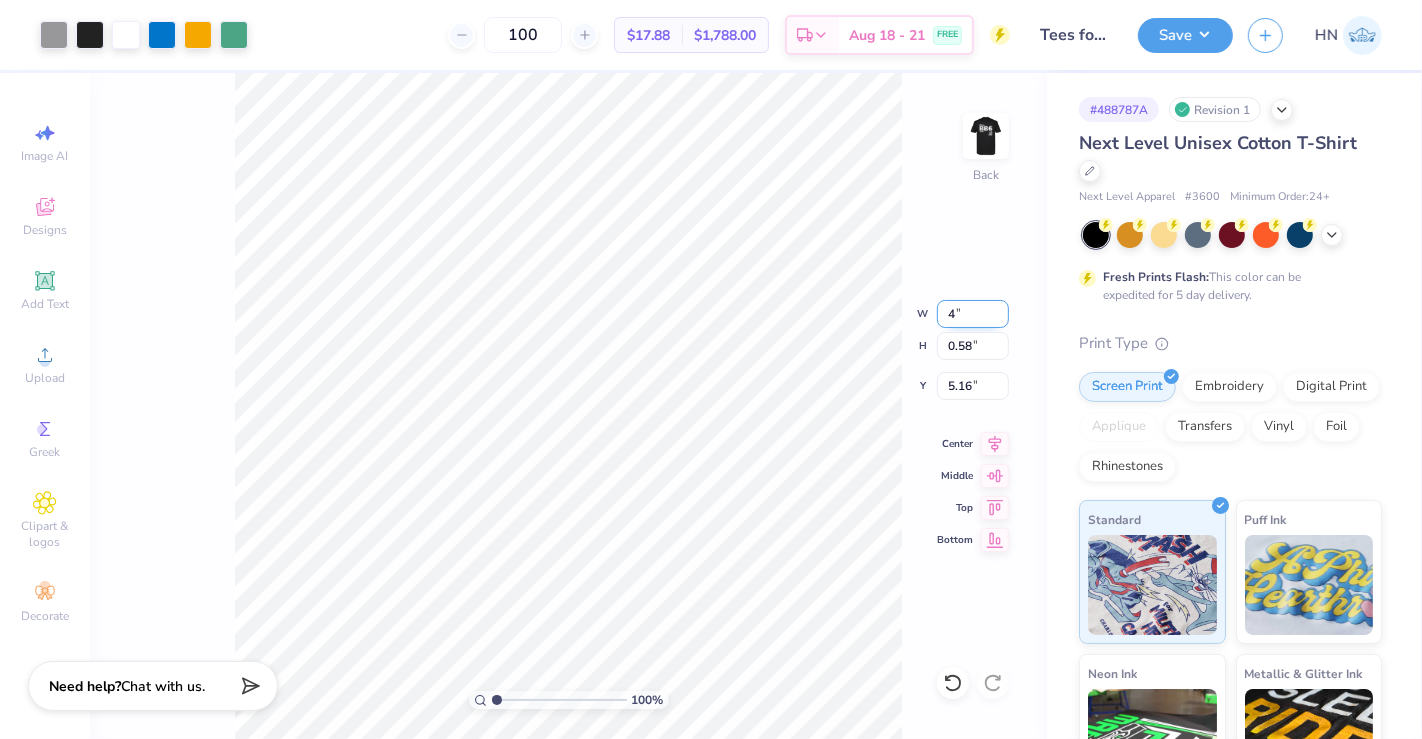 type on "4.00" 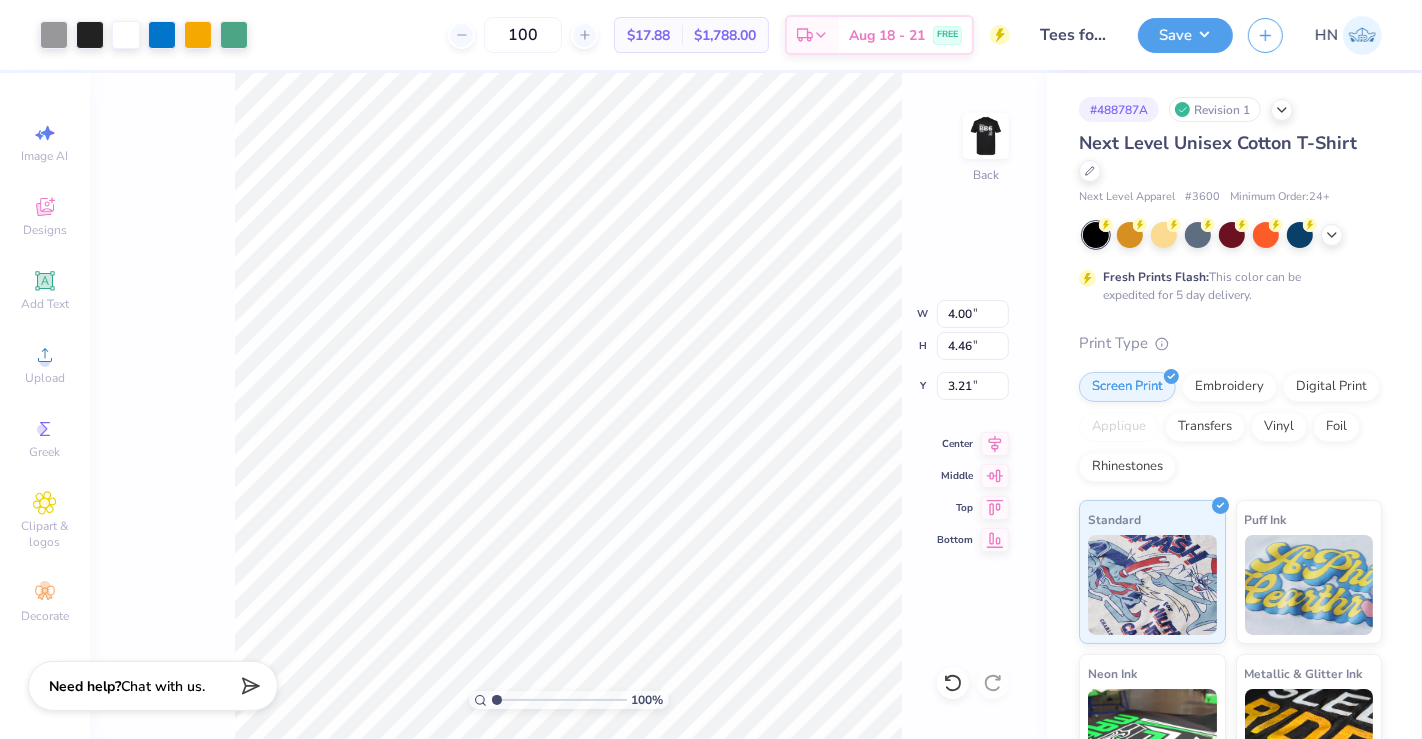 type on "2.76" 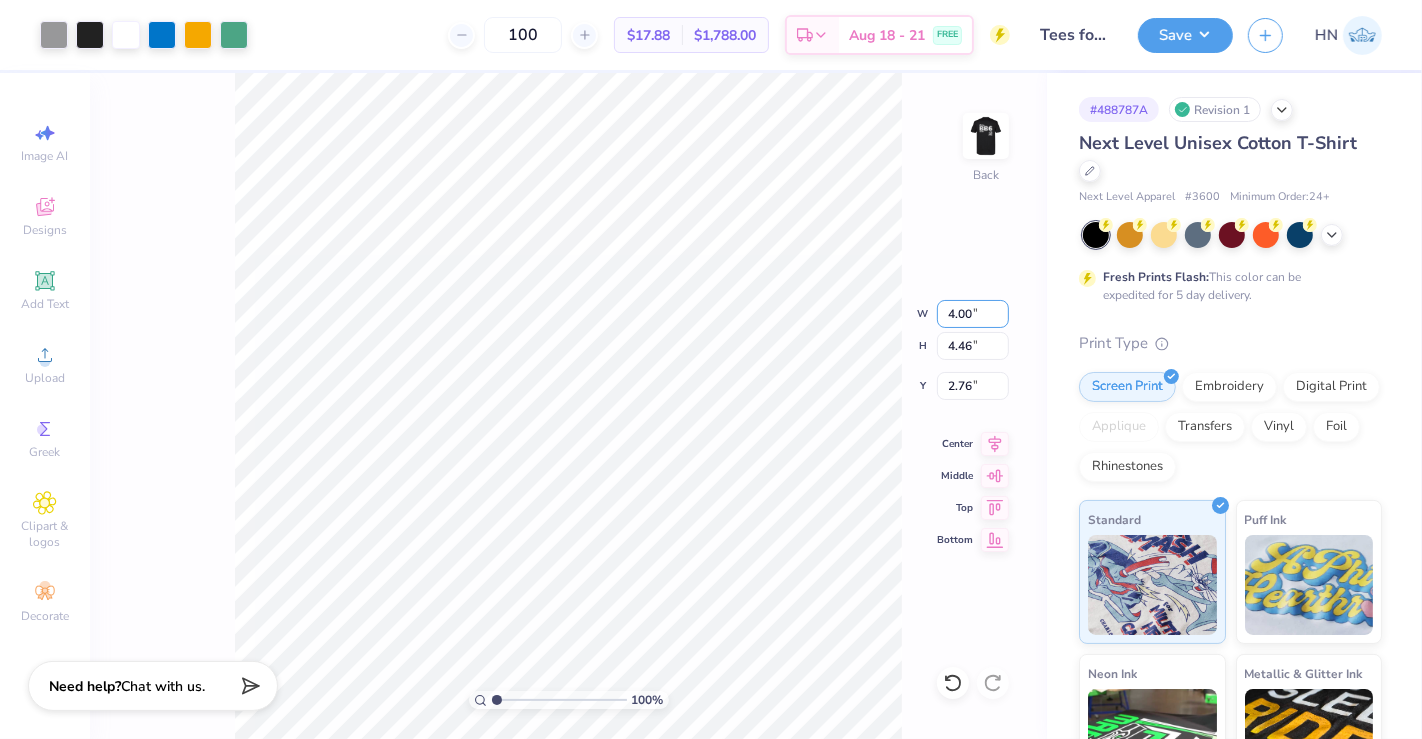 drag, startPoint x: 974, startPoint y: 311, endPoint x: 934, endPoint y: 314, distance: 40.112343 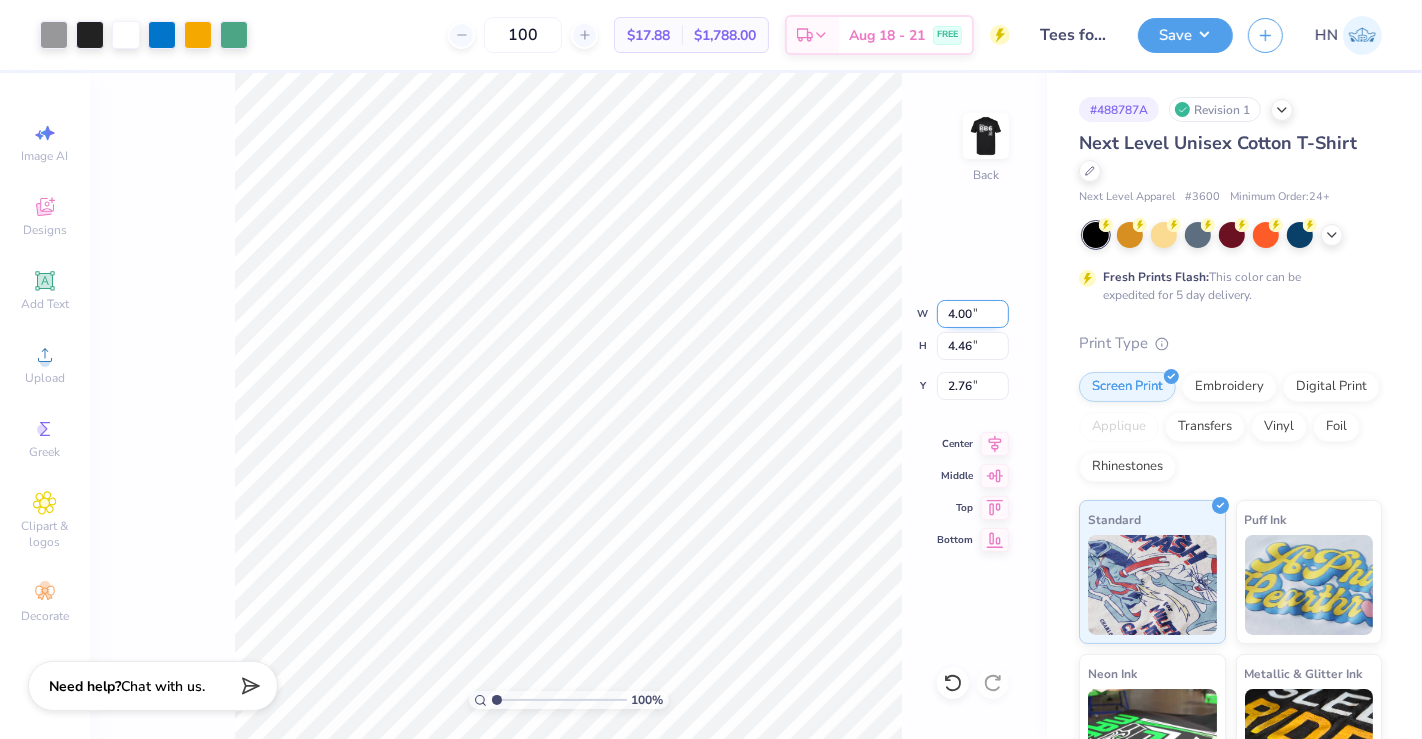 click on "4.00" at bounding box center [973, 314] 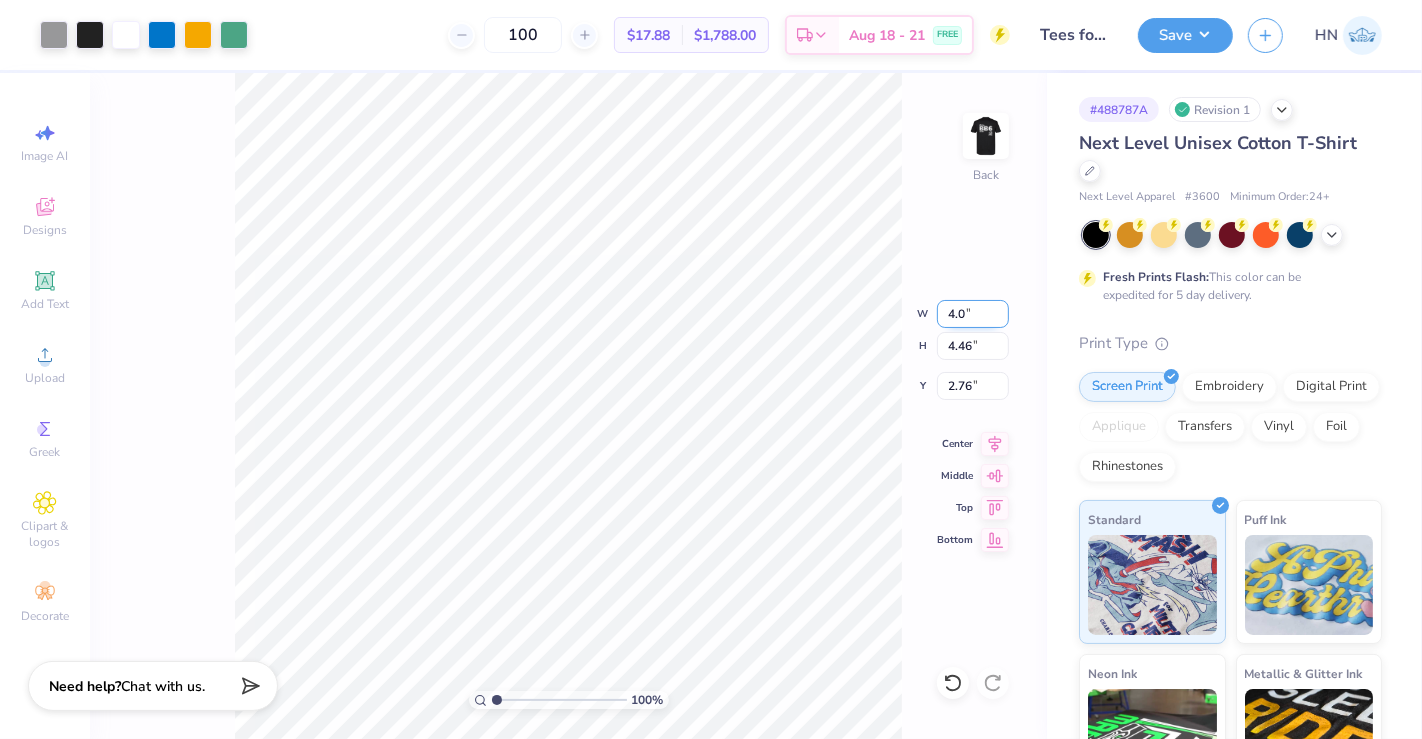 type on "4" 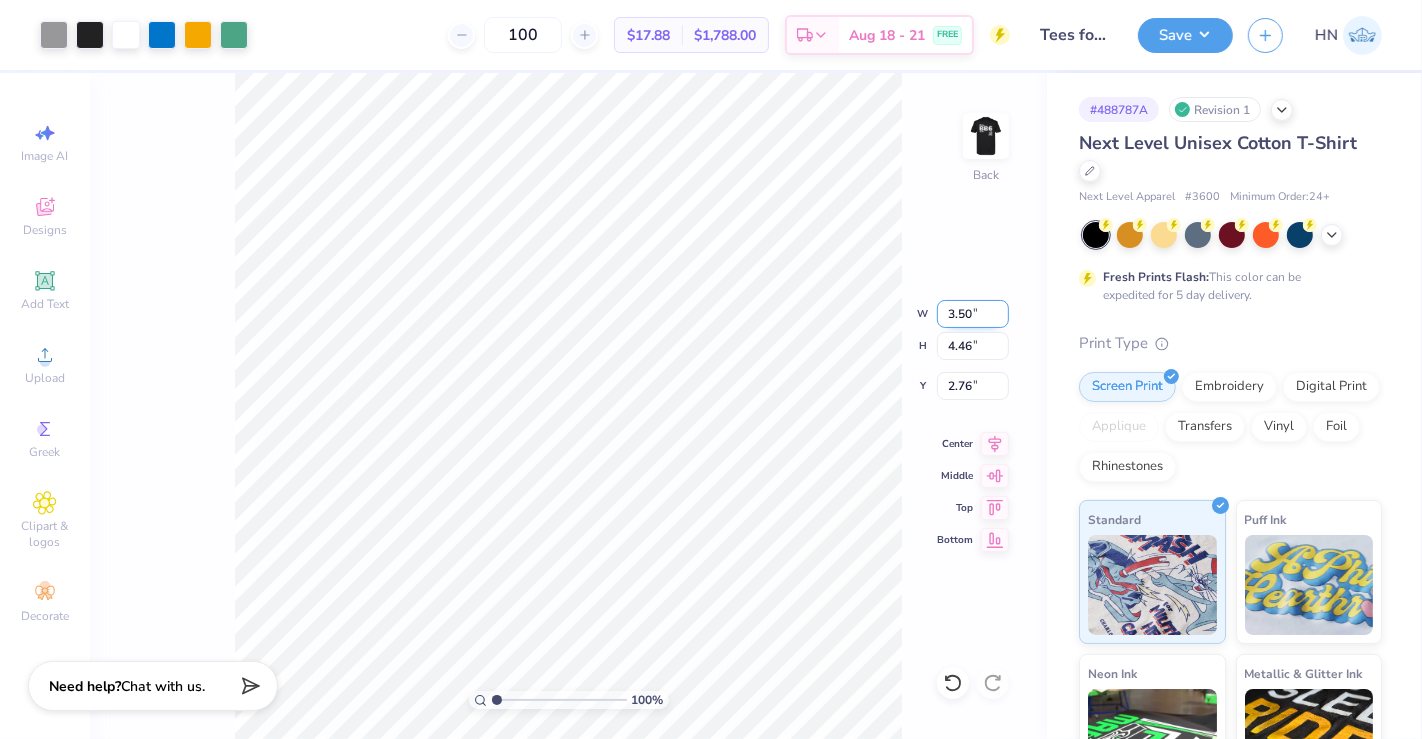 type on "3.50" 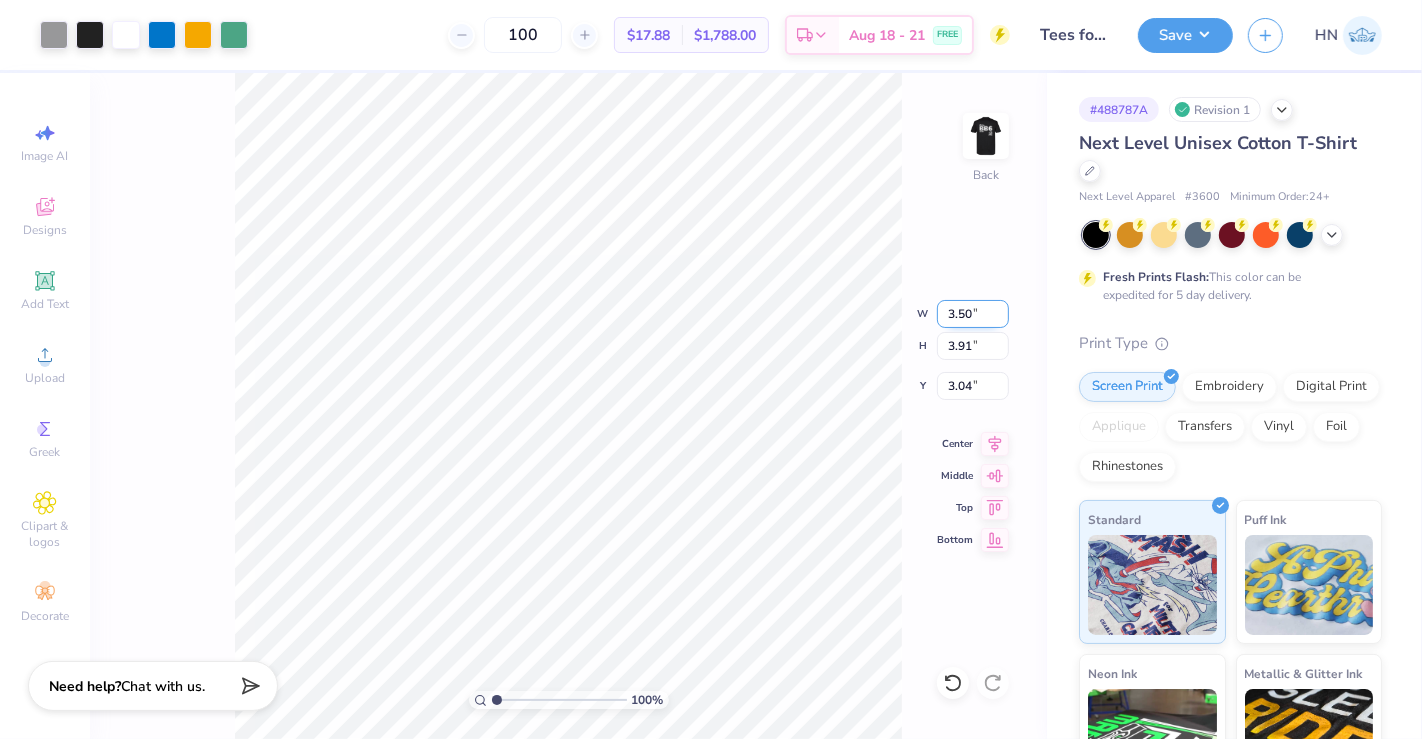 type on "3.91" 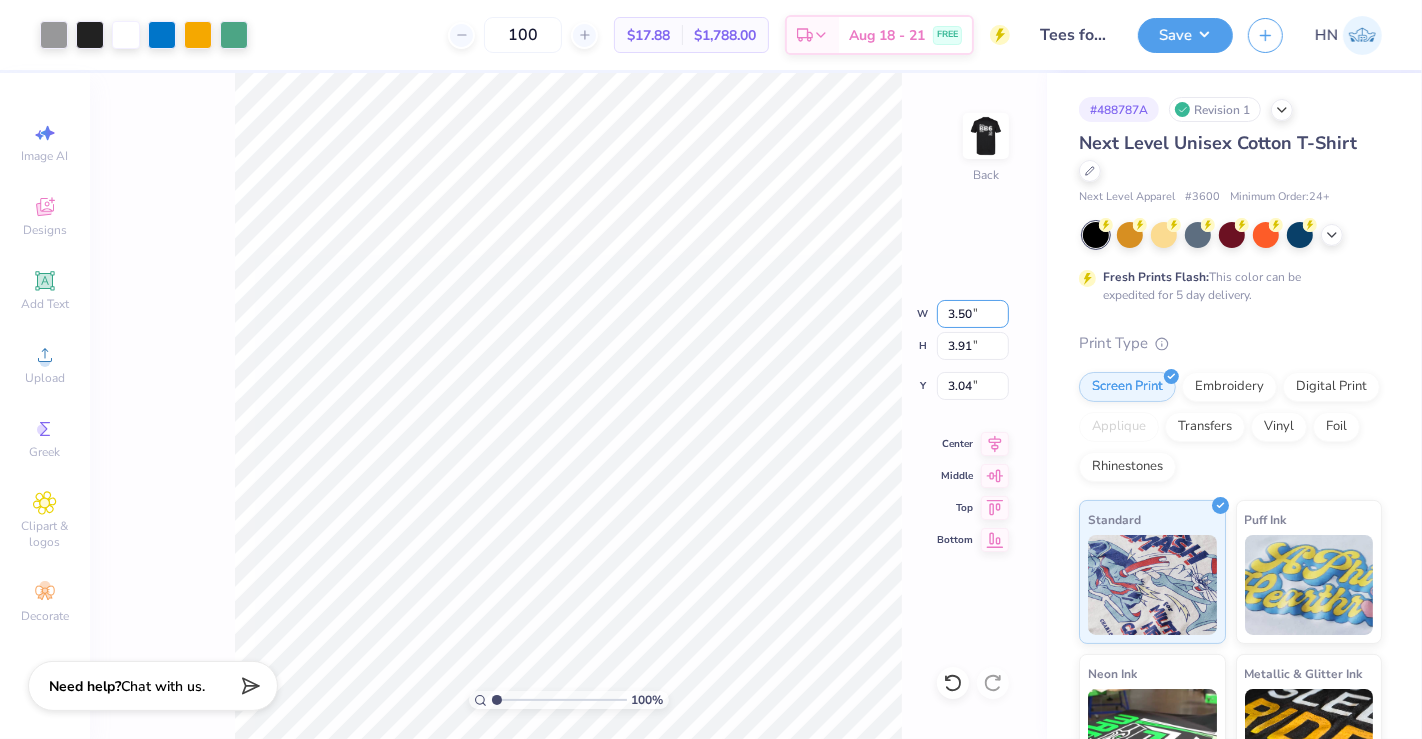 drag, startPoint x: 971, startPoint y: 310, endPoint x: 937, endPoint y: 593, distance: 285.0351 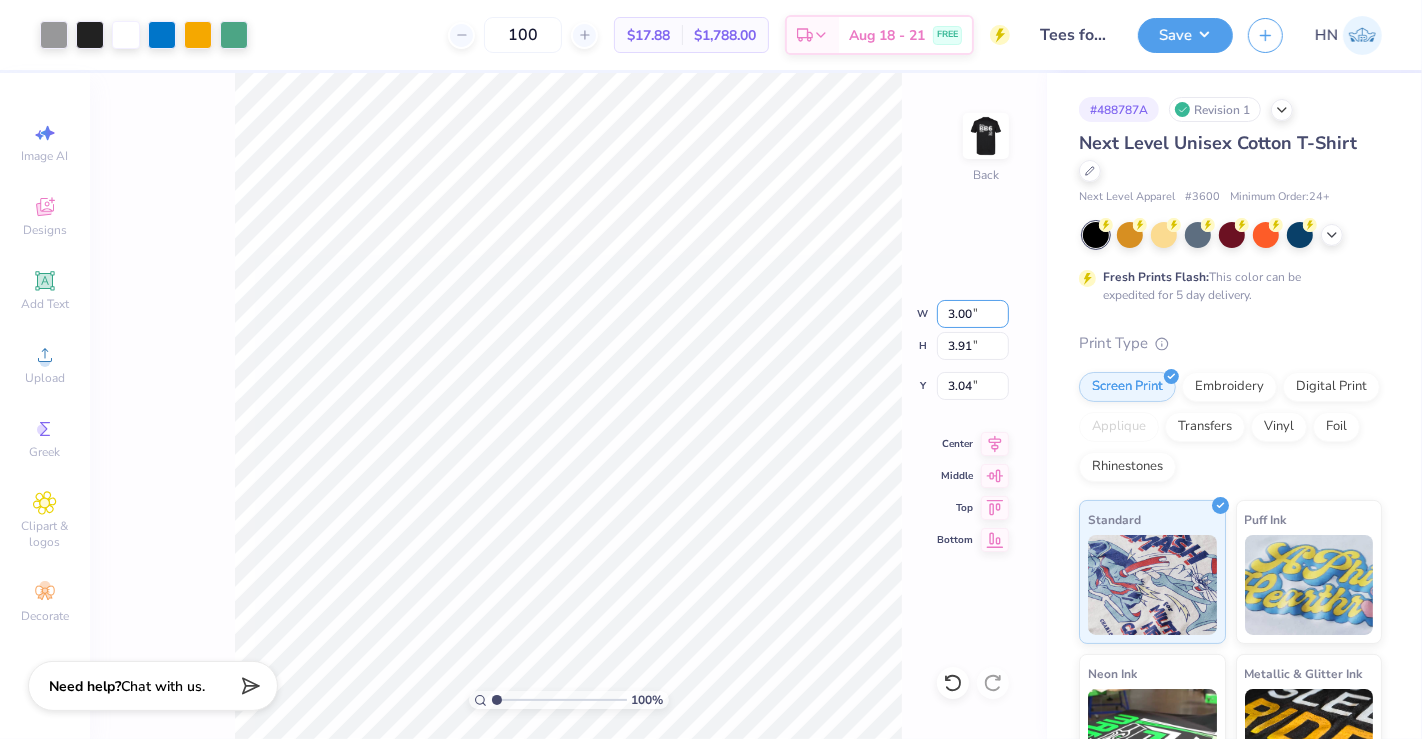 type on "3.00" 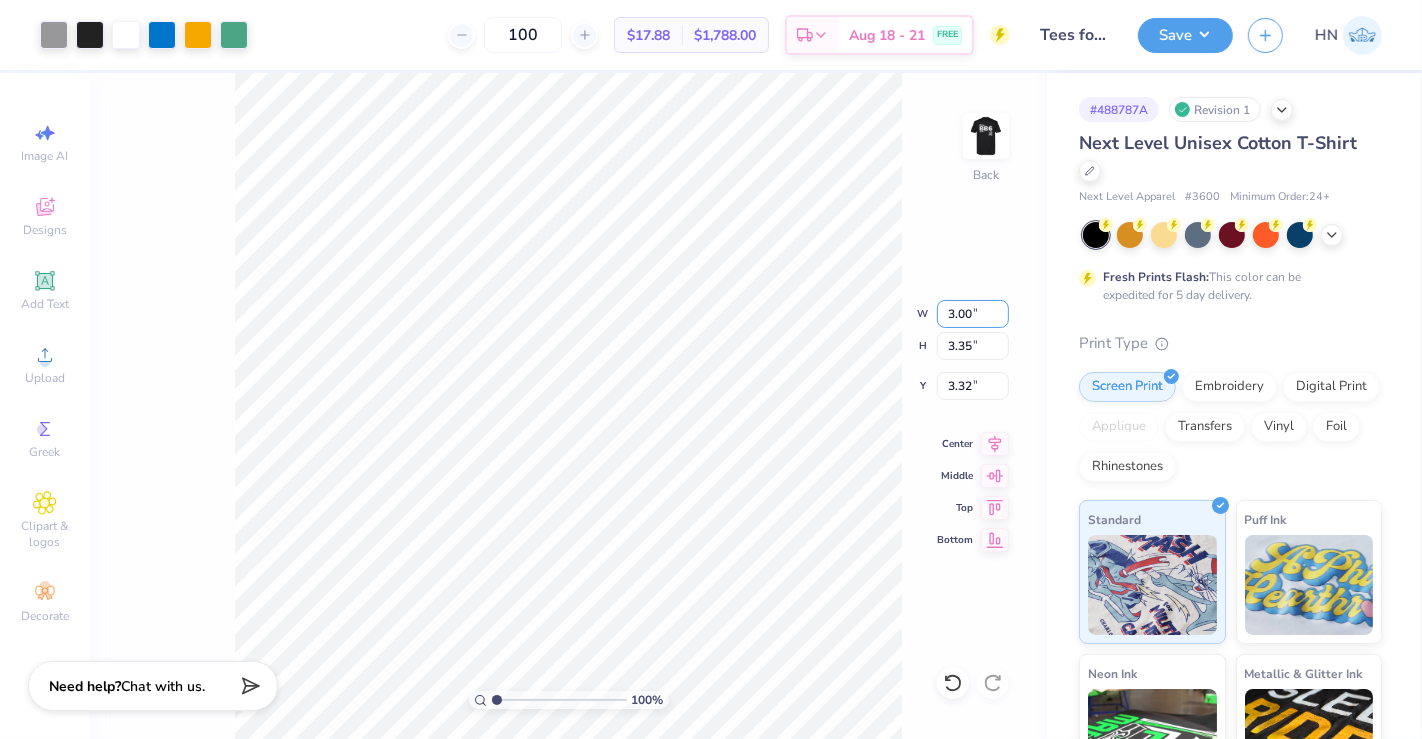 type on "3.35" 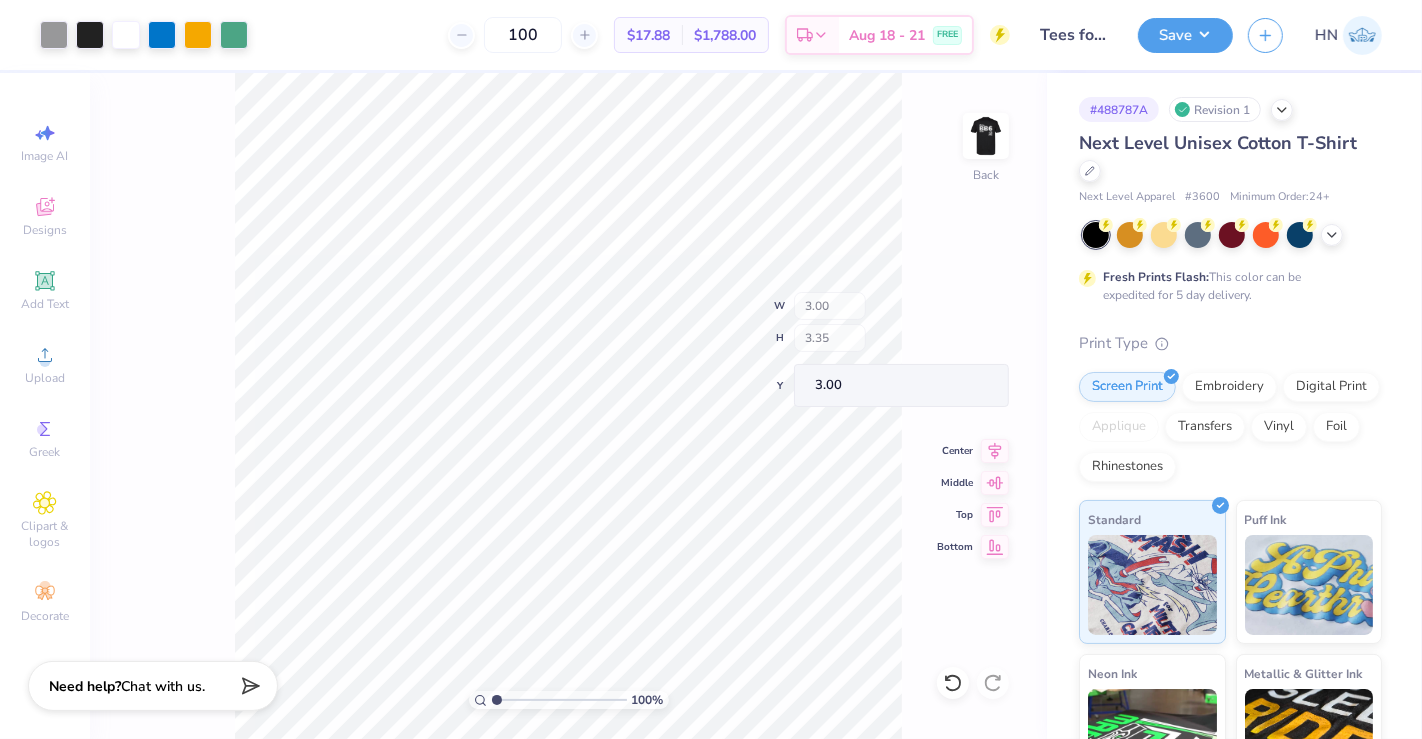 type on "3.00" 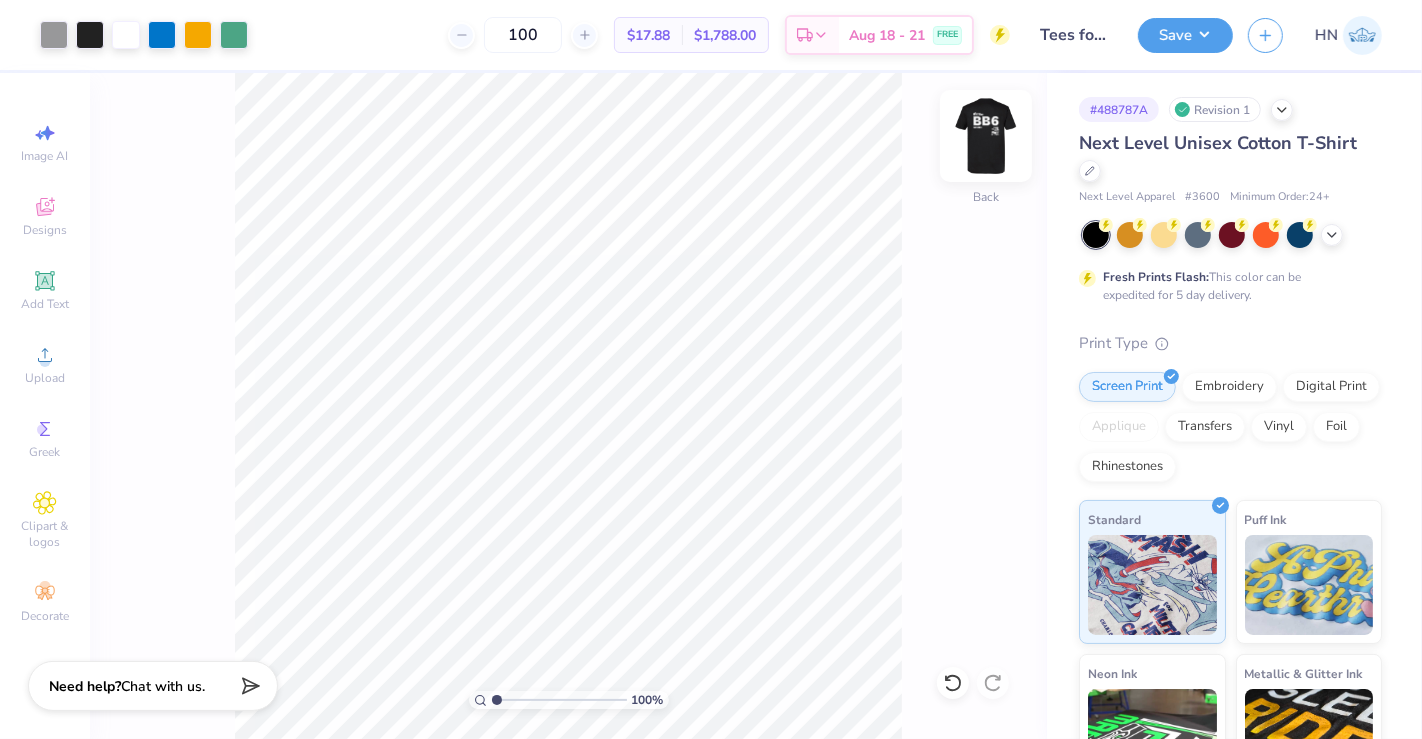 click at bounding box center [986, 136] 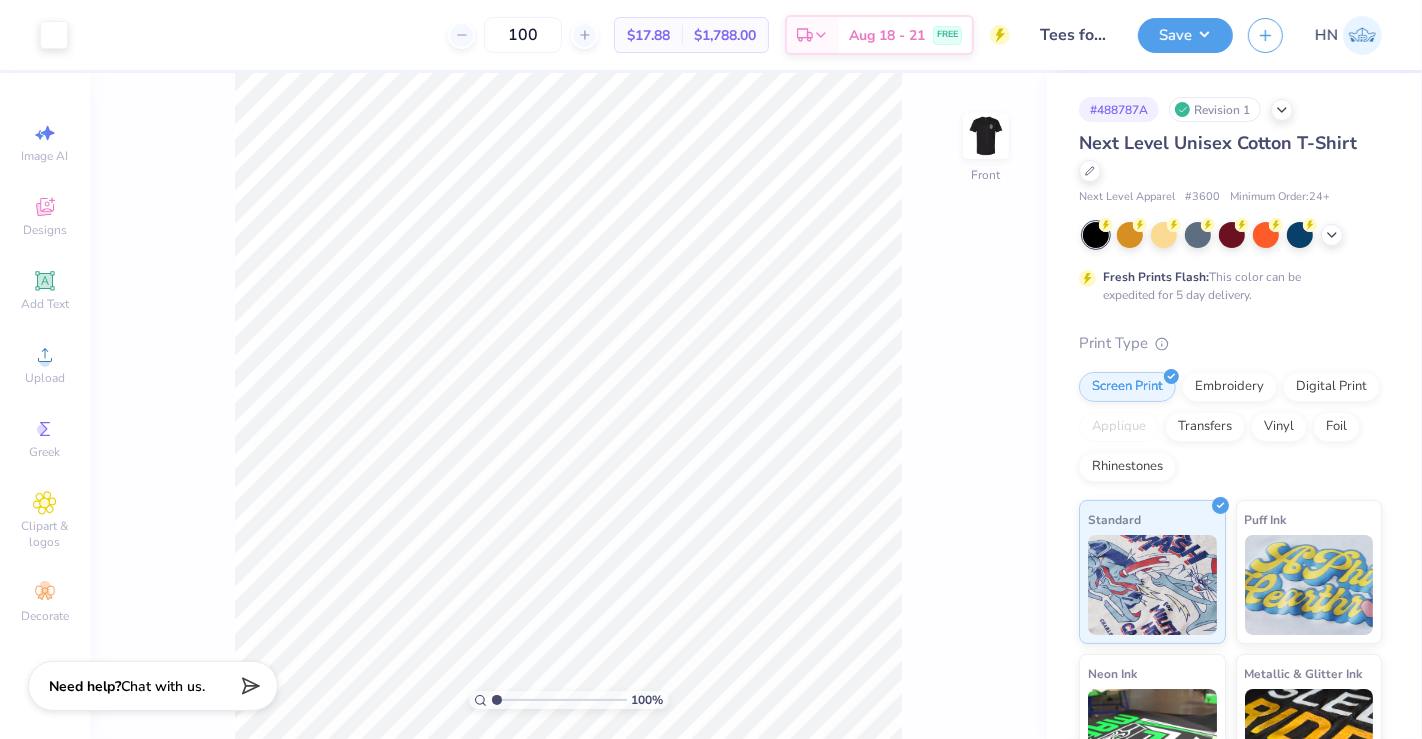 click at bounding box center (986, 136) 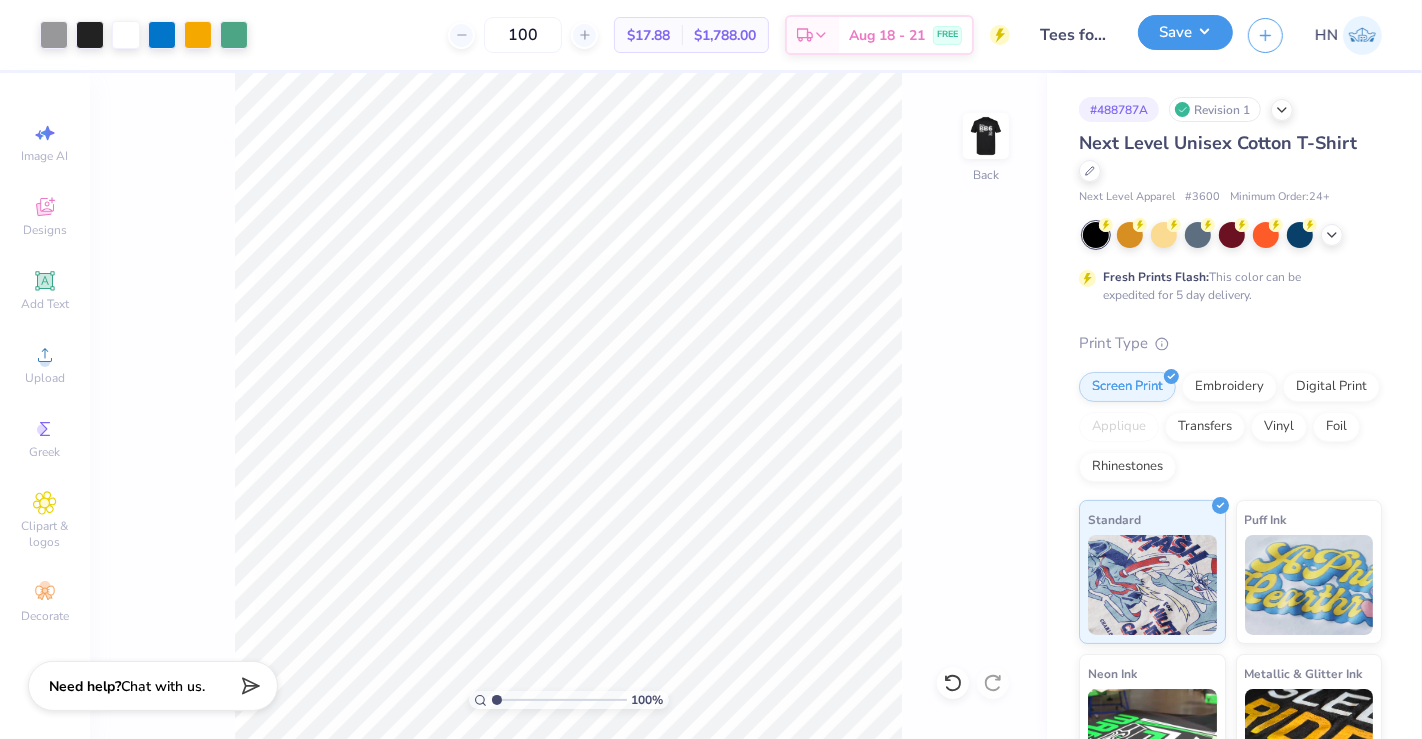 click on "Save" at bounding box center [1185, 32] 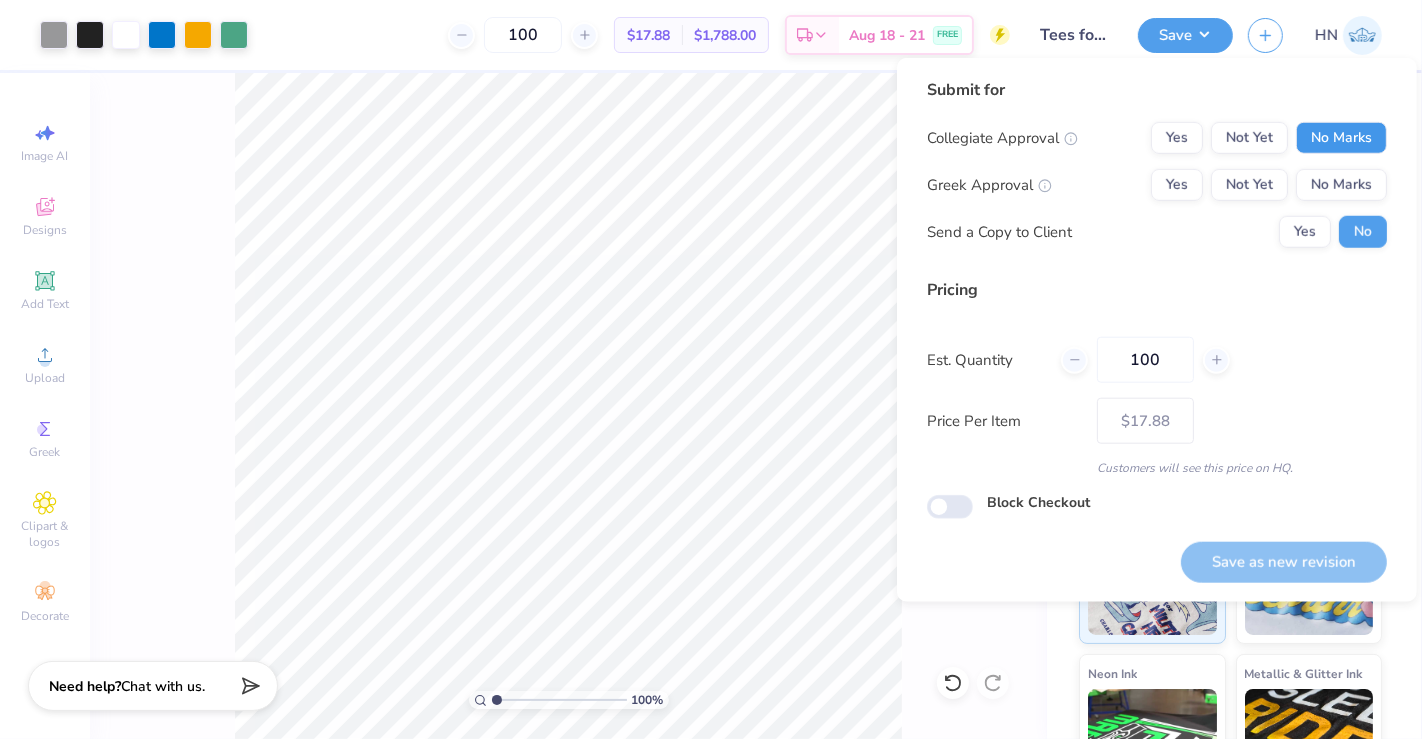 click on "No Marks" at bounding box center [1341, 138] 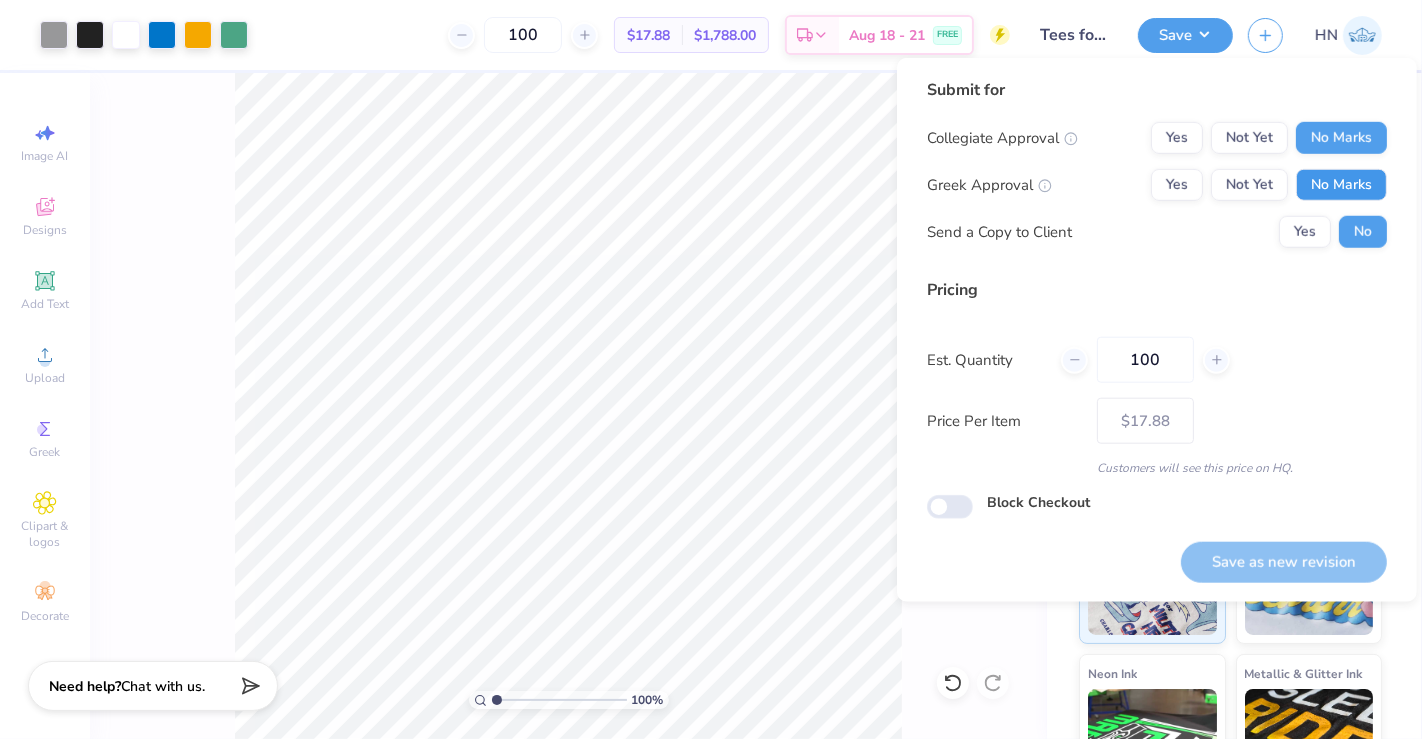 click on "No Marks" at bounding box center [1341, 185] 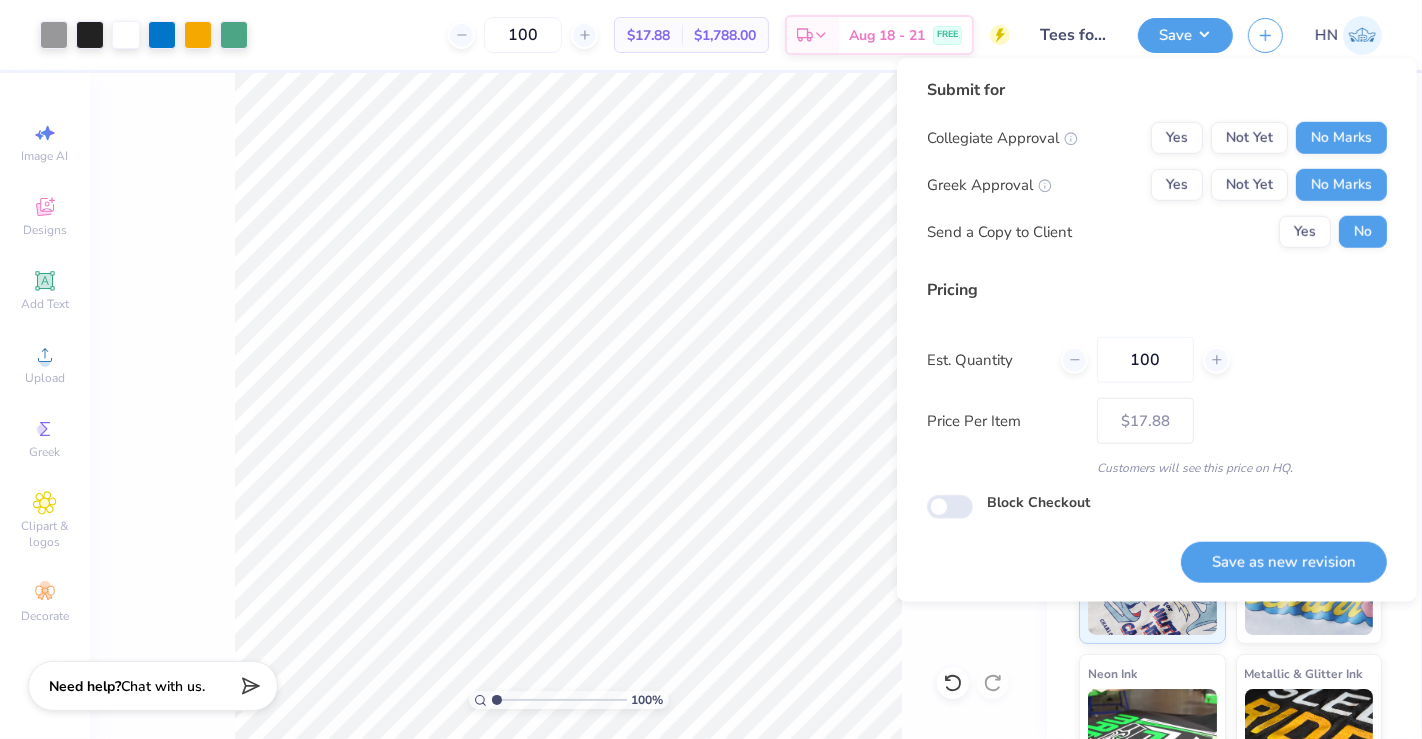 click on "Send a Copy to Client Yes No" at bounding box center (1157, 232) 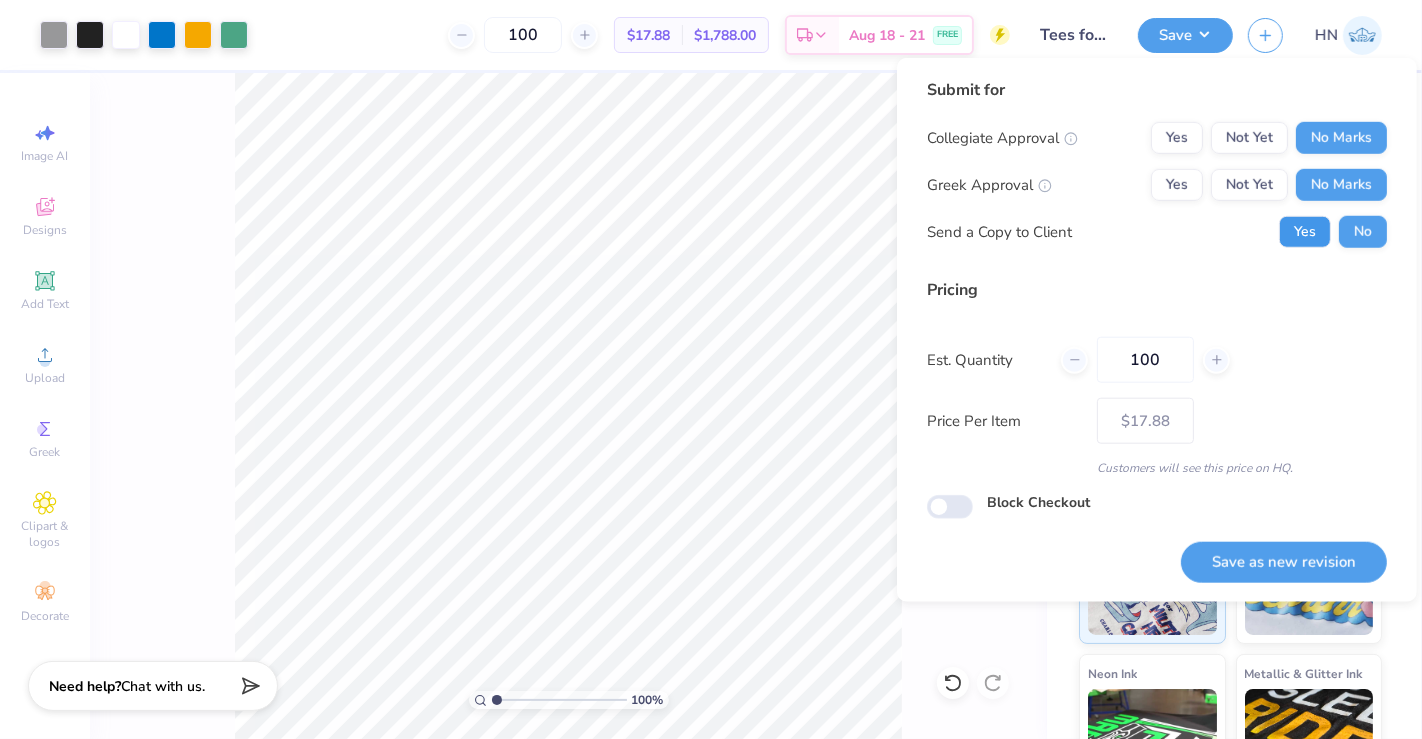 click on "Yes" at bounding box center (1305, 232) 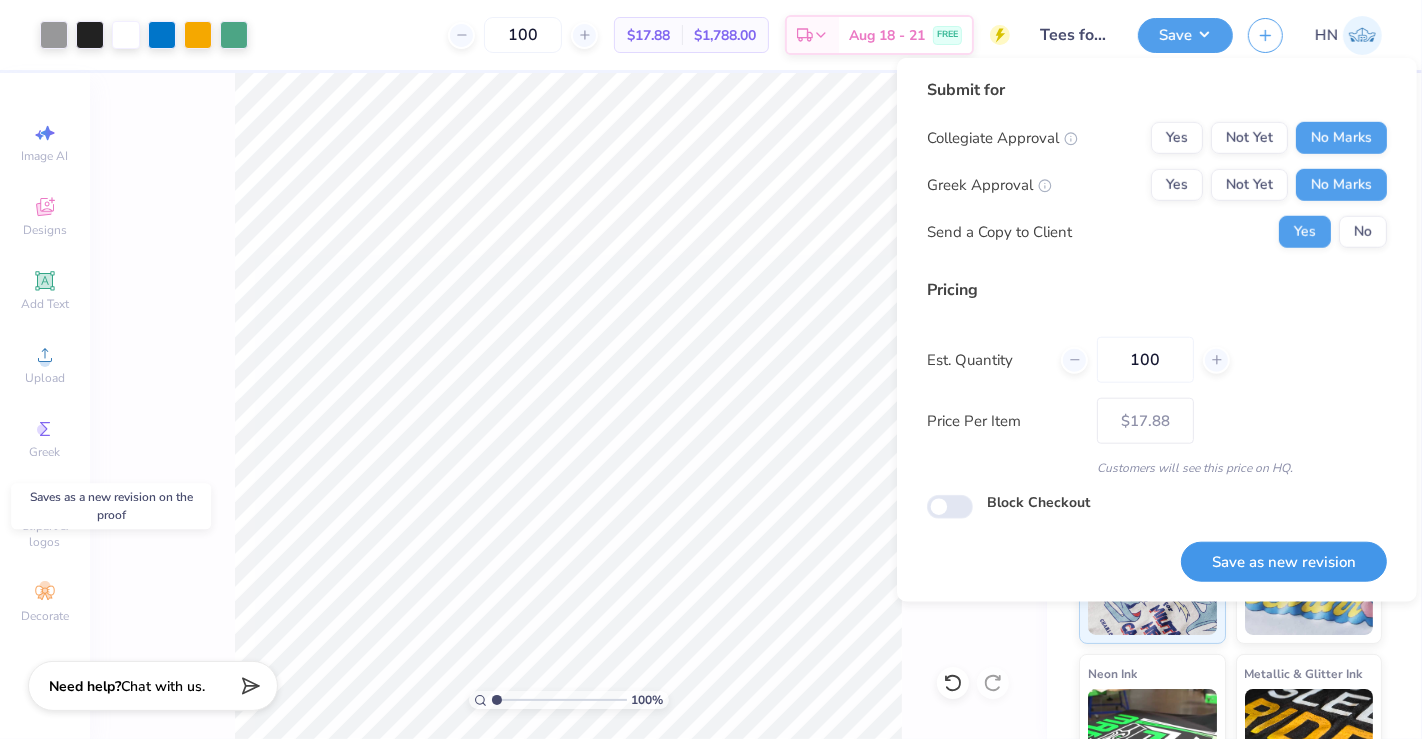 click on "Save as new revision" at bounding box center [1284, 562] 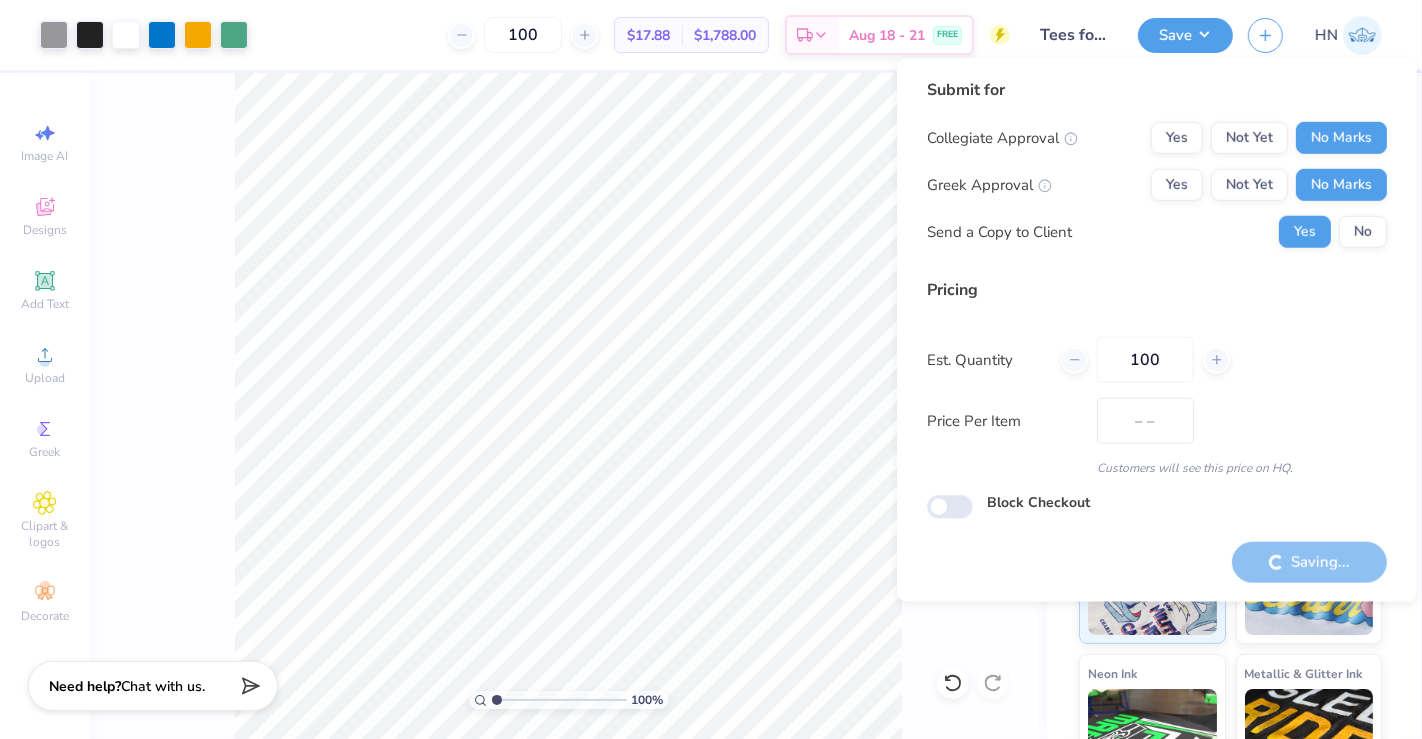 type on "$17.88" 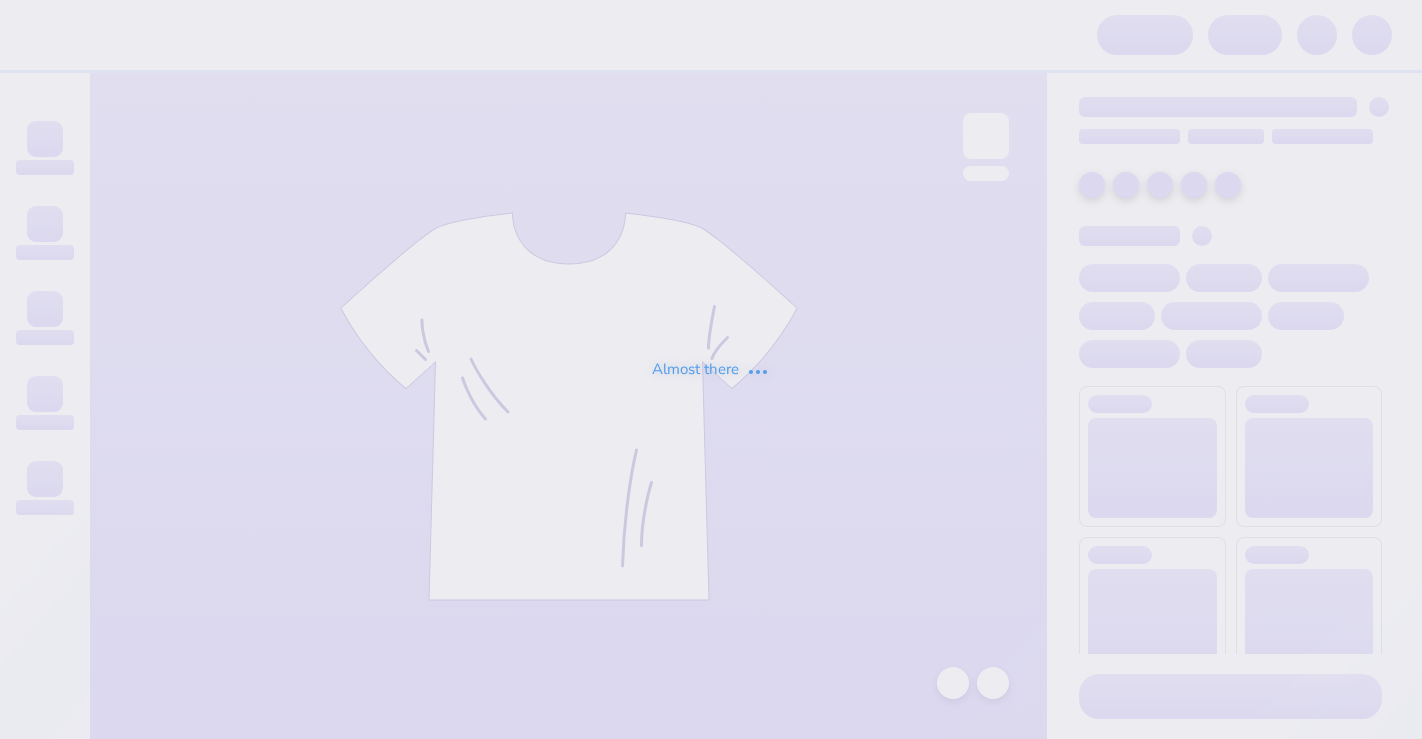 scroll, scrollTop: 0, scrollLeft: 0, axis: both 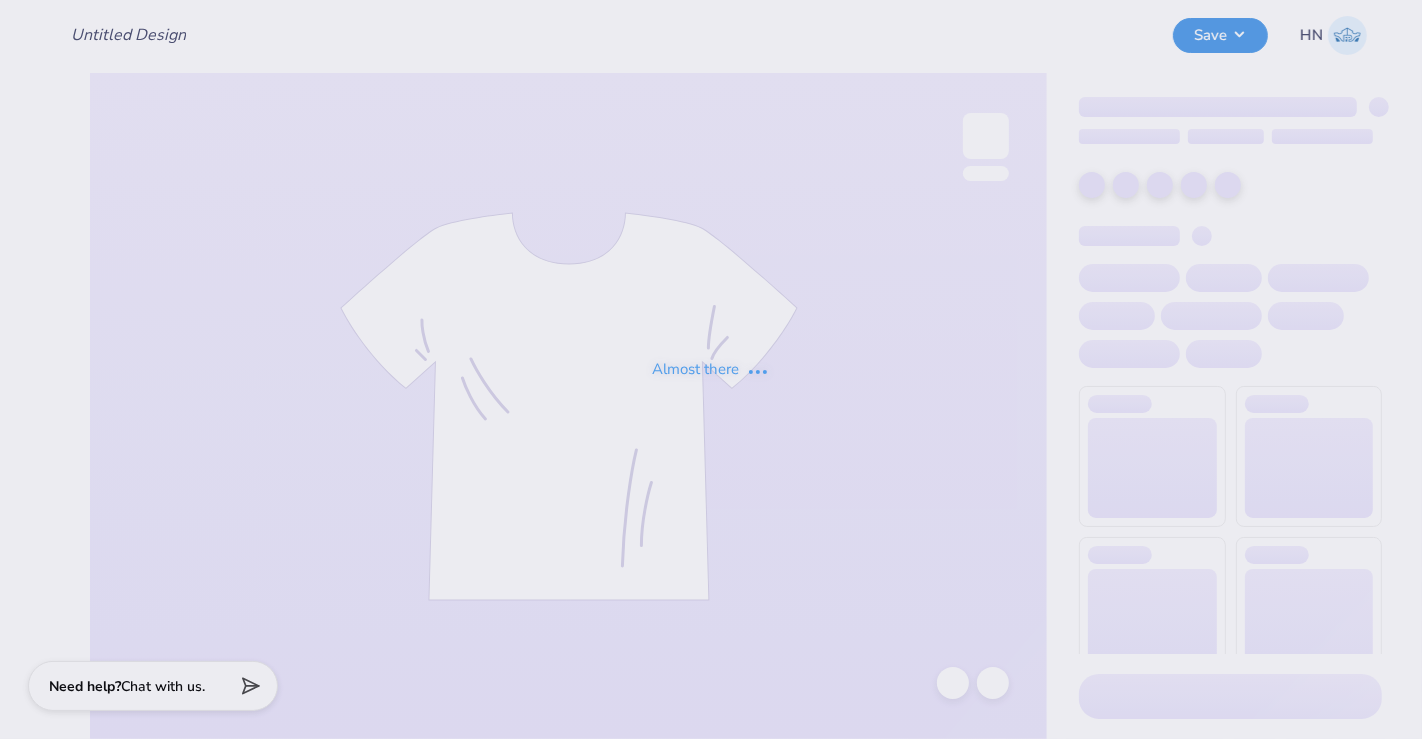 type on "Tees for AST!" 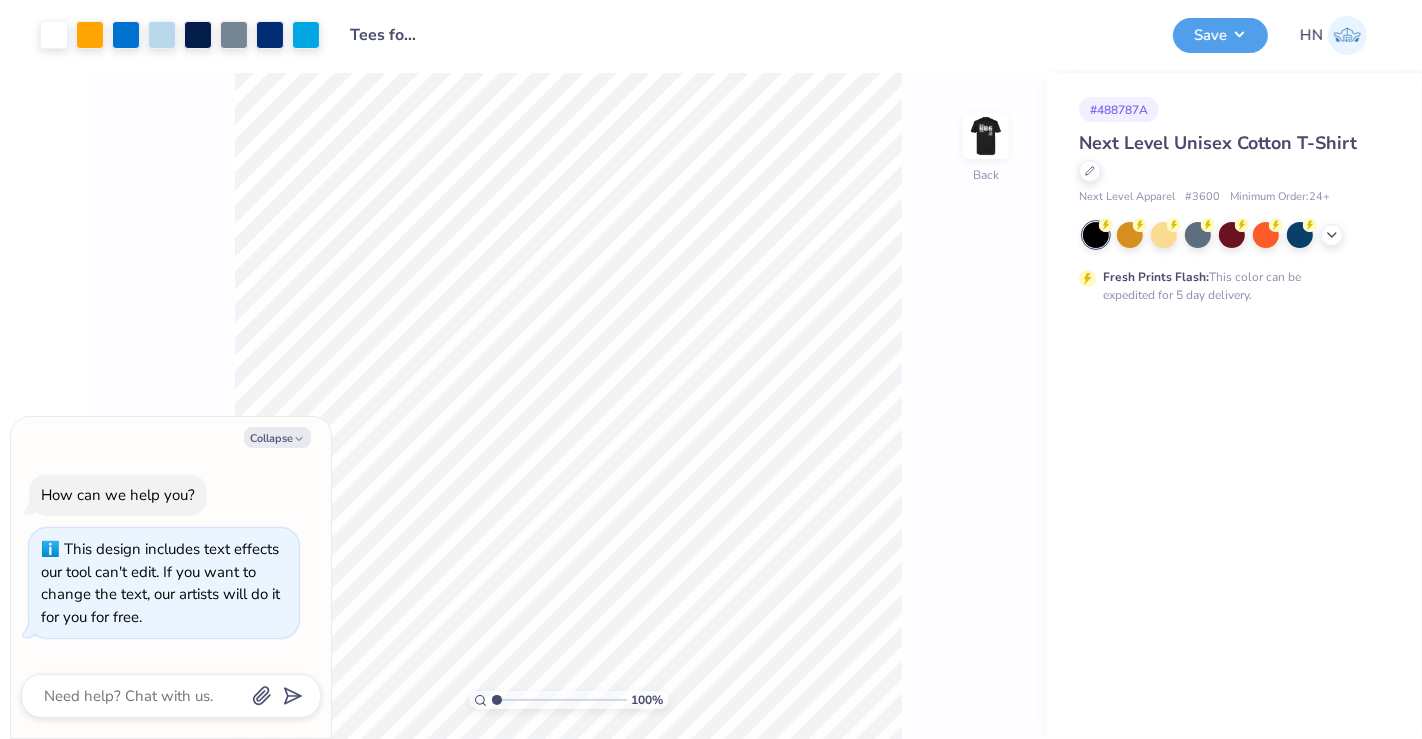 type on "x" 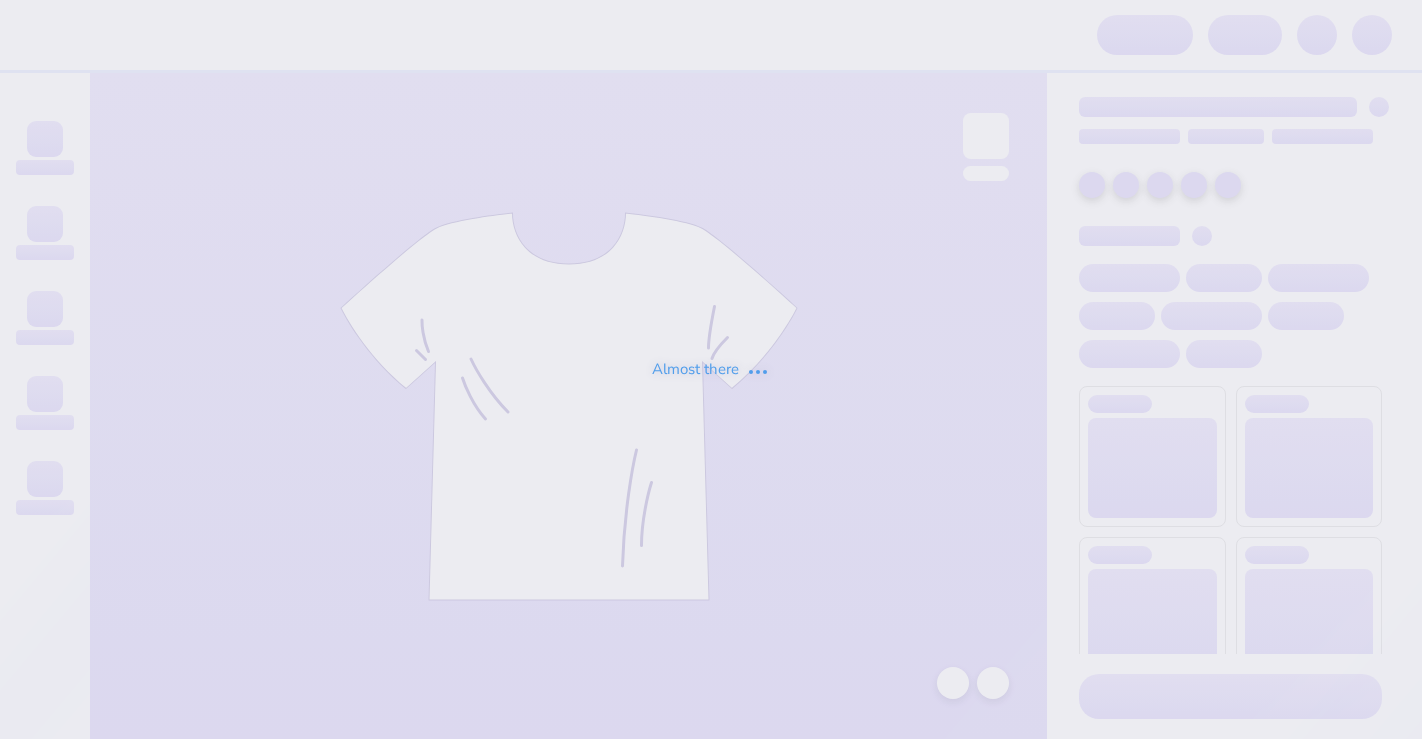 scroll, scrollTop: 0, scrollLeft: 0, axis: both 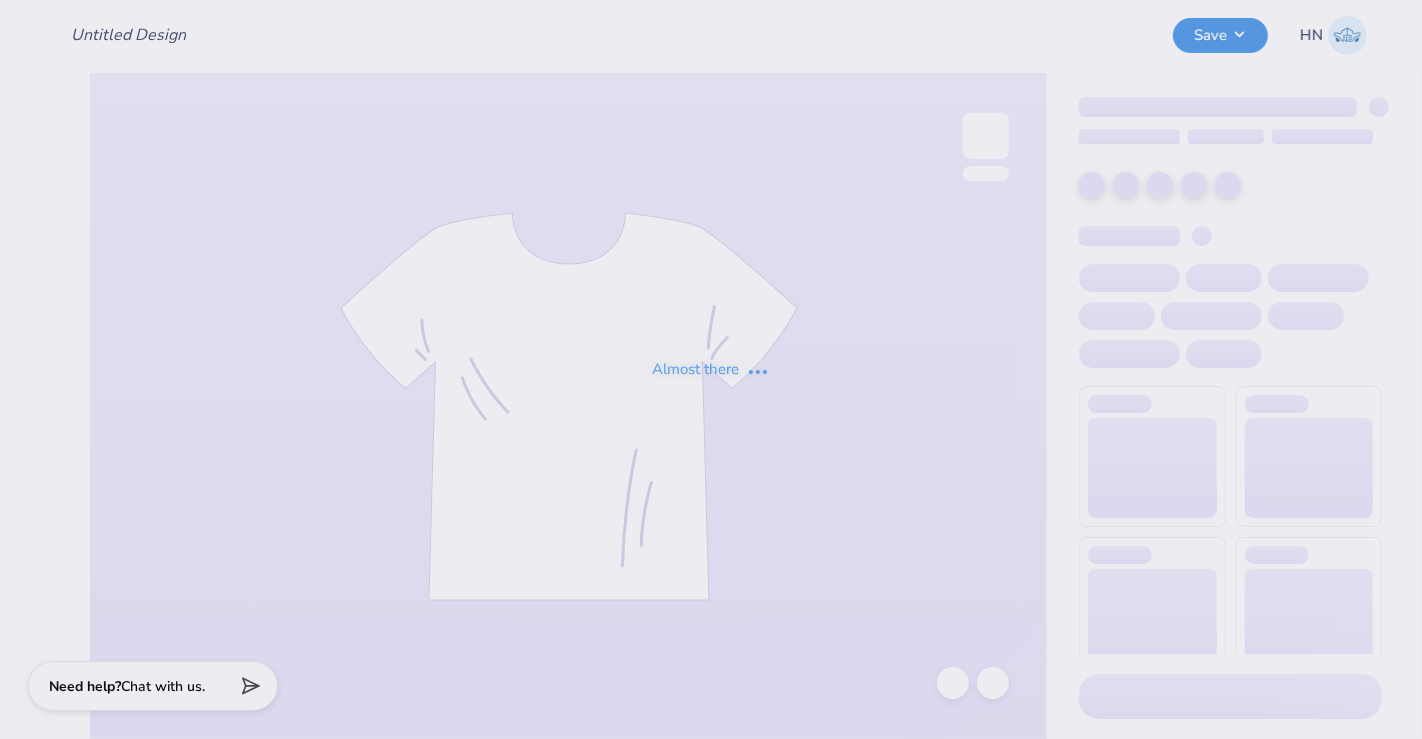 type on "Tees for AST!" 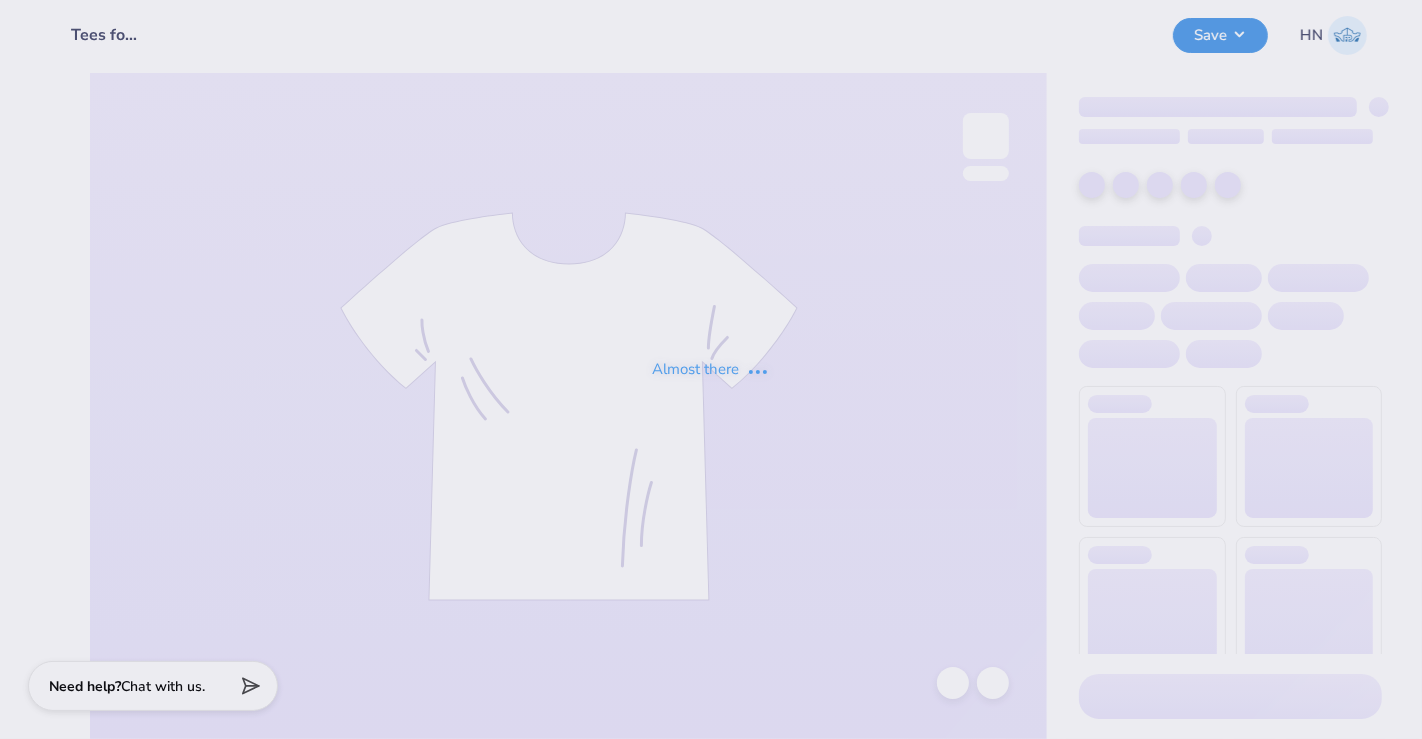 scroll, scrollTop: 0, scrollLeft: 0, axis: both 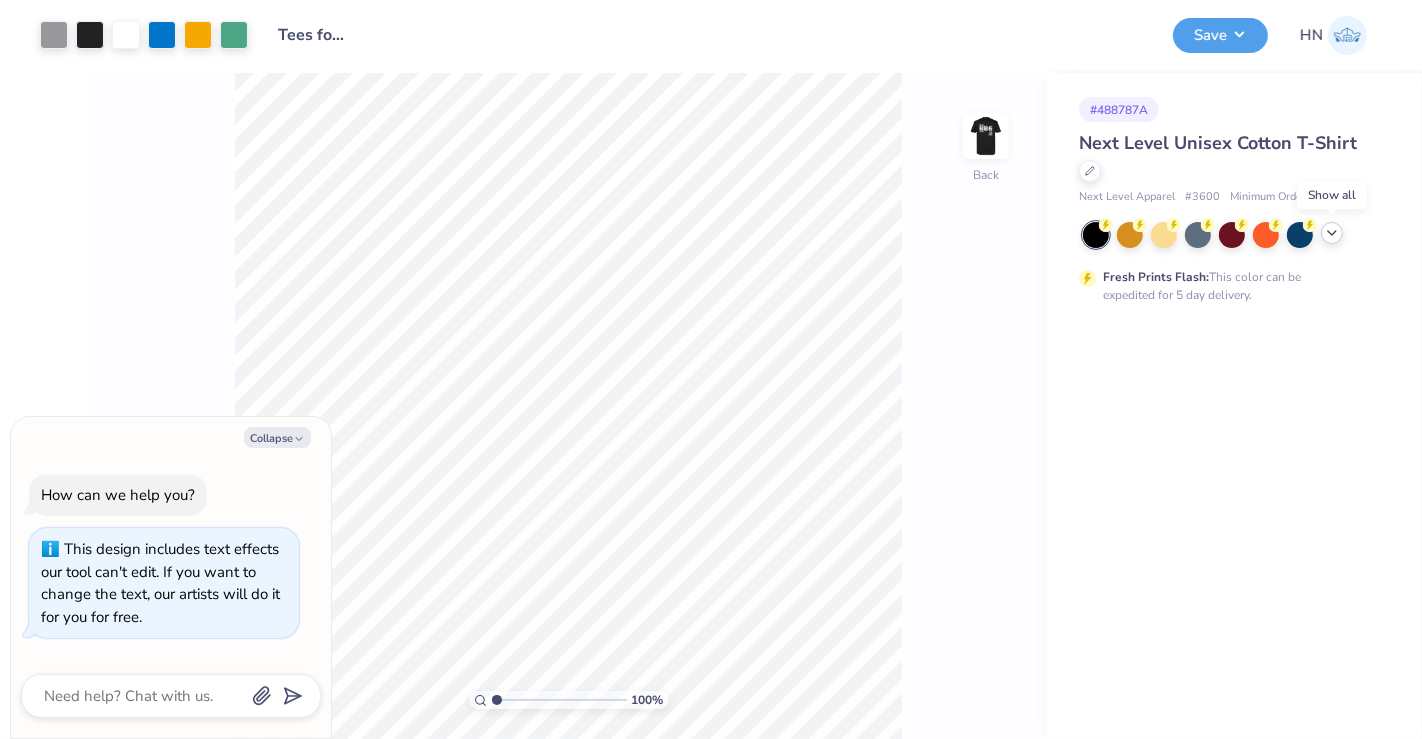 click 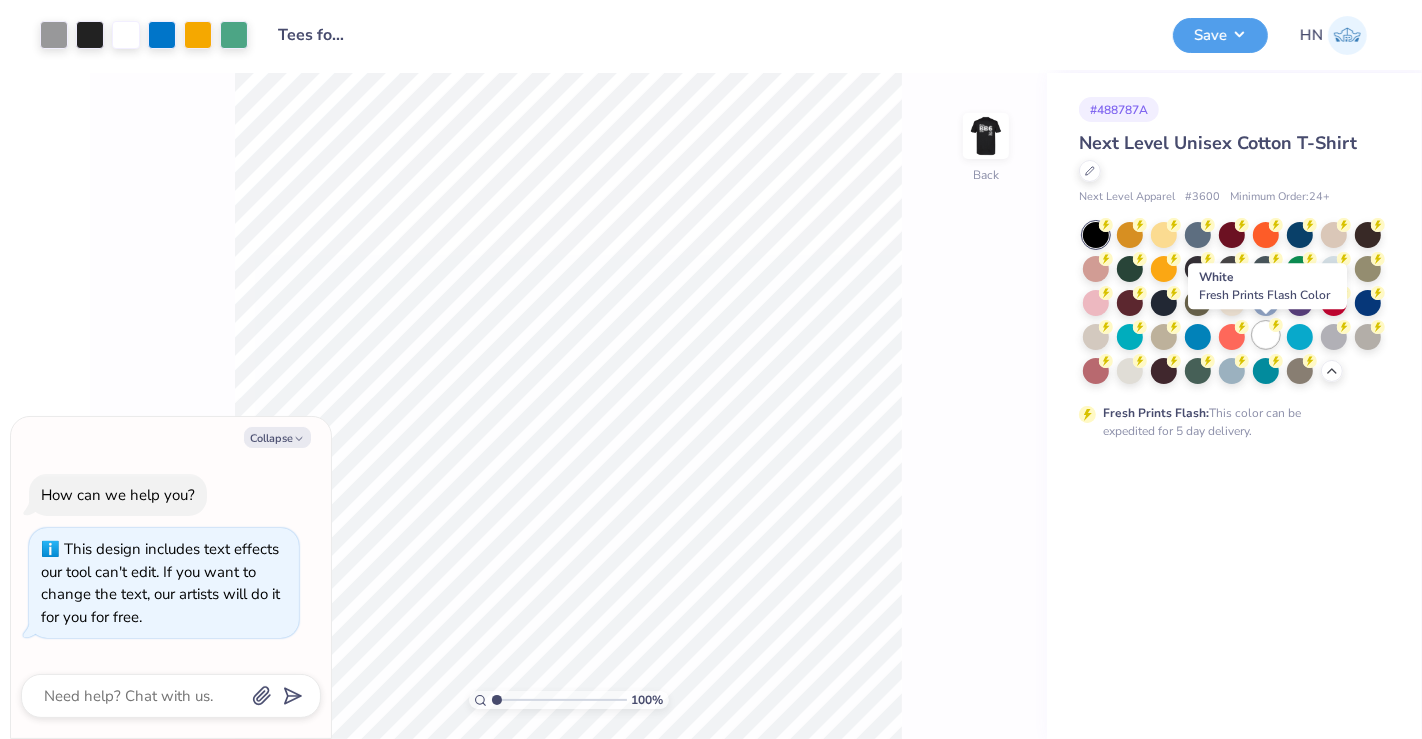 click at bounding box center [1266, 335] 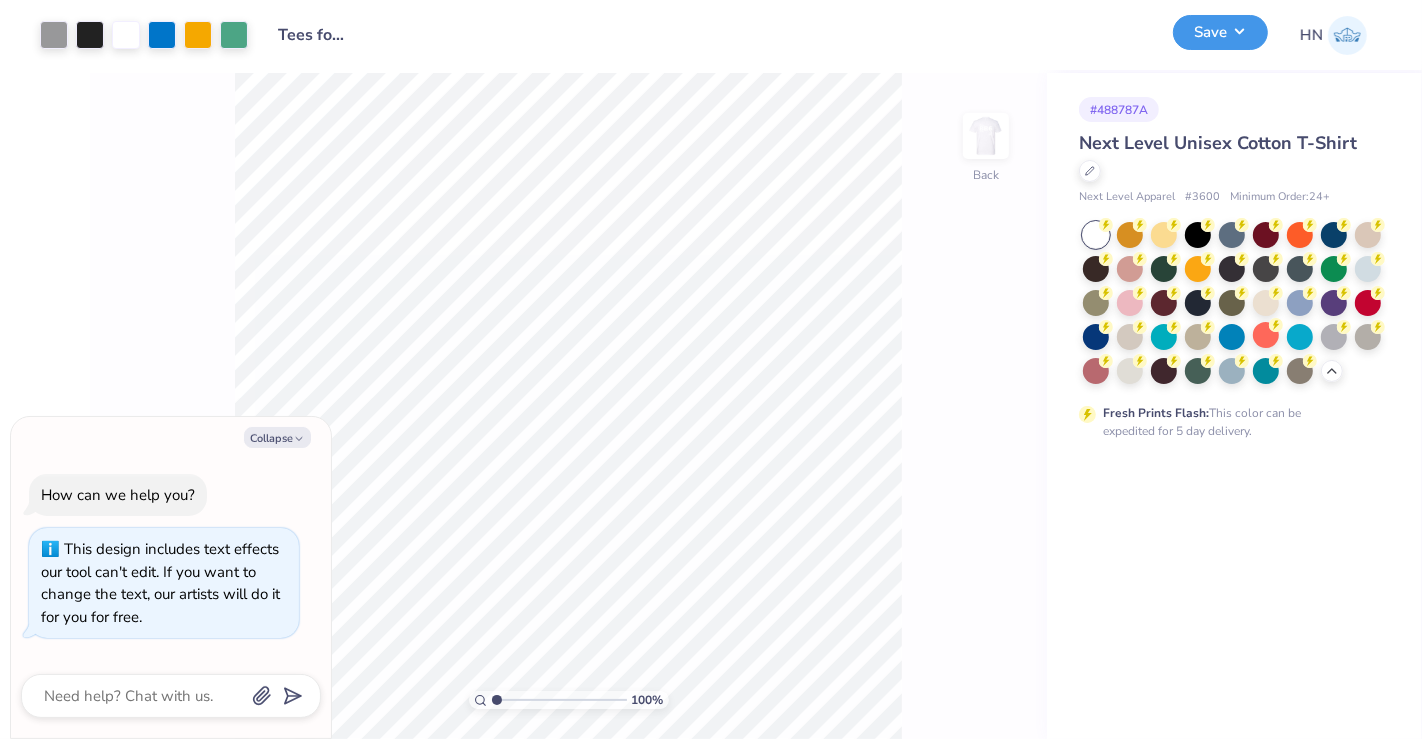 click on "Save" at bounding box center [1220, 32] 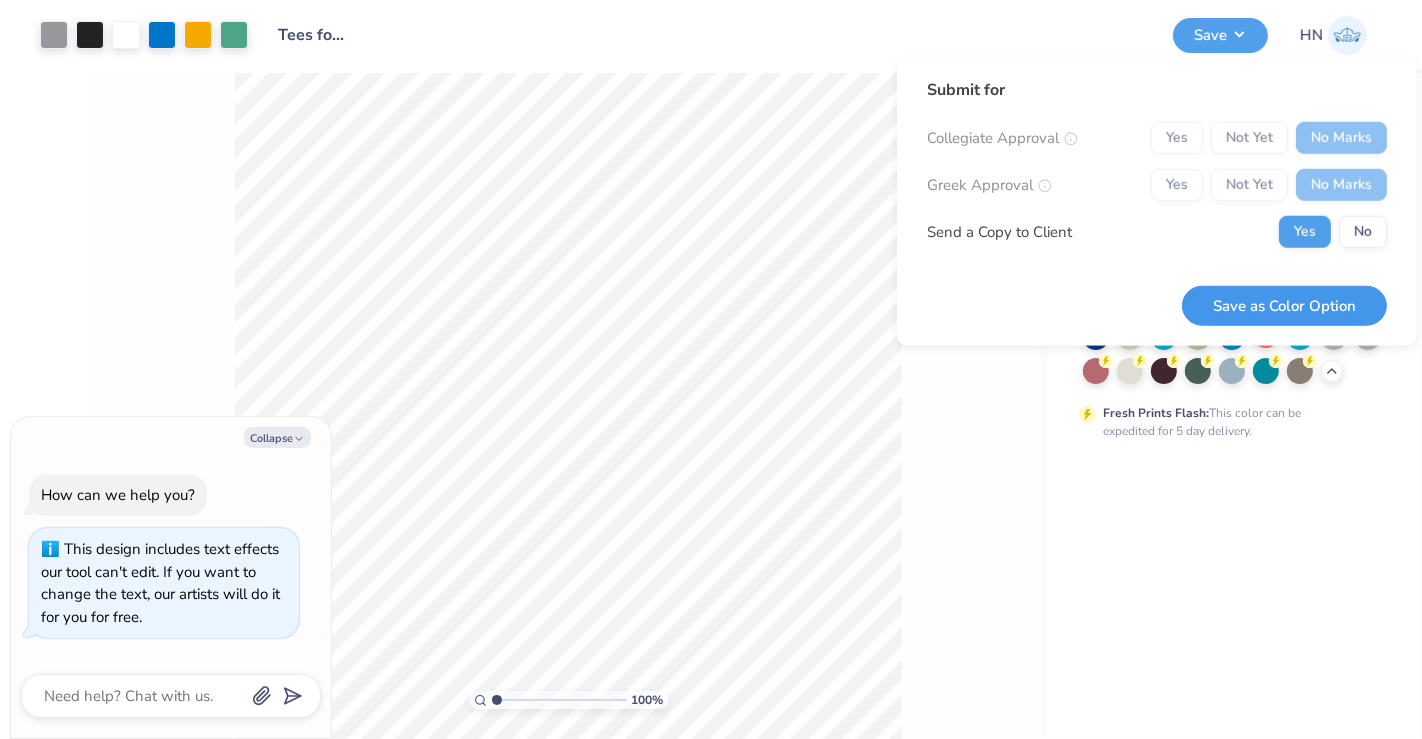 click on "Save as Color Option" at bounding box center (1284, 305) 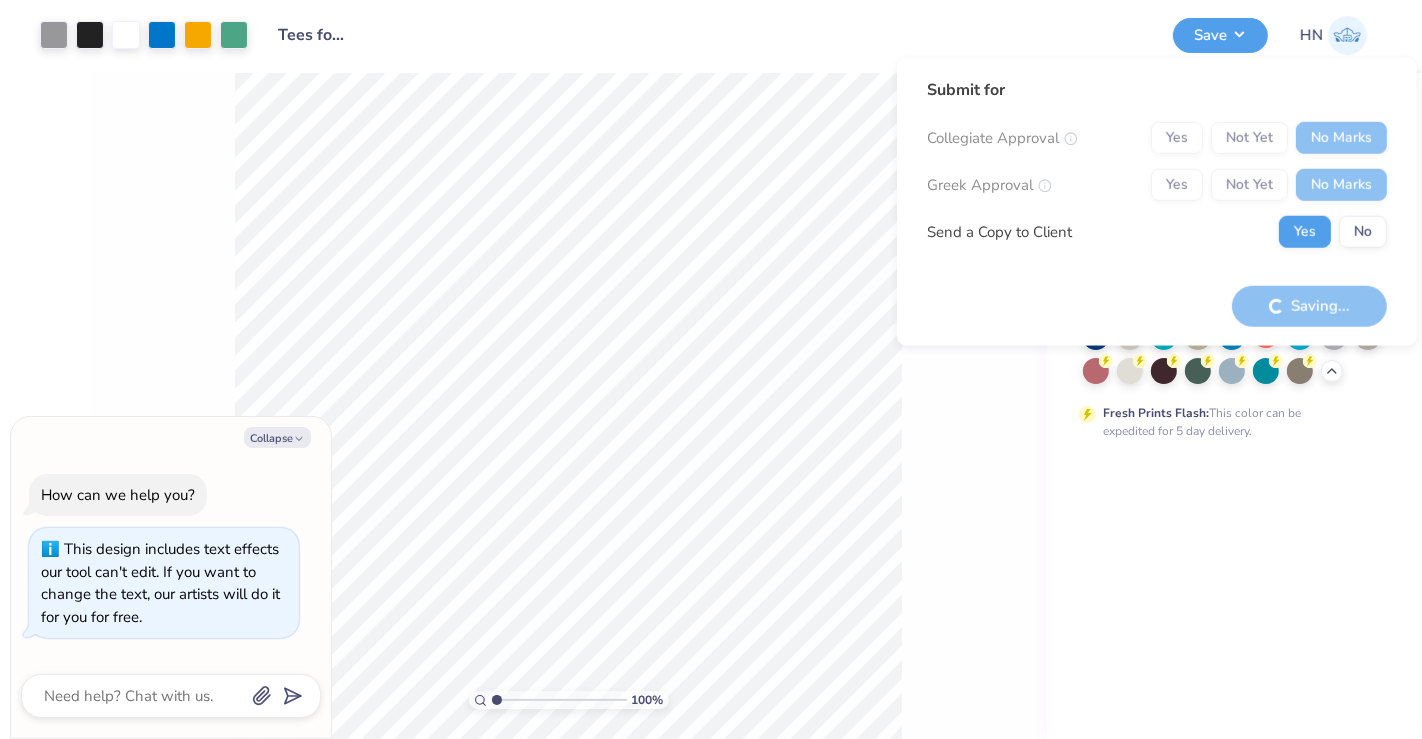 type on "x" 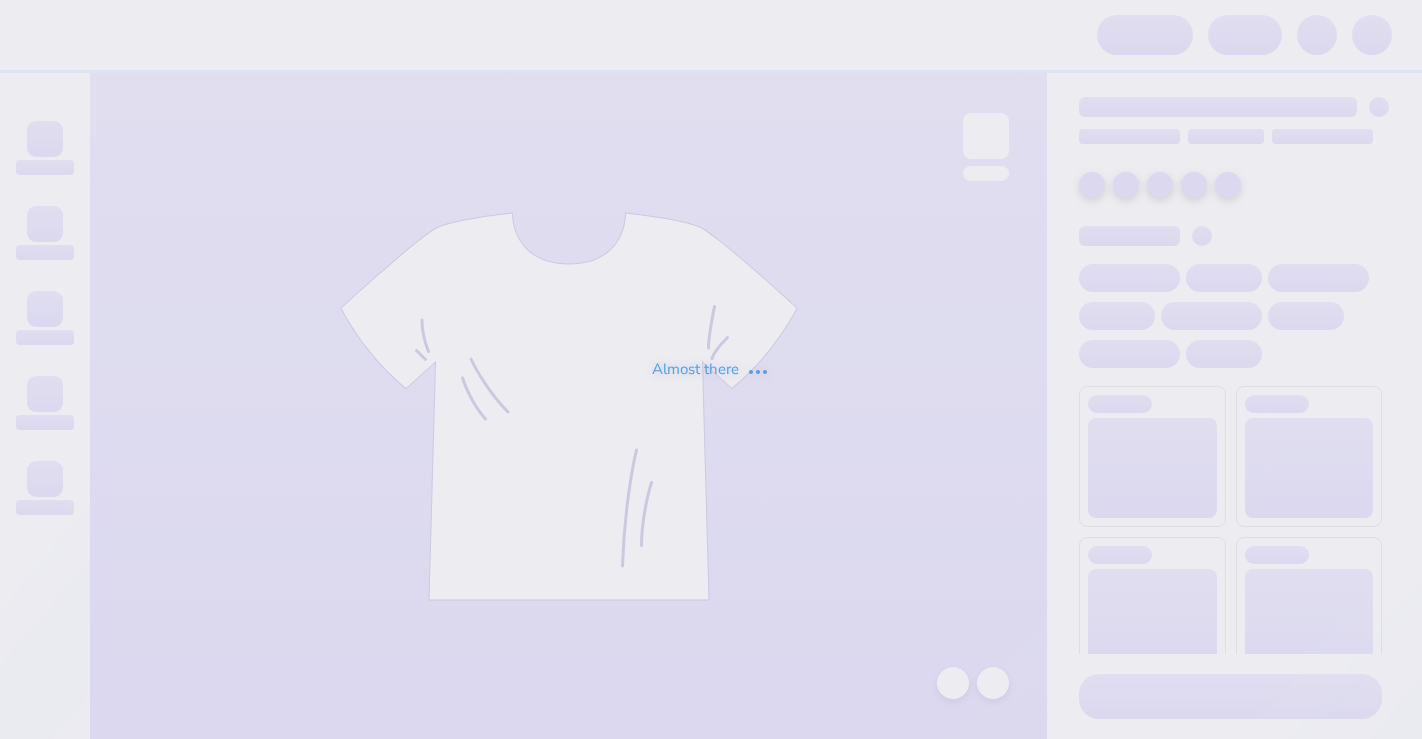 scroll, scrollTop: 0, scrollLeft: 0, axis: both 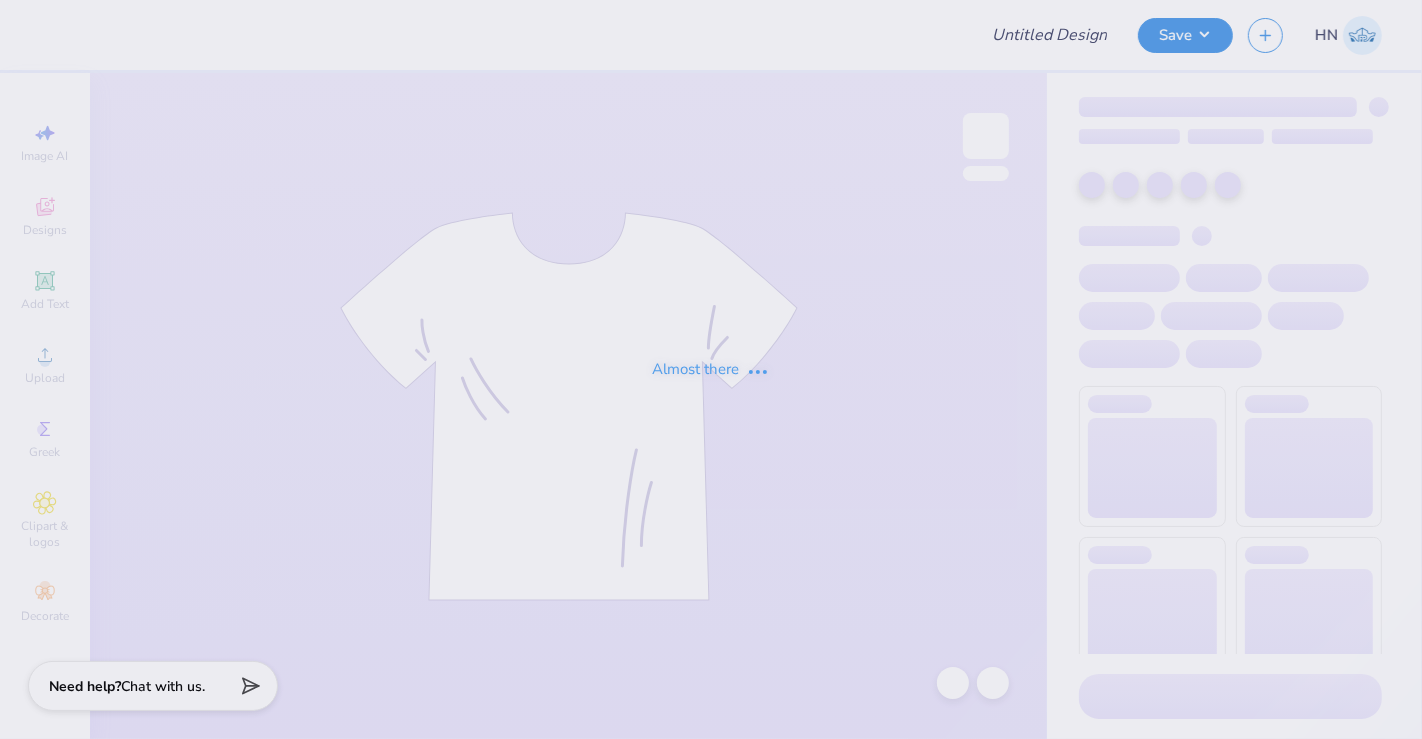 type on "Tees for AST!" 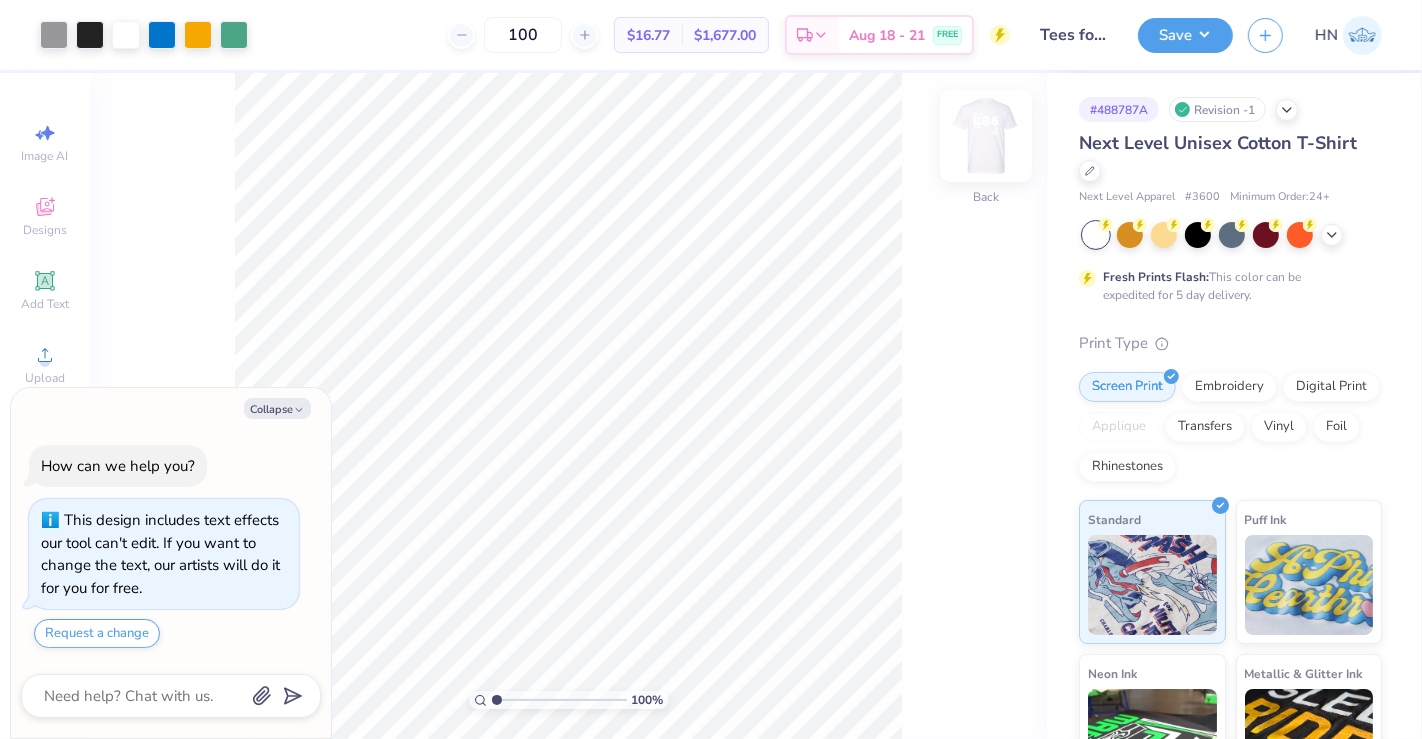 click at bounding box center [986, 136] 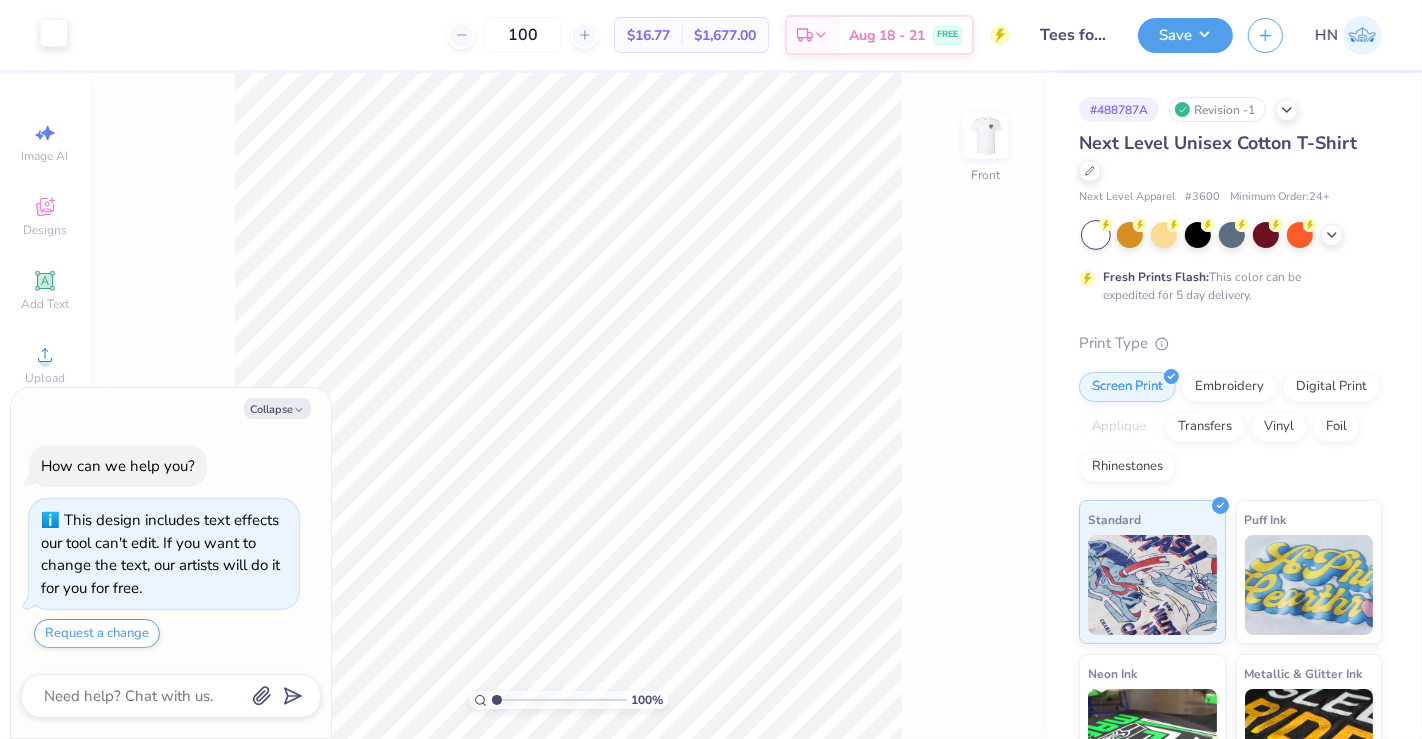 click at bounding box center (54, 33) 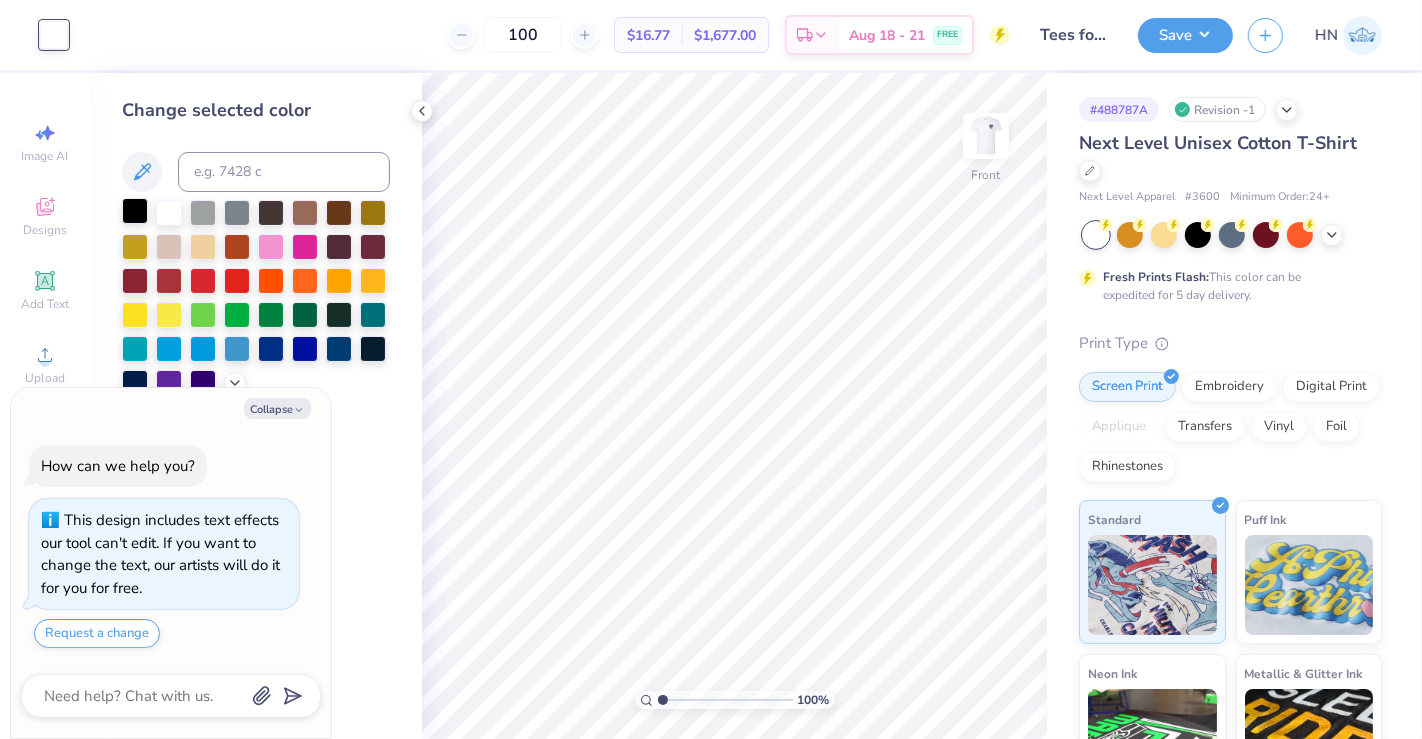click at bounding box center [135, 211] 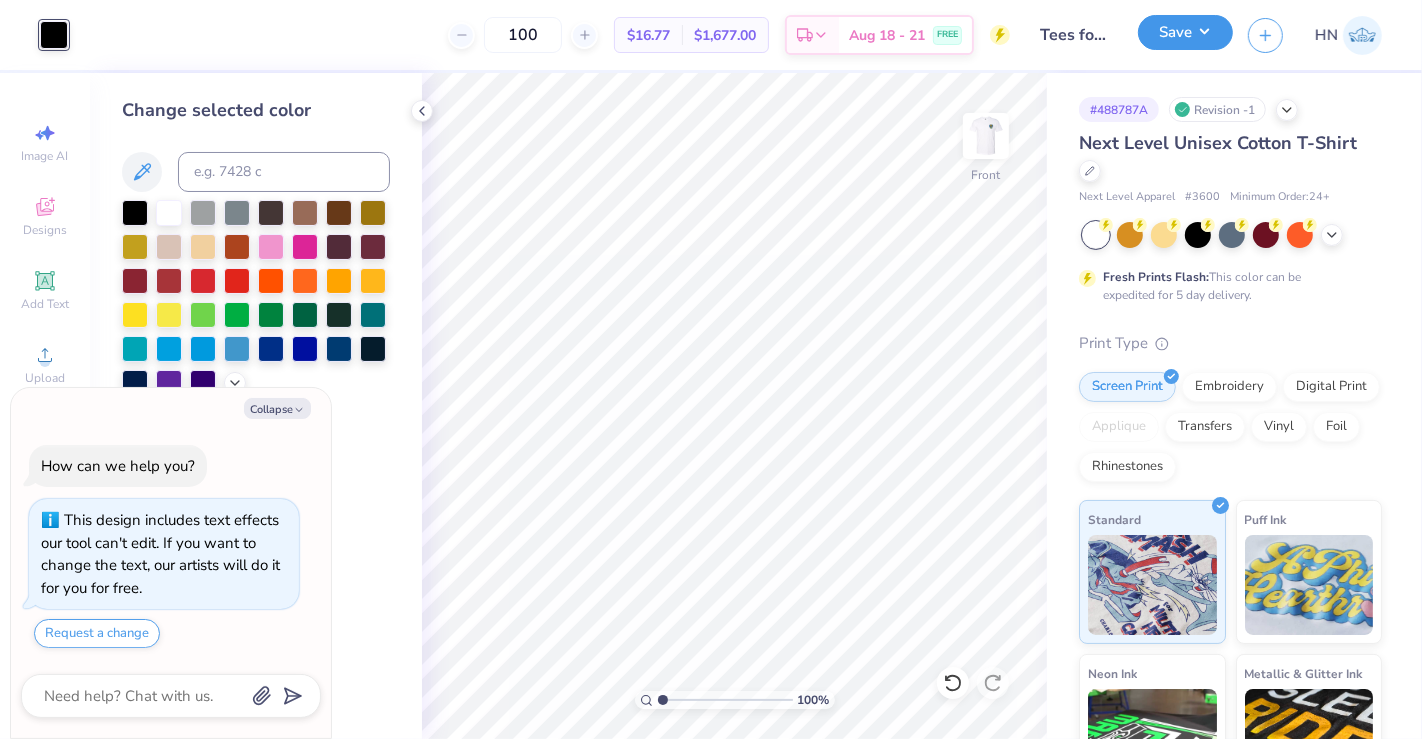 click on "Save" at bounding box center [1185, 32] 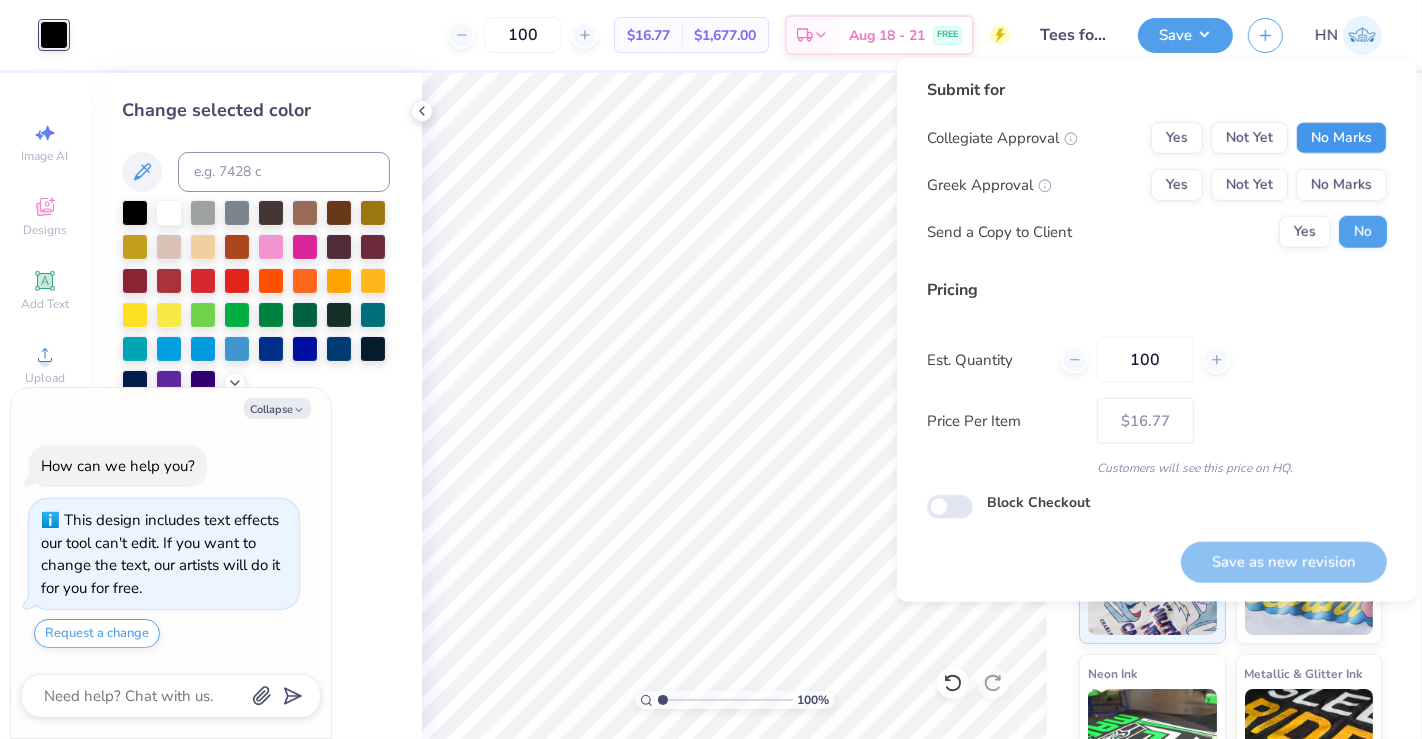 click on "No Marks" at bounding box center (1341, 138) 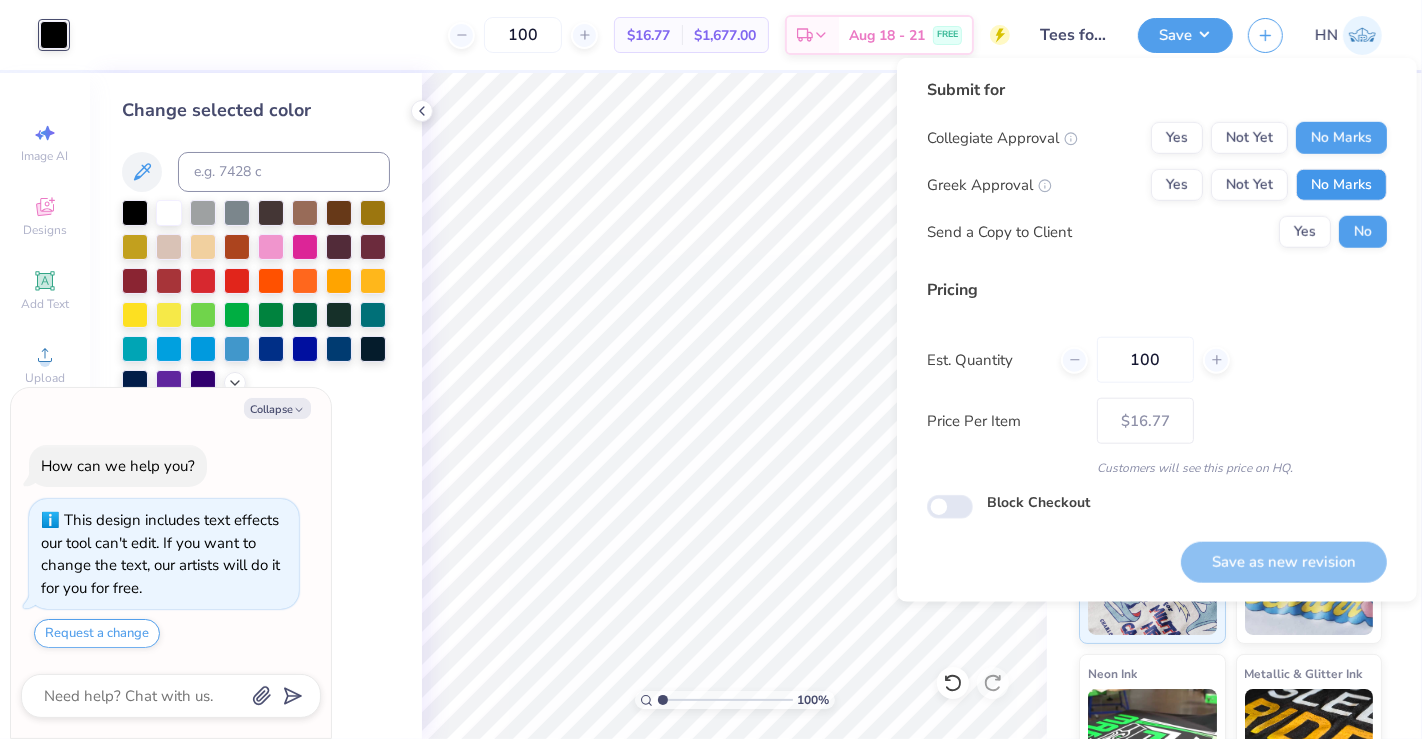 click on "No Marks" at bounding box center [1341, 185] 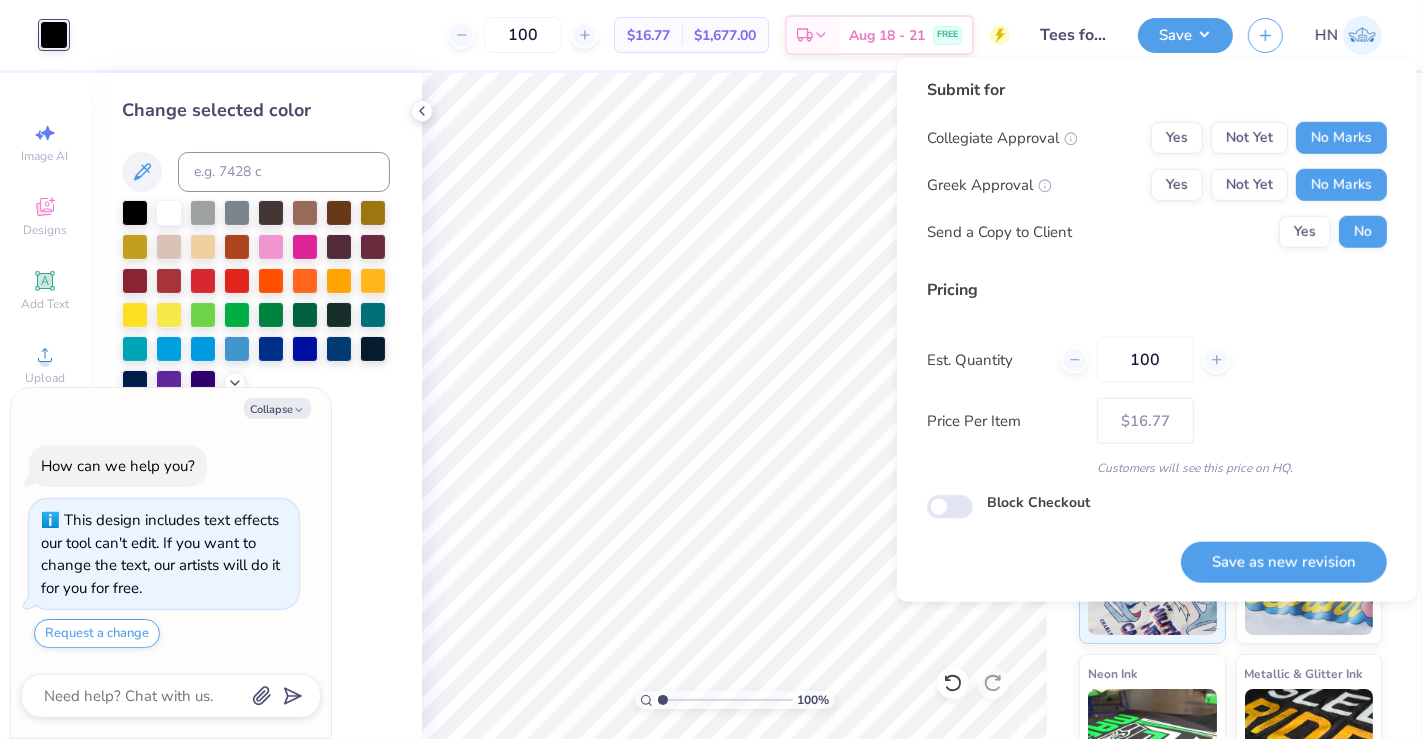 drag, startPoint x: 1280, startPoint y: 548, endPoint x: 1265, endPoint y: 555, distance: 16.552946 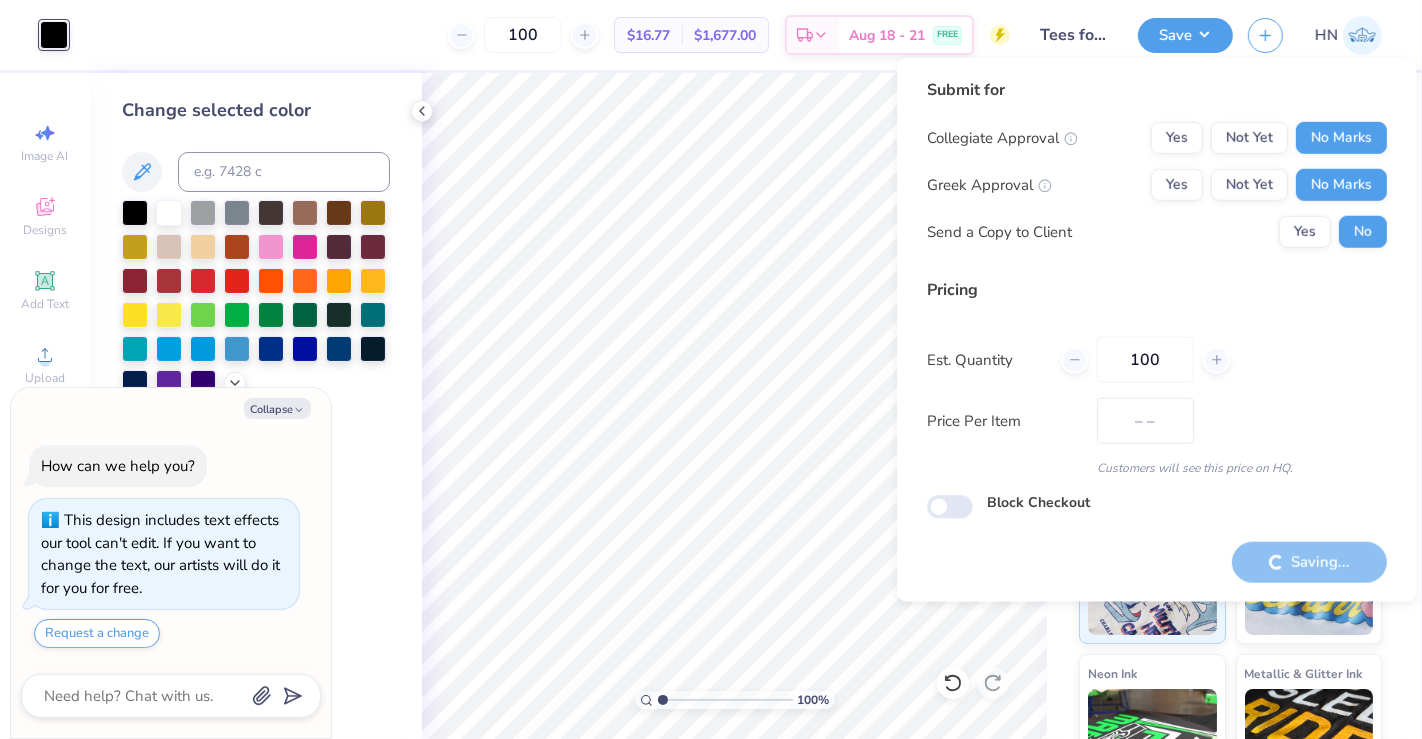 type on "$16.77" 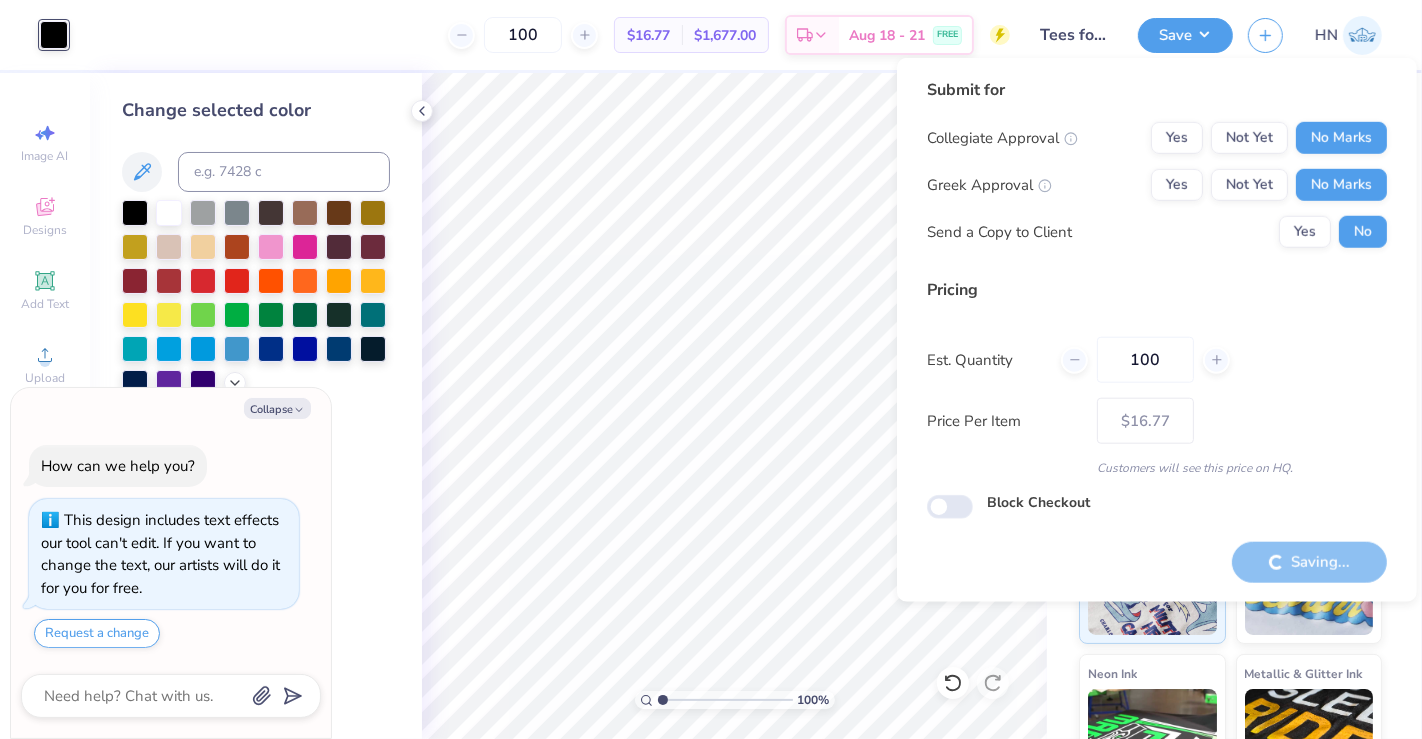 type on "x" 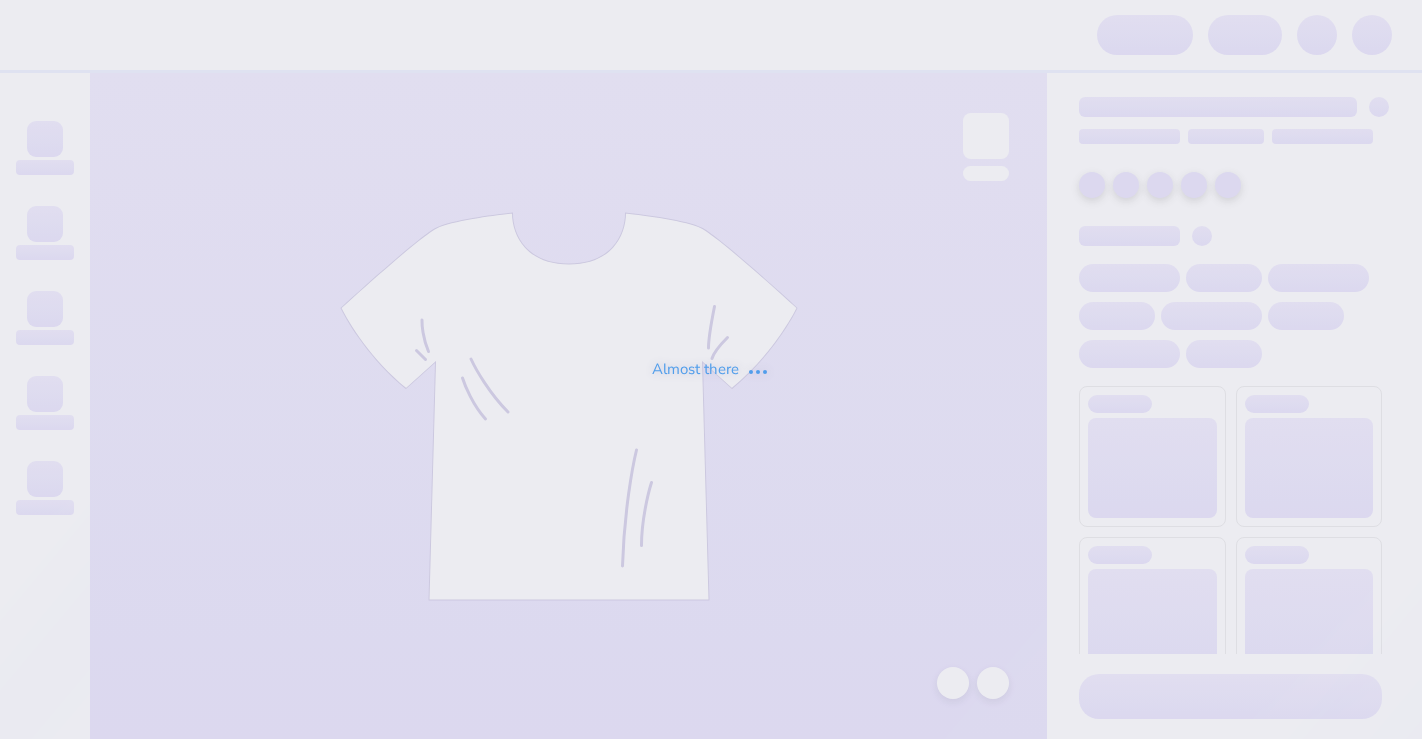 scroll, scrollTop: 0, scrollLeft: 0, axis: both 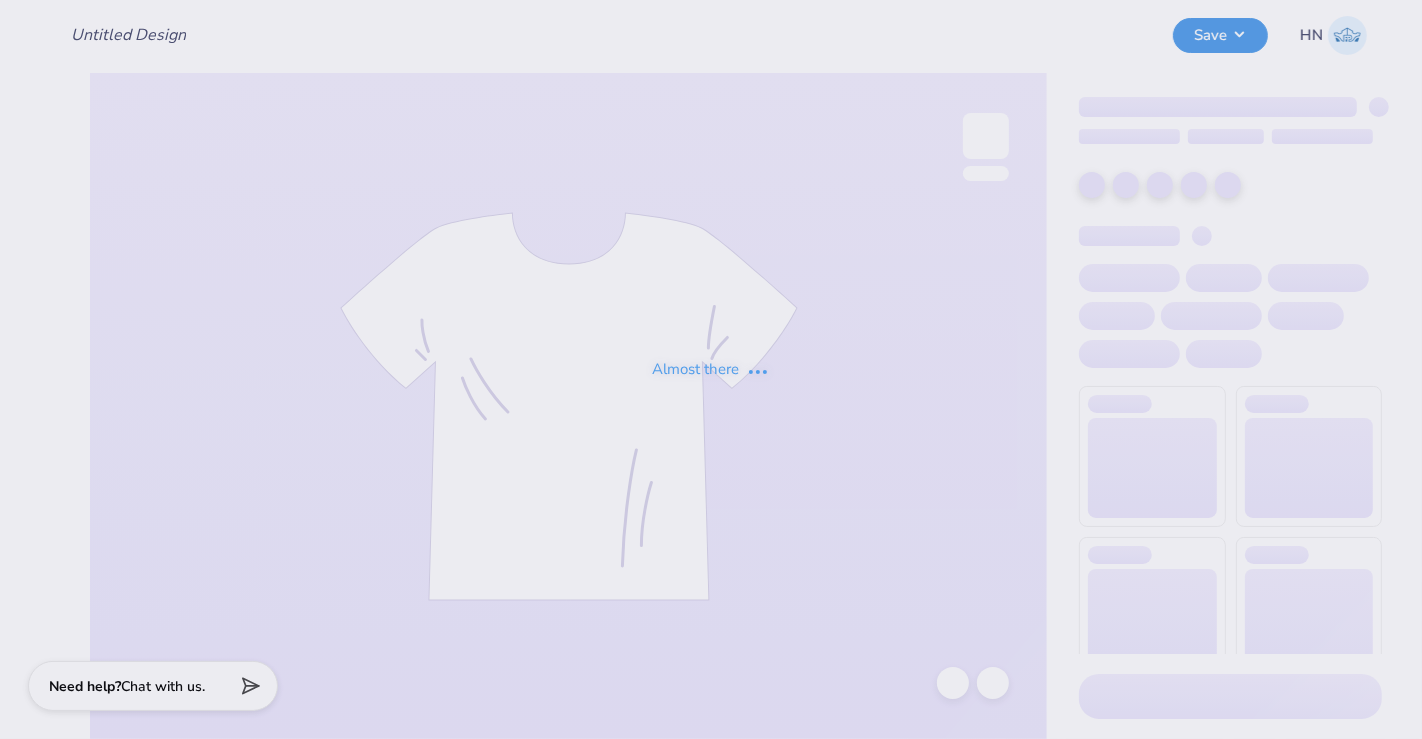 type on "Tees for ISLA!" 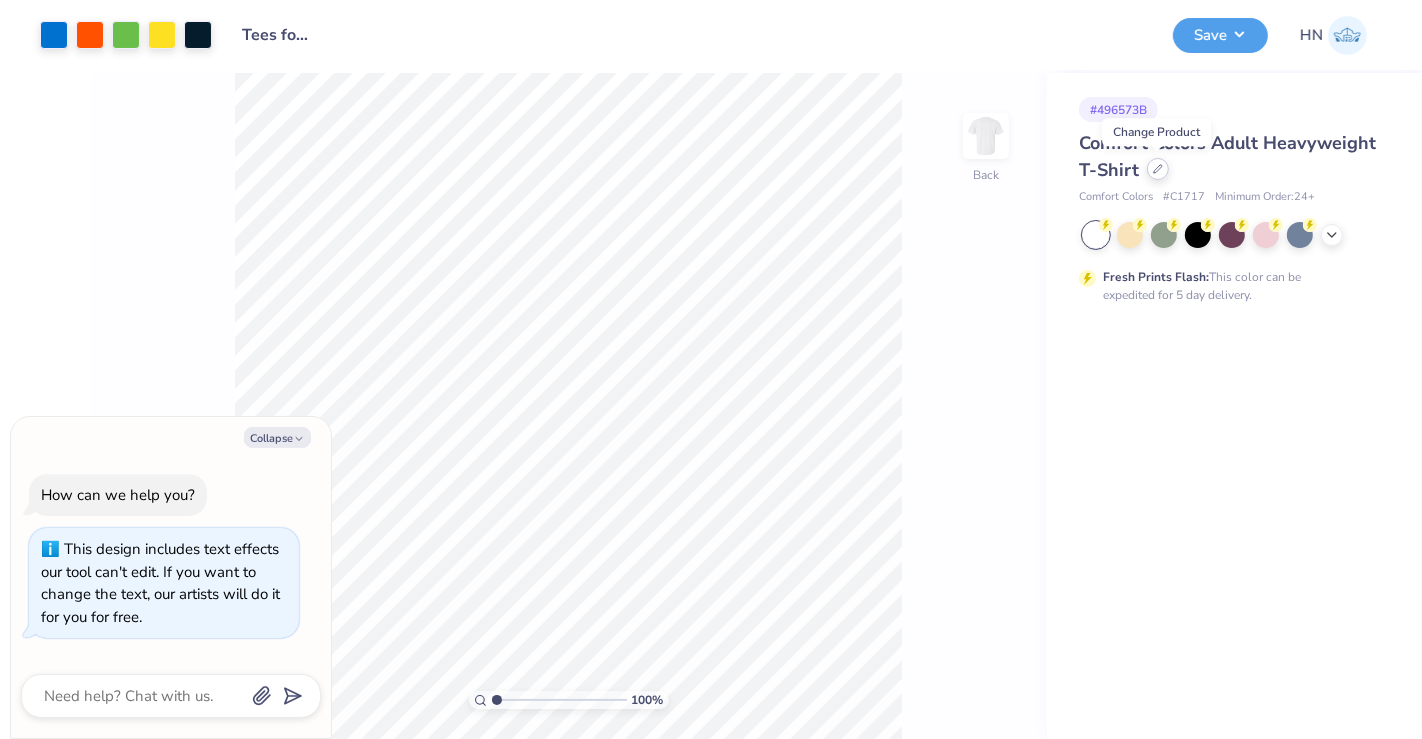 click 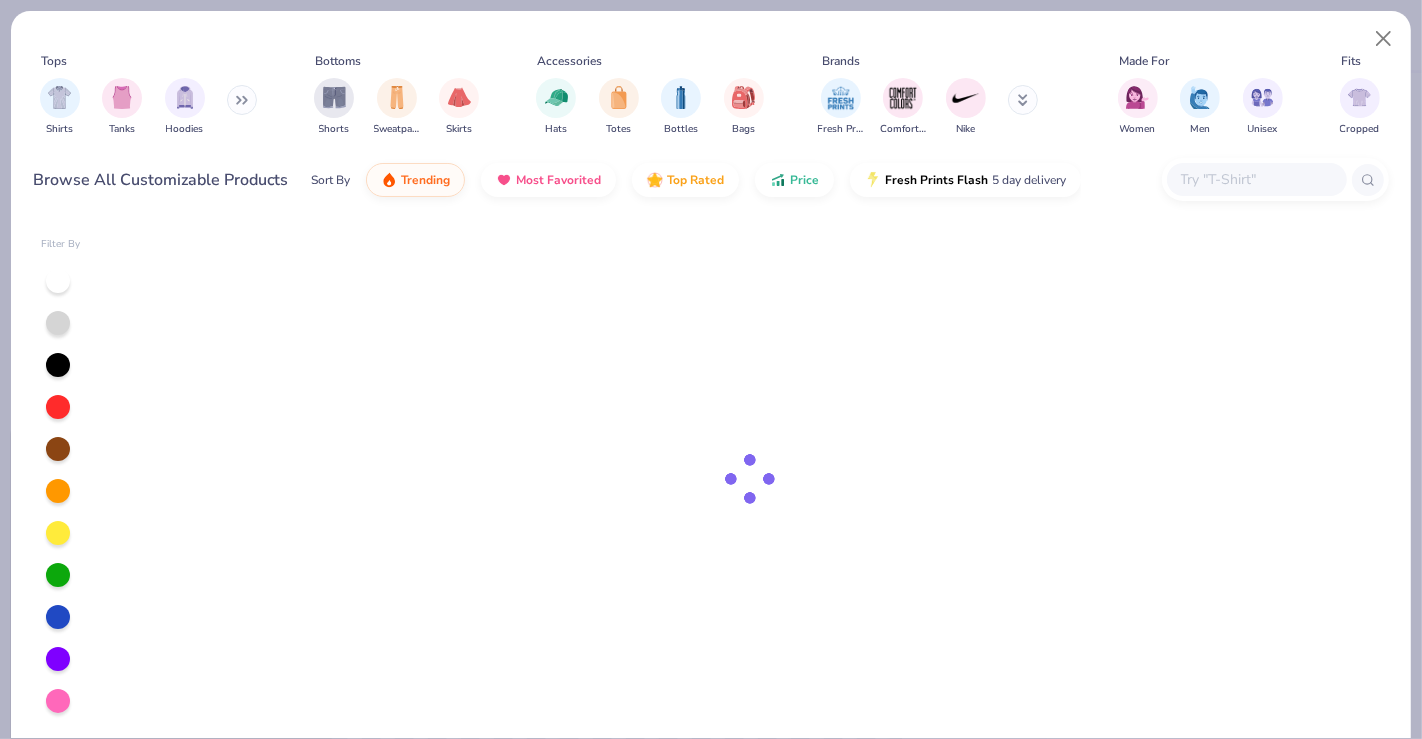 type on "x" 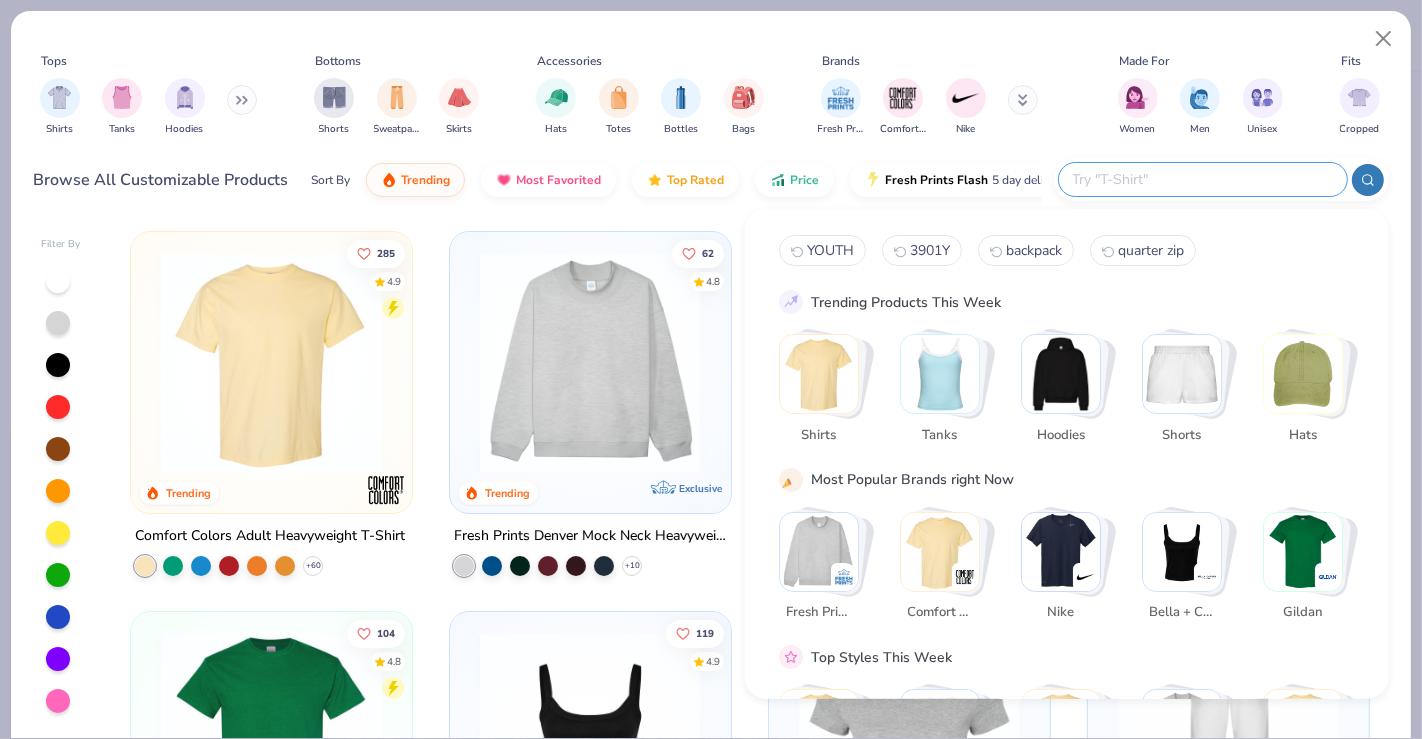 click at bounding box center [1202, 179] 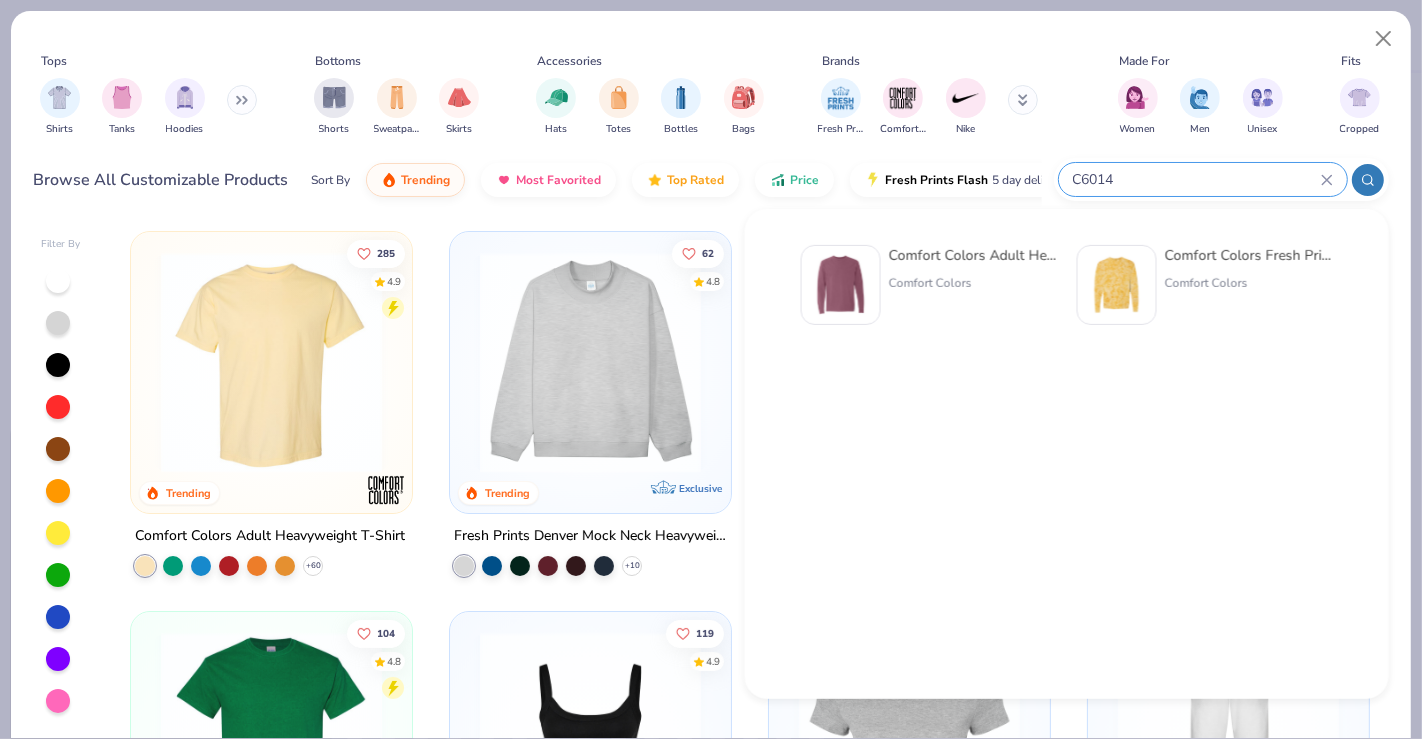 drag, startPoint x: 1179, startPoint y: 174, endPoint x: 1077, endPoint y: 182, distance: 102.31325 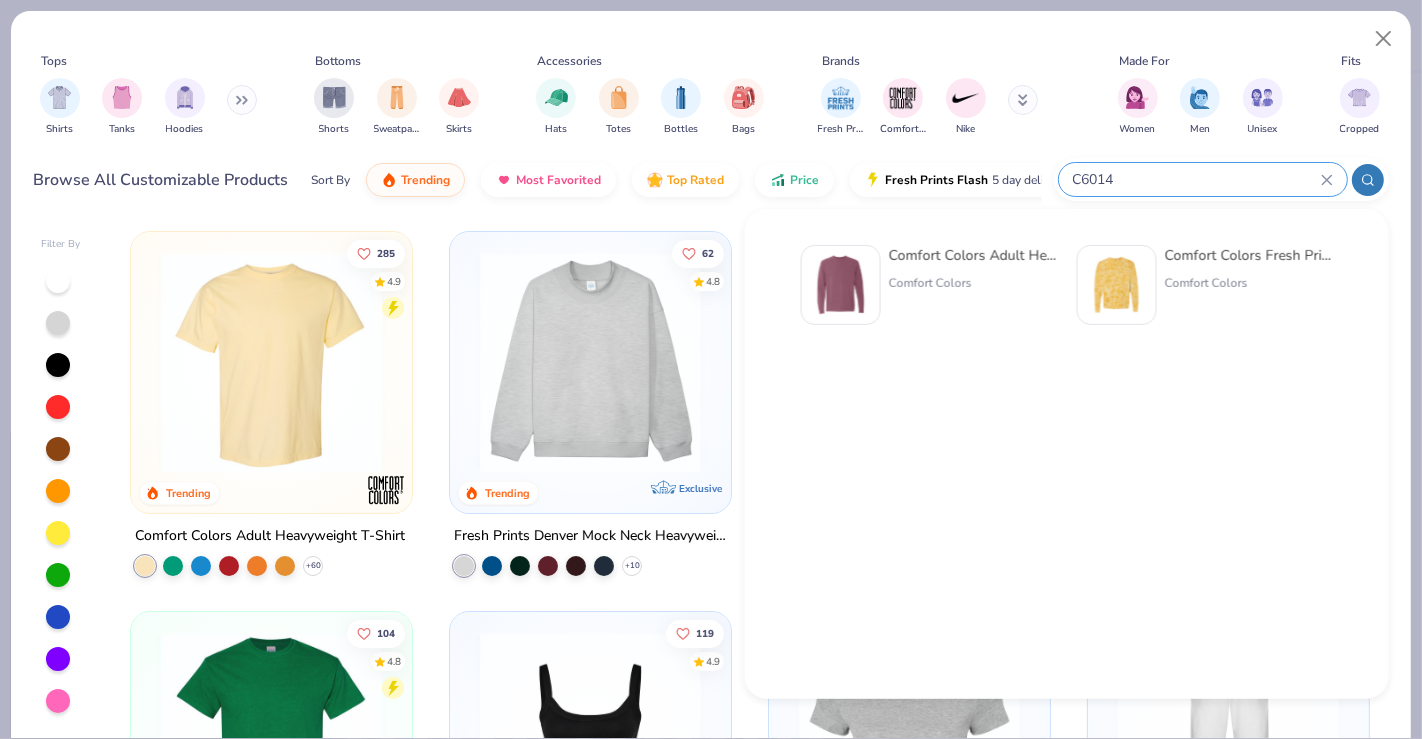 click on "C6014" at bounding box center (1196, 179) 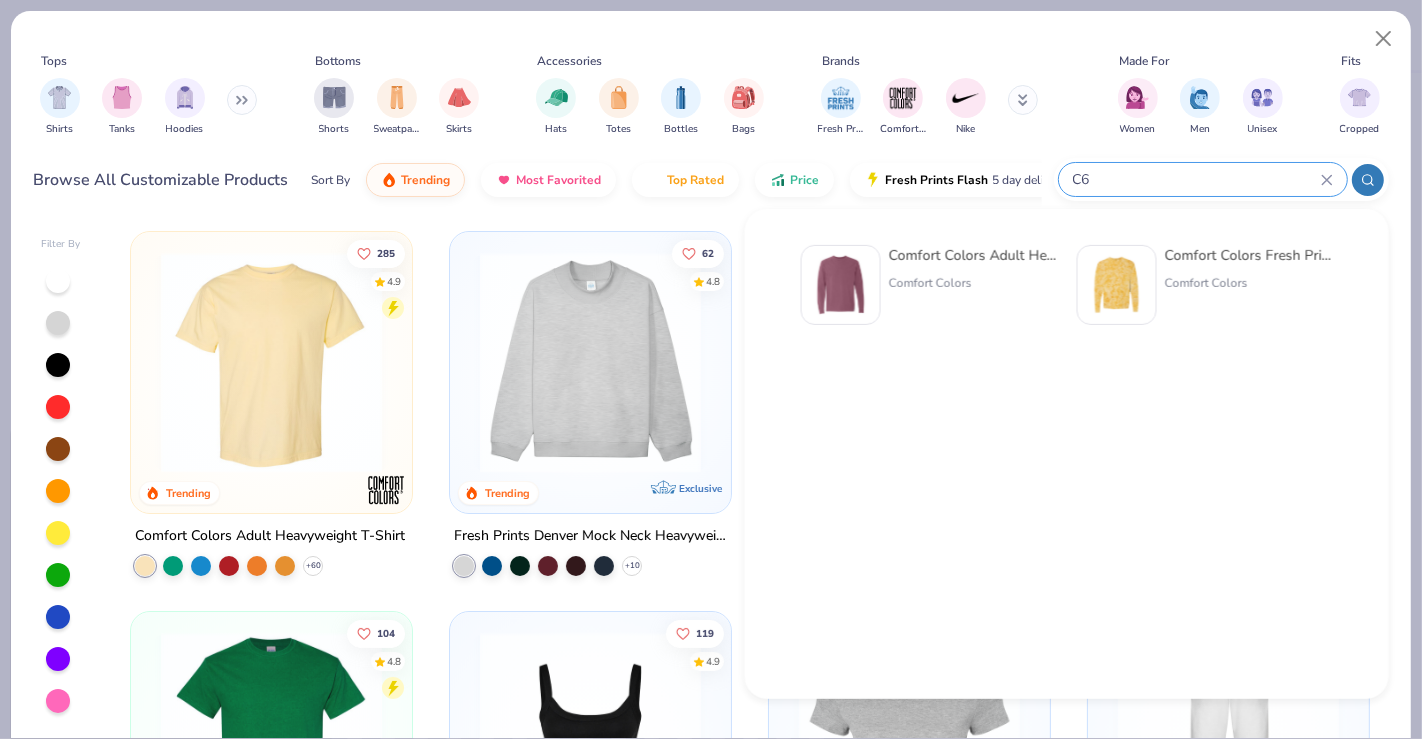 type on "C" 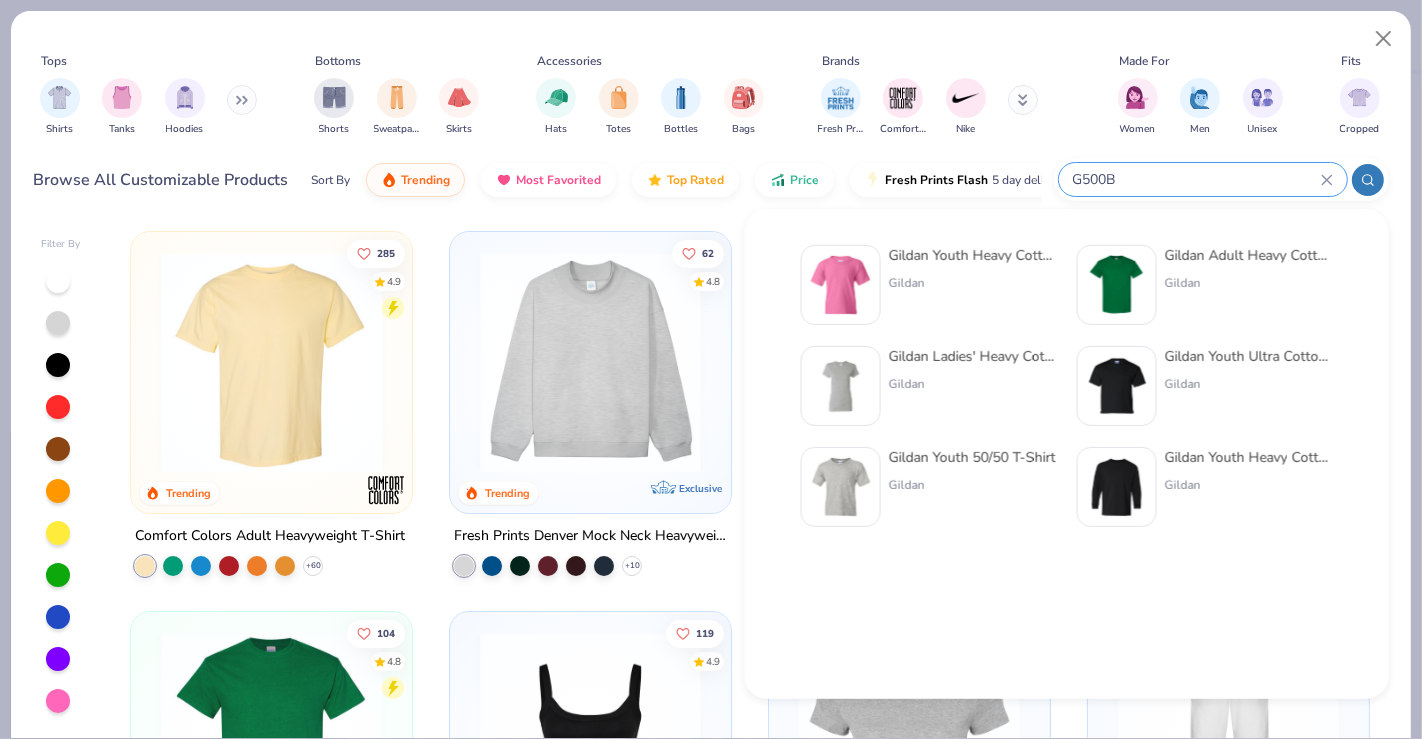 type on "G500B" 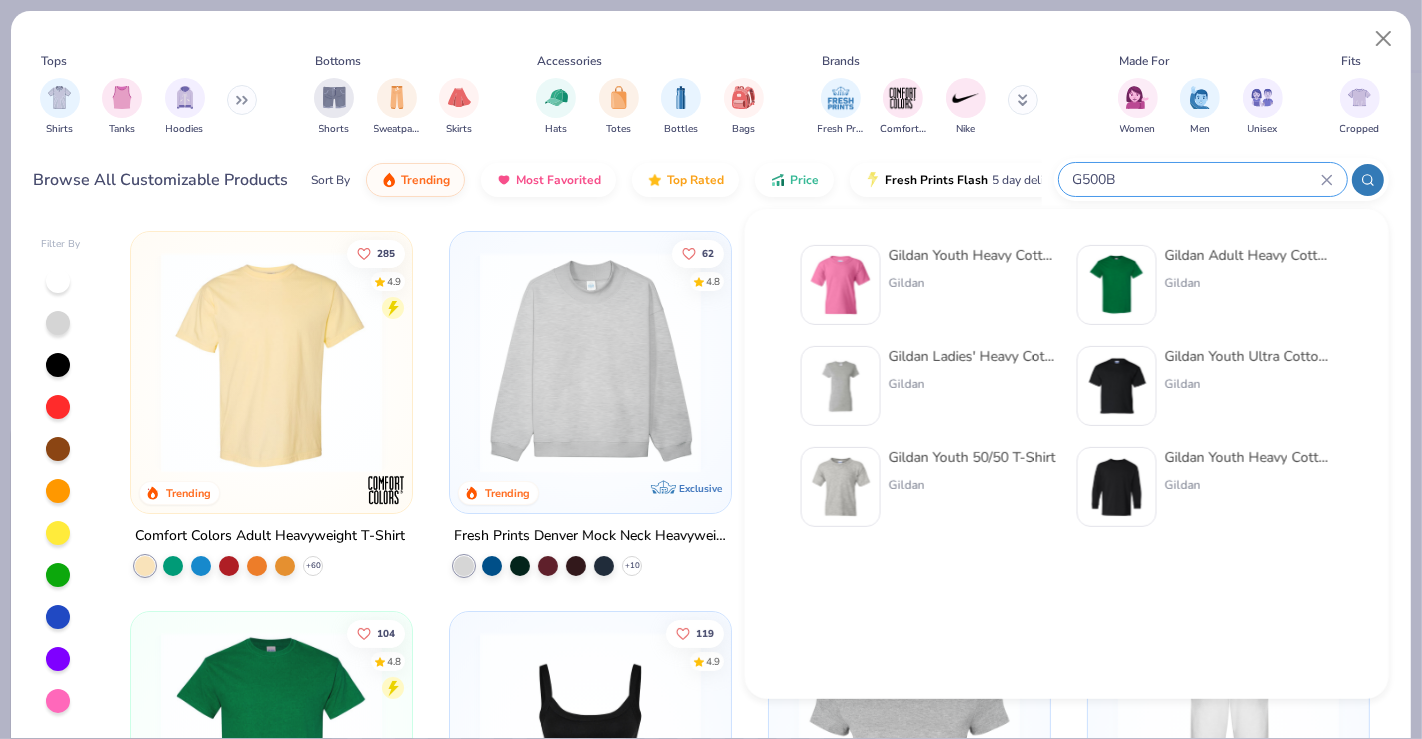click on "Gildan Youth Heavy Cotton 5.3 Oz. T-Shirt Gildan" at bounding box center (973, 285) 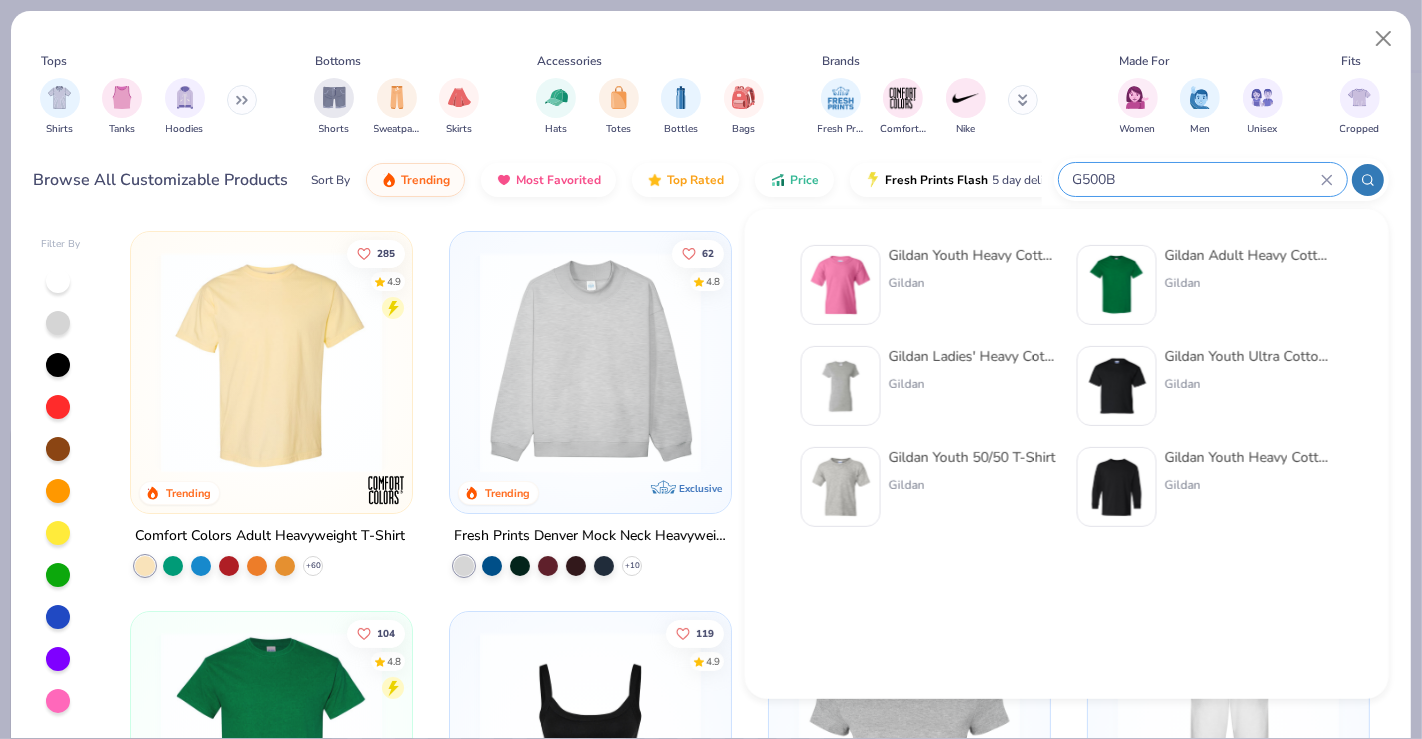 type 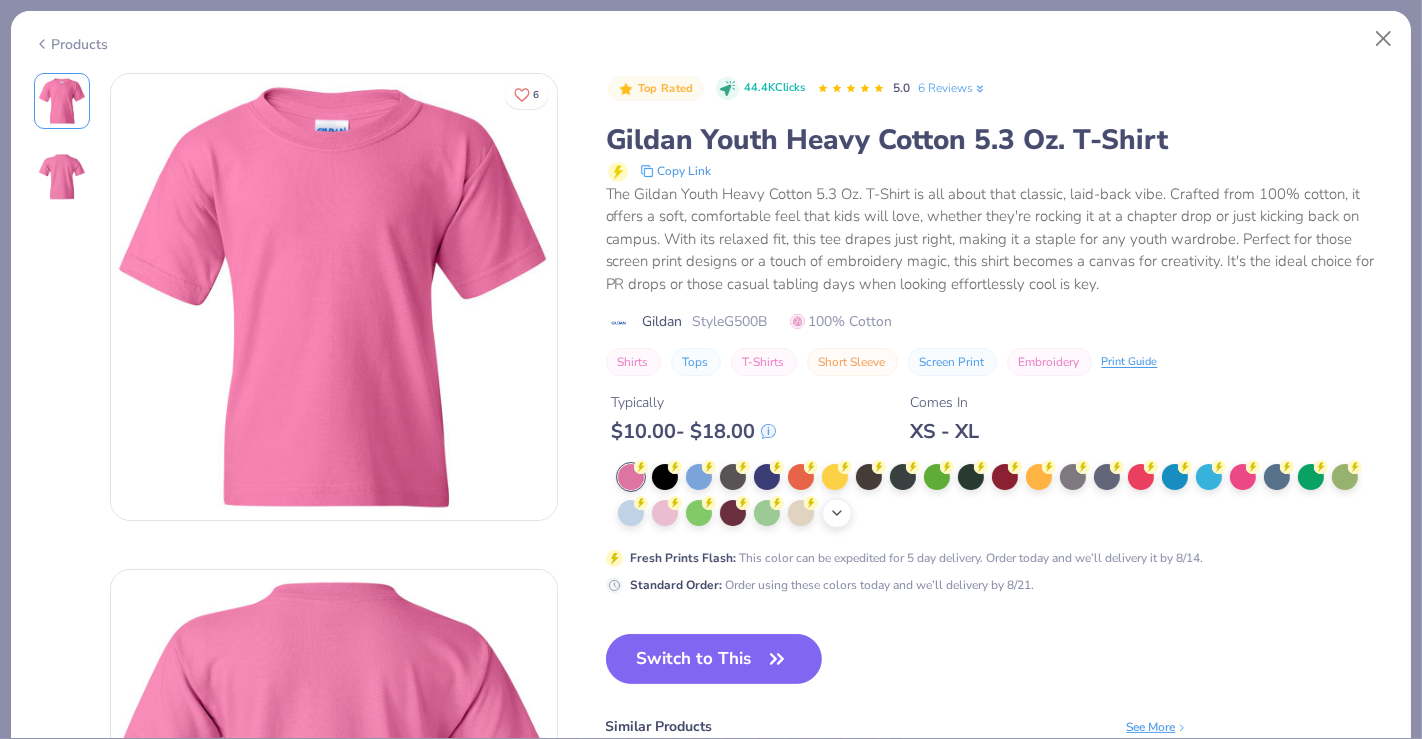 click on "+ 22" at bounding box center [837, 513] 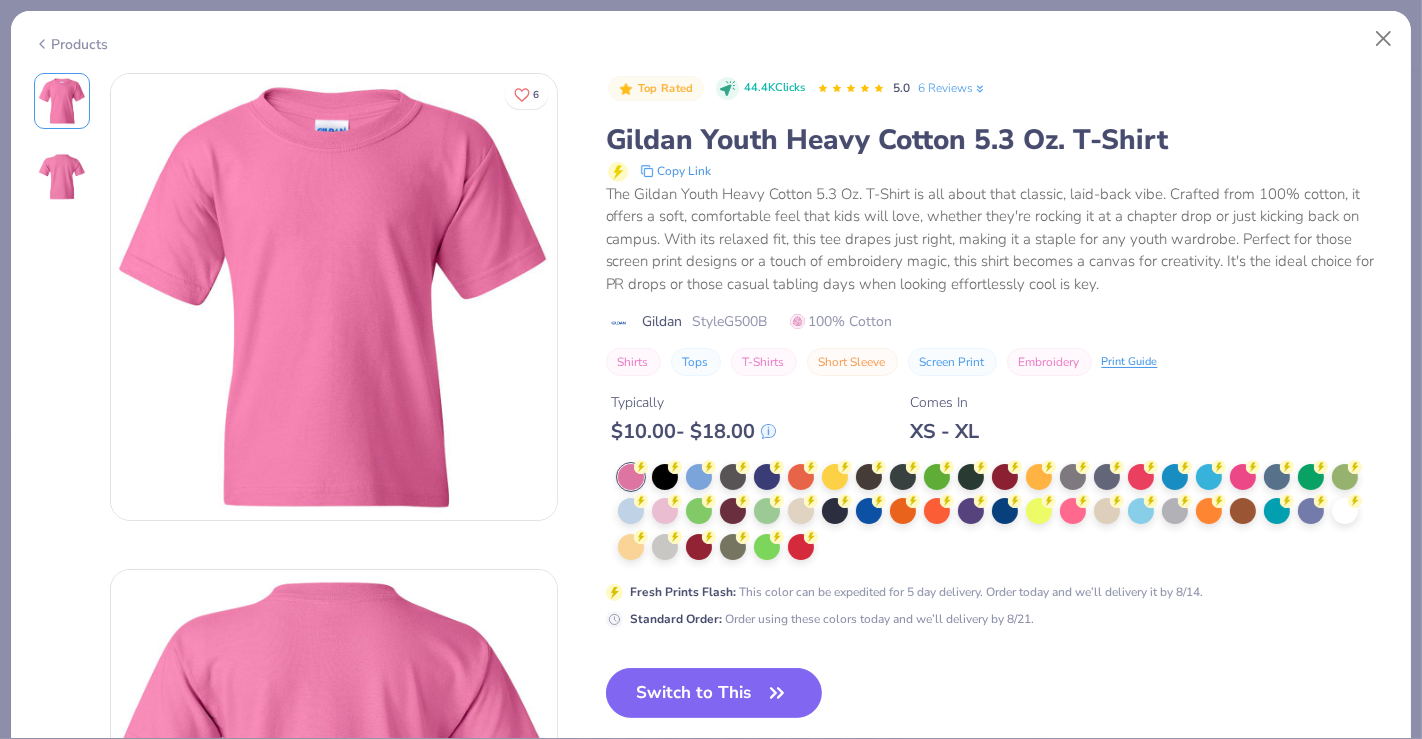 click at bounding box center (1003, 513) 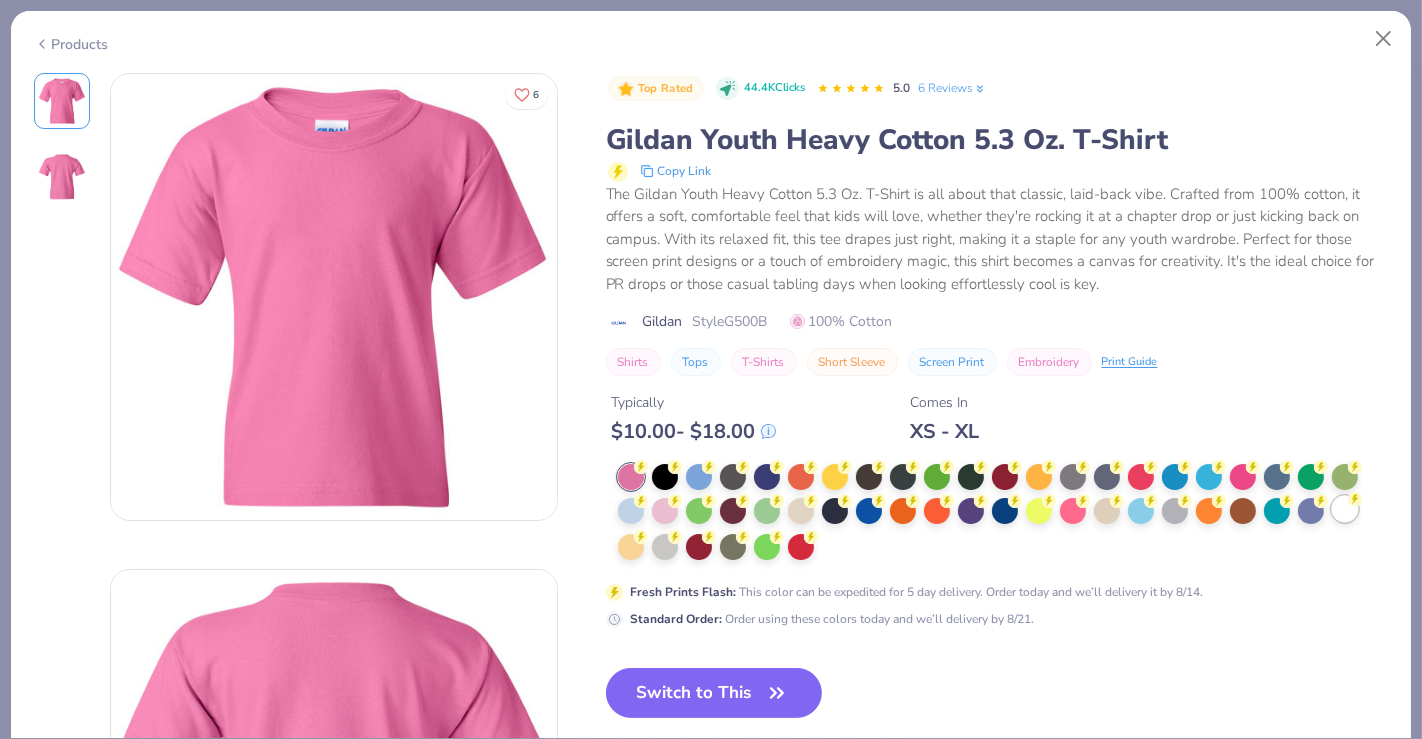 click at bounding box center (1345, 509) 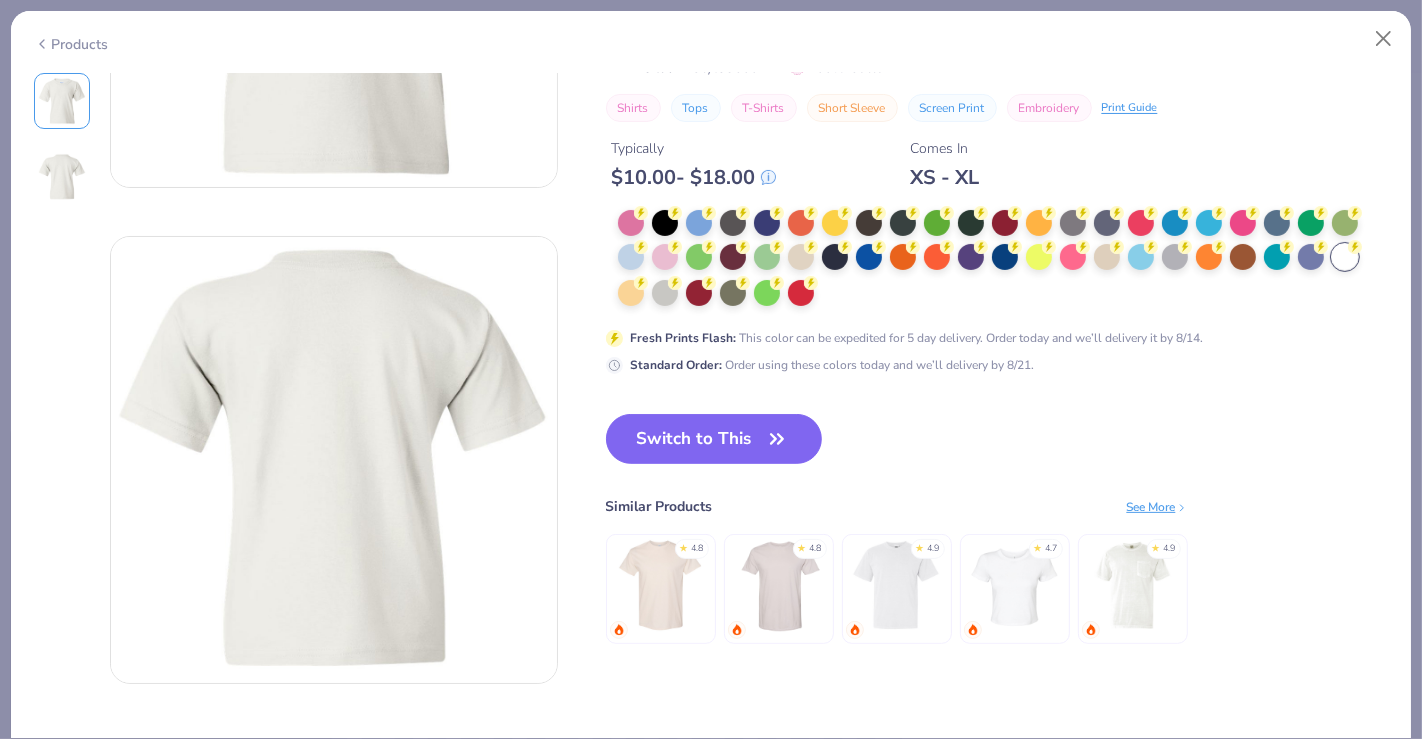 scroll, scrollTop: 0, scrollLeft: 0, axis: both 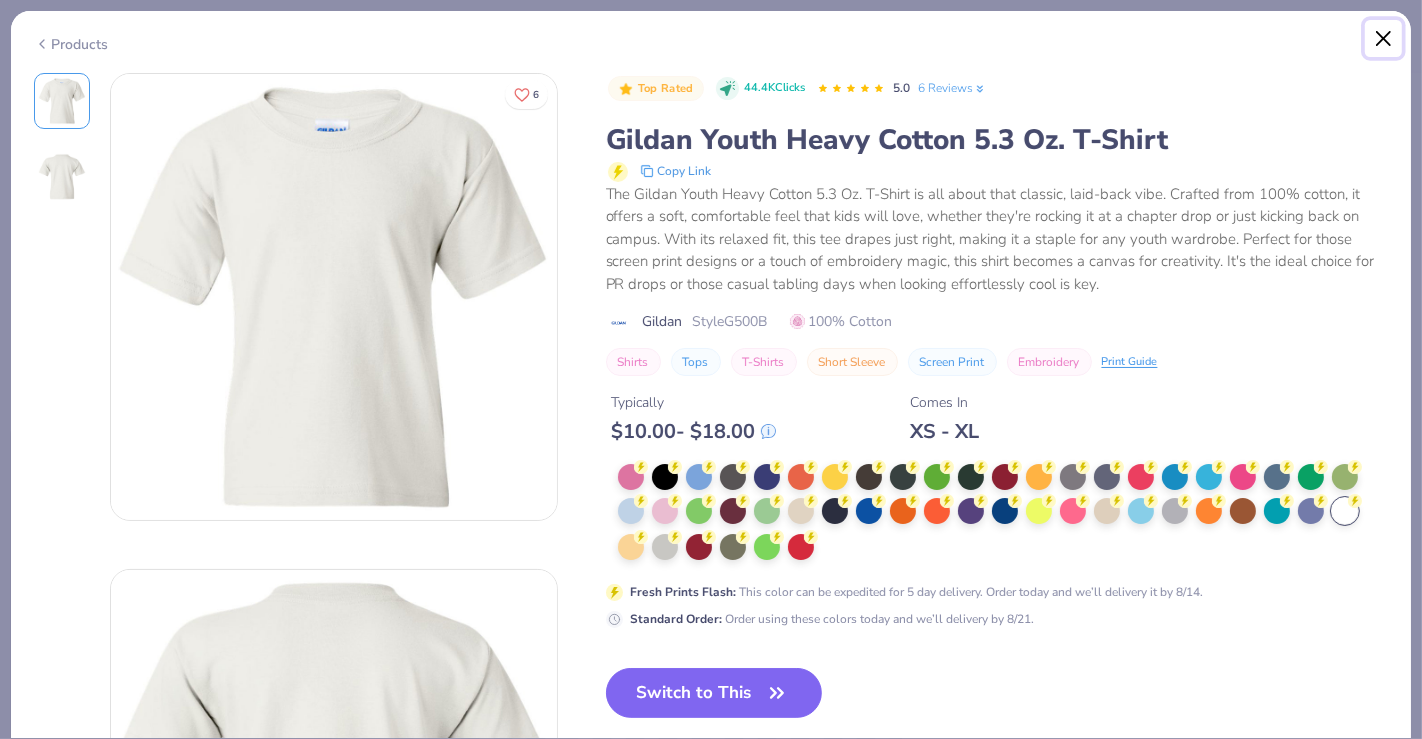 click at bounding box center [1384, 39] 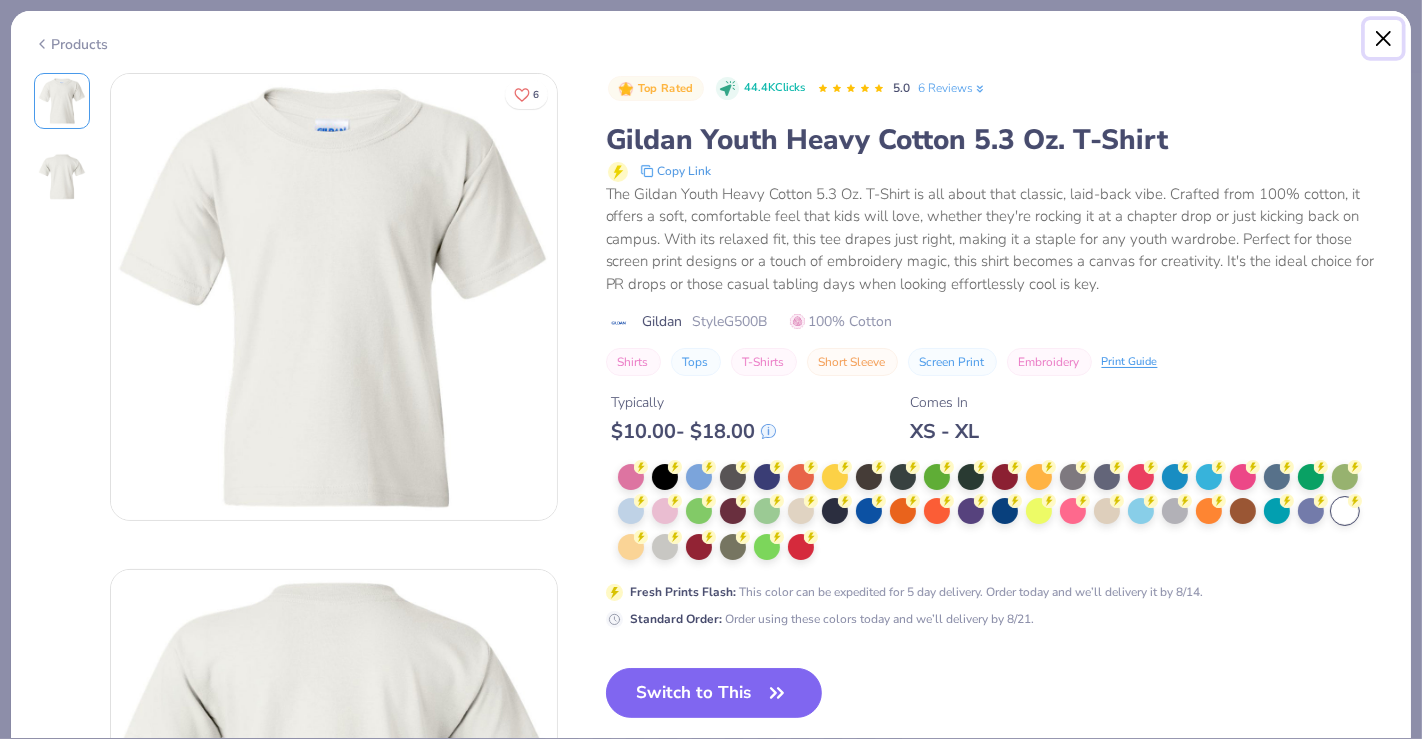 type on "x" 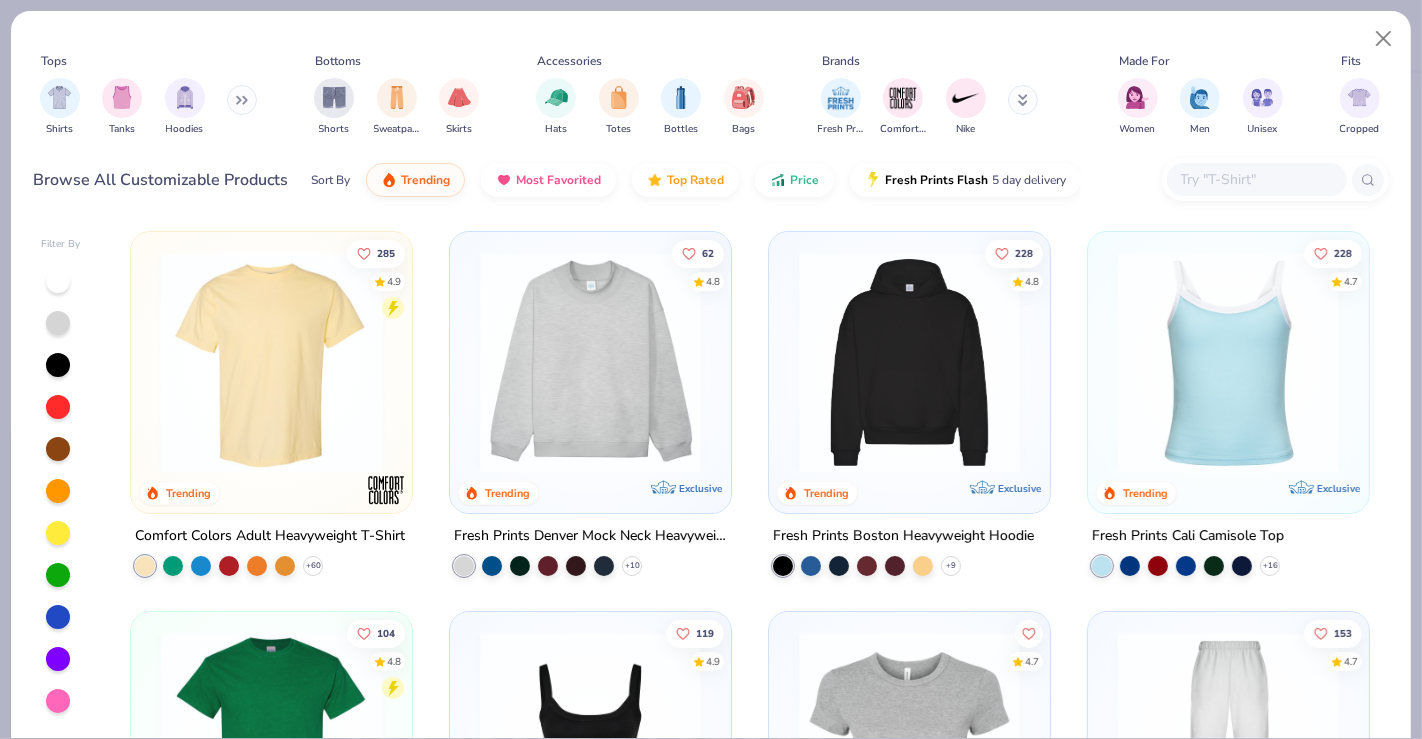 click at bounding box center [1256, 179] 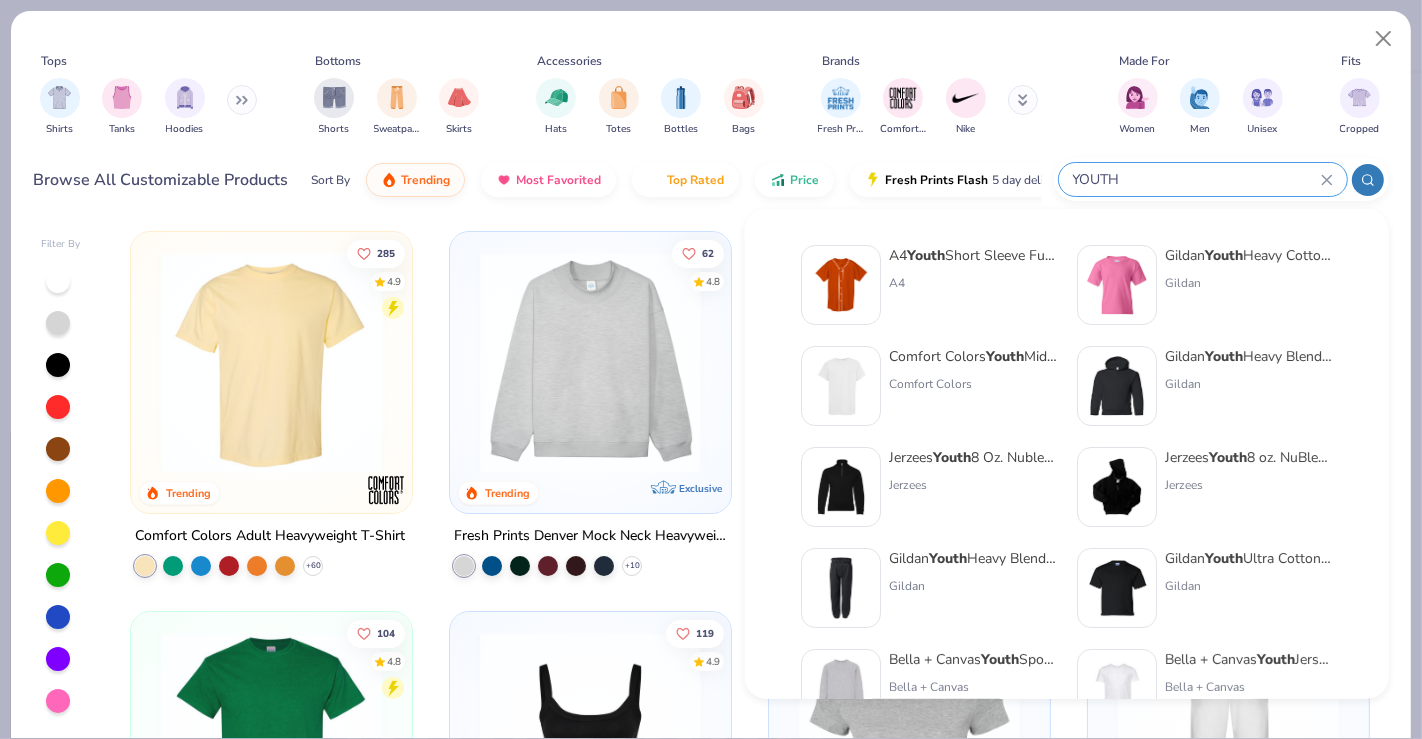 type on "YOUTH" 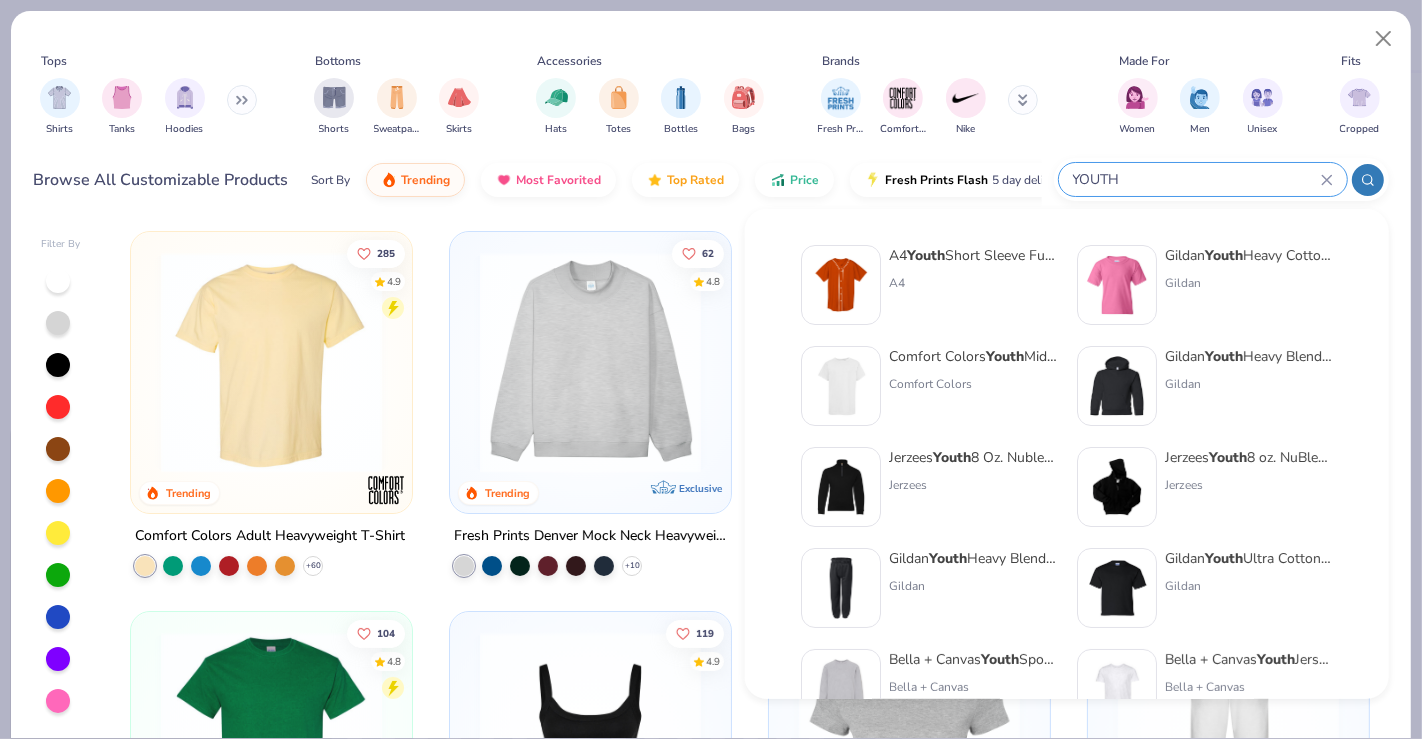 click on "Comfort Colors" at bounding box center [973, 384] 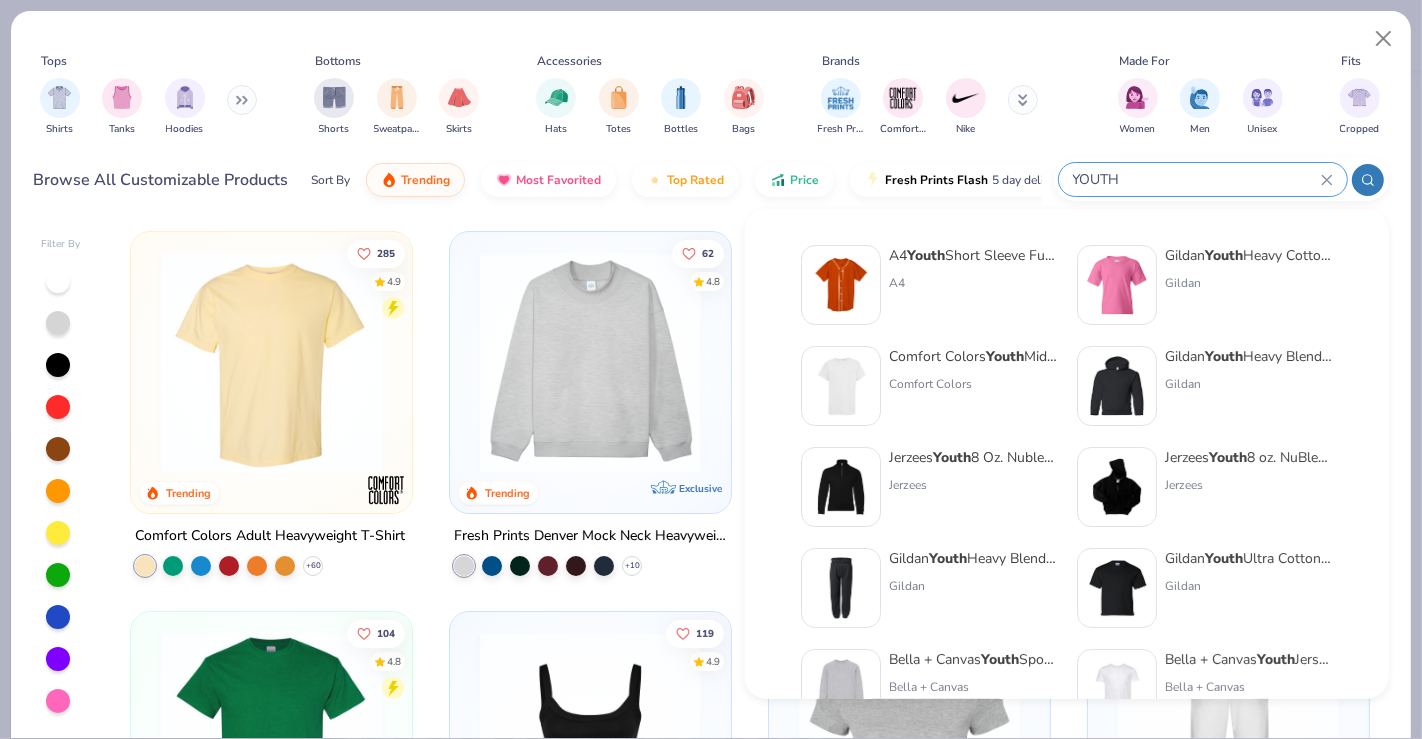 type 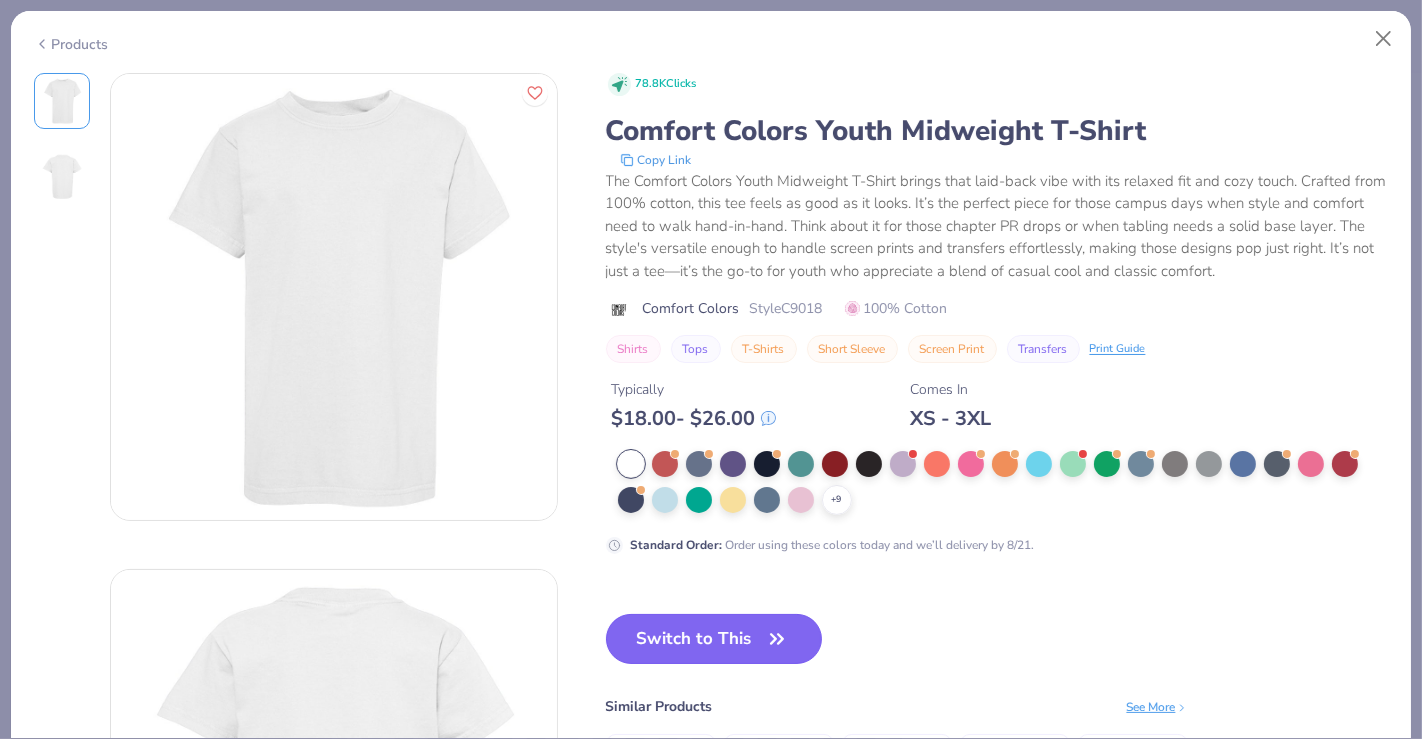 click on "Switch to This" at bounding box center (714, 639) 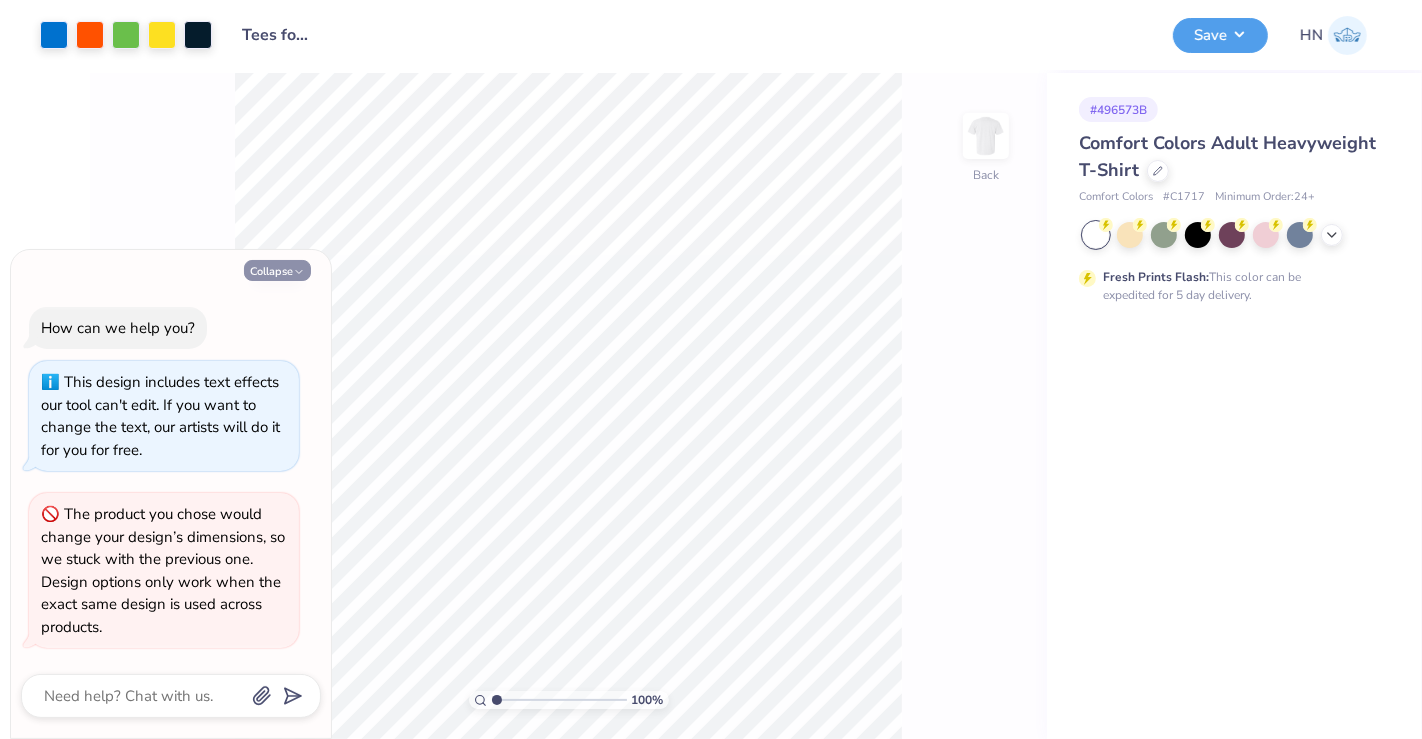 click on "Collapse" at bounding box center [277, 270] 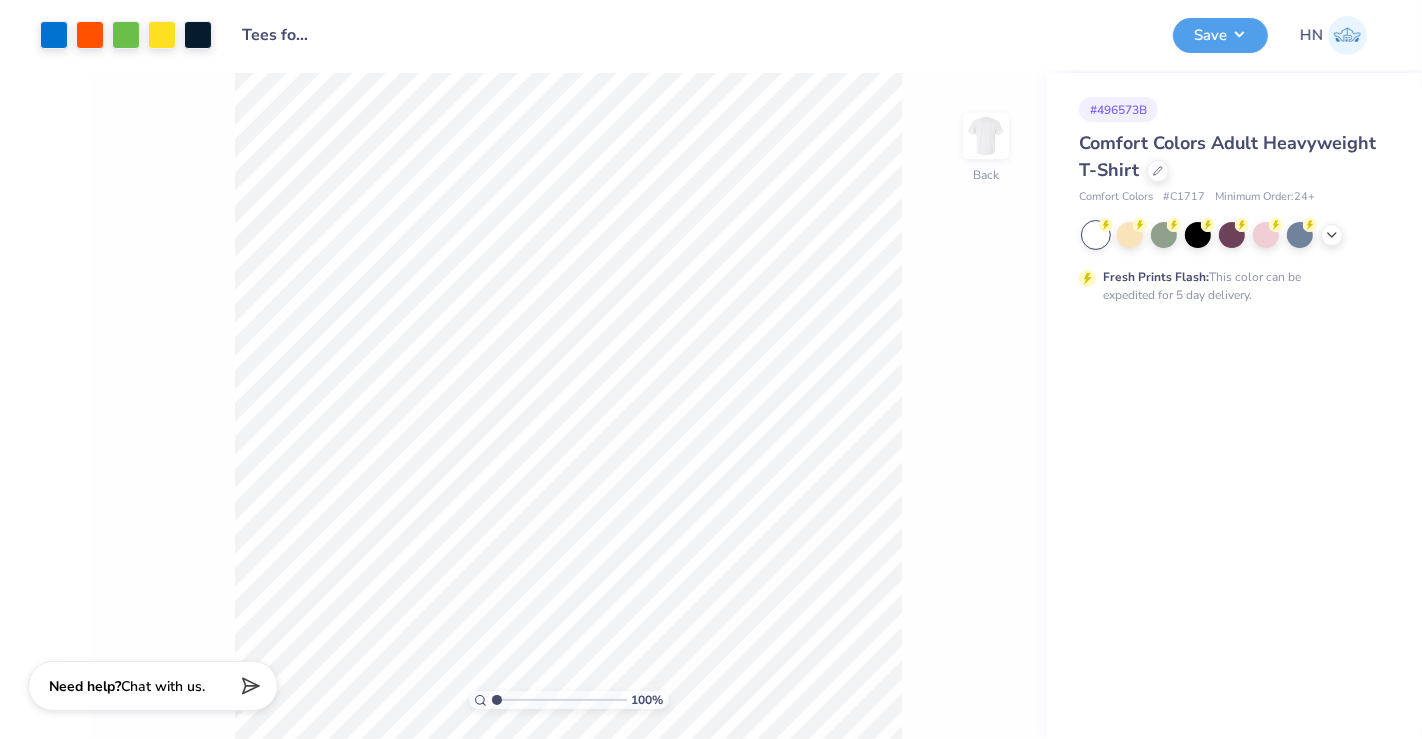 click on "100  % Back" at bounding box center [568, 406] 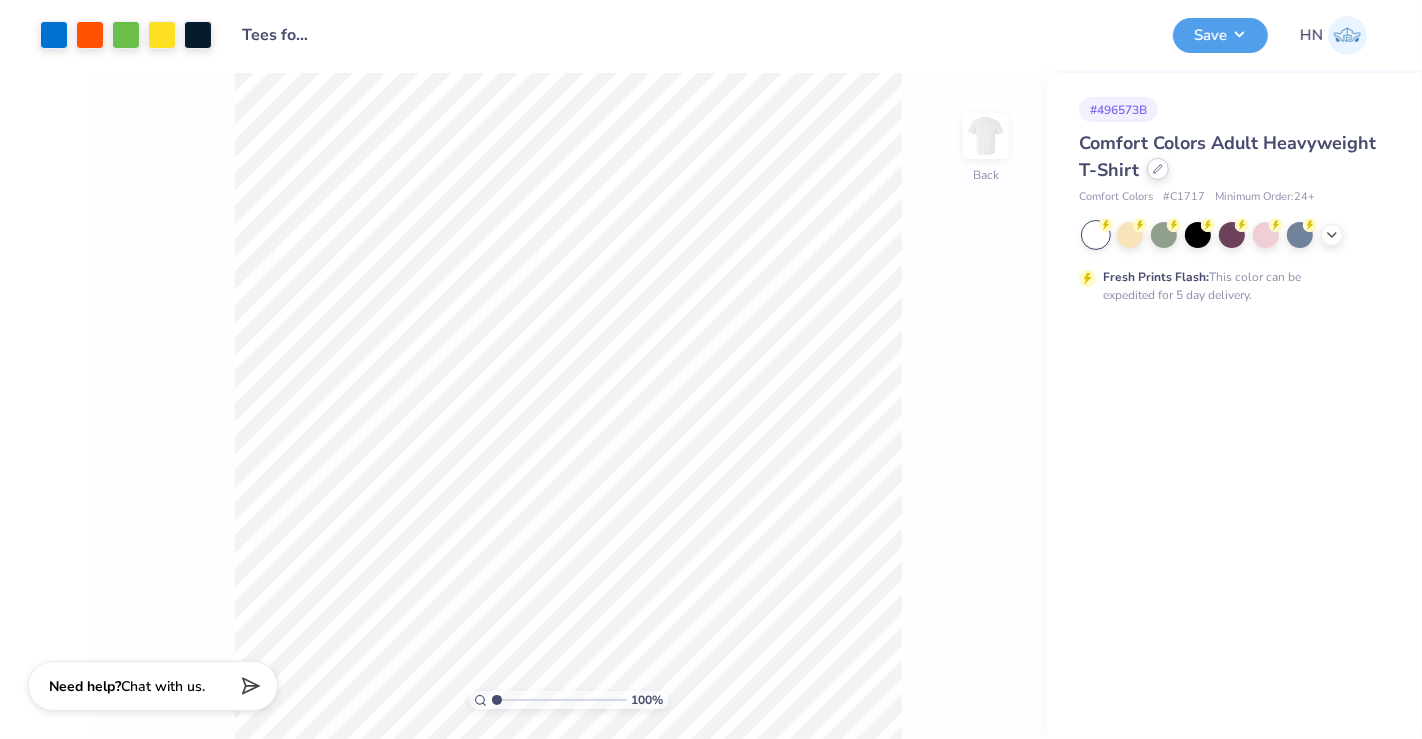 click at bounding box center (1158, 169) 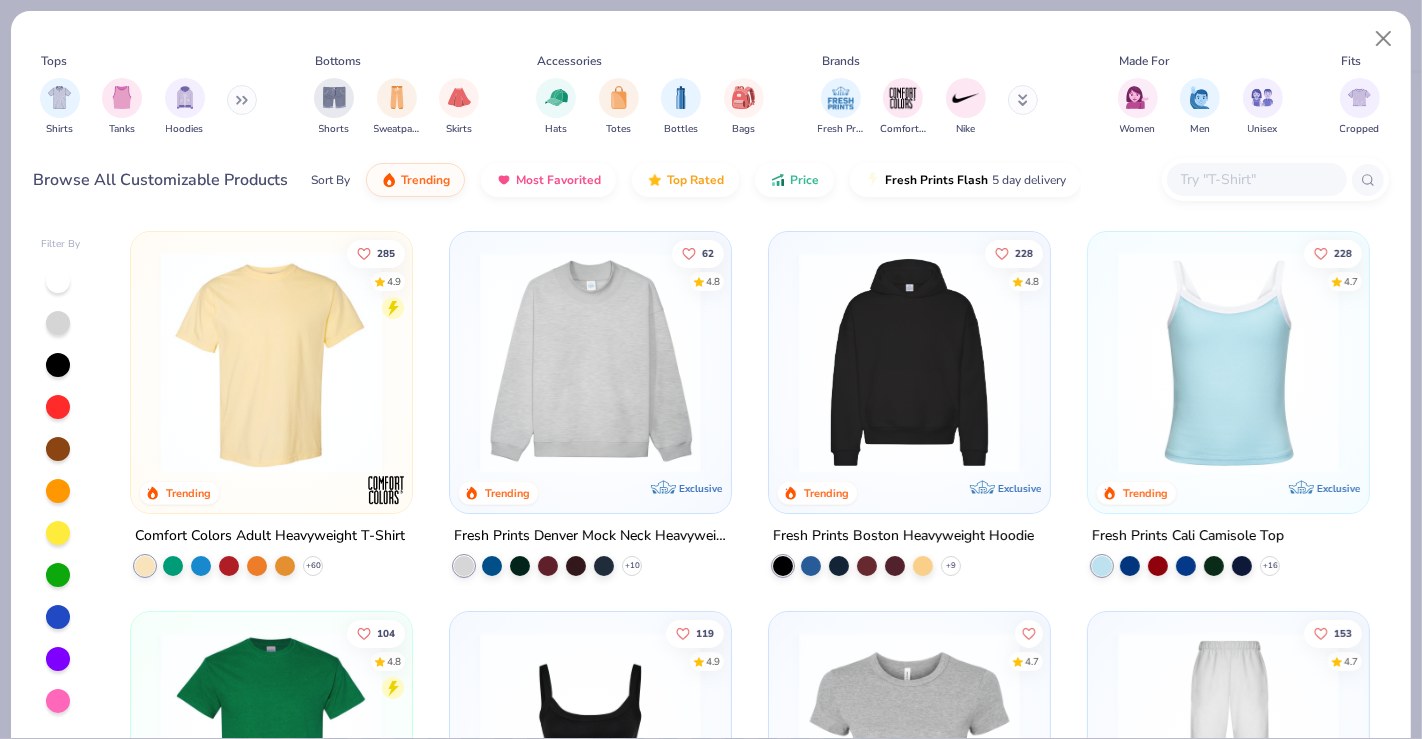 click at bounding box center (1256, 179) 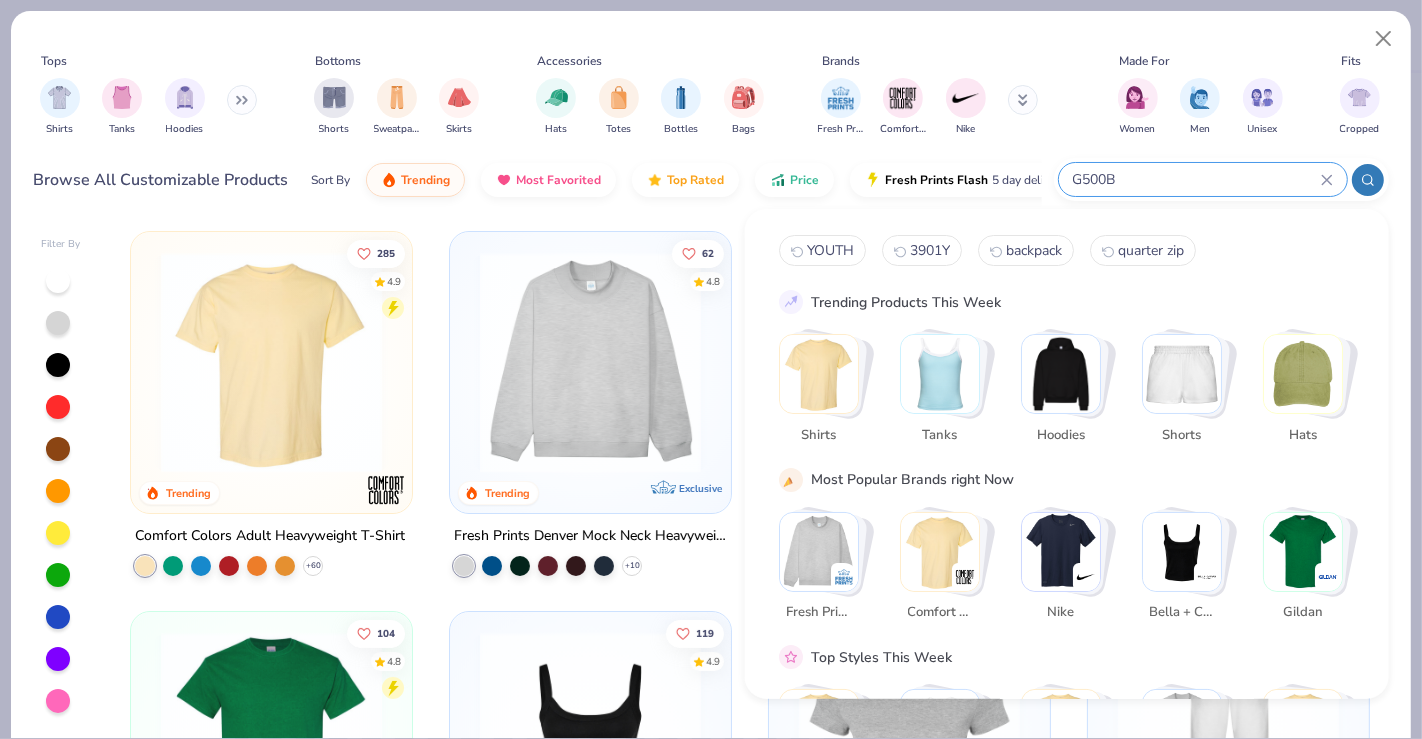 type on "G500B" 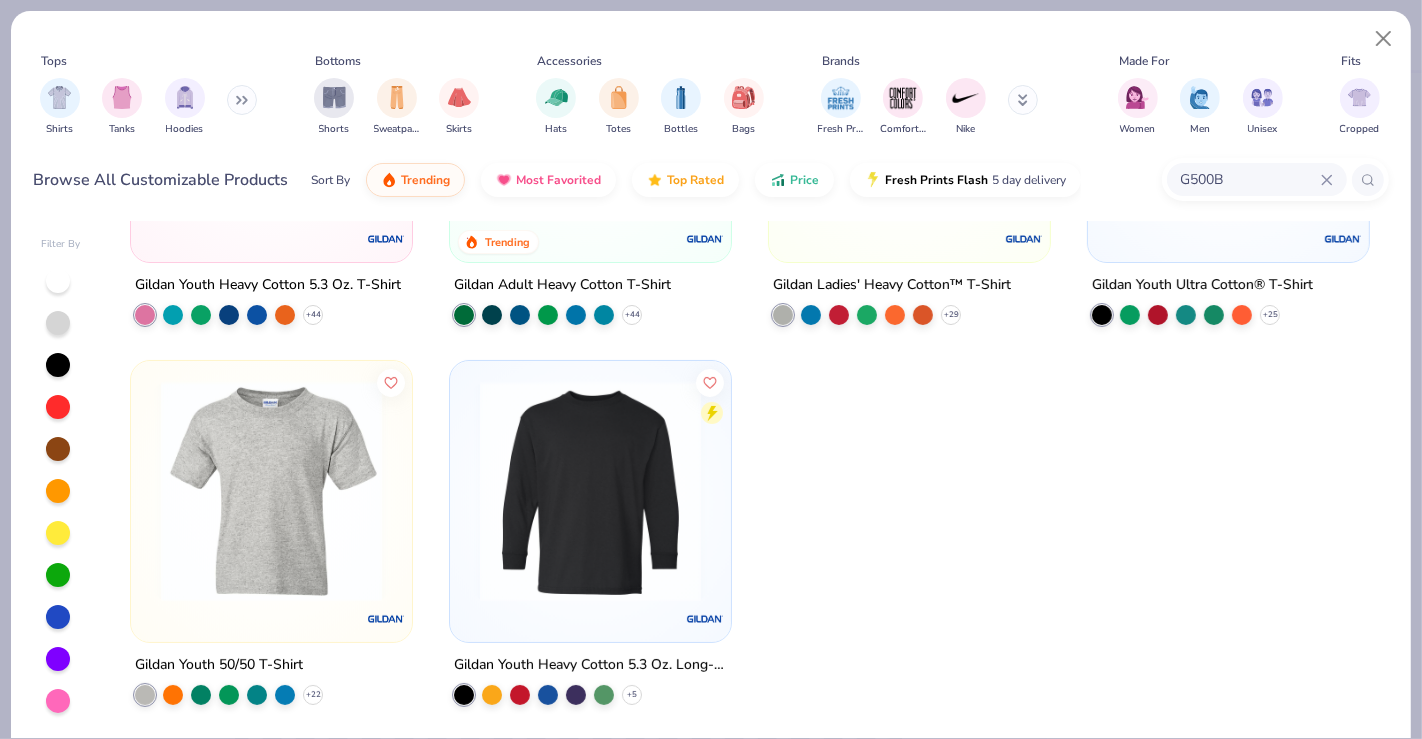 scroll, scrollTop: 0, scrollLeft: 0, axis: both 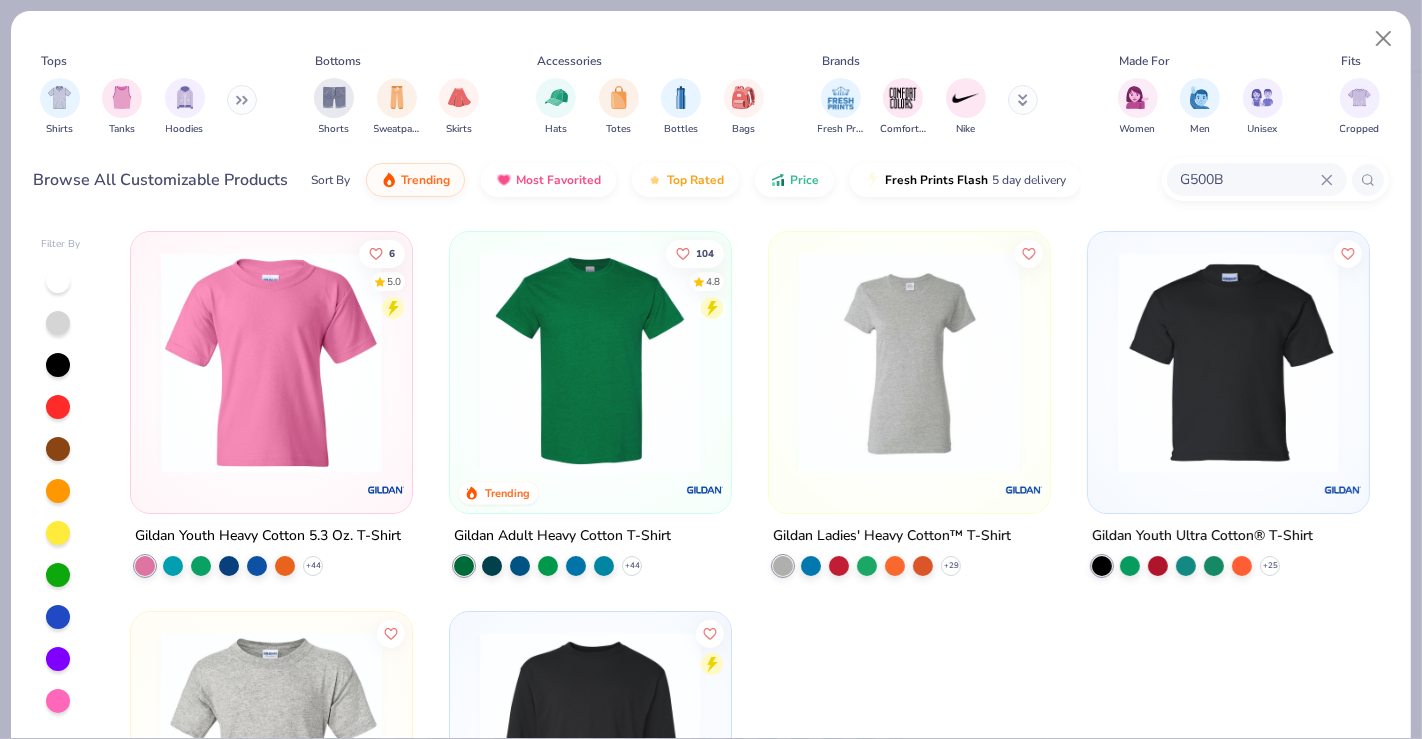 click at bounding box center [271, 362] 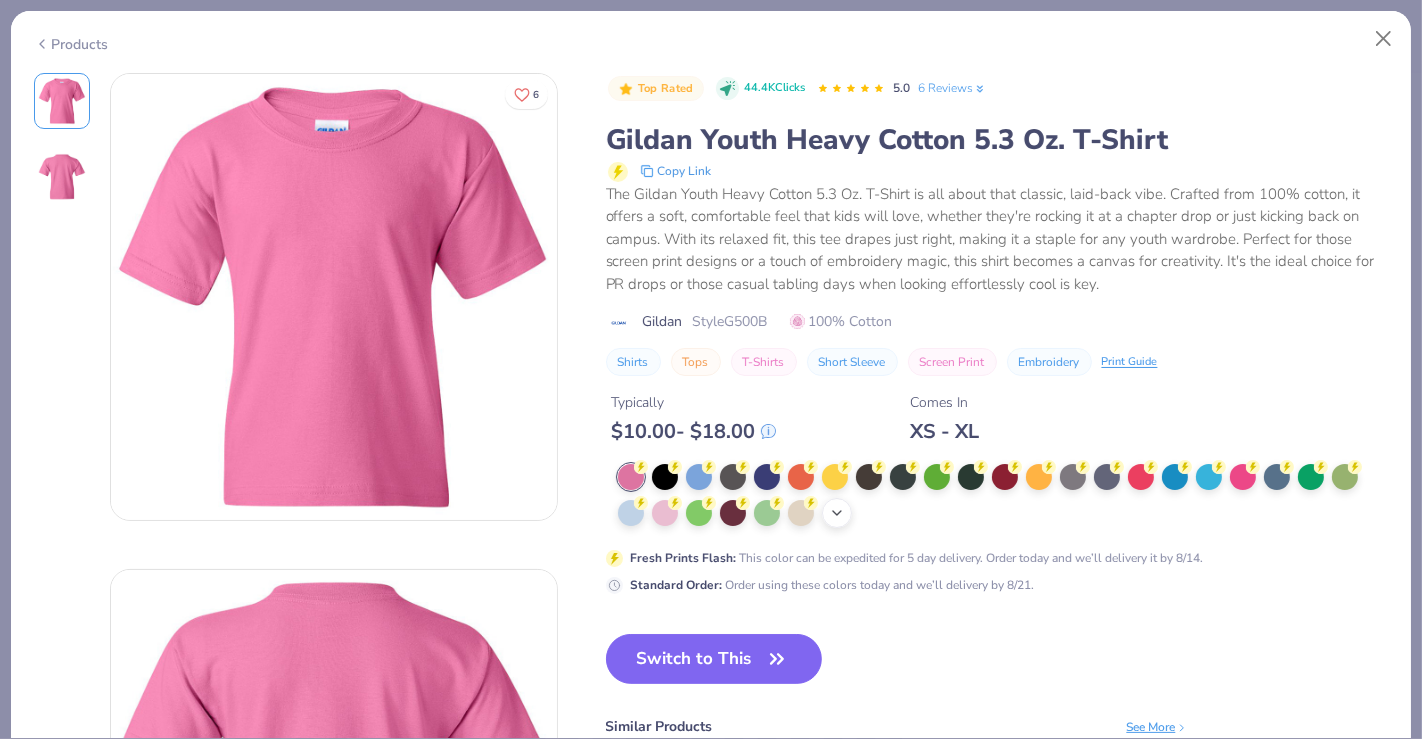 click 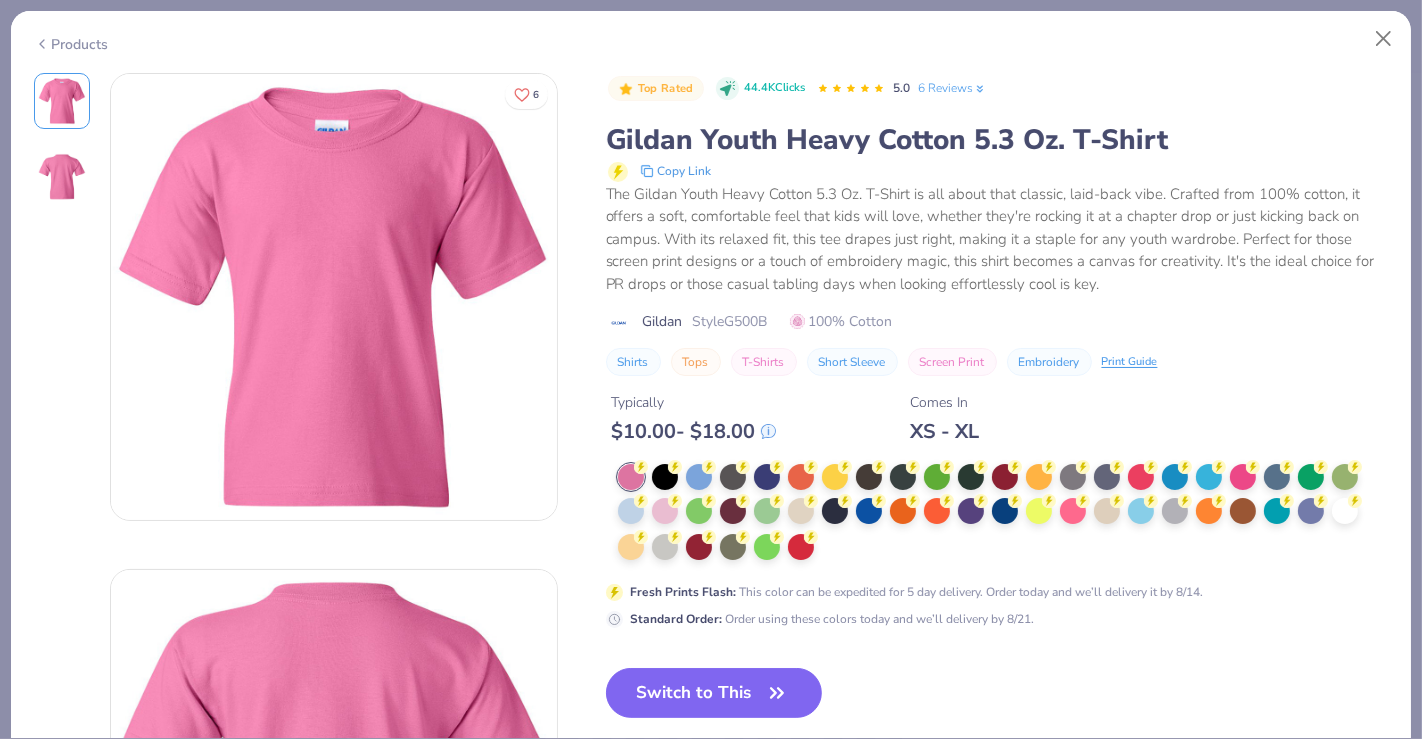 click at bounding box center [1003, 513] 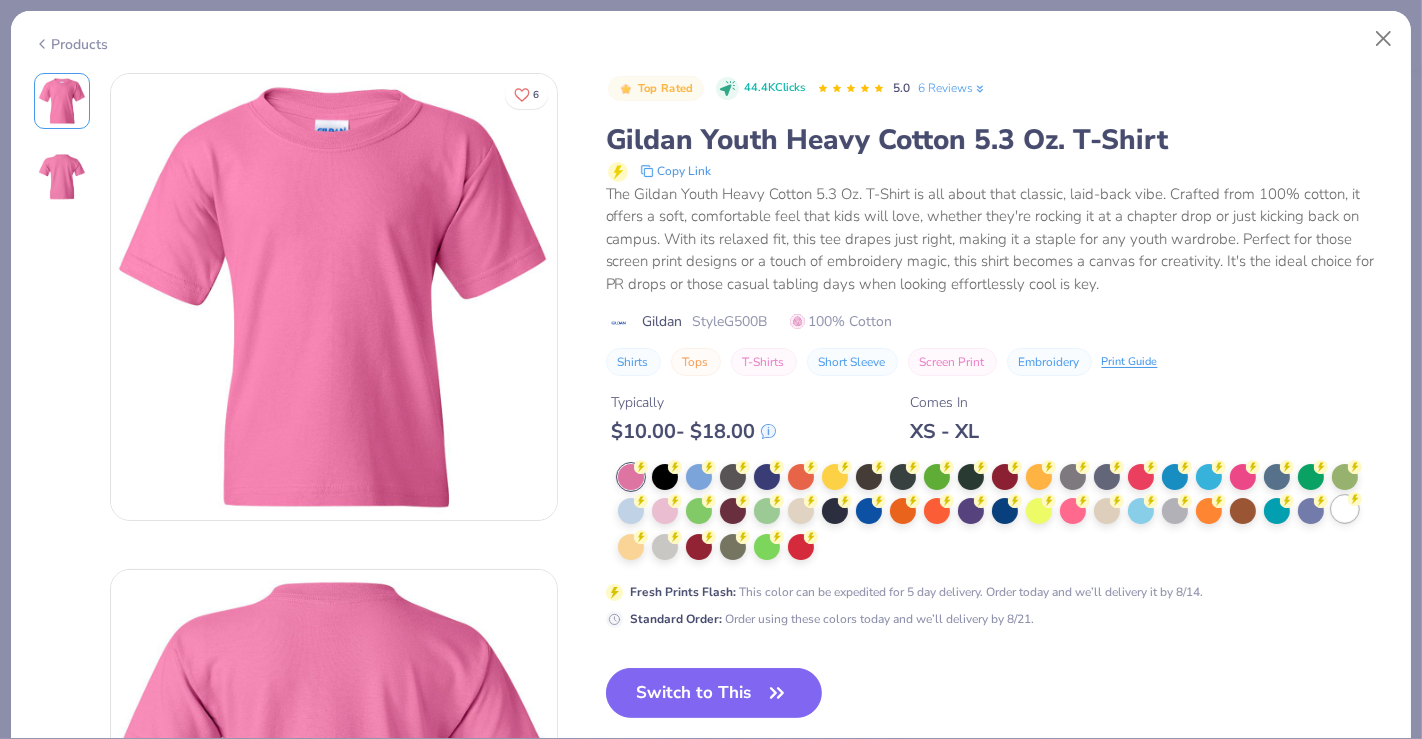 click at bounding box center [1345, 509] 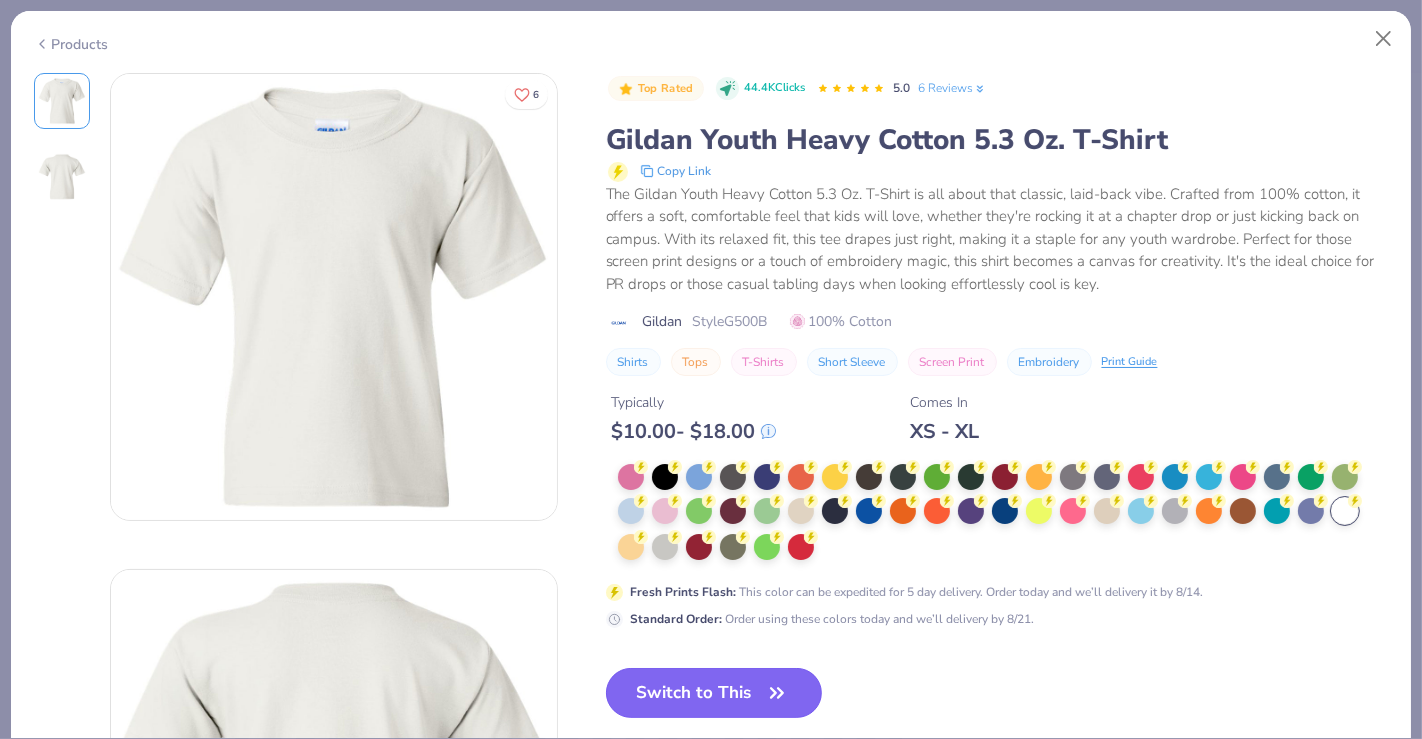 click 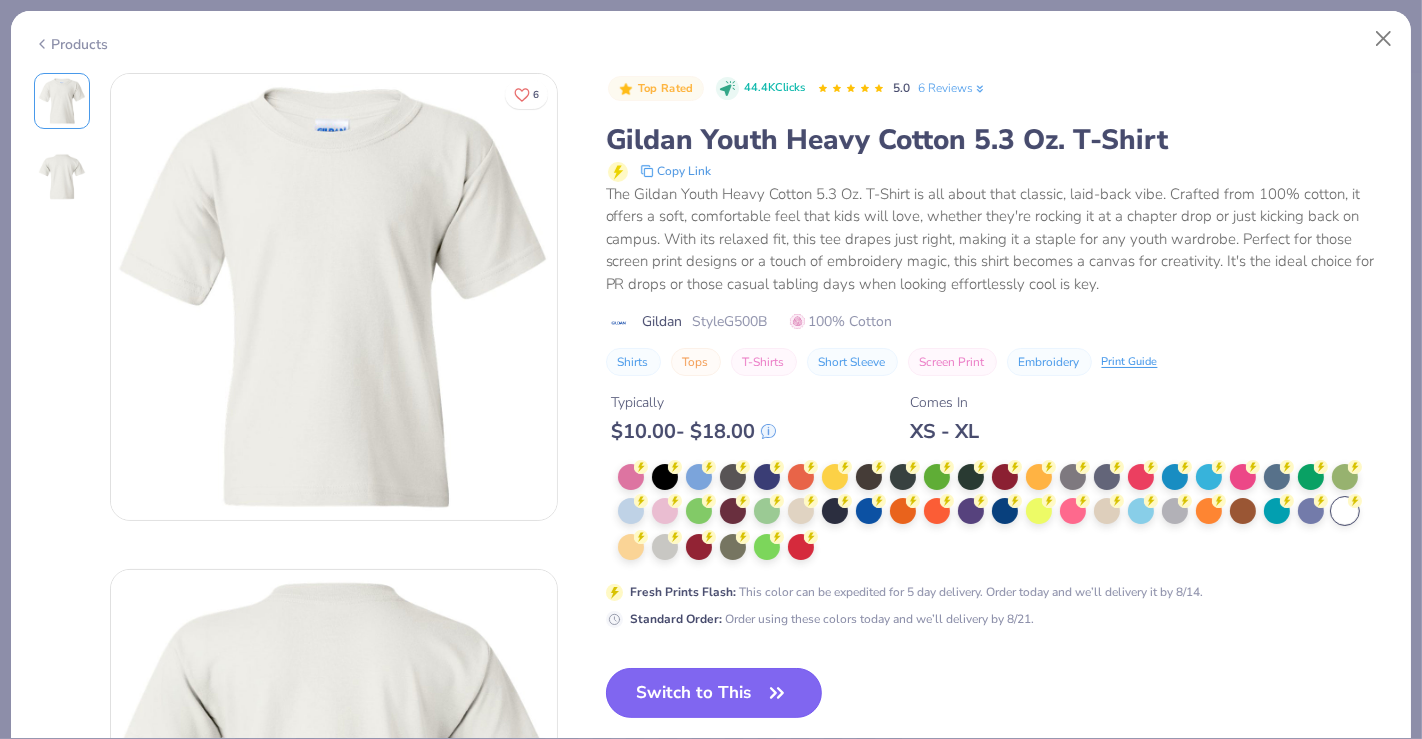 click 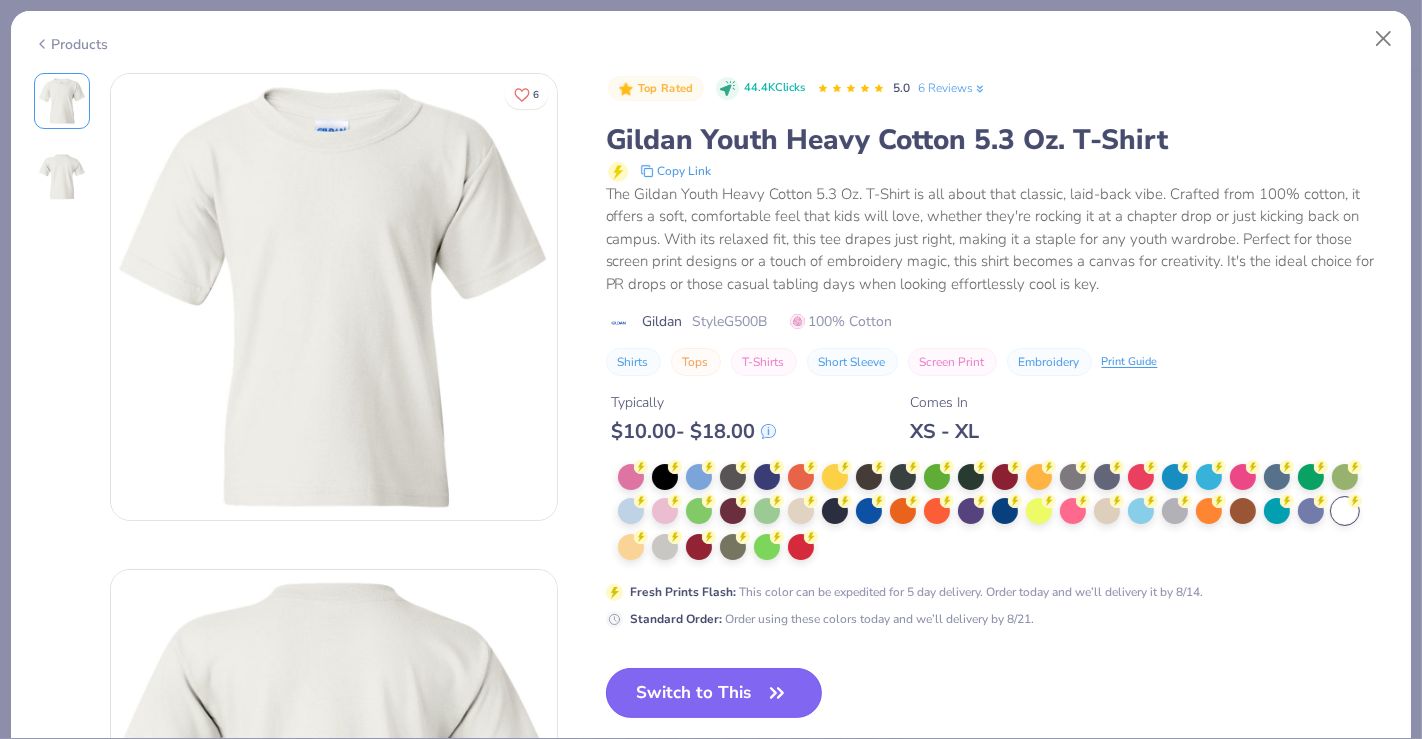 click on "Switch to This" at bounding box center [714, 693] 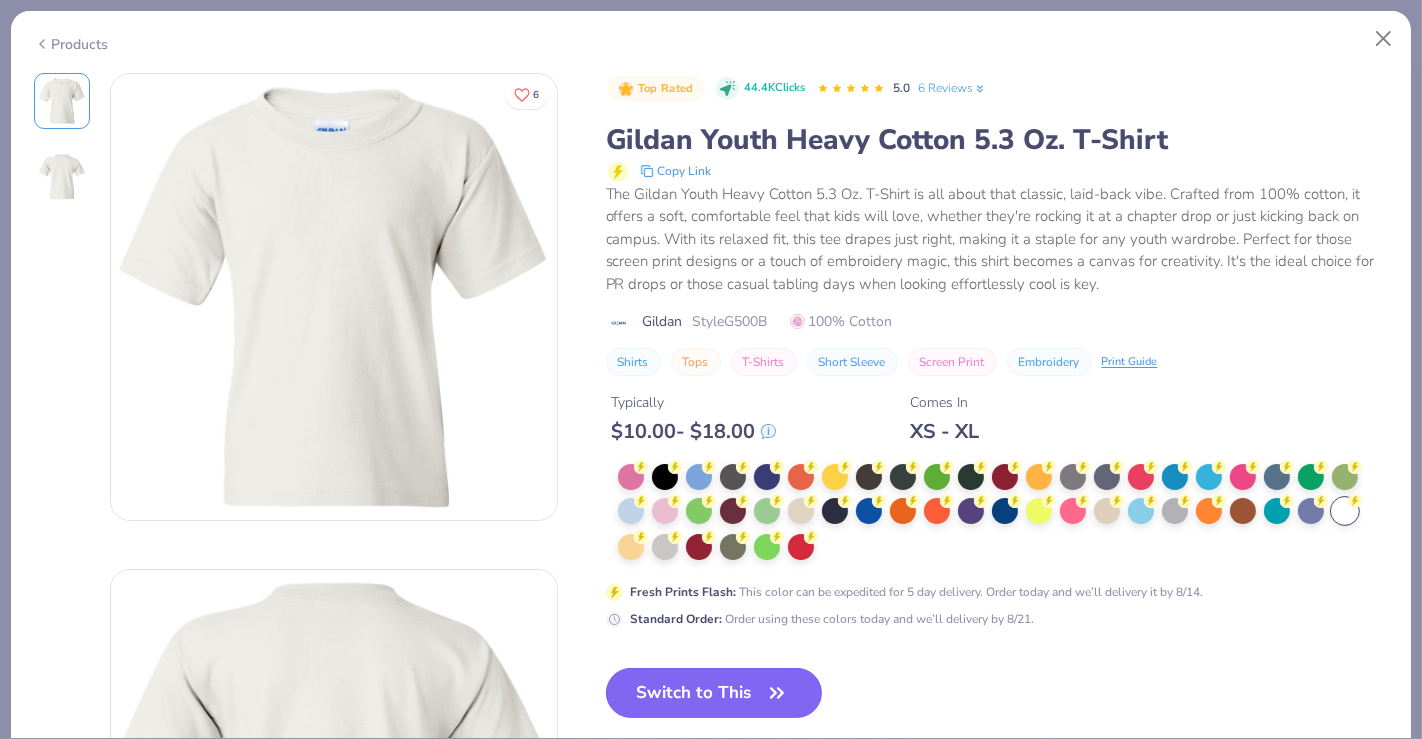click on "Switch to This" at bounding box center (714, 693) 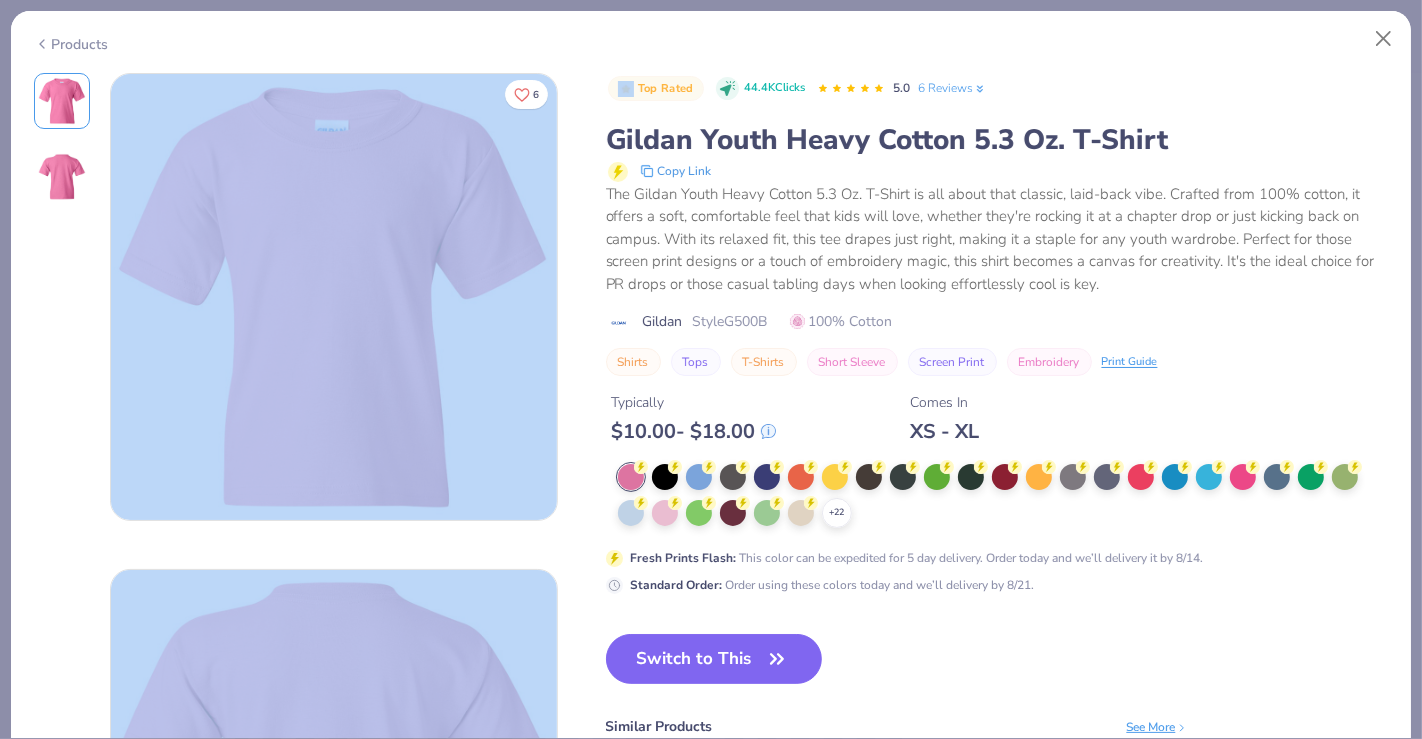 click on "+ 22" at bounding box center [1003, 496] 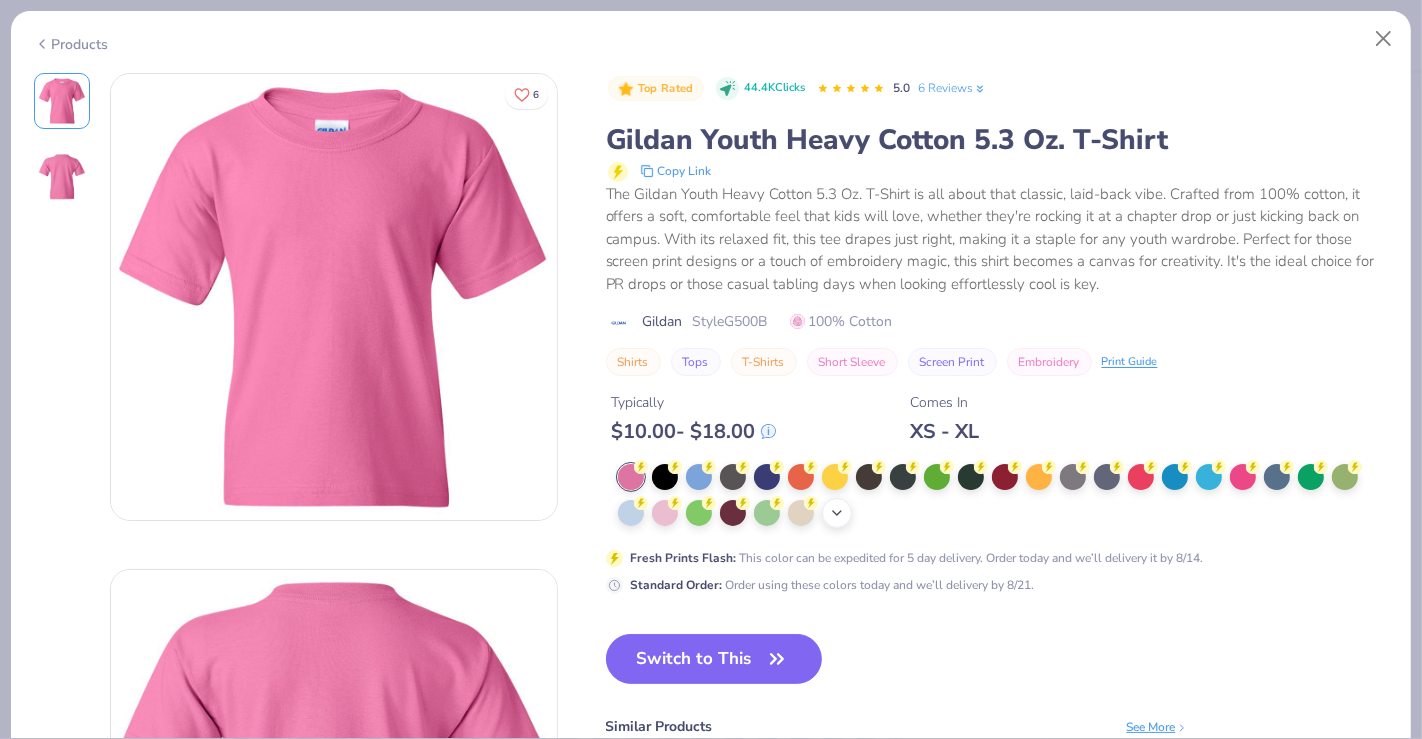 click 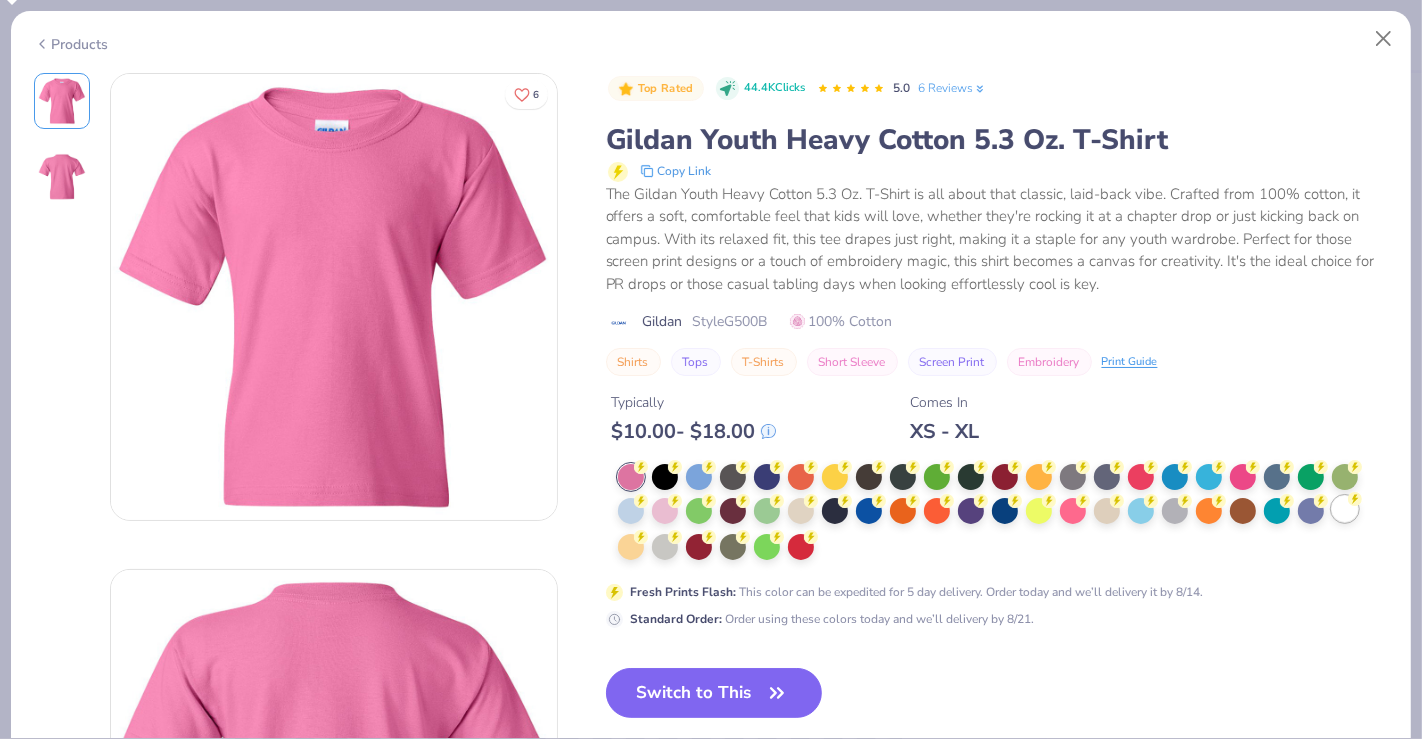click at bounding box center (1345, 509) 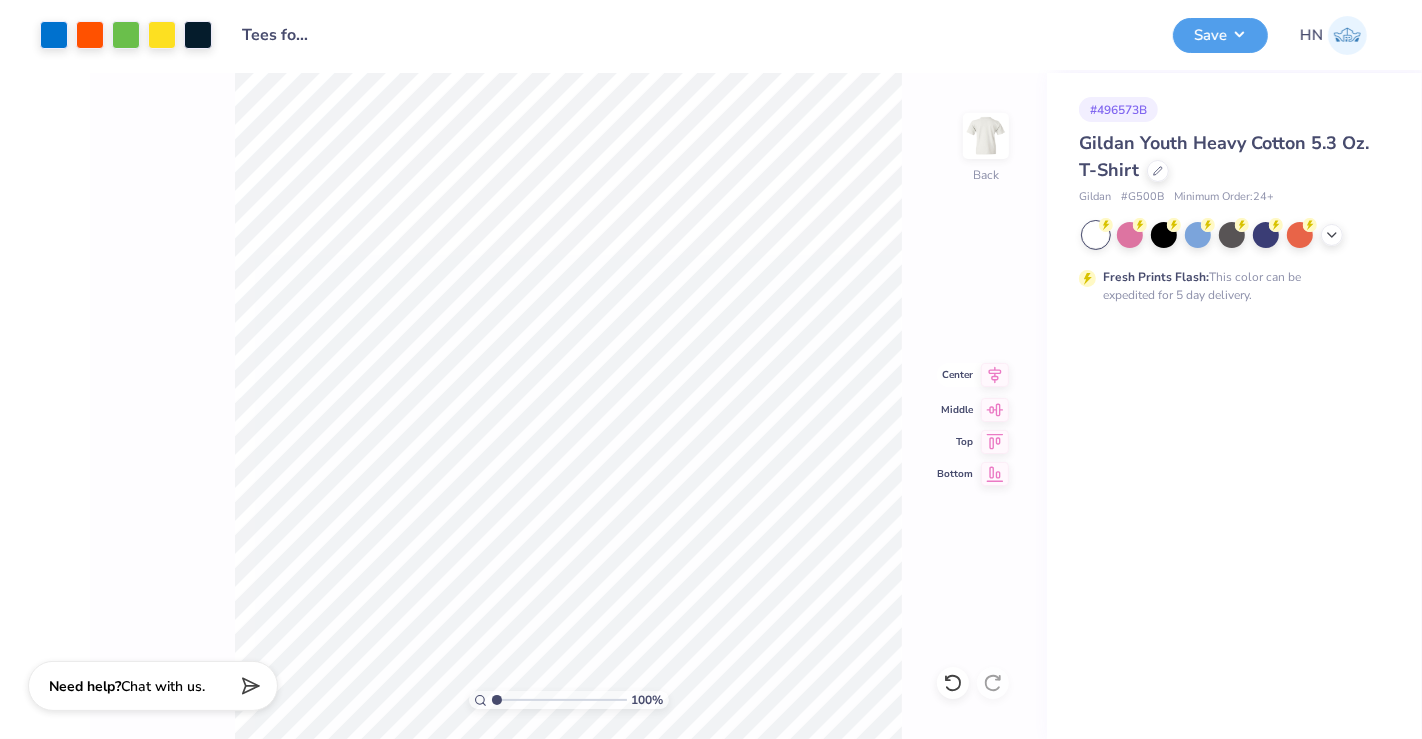 click 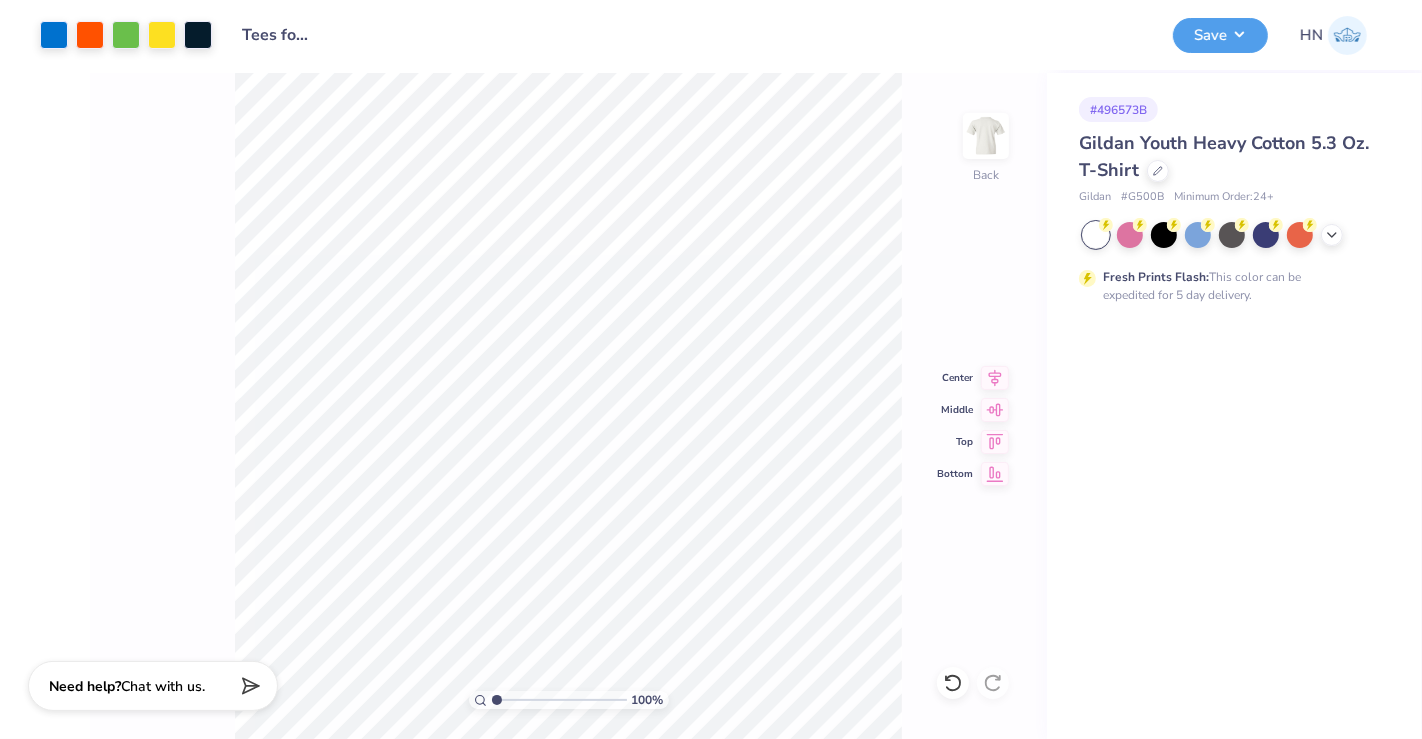 click on "# 496573B Gildan Youth Heavy Cotton 5.3 Oz. T-Shirt Gildan # G500B Minimum Order:  24 +   Fresh Prints Flash:  This color can be expedited for 5 day delivery." at bounding box center [1234, 406] 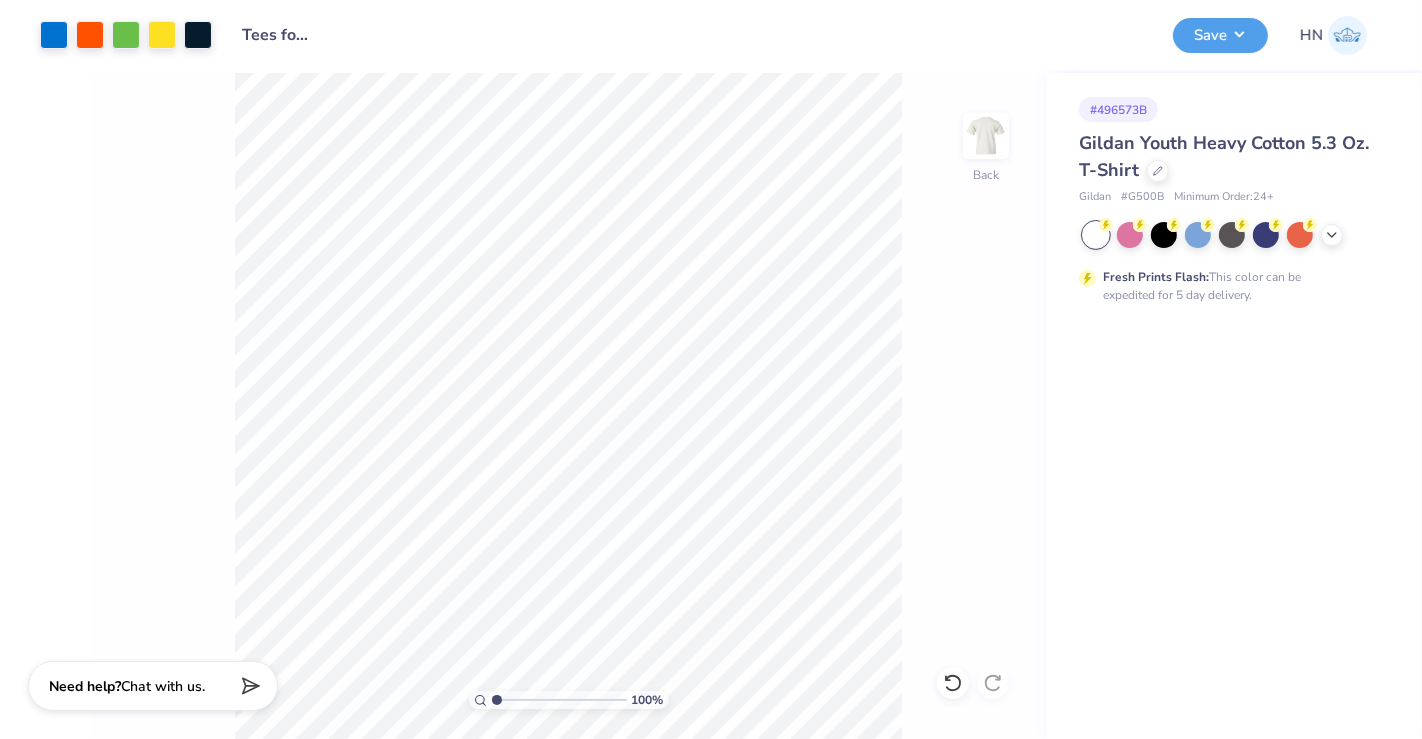 click on "Tees for ISLA!" at bounding box center [276, 35] 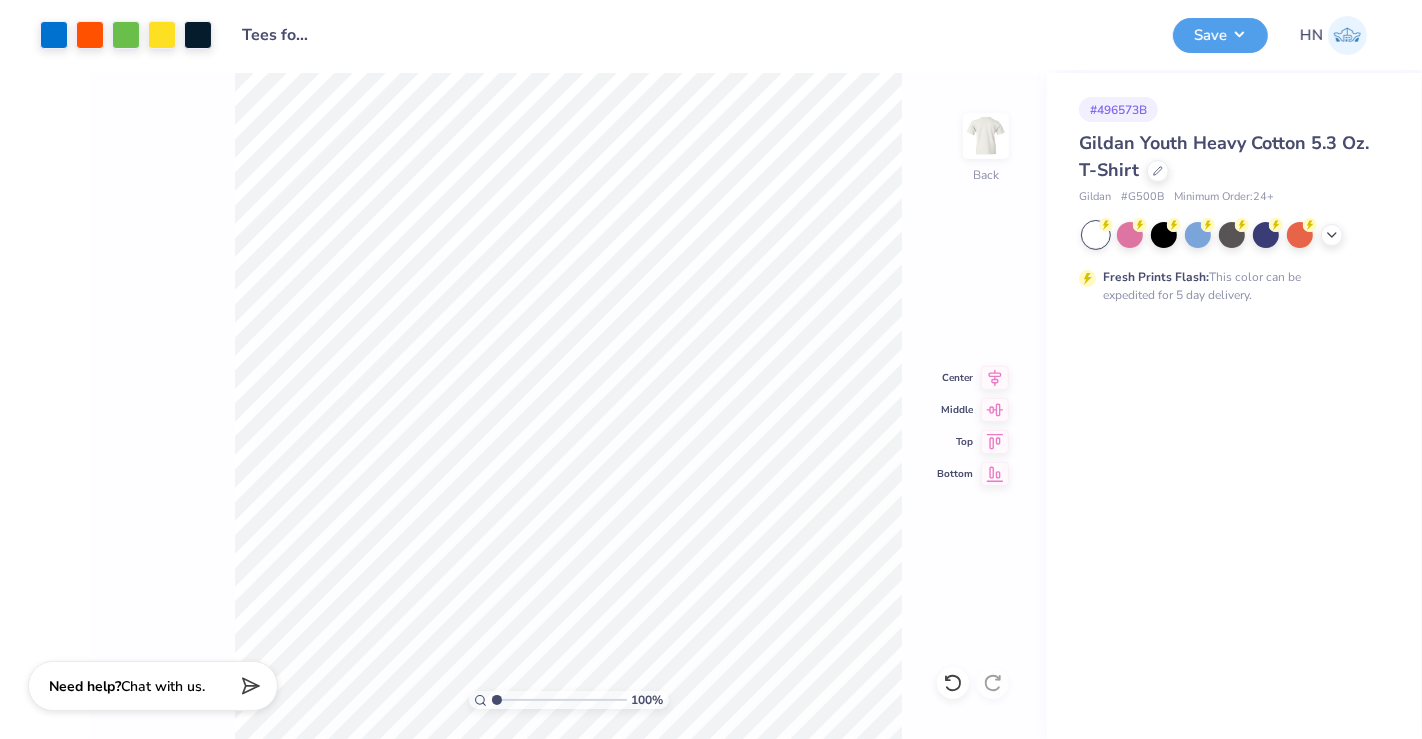 click on "100  % Back Center Middle Top Bottom" at bounding box center [568, 406] 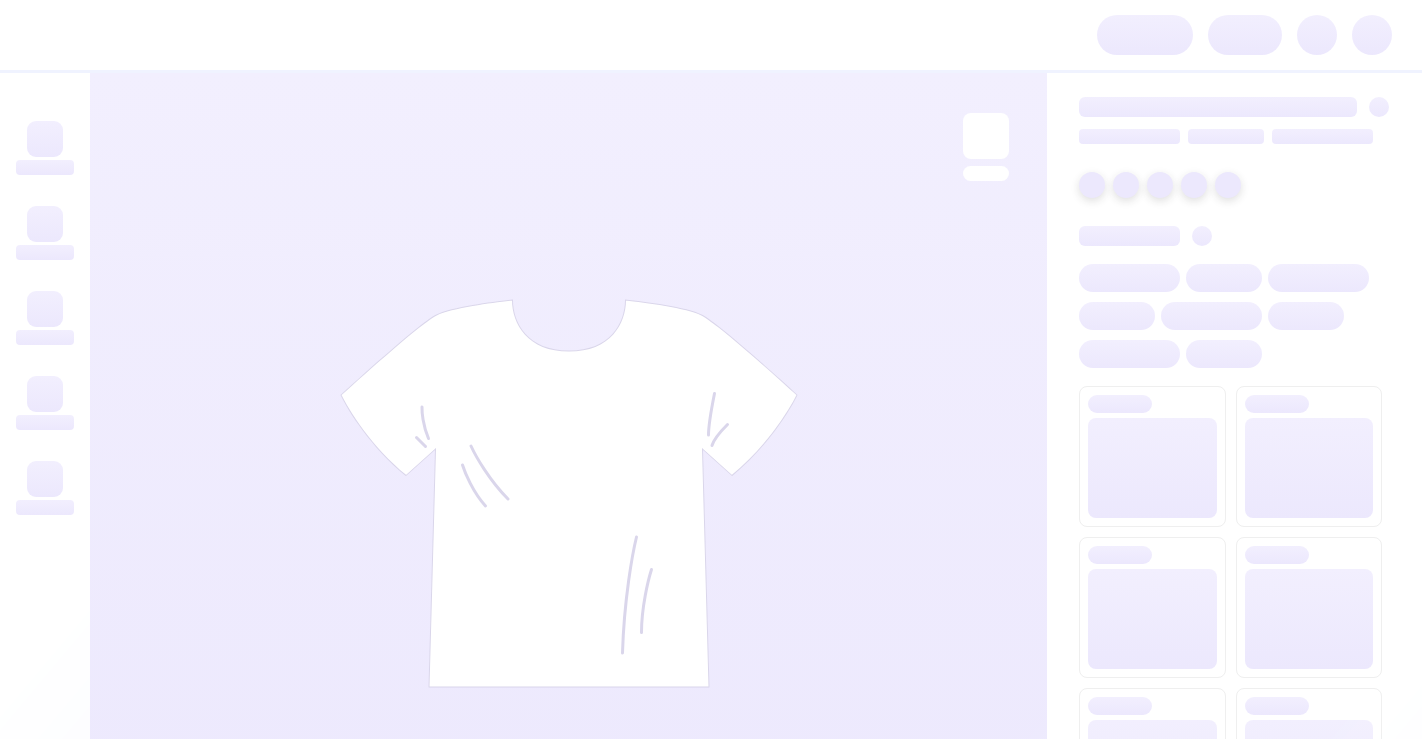 scroll, scrollTop: 0, scrollLeft: 0, axis: both 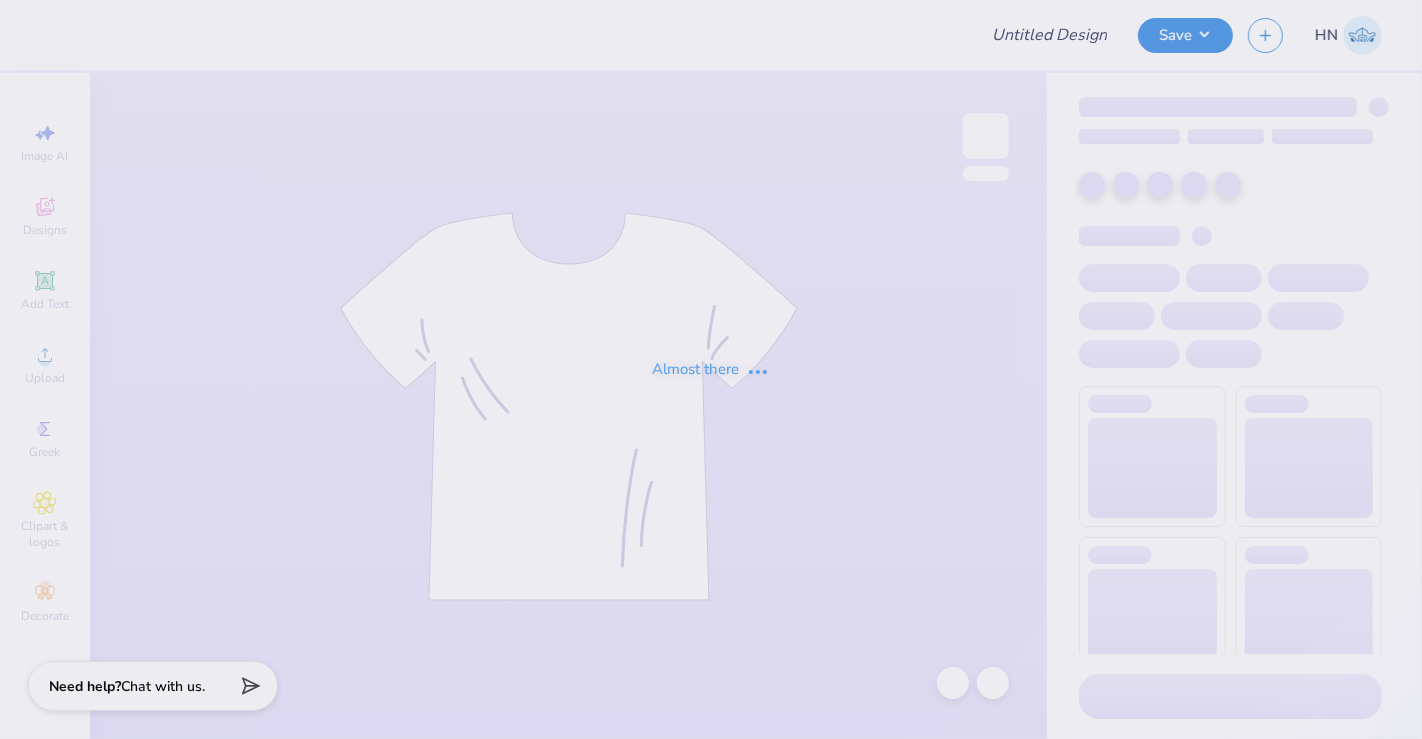 type on "Tees for ISLA!" 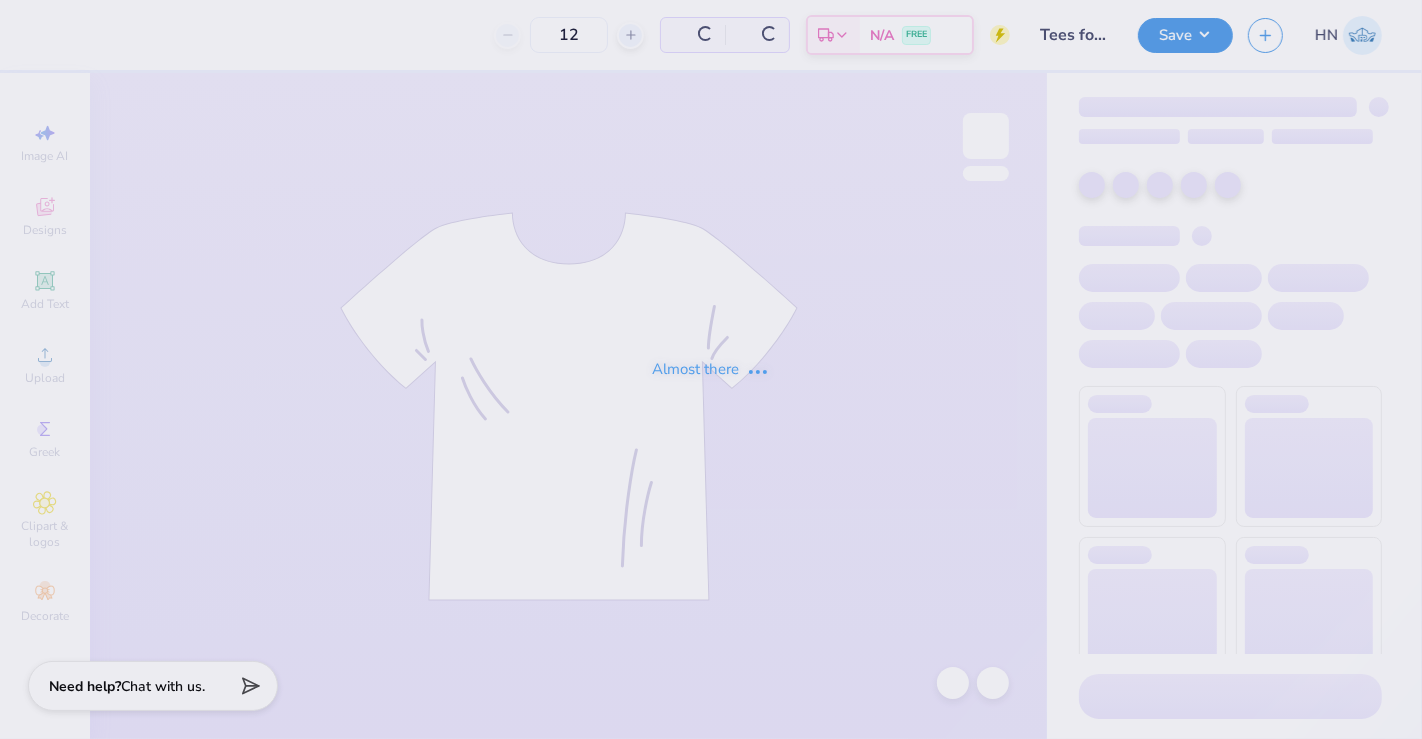 type on "50" 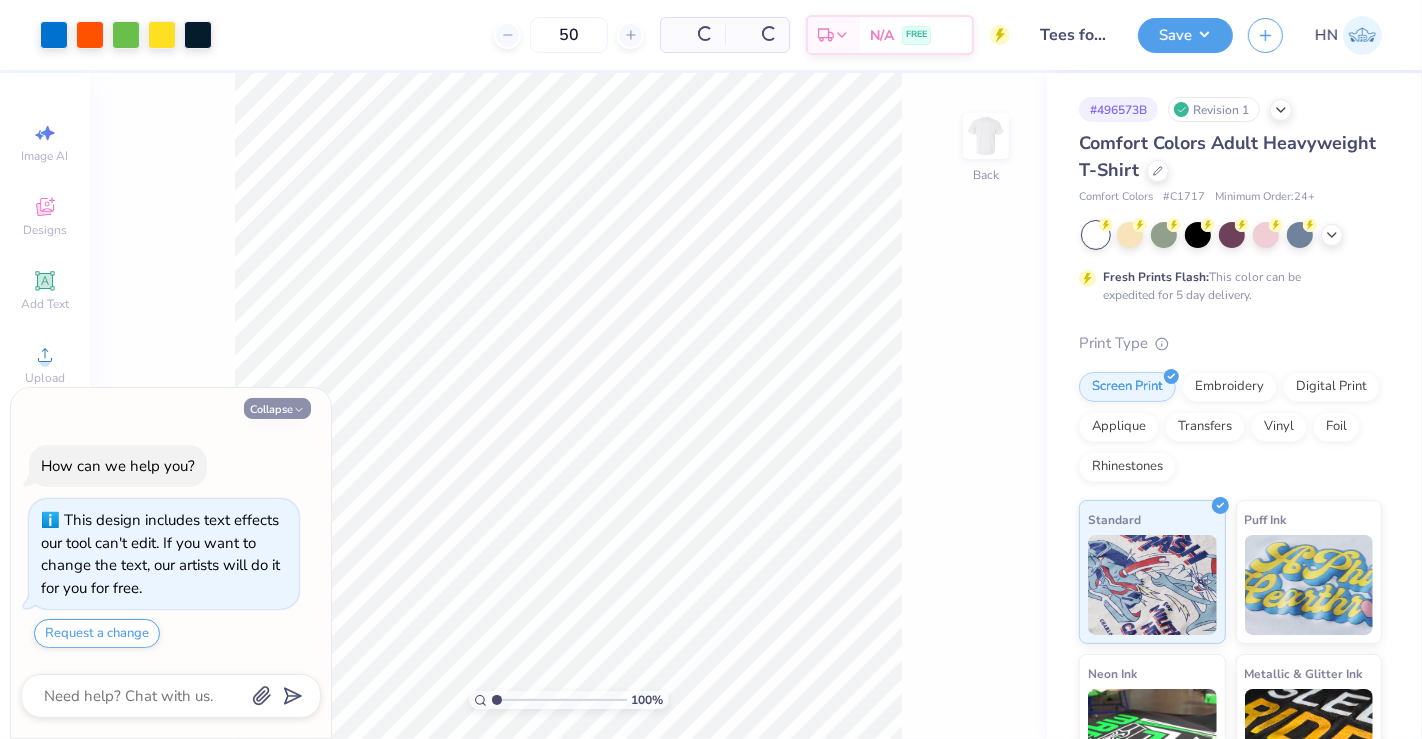 click on "Collapse" at bounding box center (277, 408) 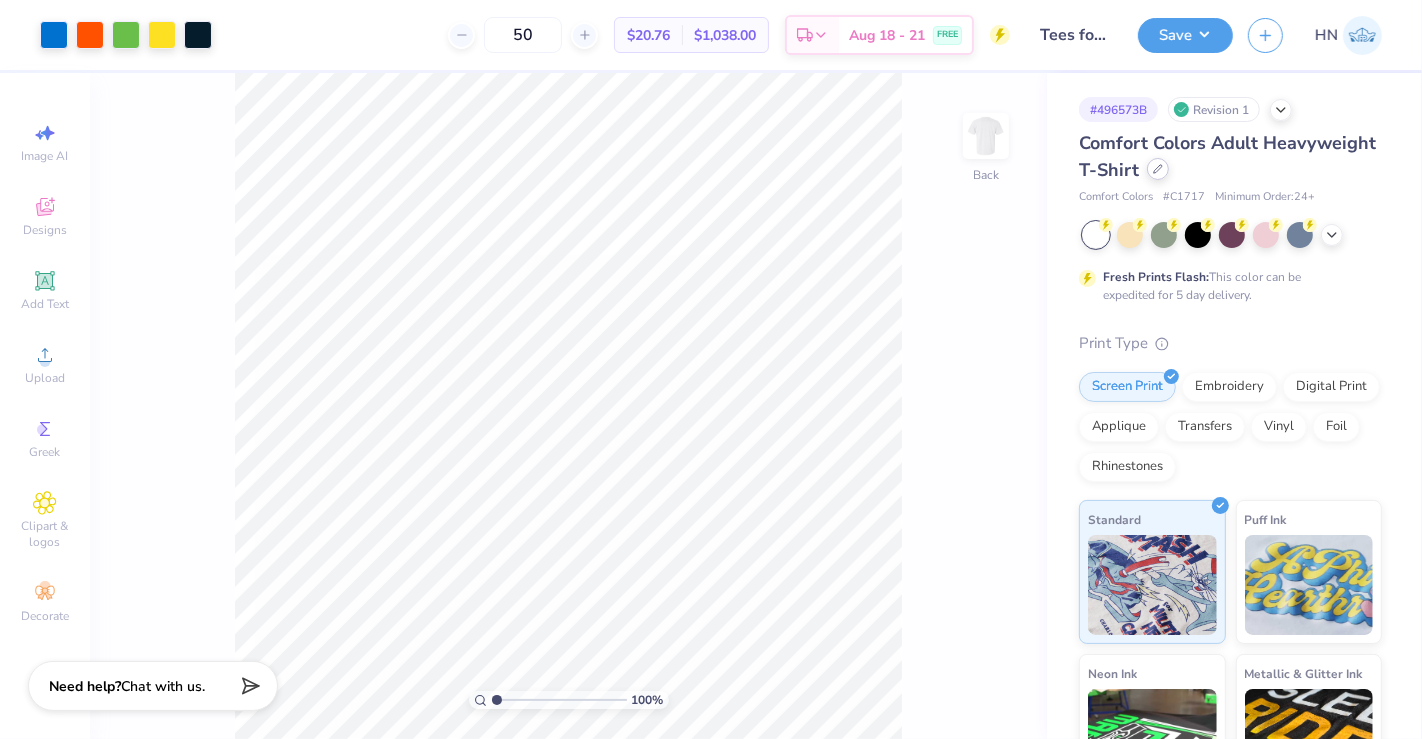 click at bounding box center (1158, 169) 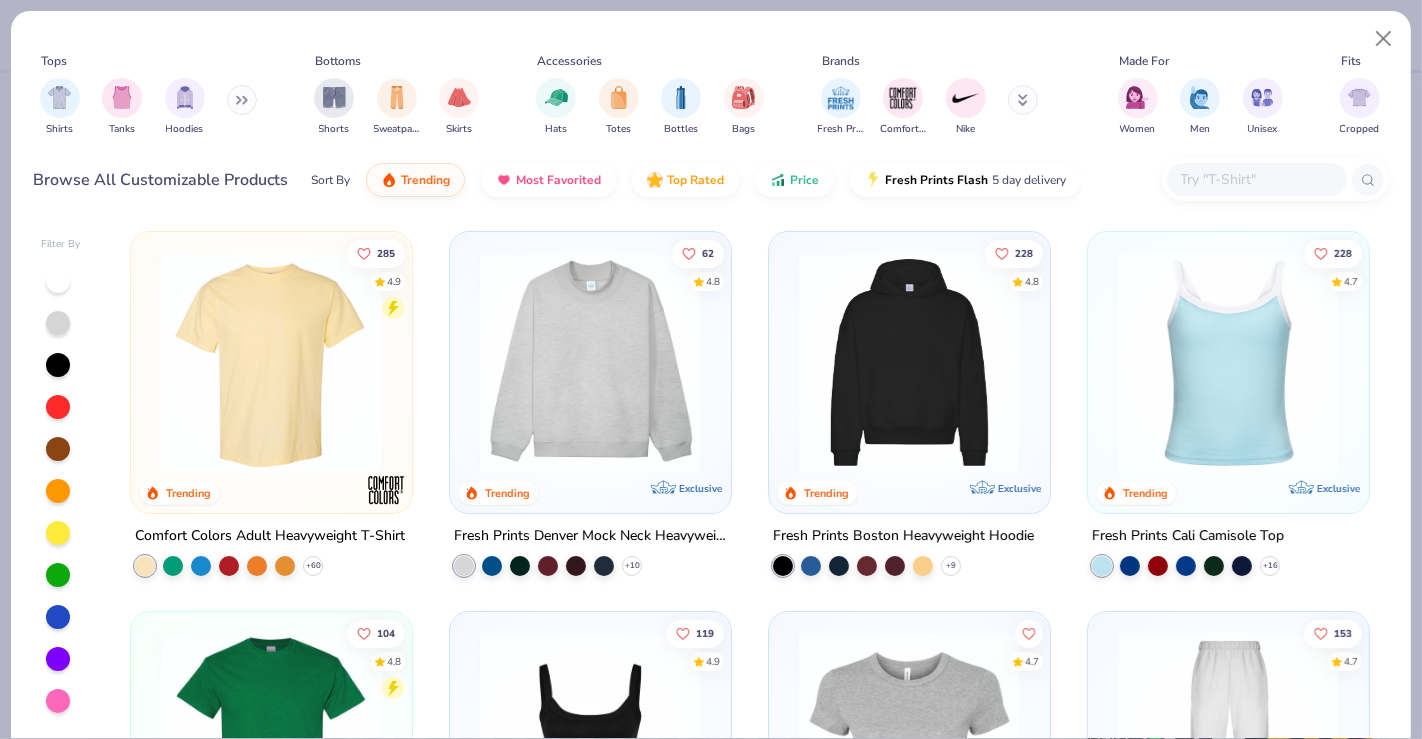 click at bounding box center [1256, 179] 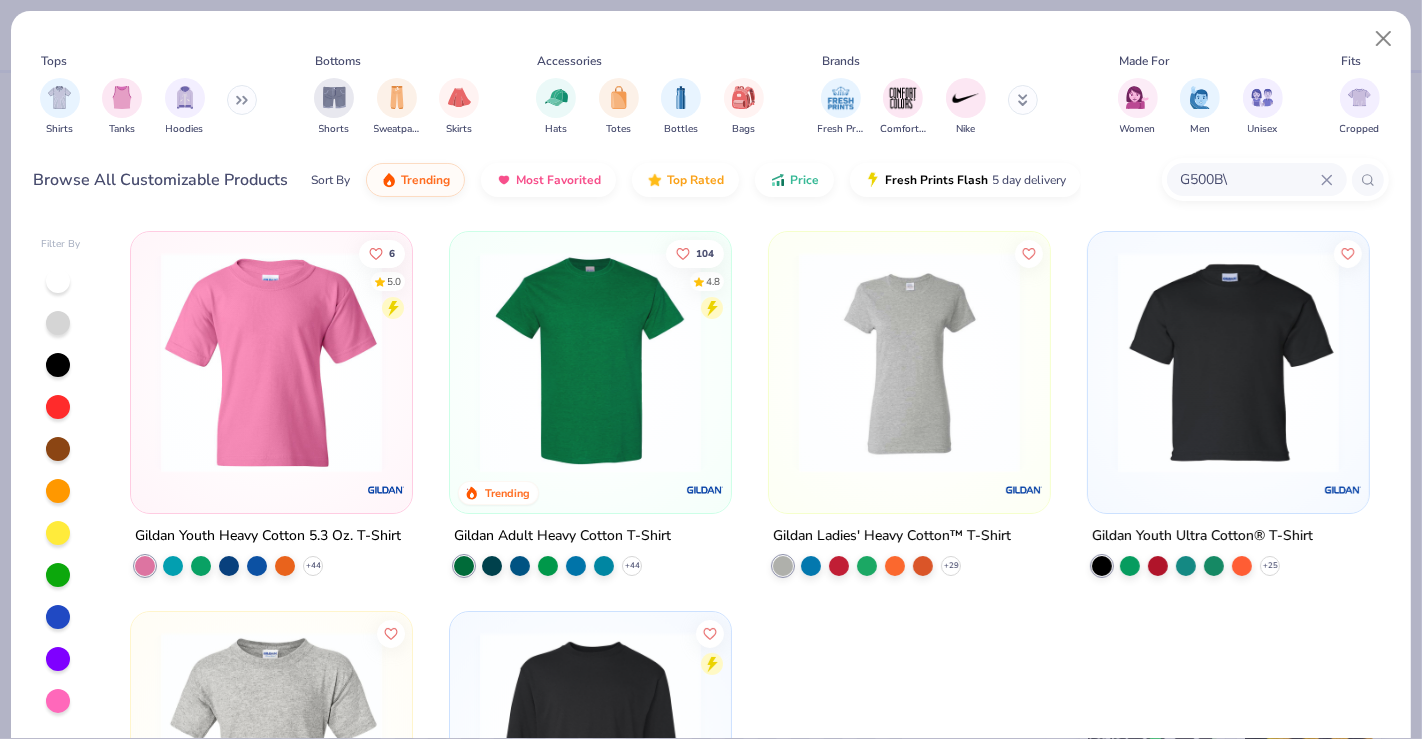 type on "G500B\" 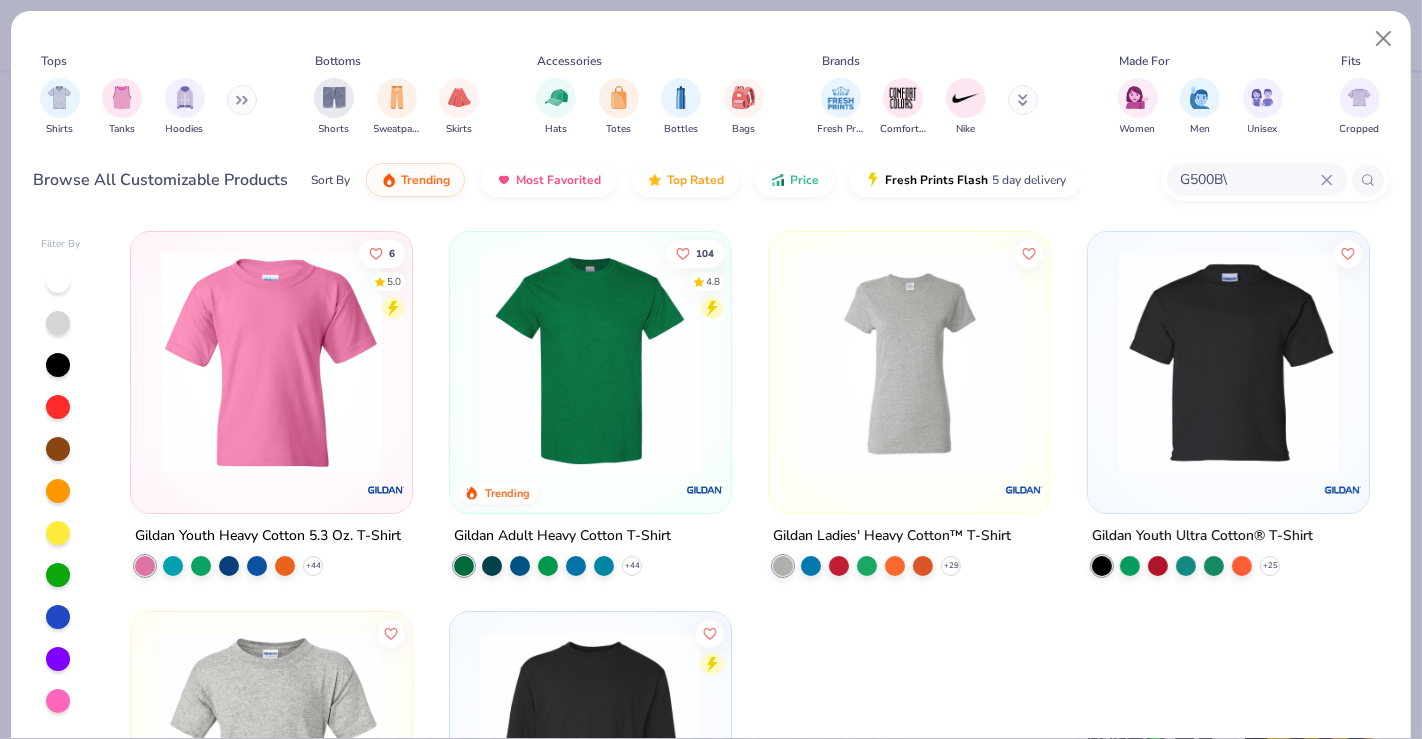 click at bounding box center [271, 362] 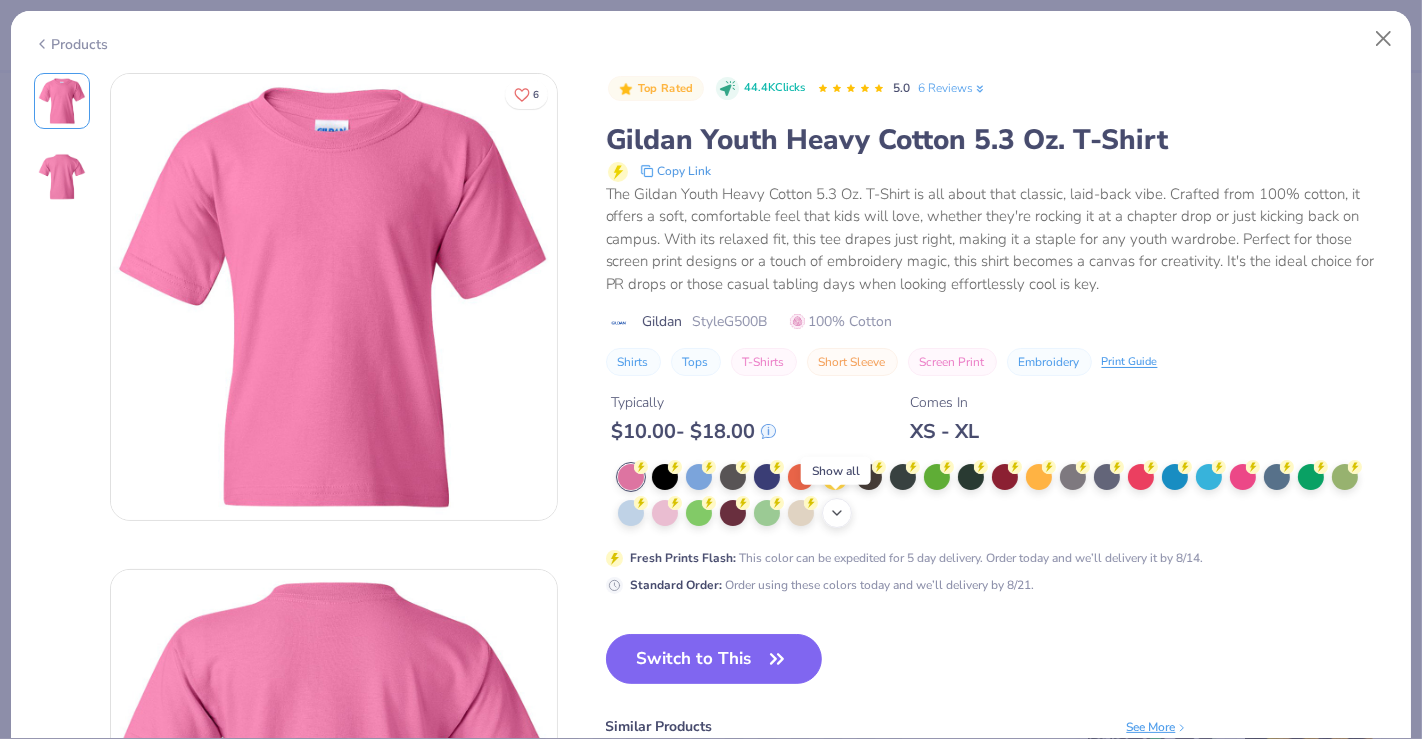 click 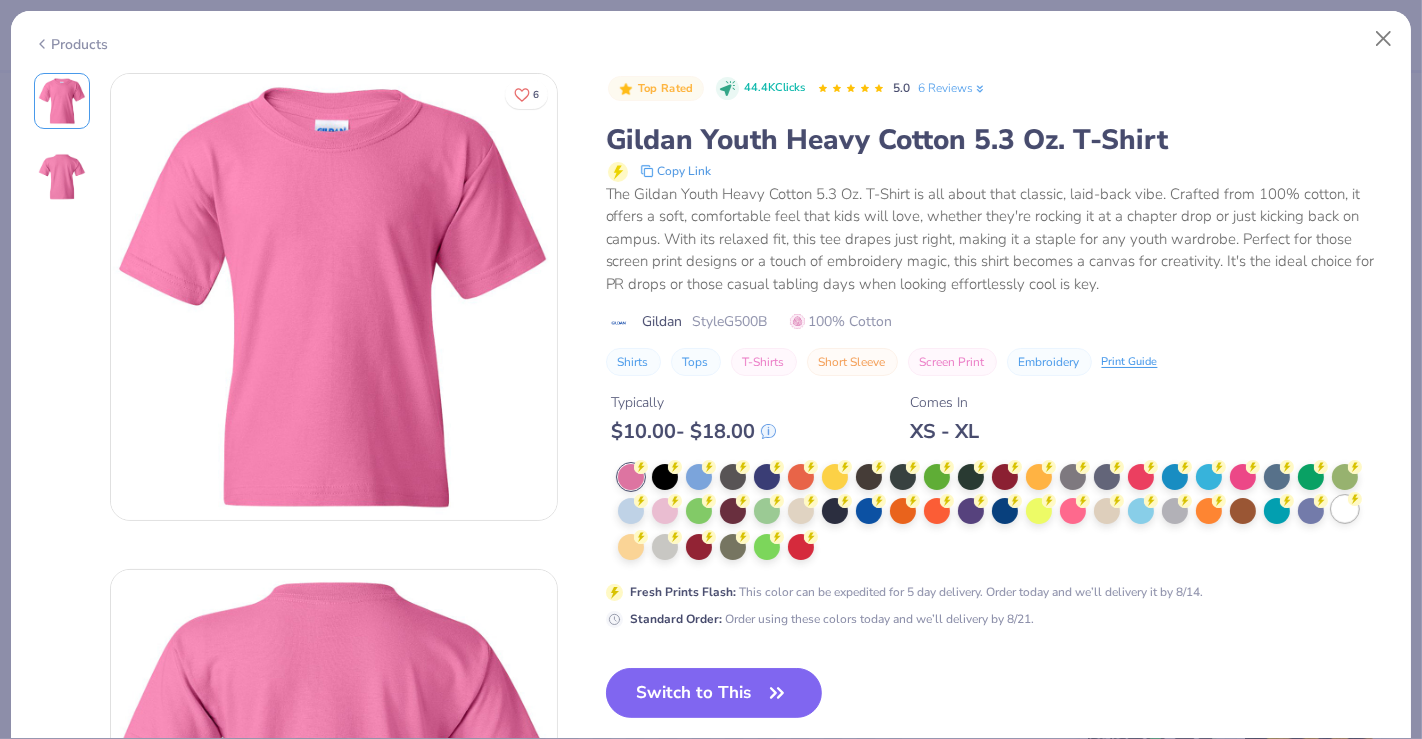 click at bounding box center (1345, 509) 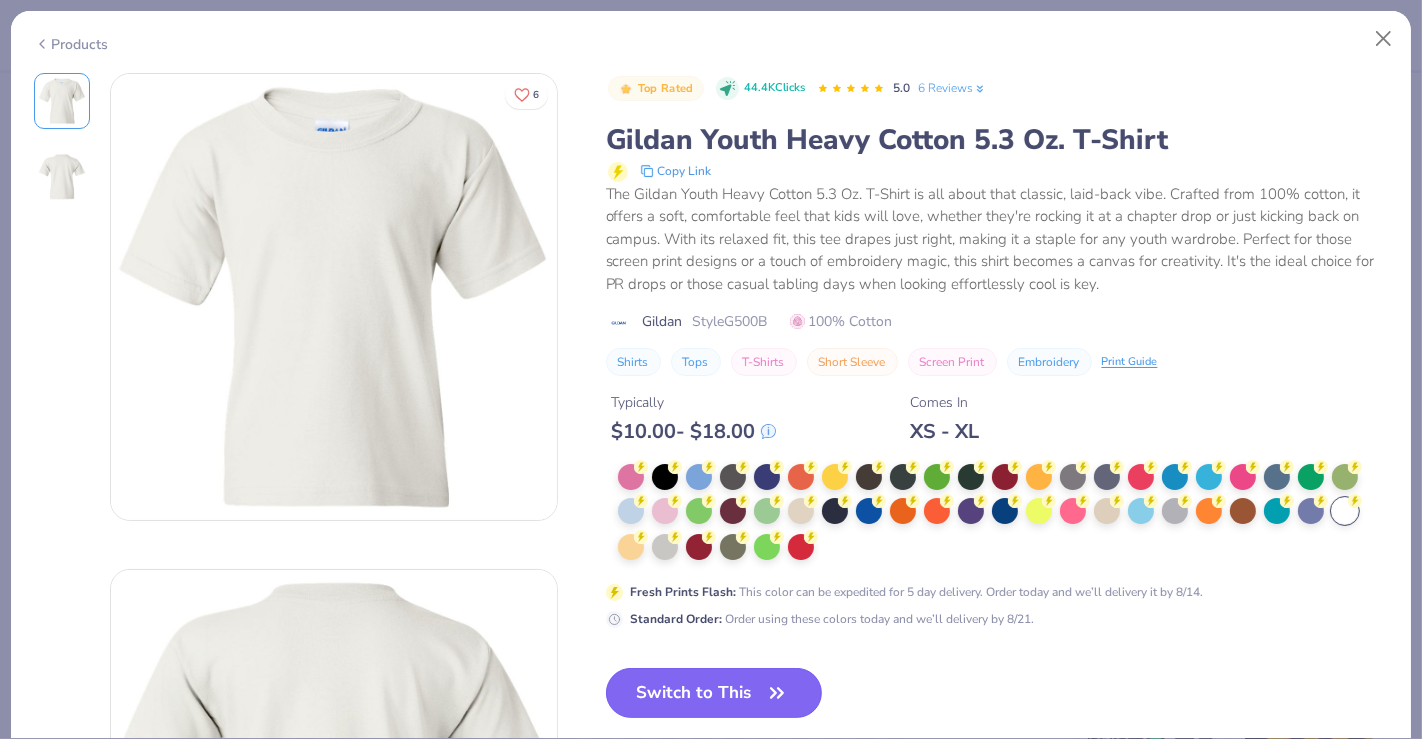 click on "Switch to This" at bounding box center [714, 693] 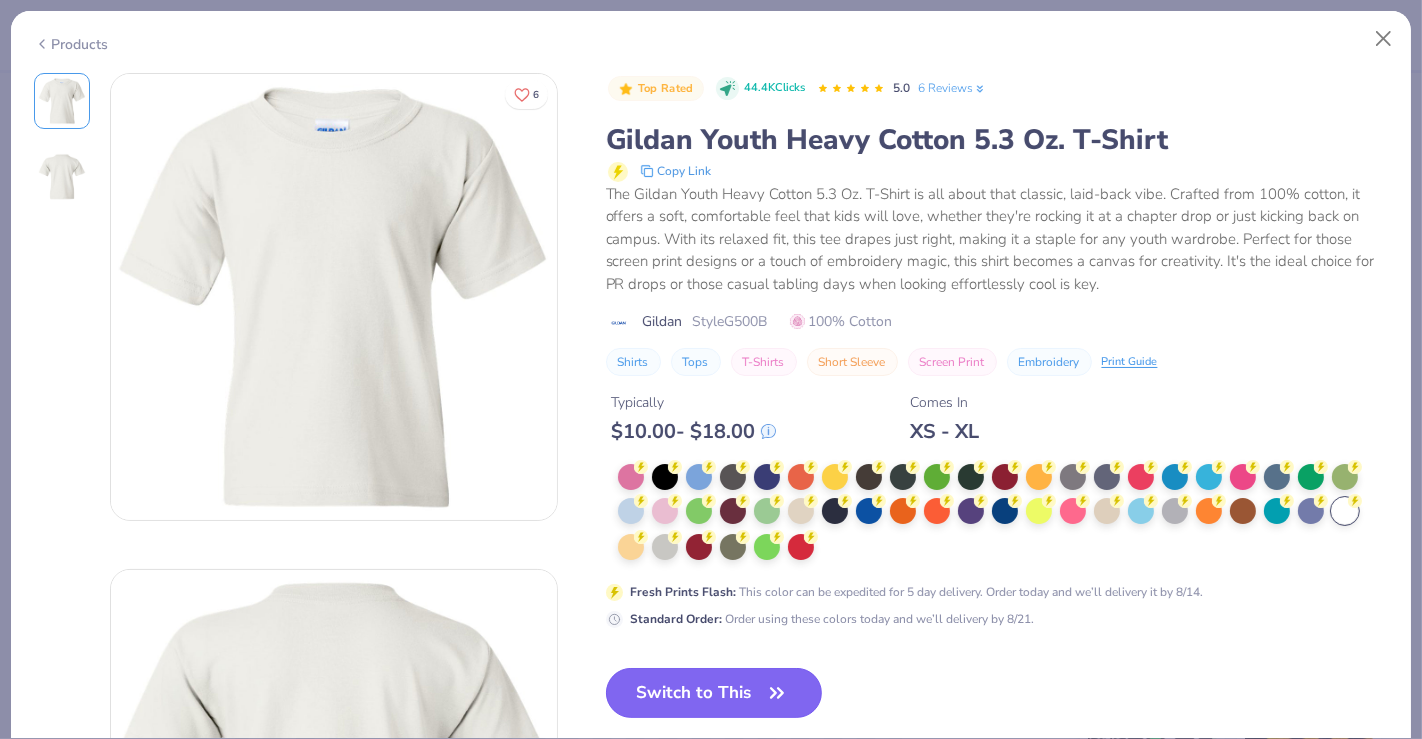 click on "Switch to This" at bounding box center (714, 693) 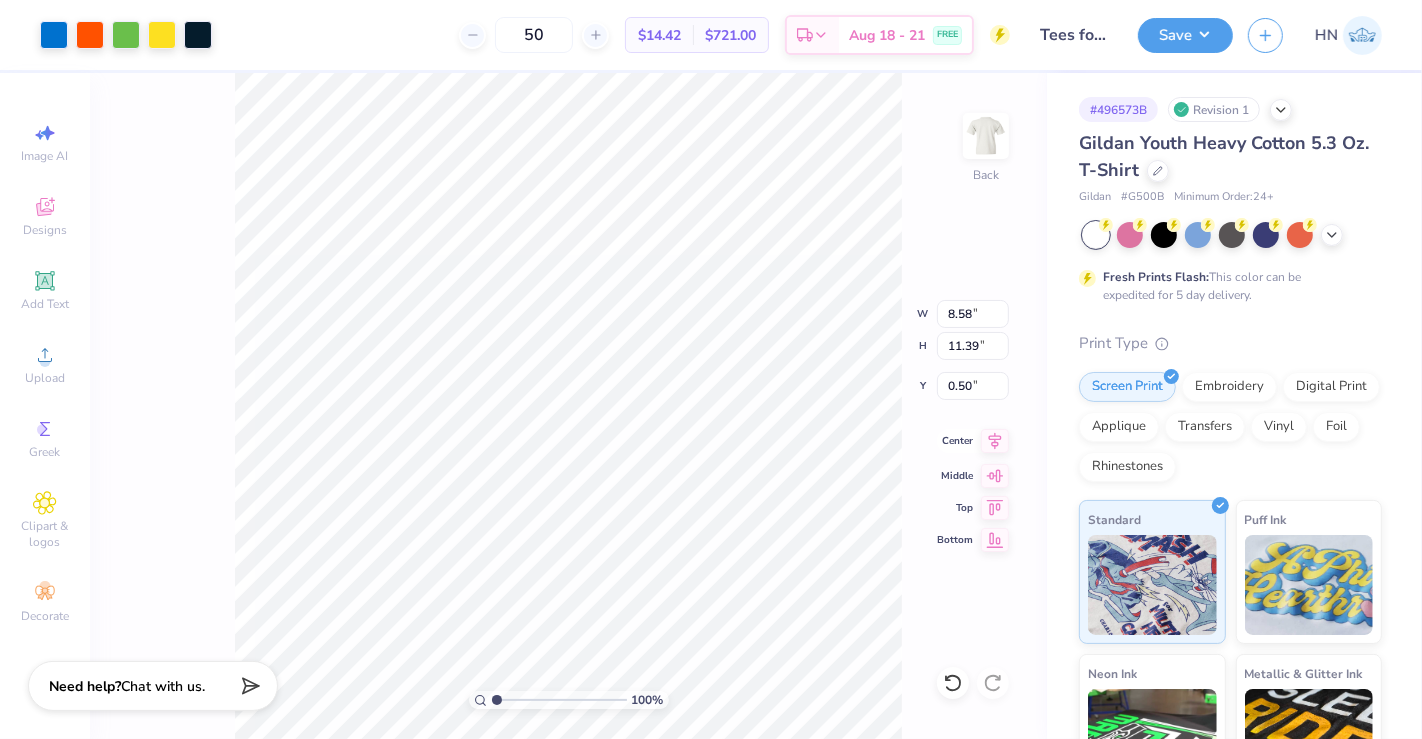 type on "8.58" 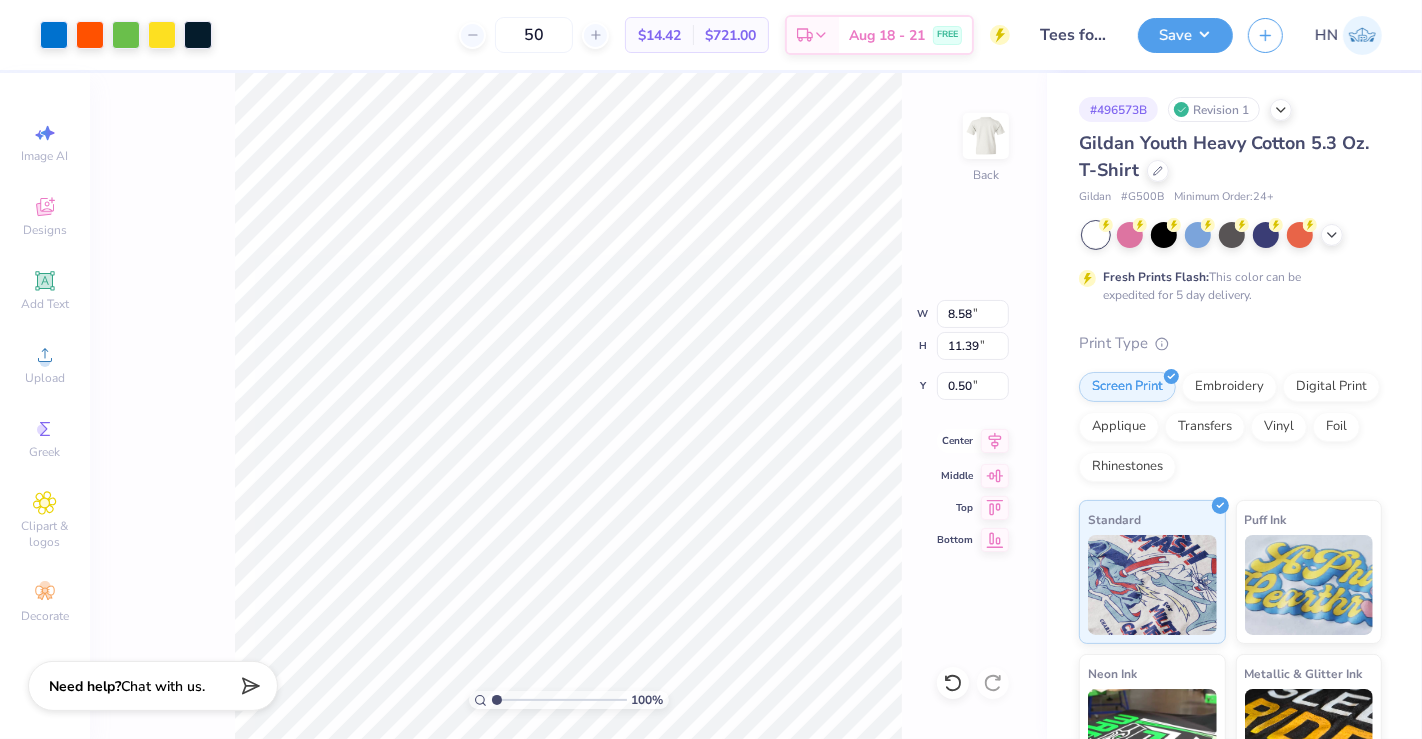 click 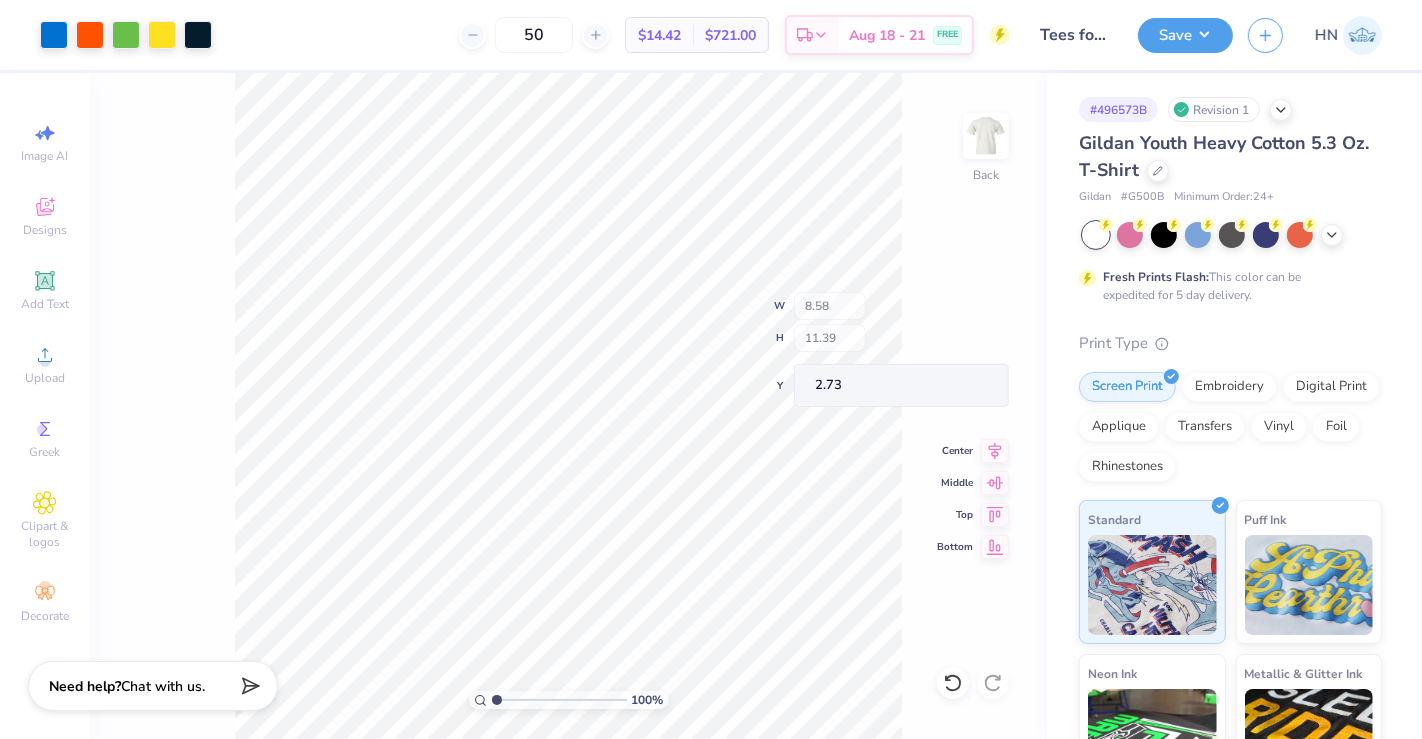 type on "2.73" 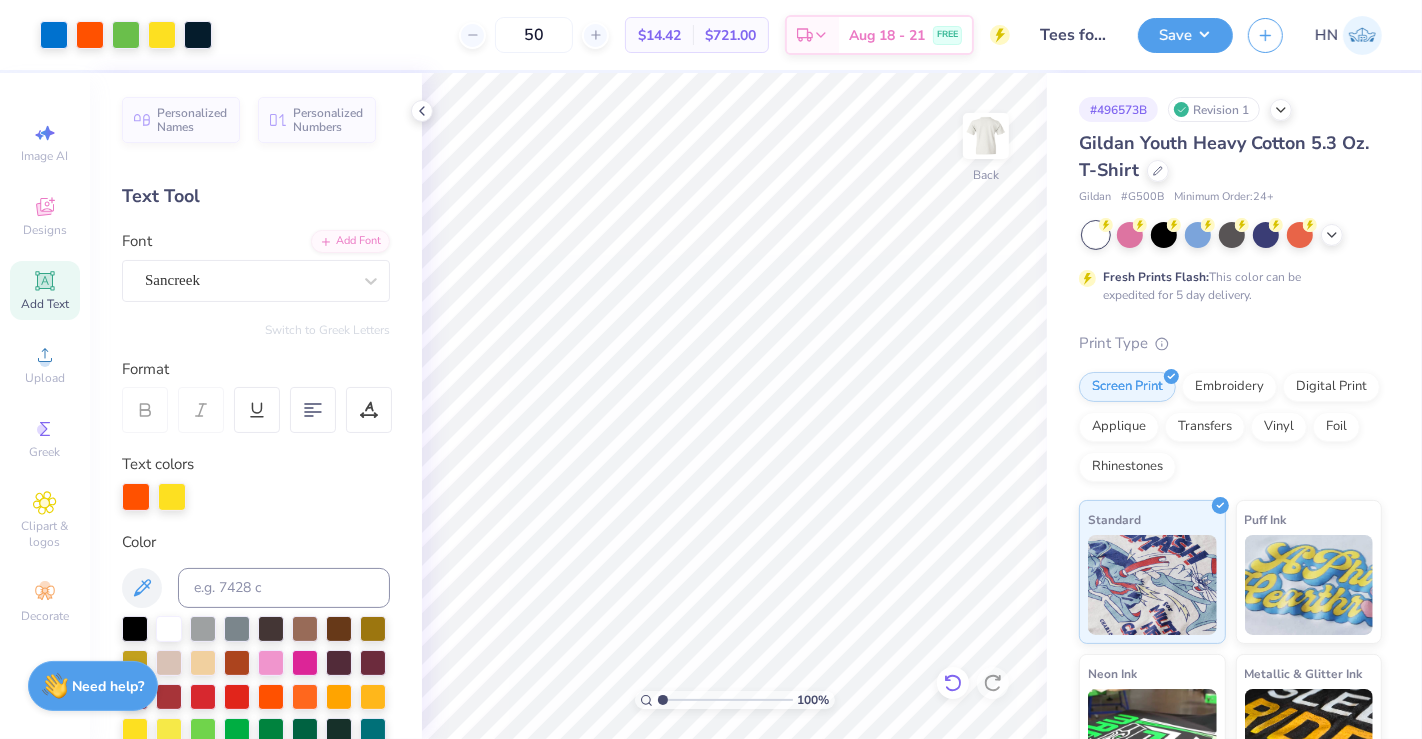 click 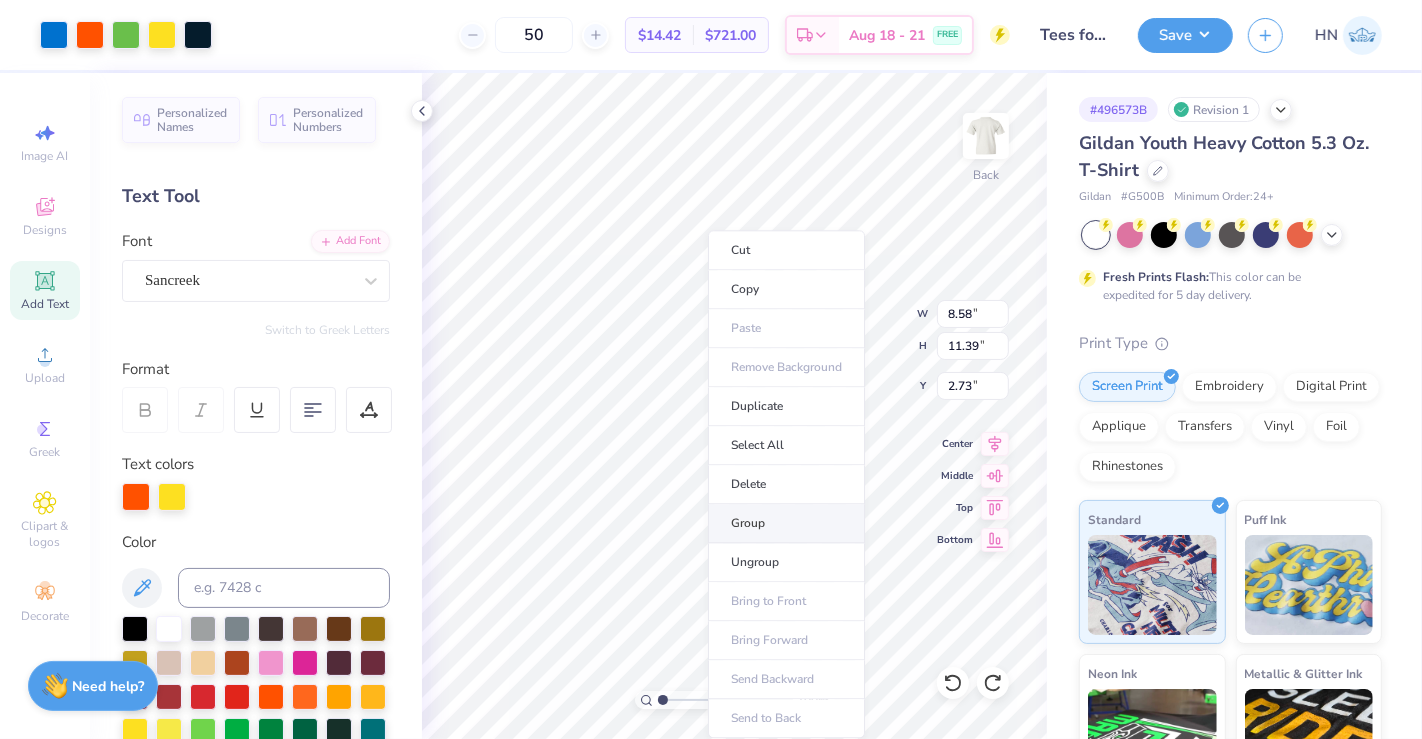 click on "Group" at bounding box center [786, 523] 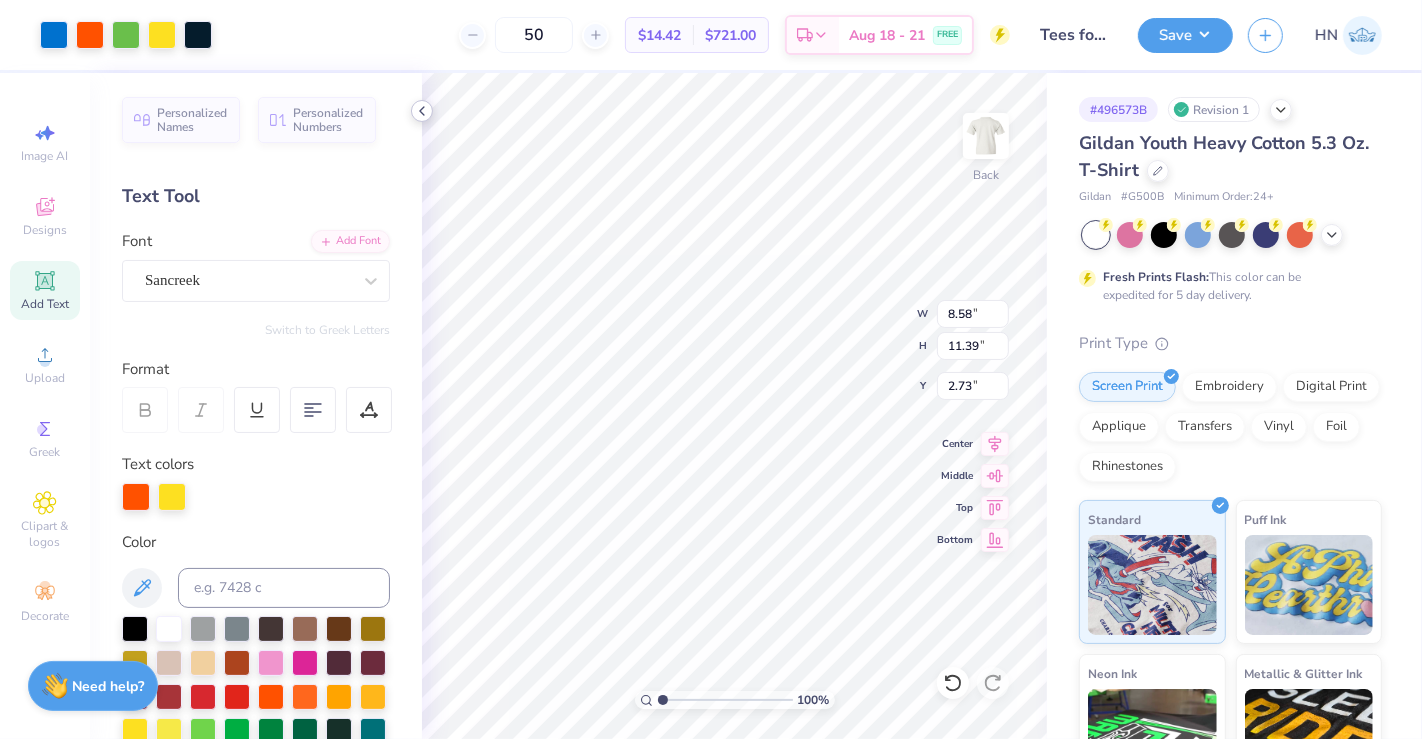 click 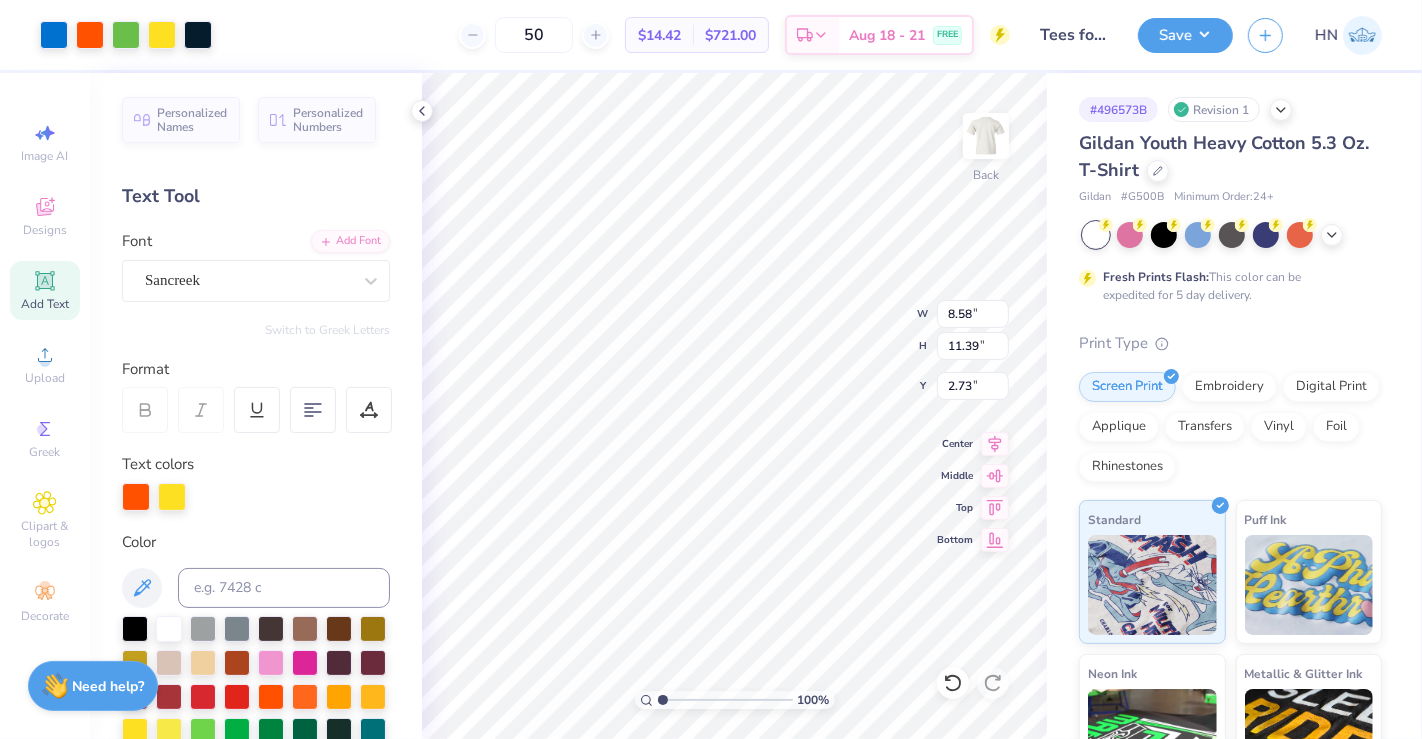 click 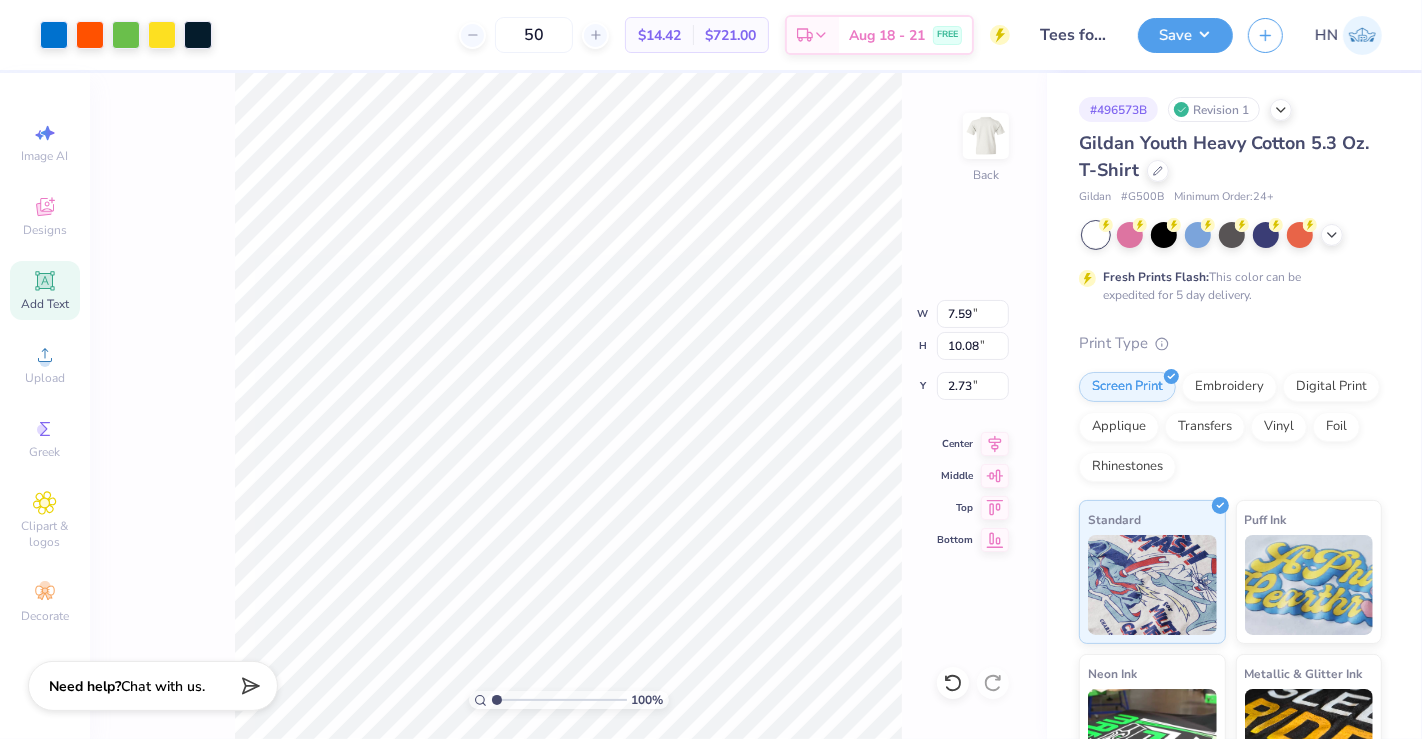 type on "7.59" 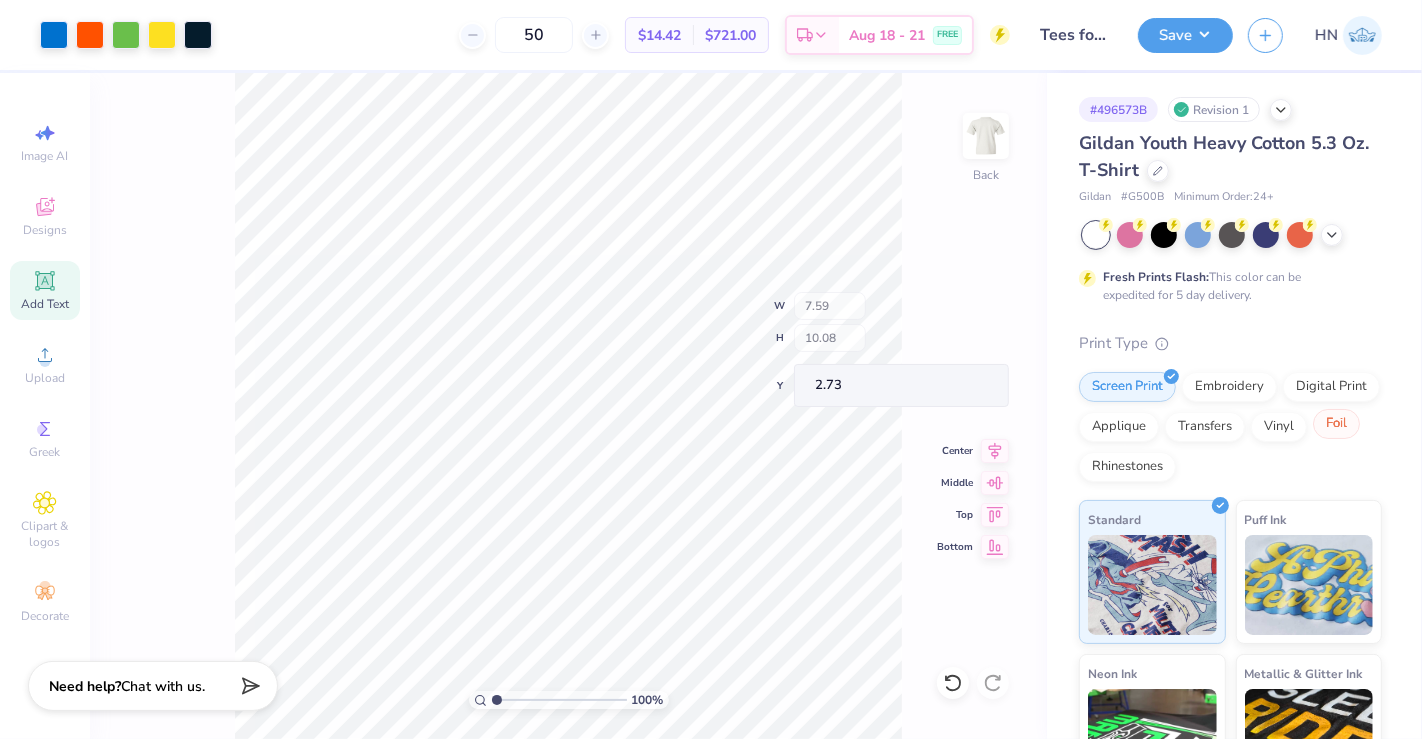 type on "2.54" 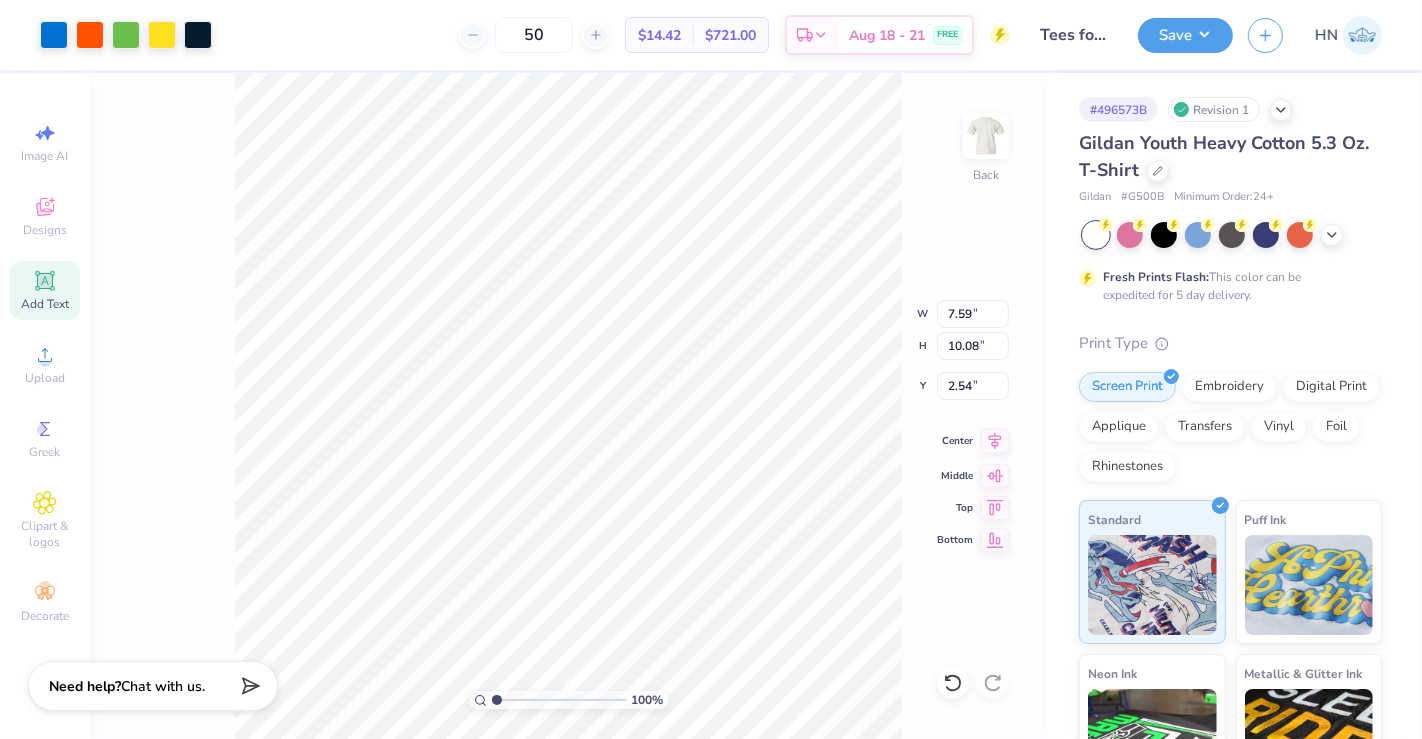 click 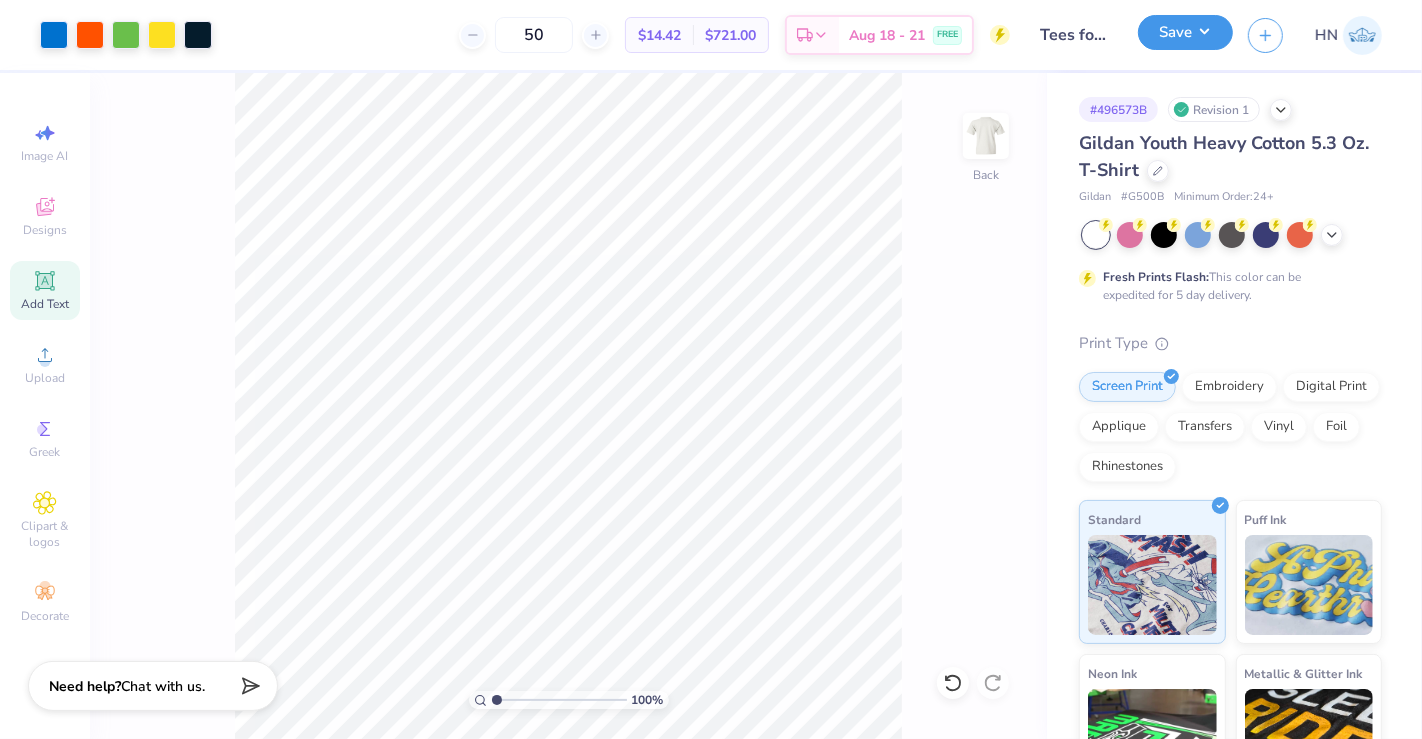 click on "Save" at bounding box center [1185, 32] 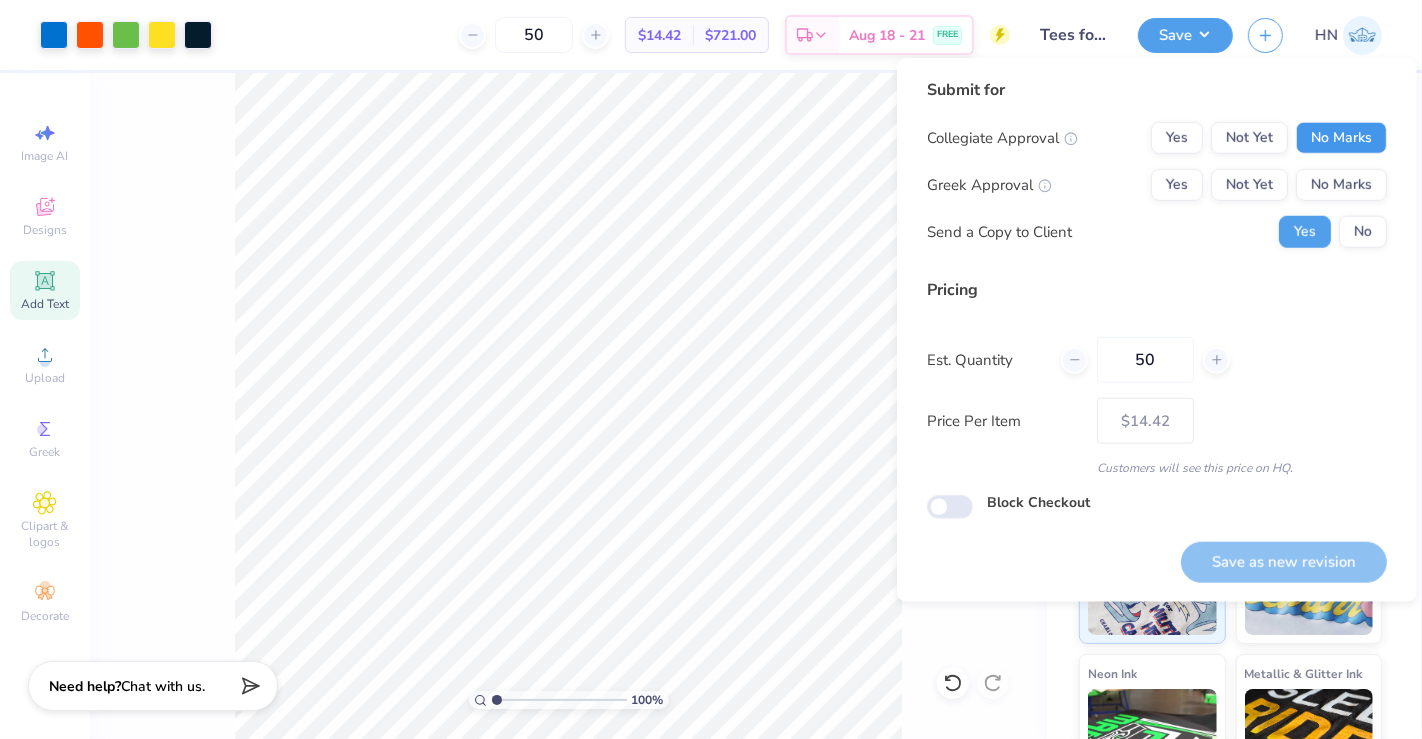 click on "No Marks" at bounding box center [1341, 138] 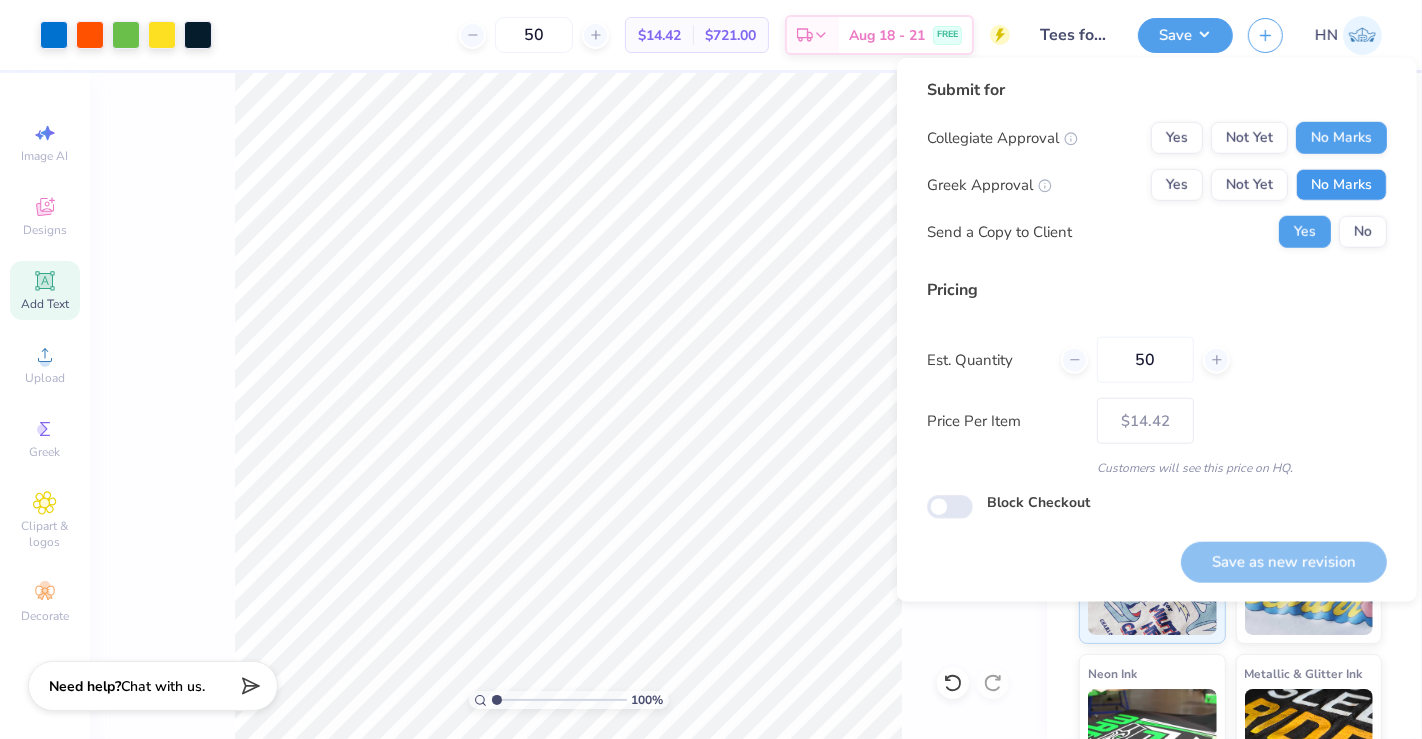 click on "No Marks" at bounding box center (1341, 185) 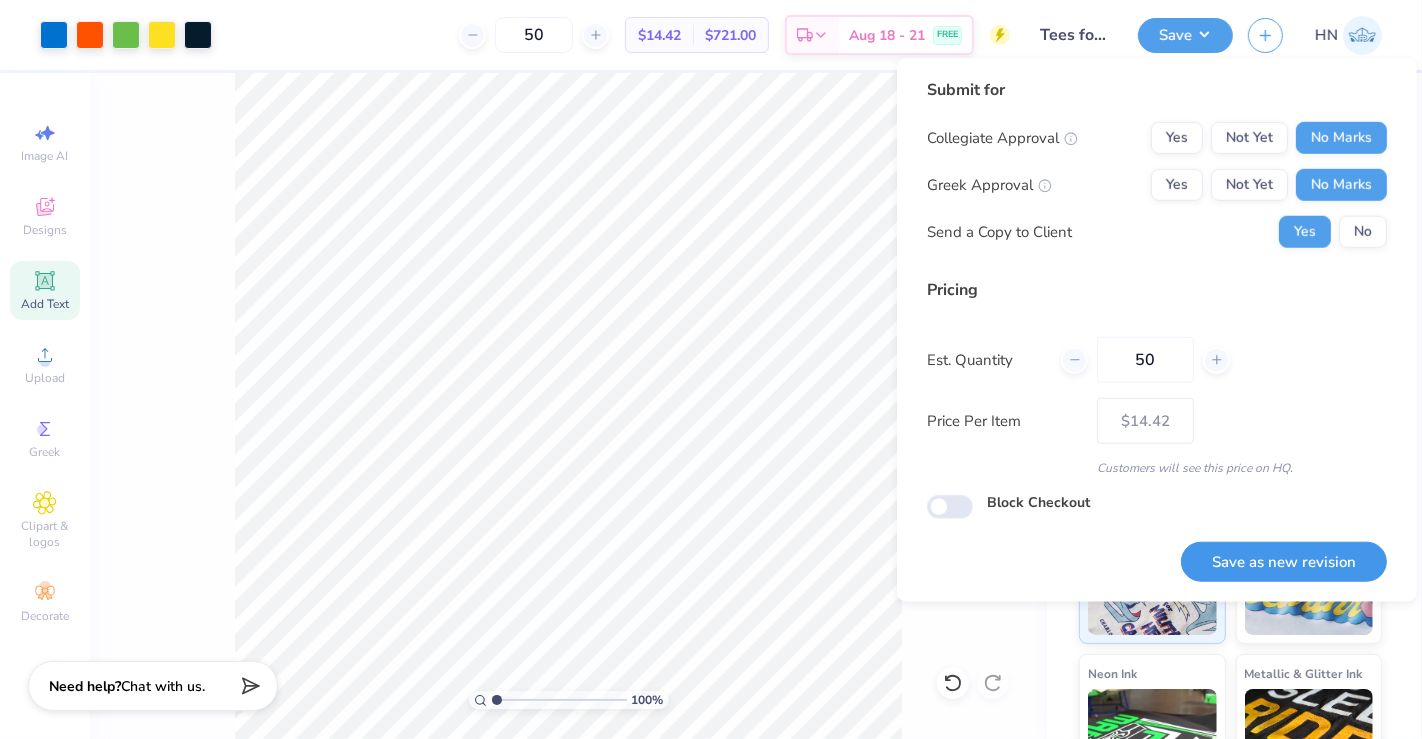 click on "Save as new revision" at bounding box center (1284, 562) 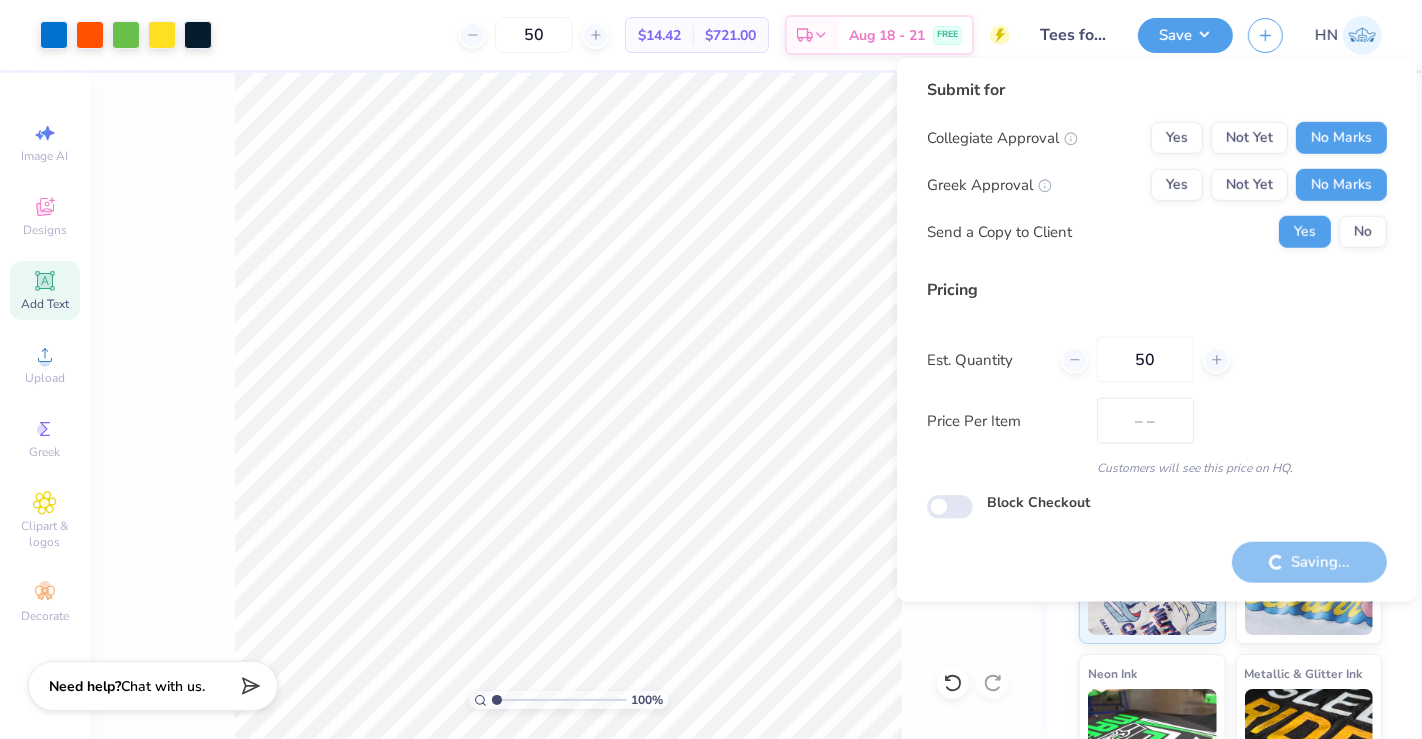 type on "$14.42" 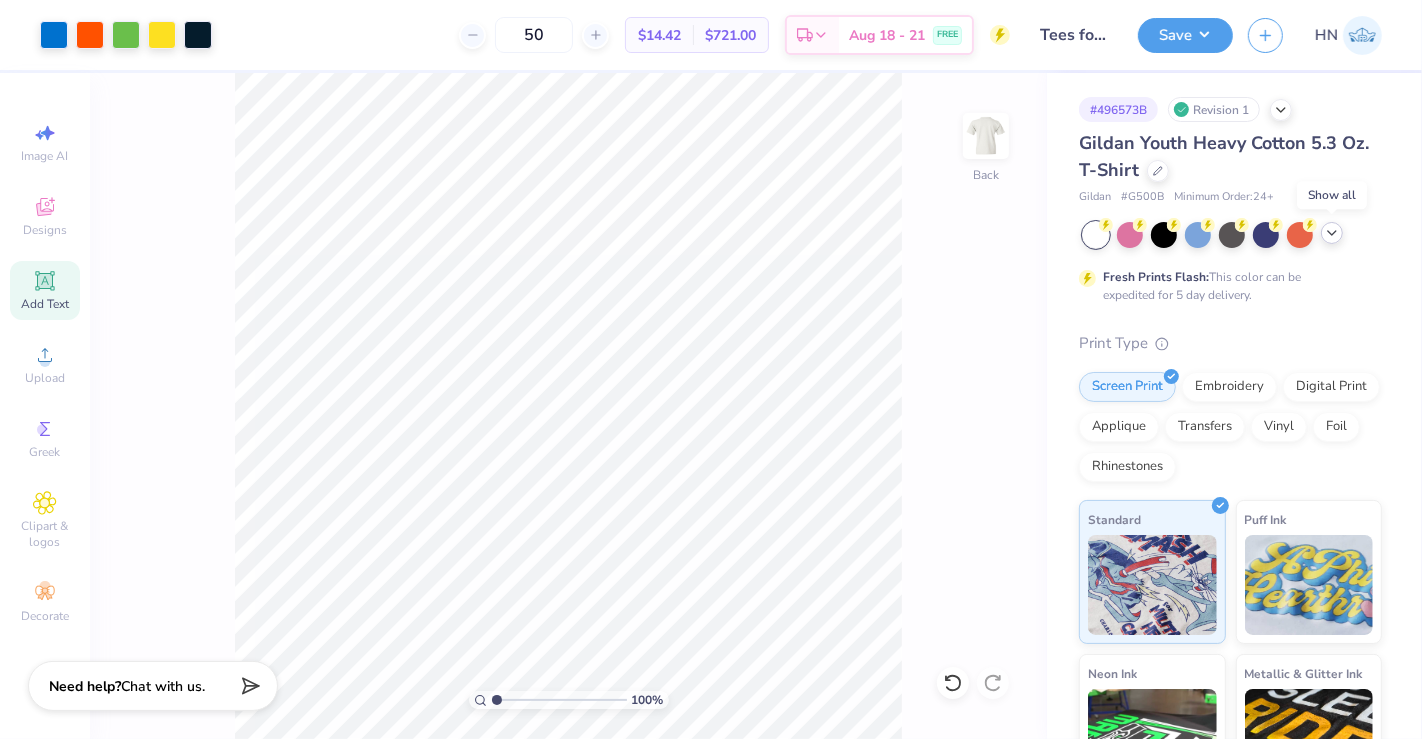 click 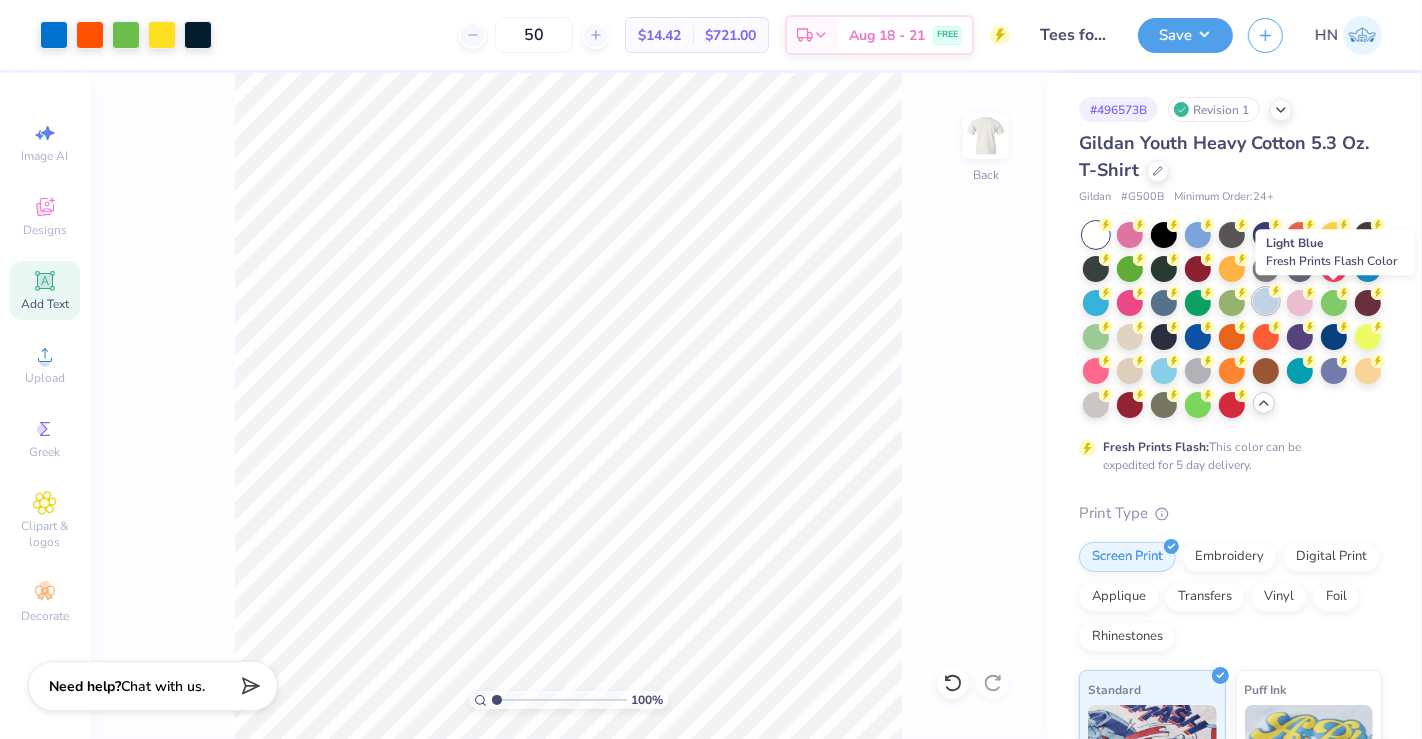 click at bounding box center [1266, 301] 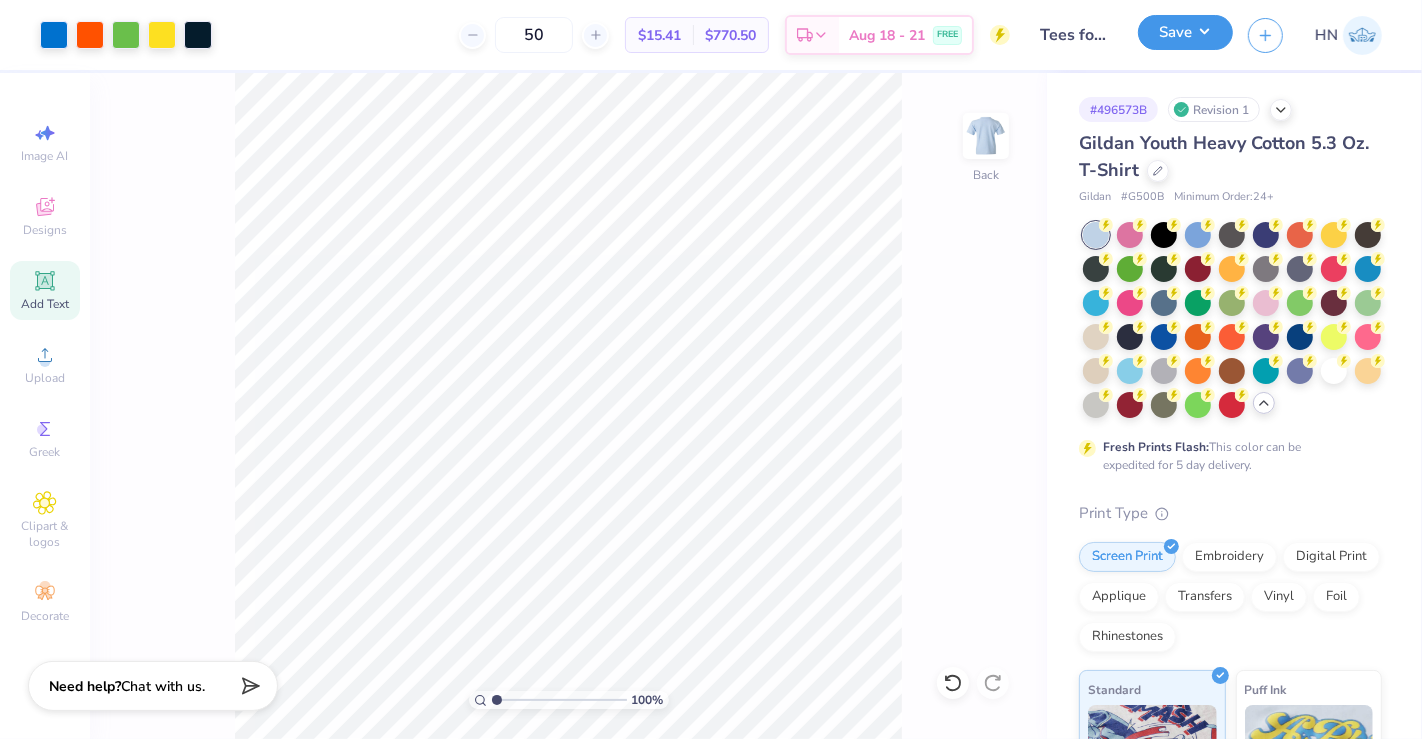 click on "Save" at bounding box center [1185, 32] 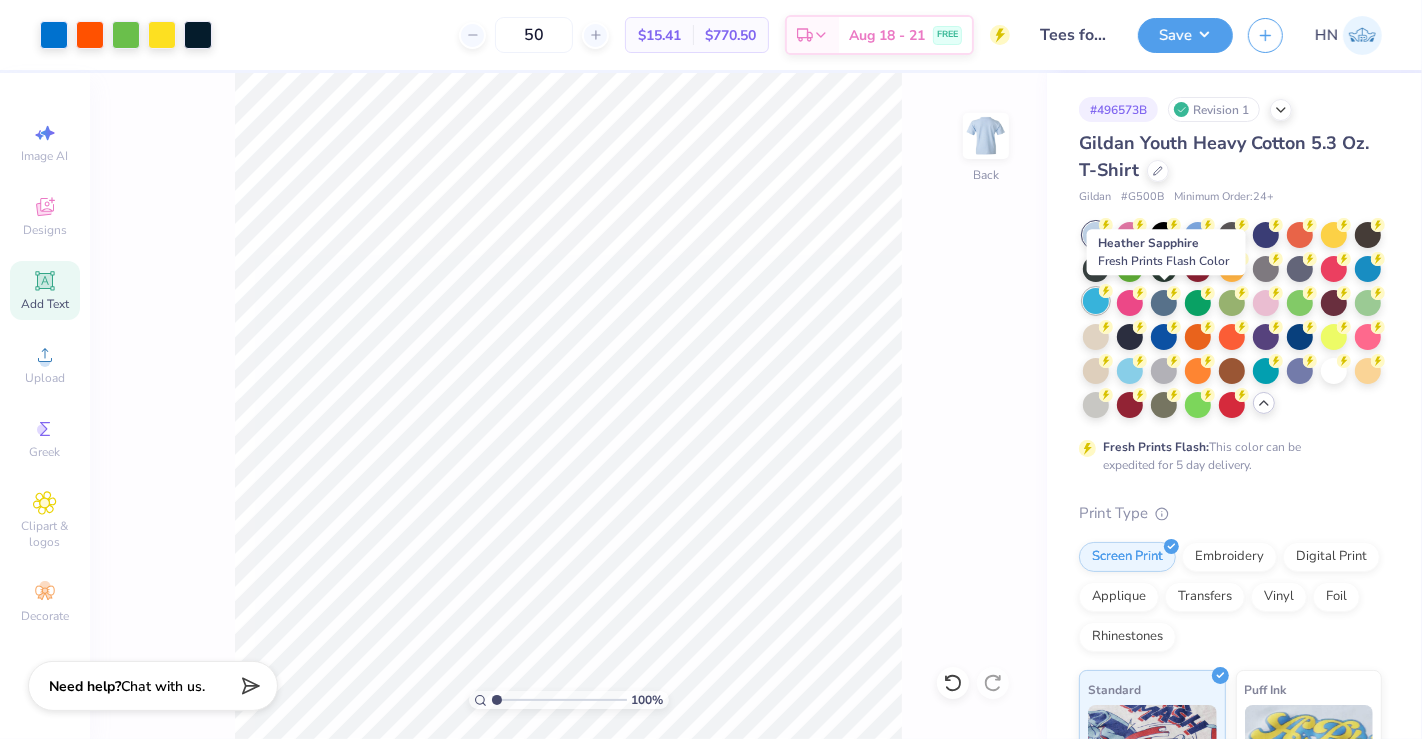 click at bounding box center (1096, 301) 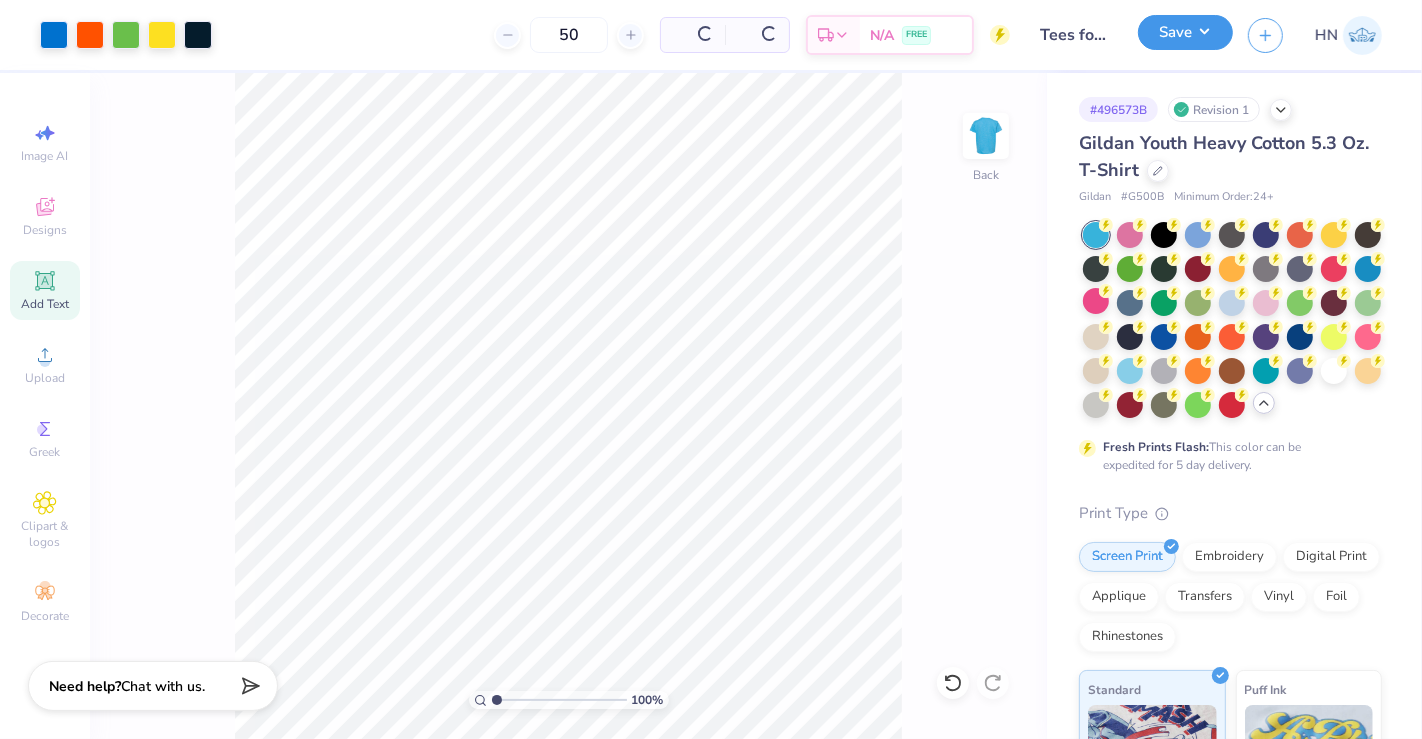 click on "Save" at bounding box center [1185, 32] 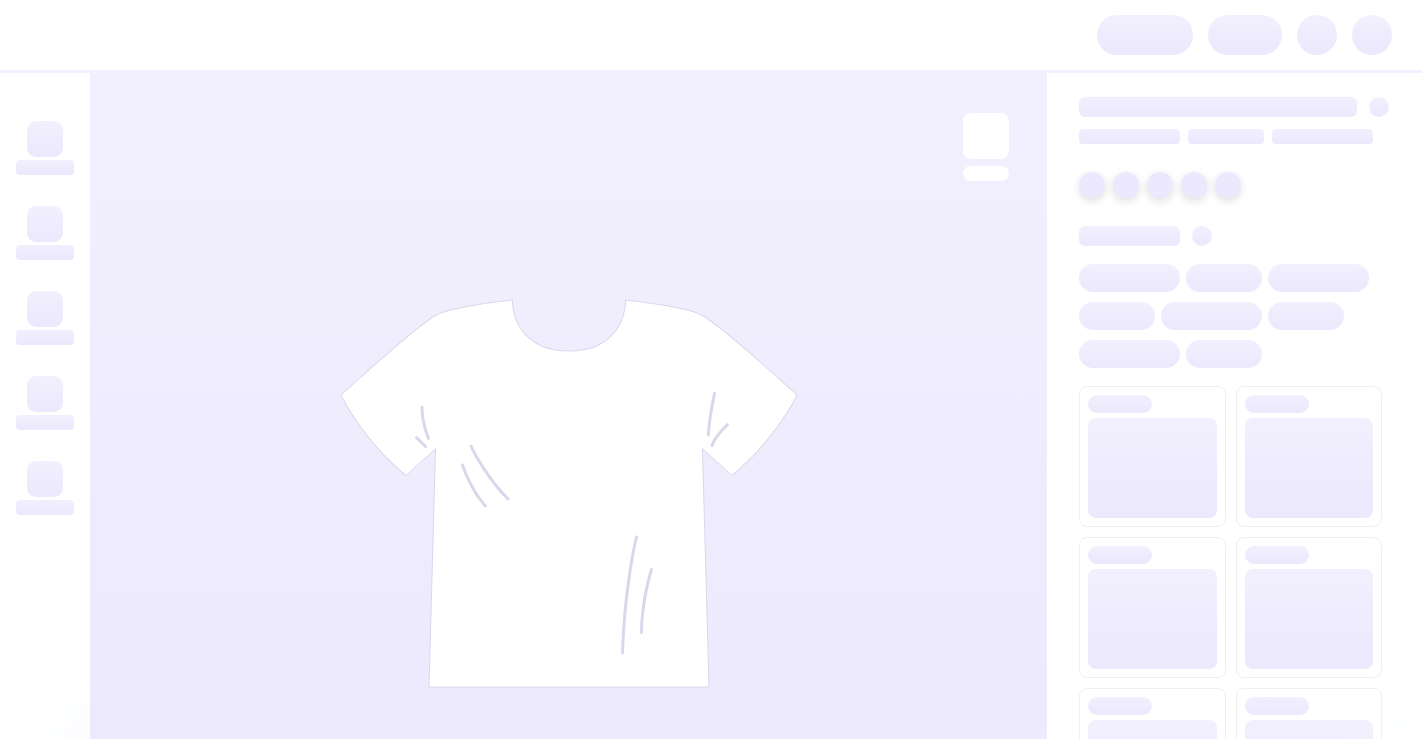 scroll, scrollTop: 0, scrollLeft: 0, axis: both 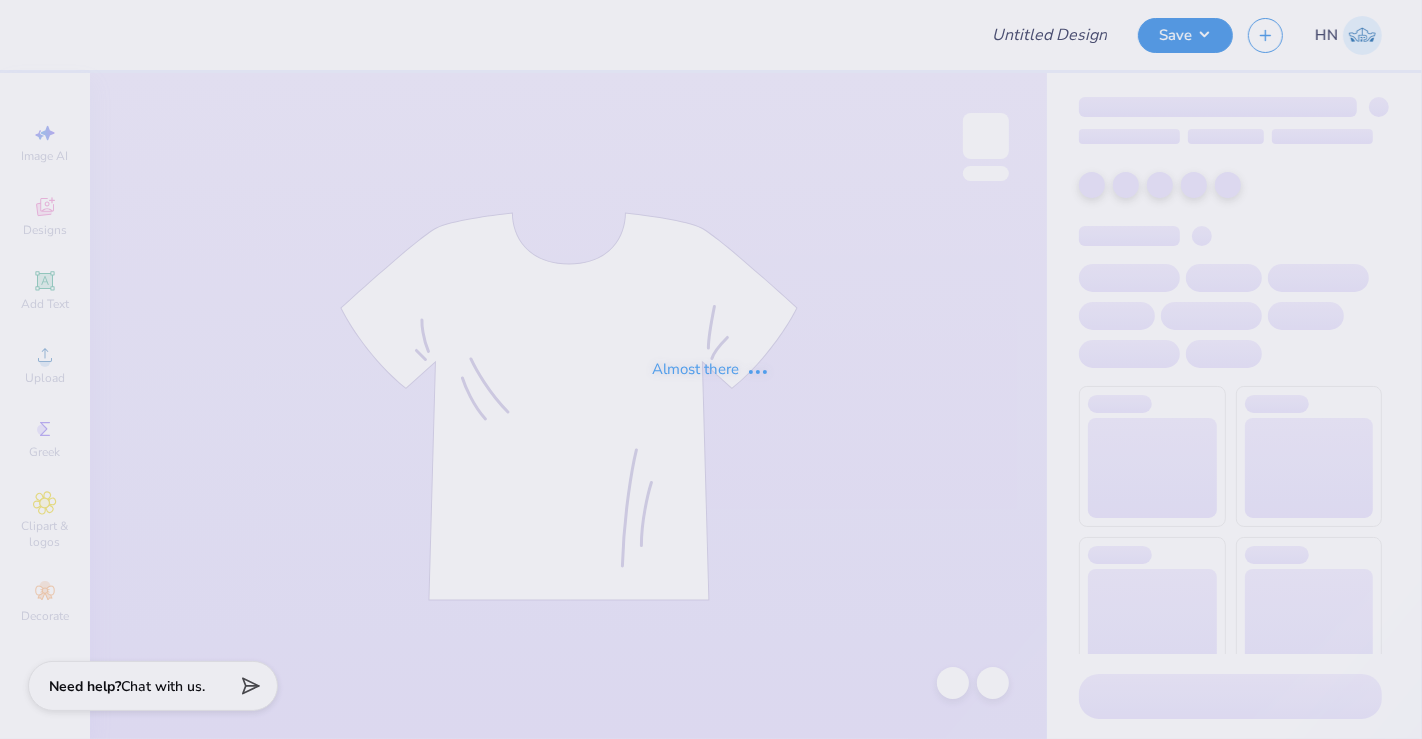 type on "Tees for ISLA!" 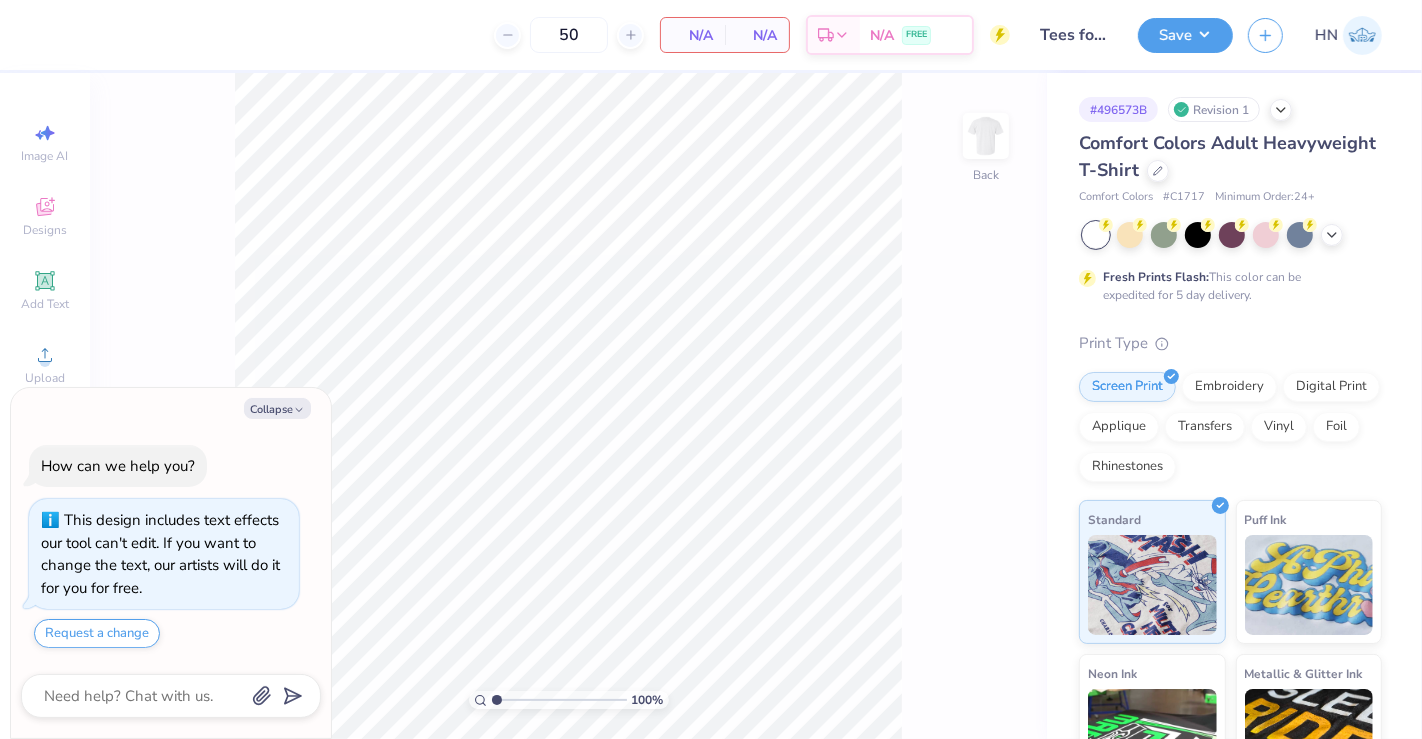 type on "x" 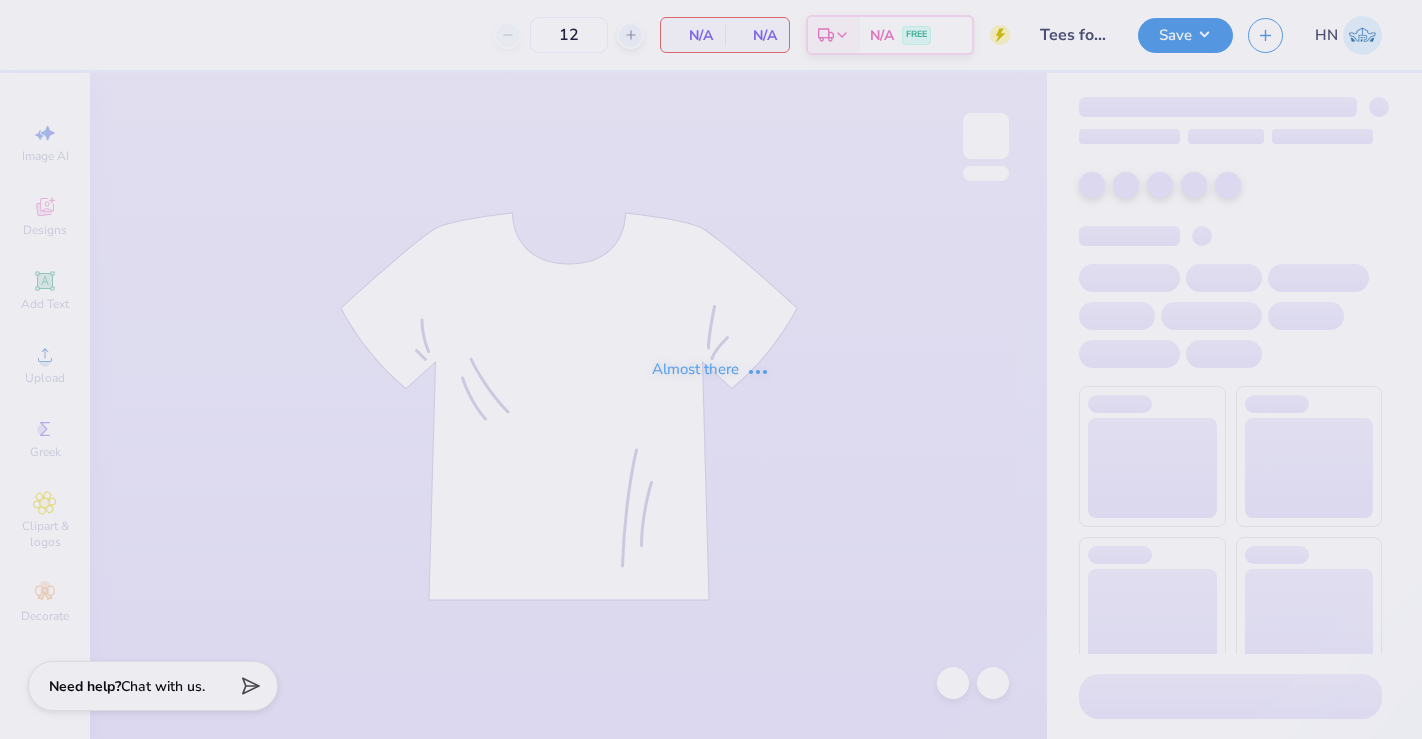 type on "100" 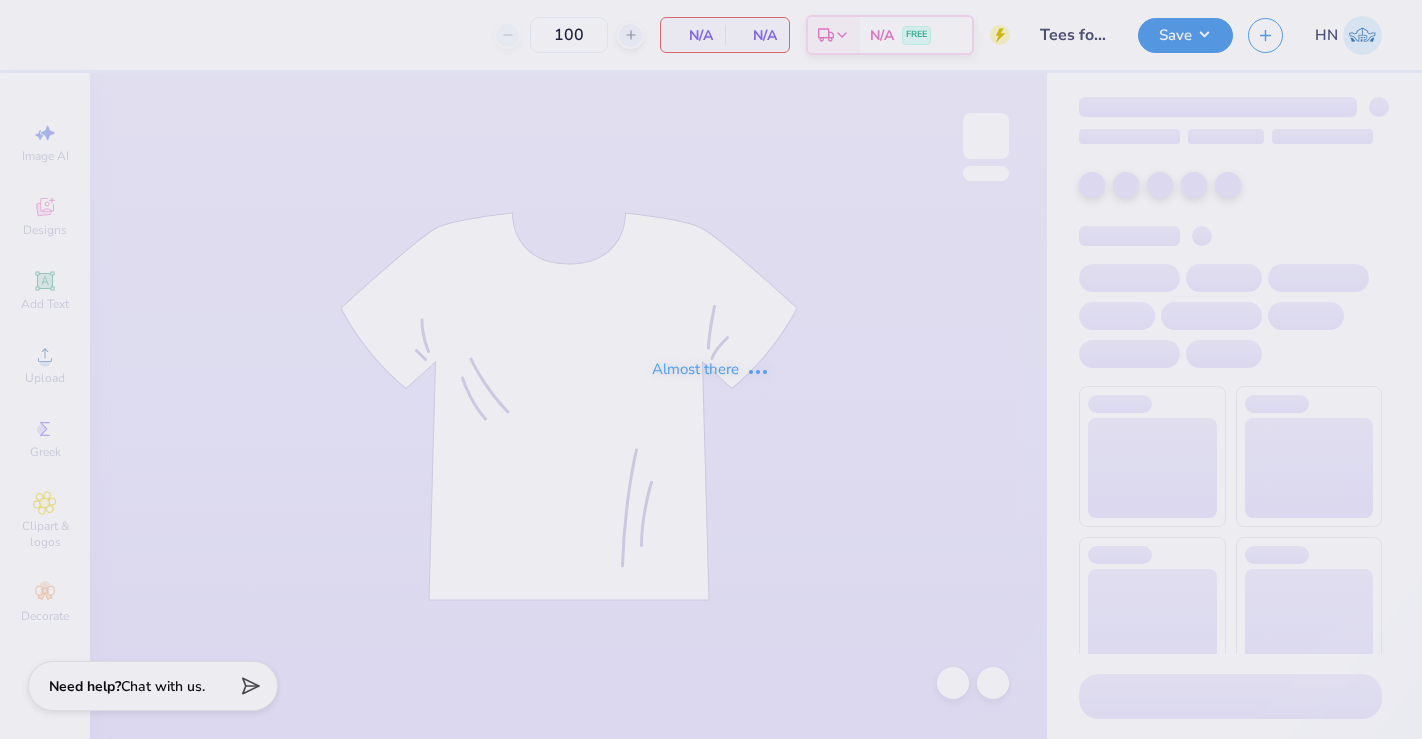 scroll, scrollTop: 0, scrollLeft: 0, axis: both 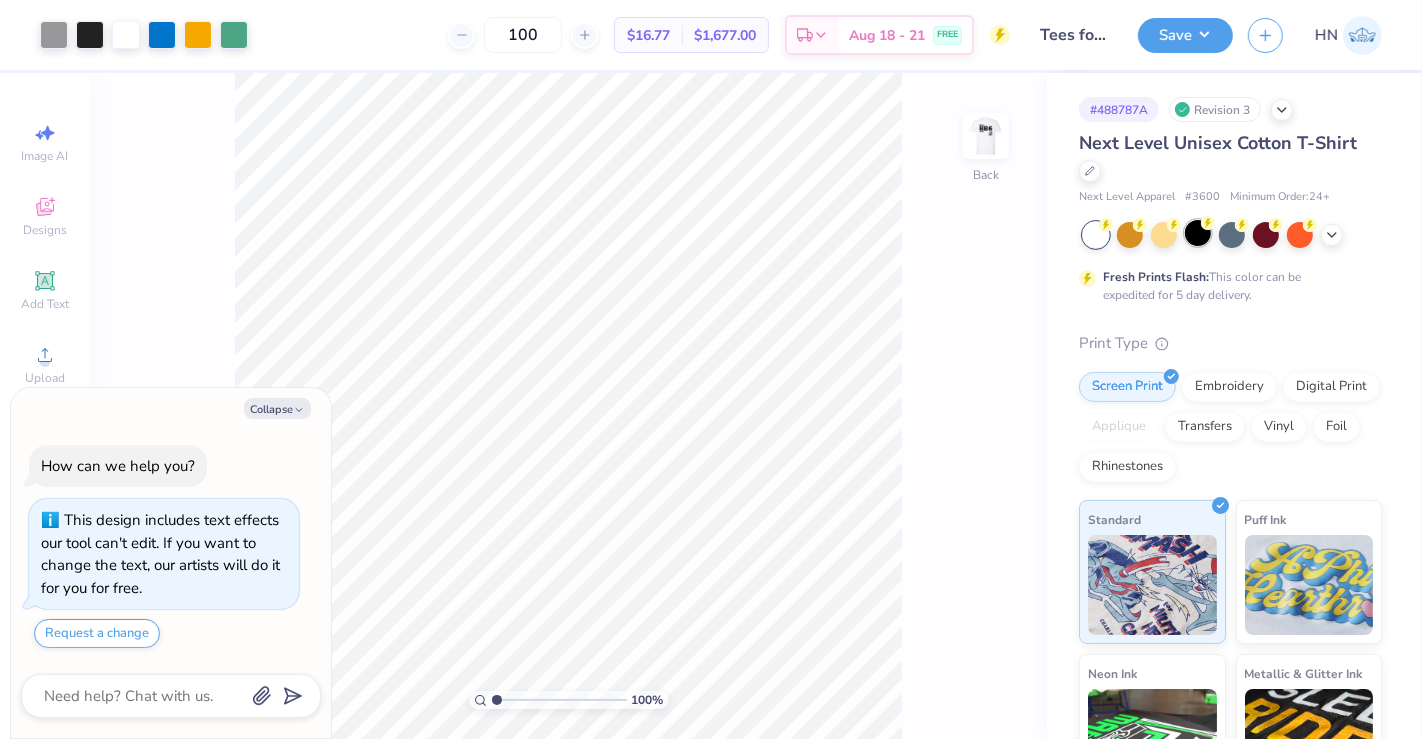 click at bounding box center (1198, 233) 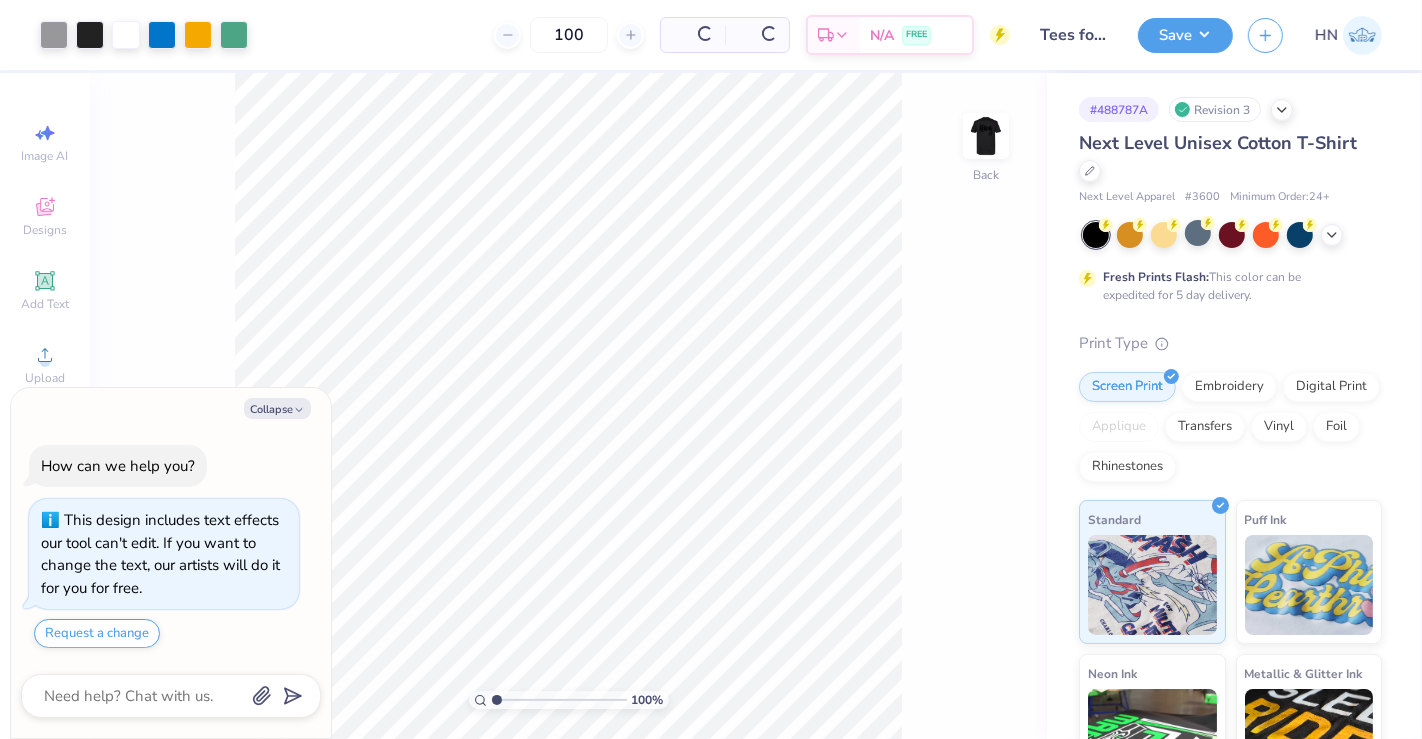 type on "x" 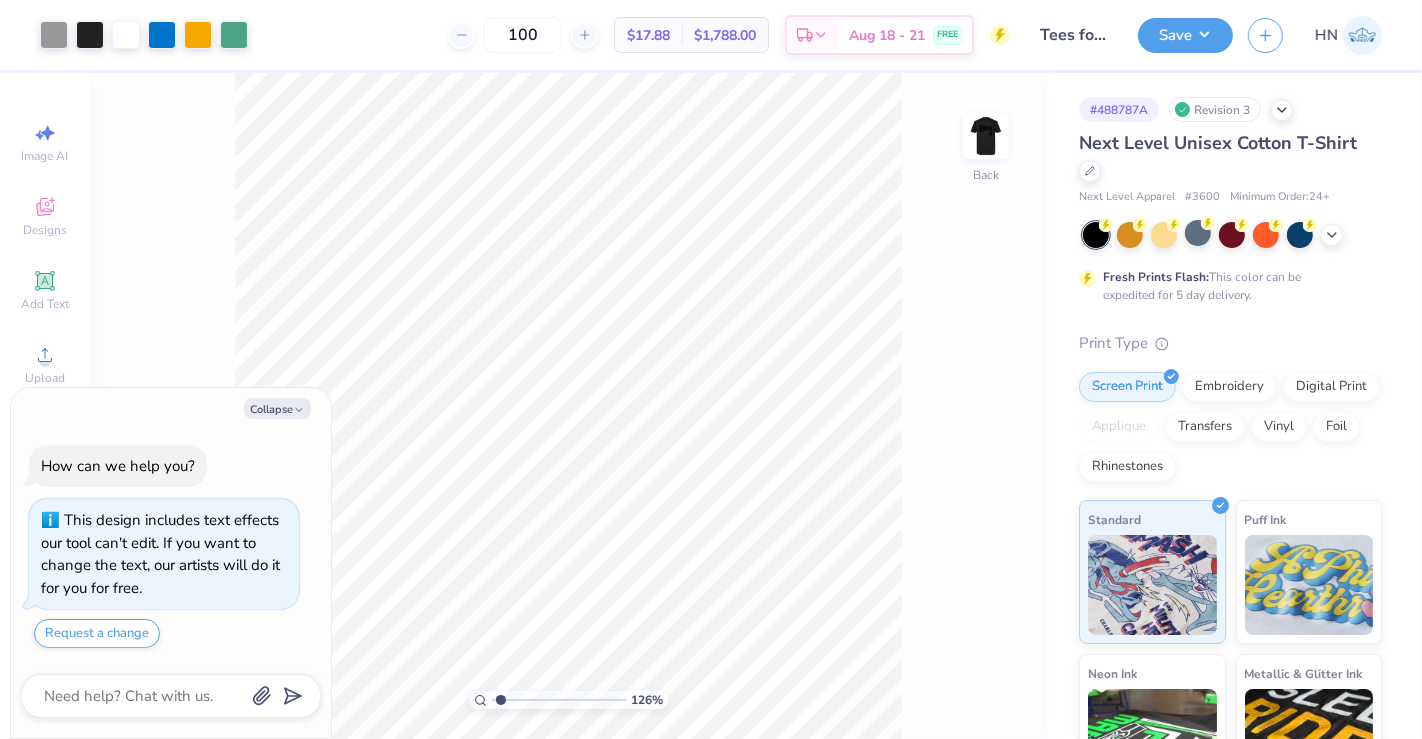 type on "1.3192272225455" 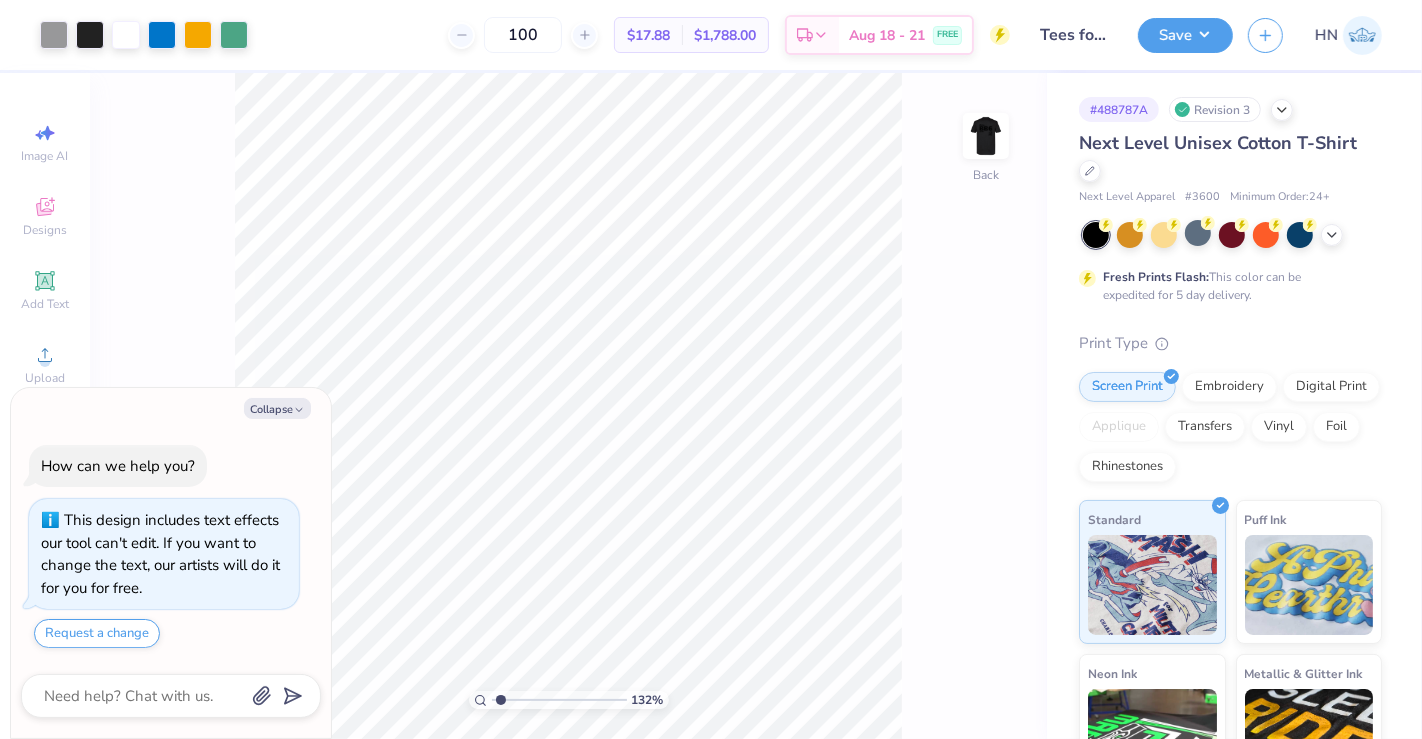 type on "x" 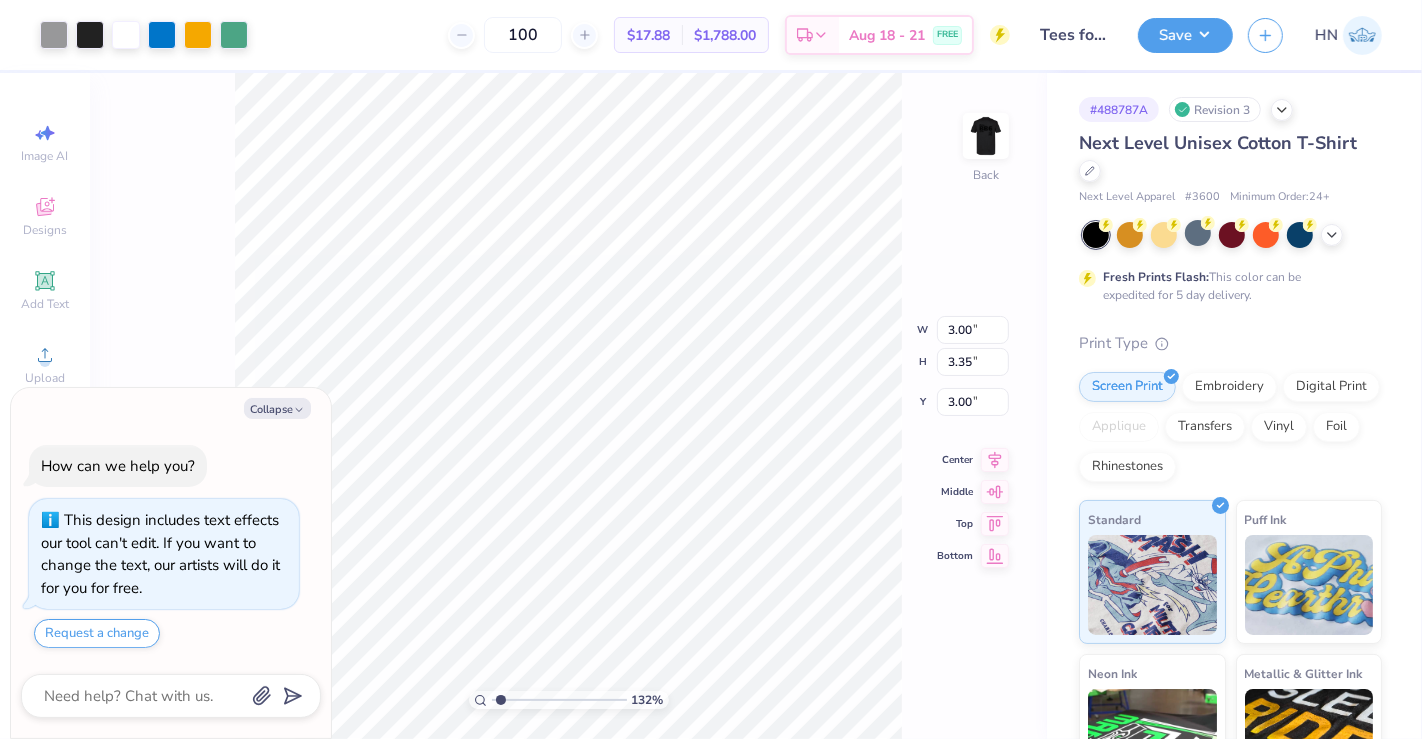 type on "x" 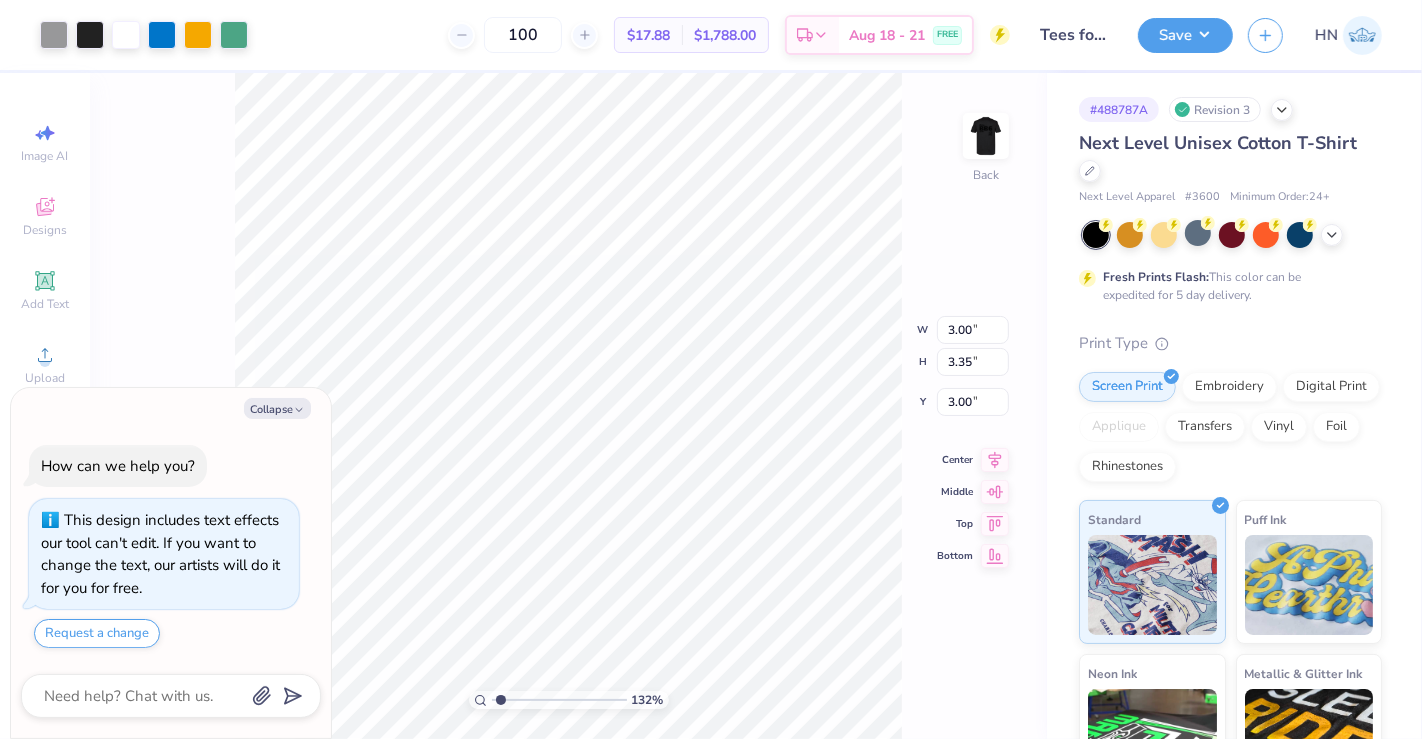 type on "1" 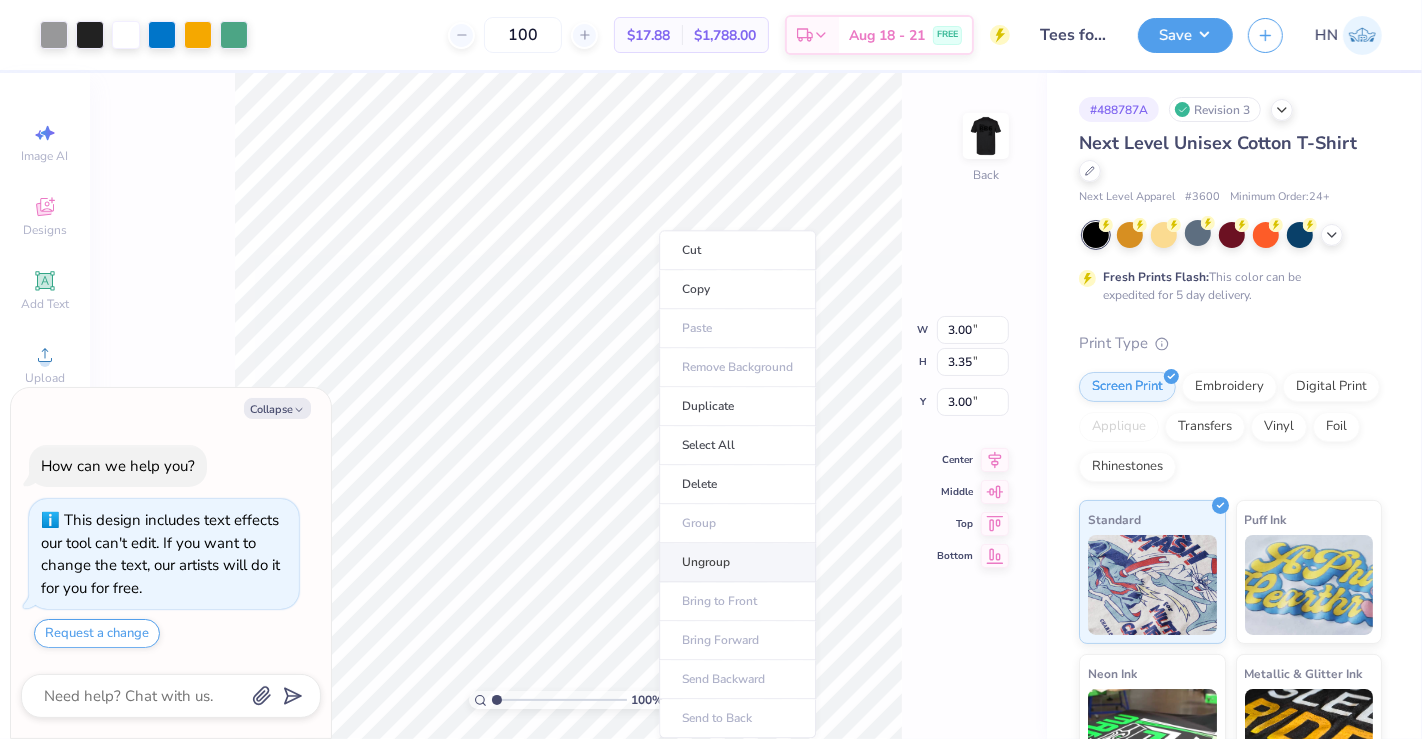 click on "Ungroup" at bounding box center [737, 562] 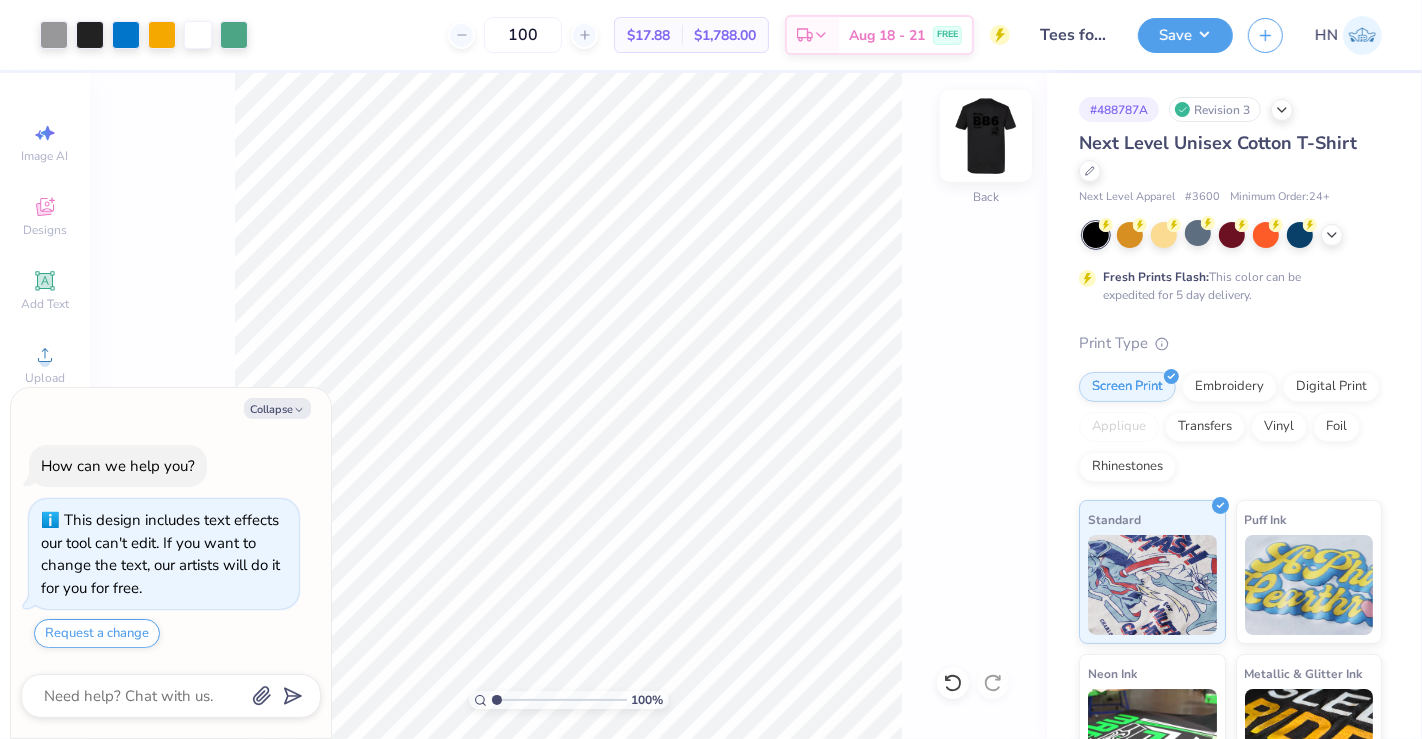 click at bounding box center (986, 136) 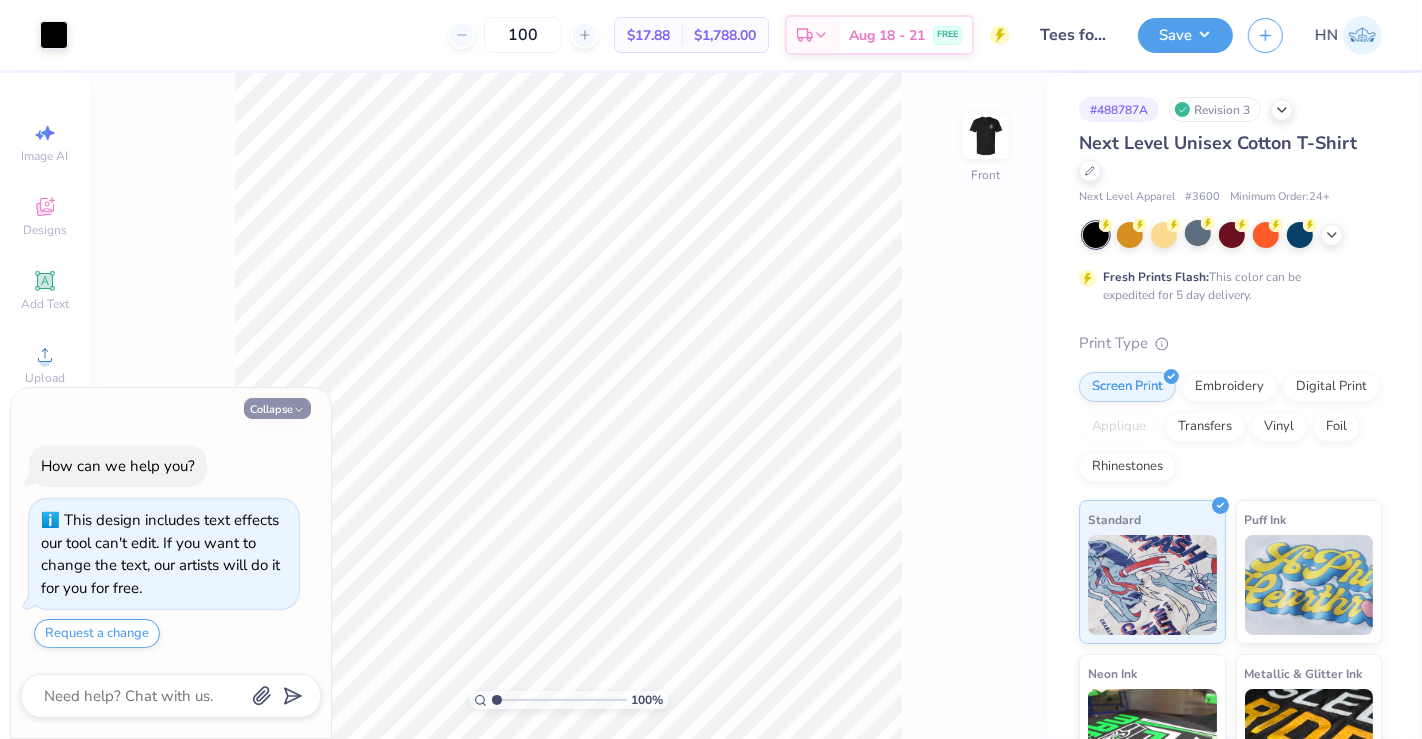 click on "Collapse" at bounding box center [277, 408] 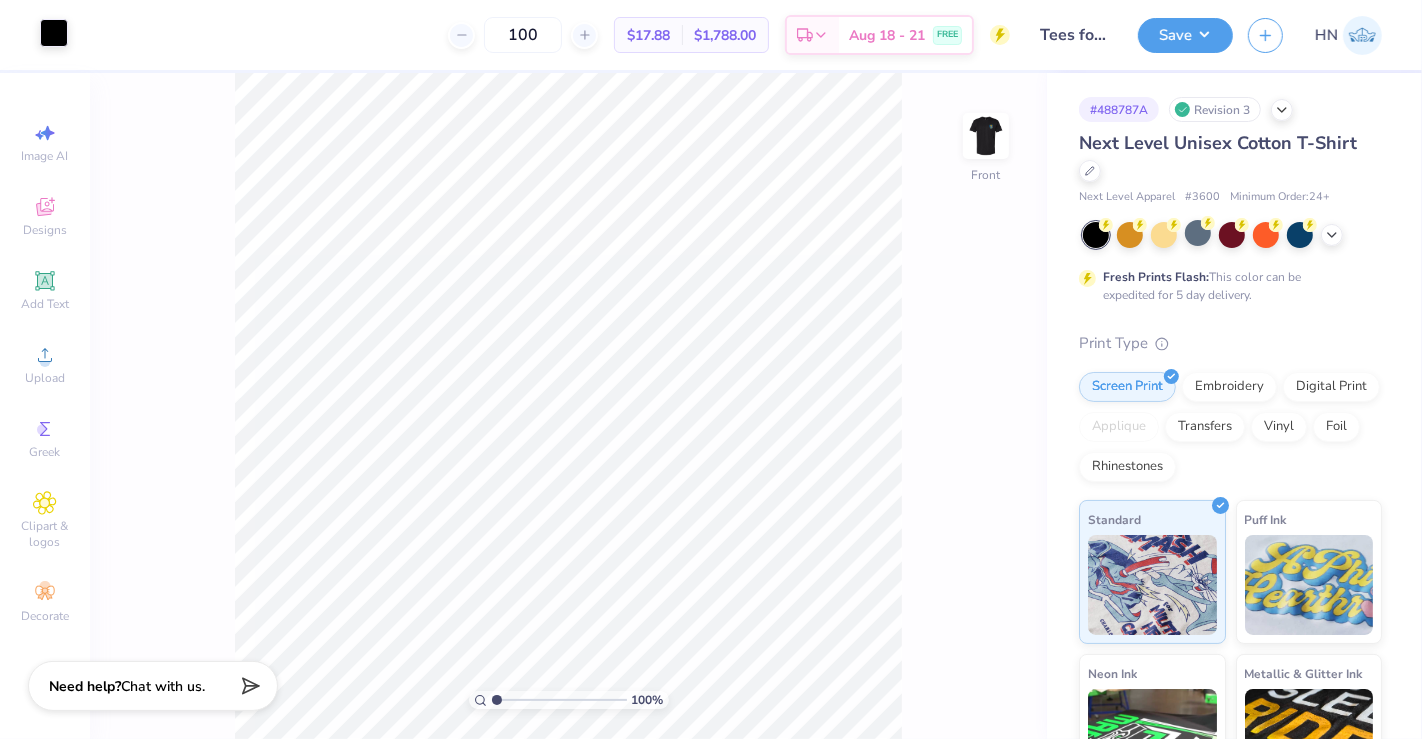 click at bounding box center [54, 33] 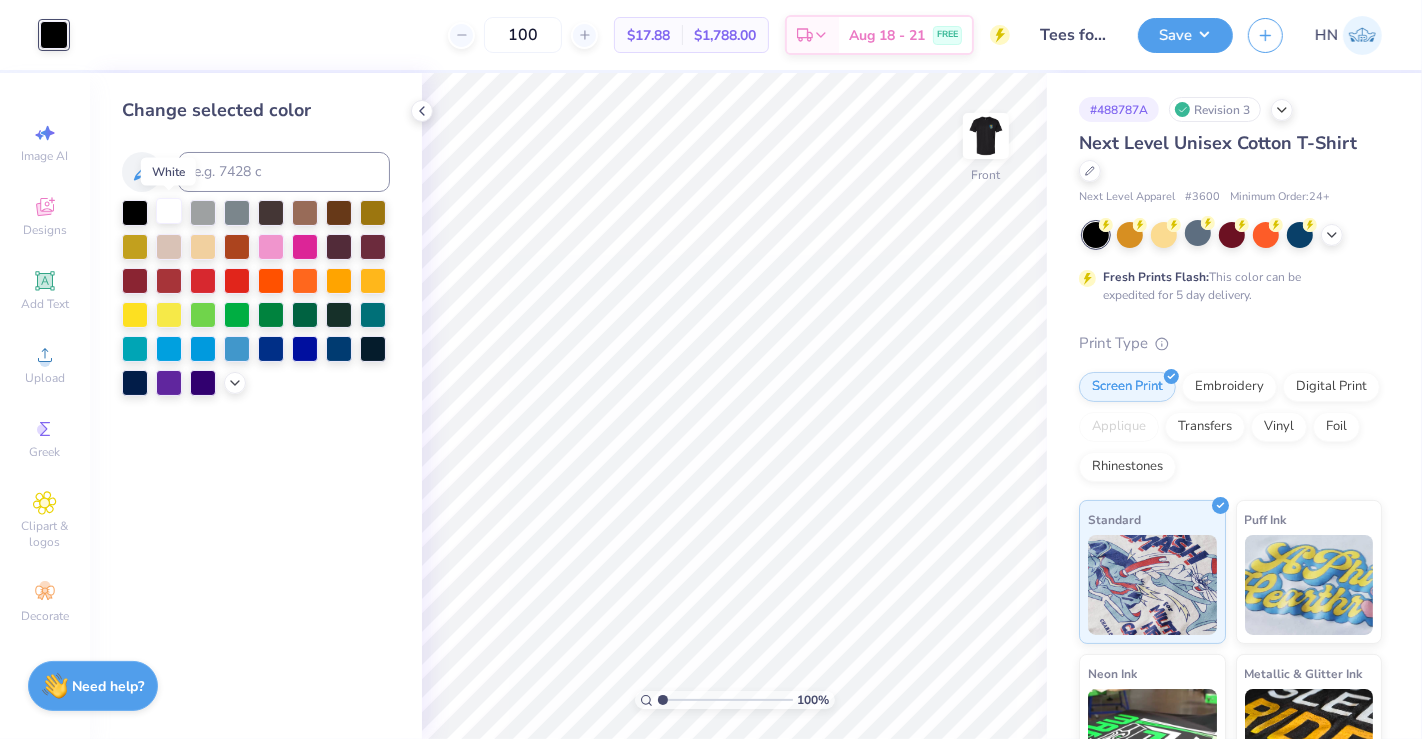 click at bounding box center (169, 211) 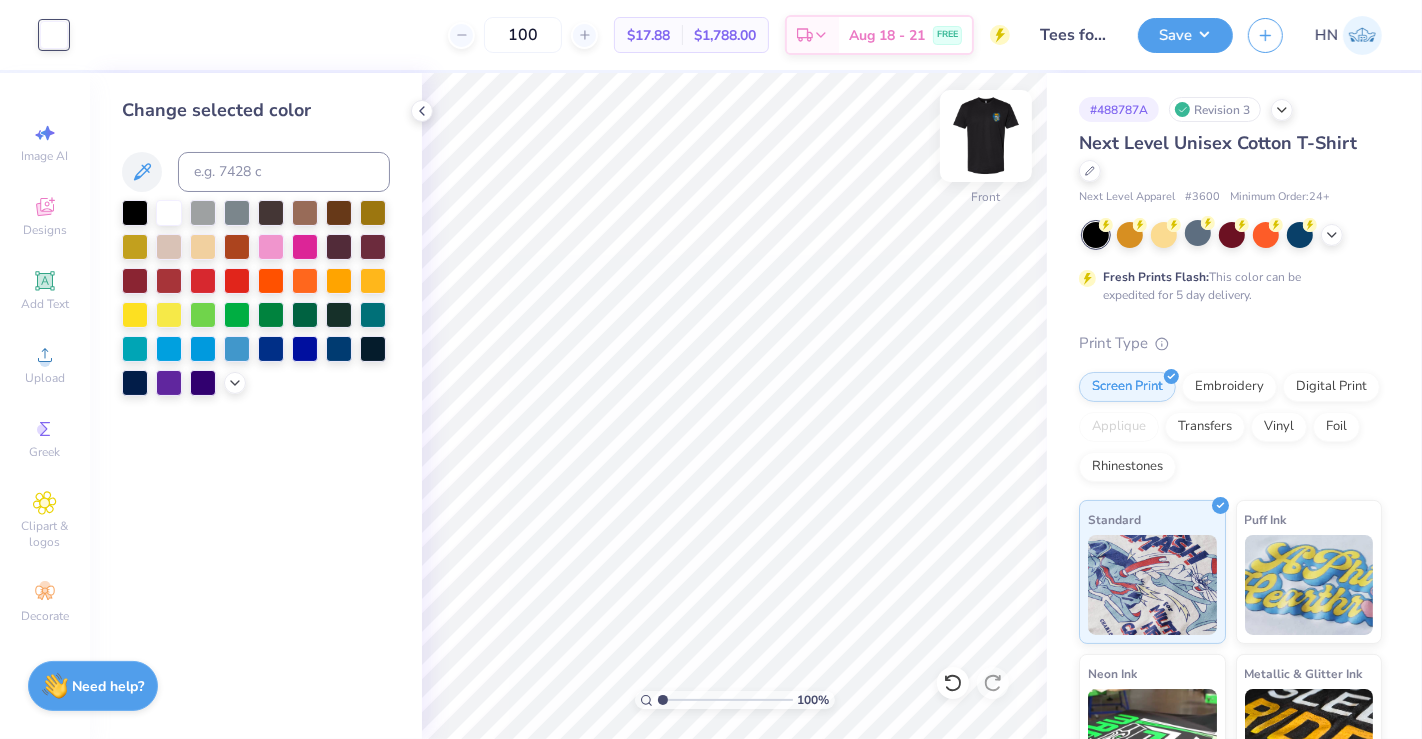 click at bounding box center [986, 136] 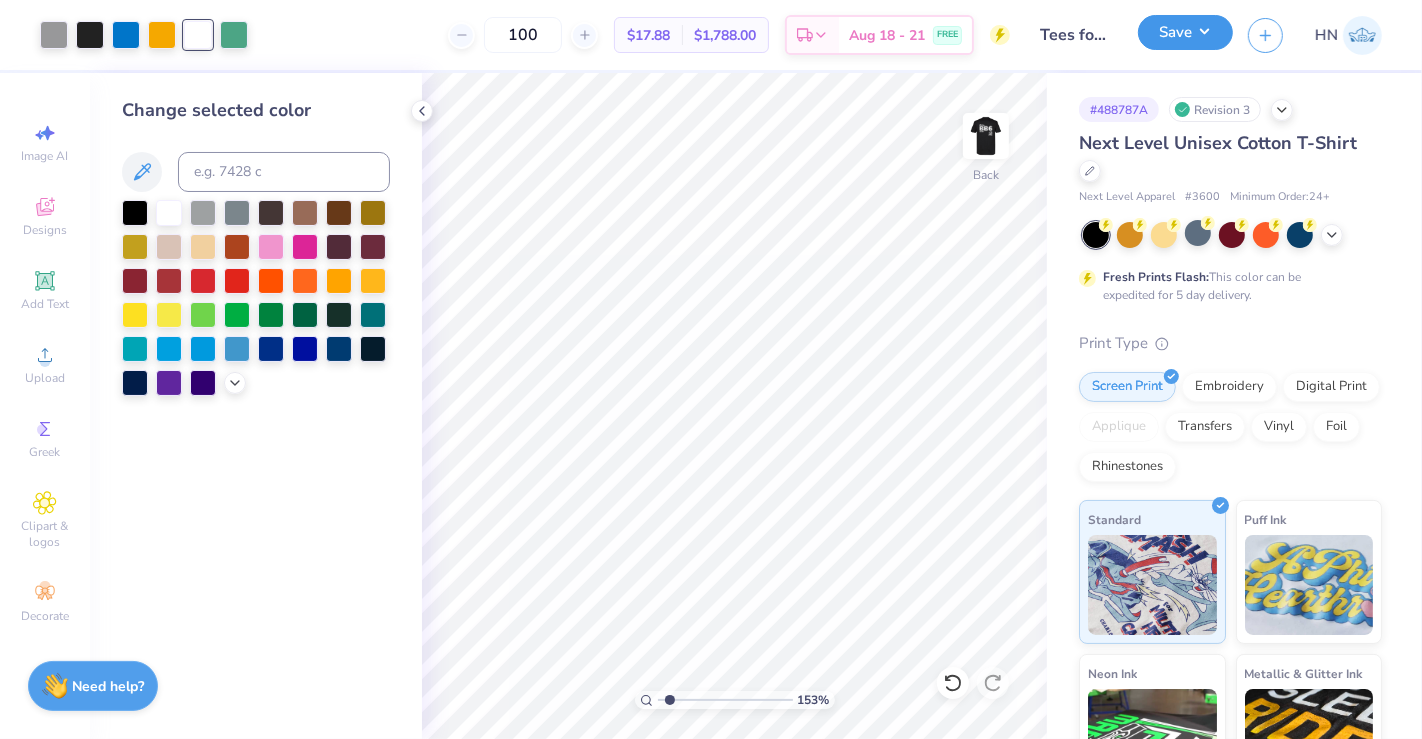 click on "Save" at bounding box center [1185, 32] 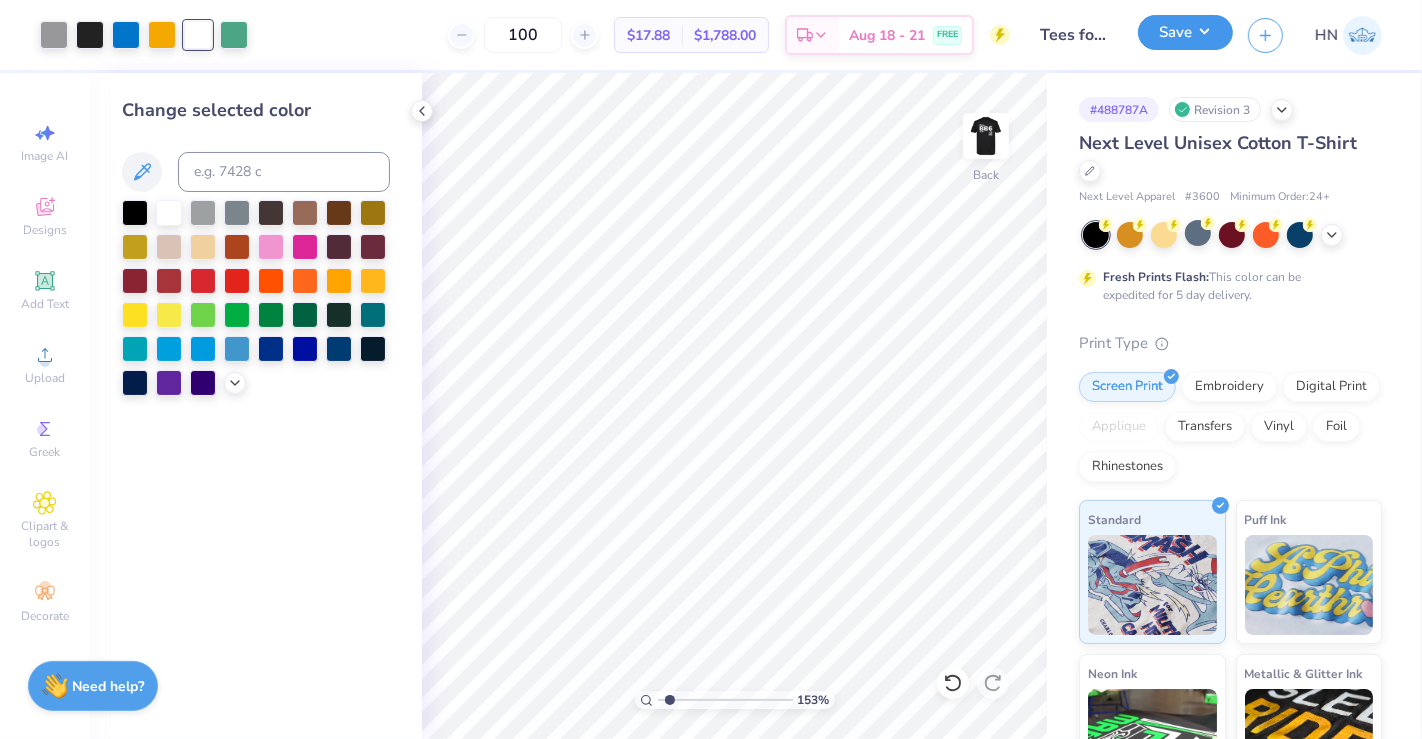 type on "1.52825817775149" 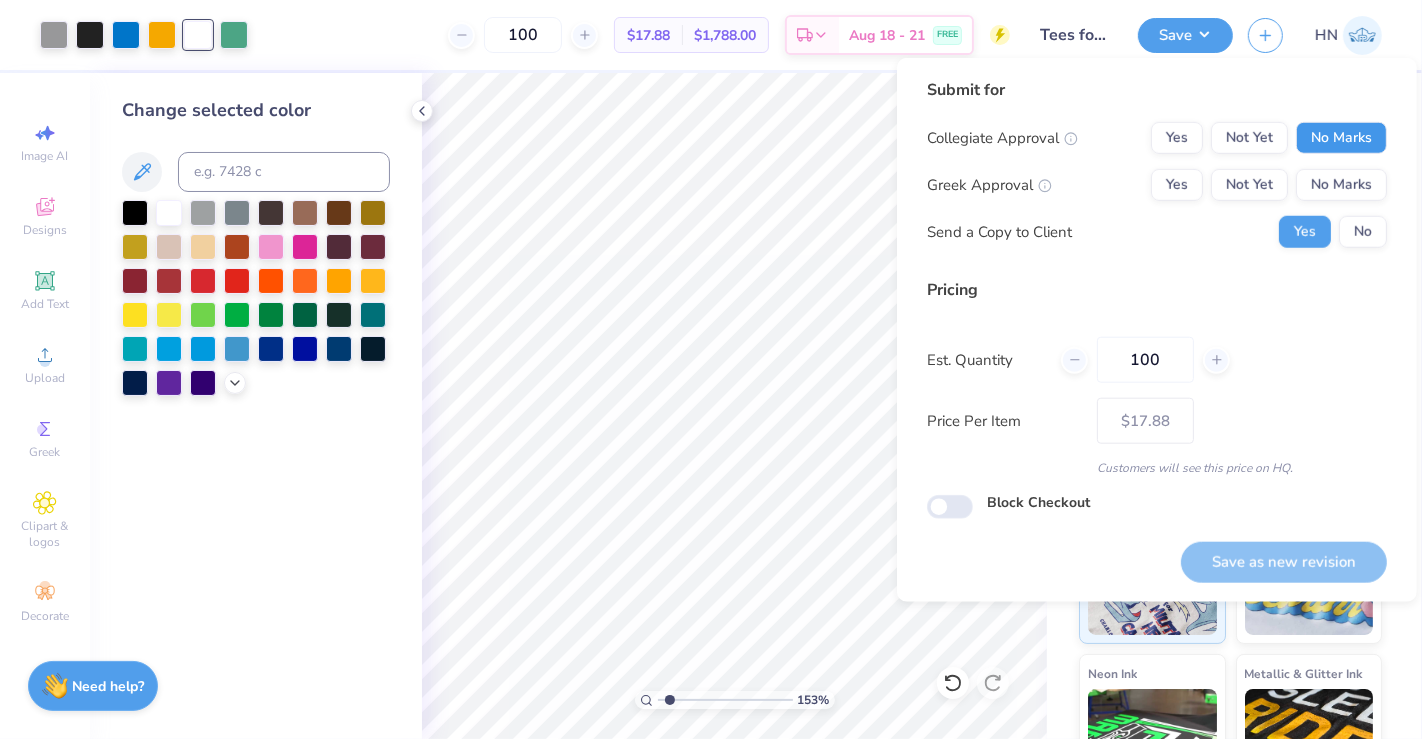 click on "No Marks" at bounding box center [1341, 138] 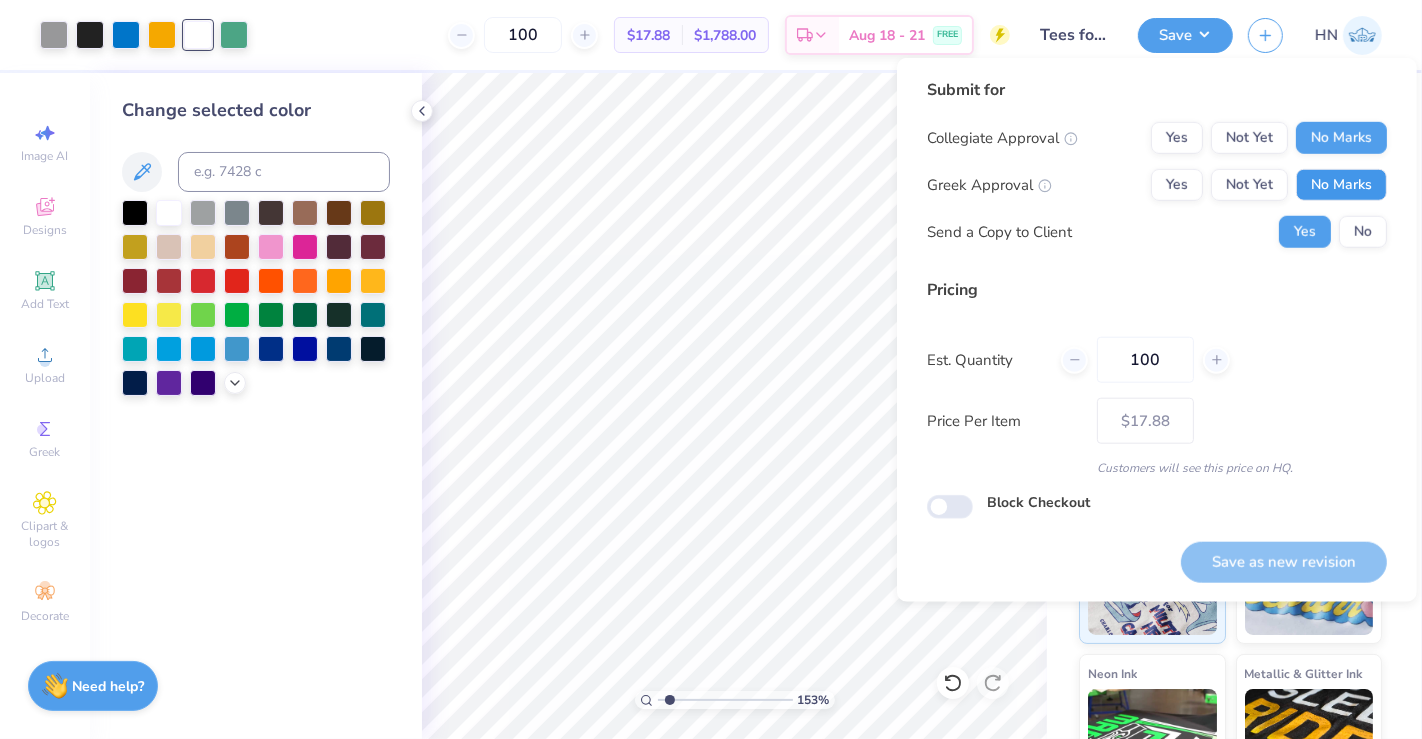 click on "No Marks" at bounding box center [1341, 185] 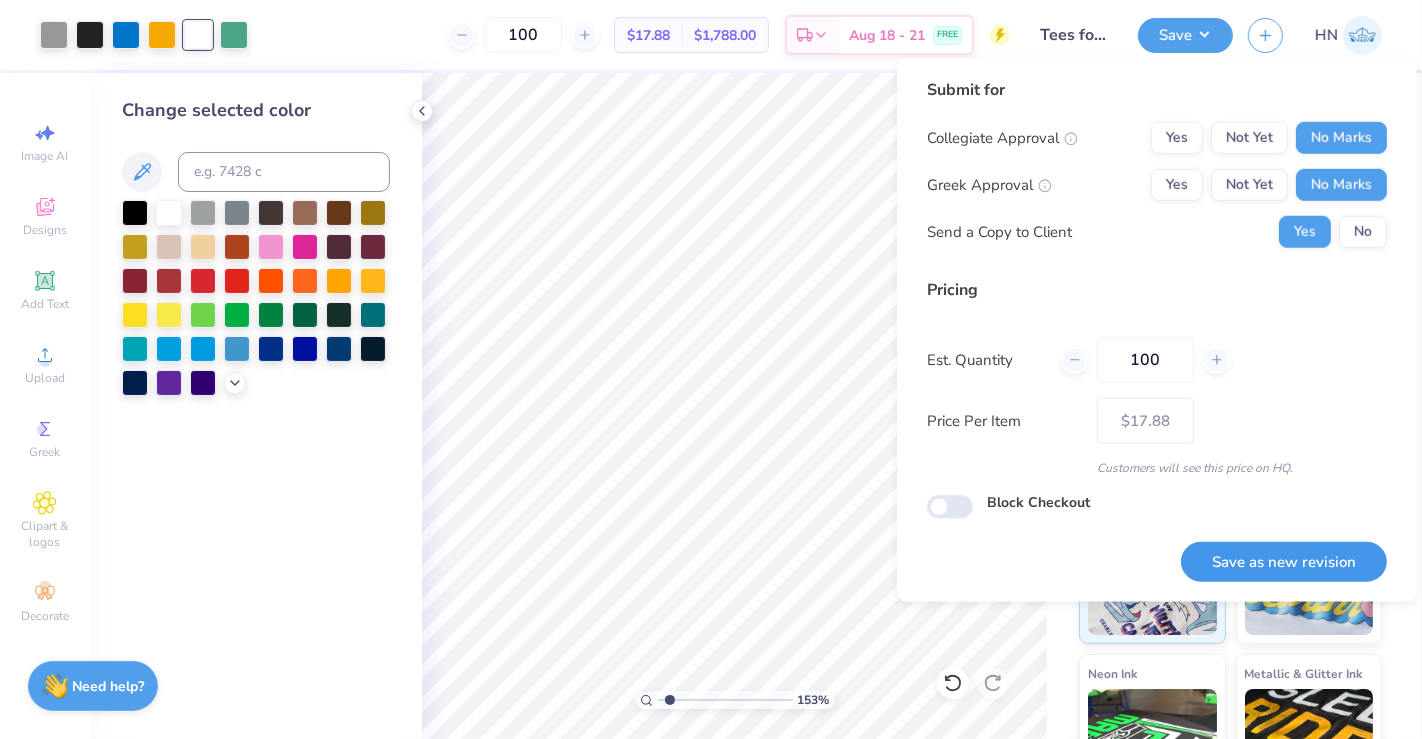 drag, startPoint x: 1281, startPoint y: 552, endPoint x: 1042, endPoint y: 595, distance: 242.83739 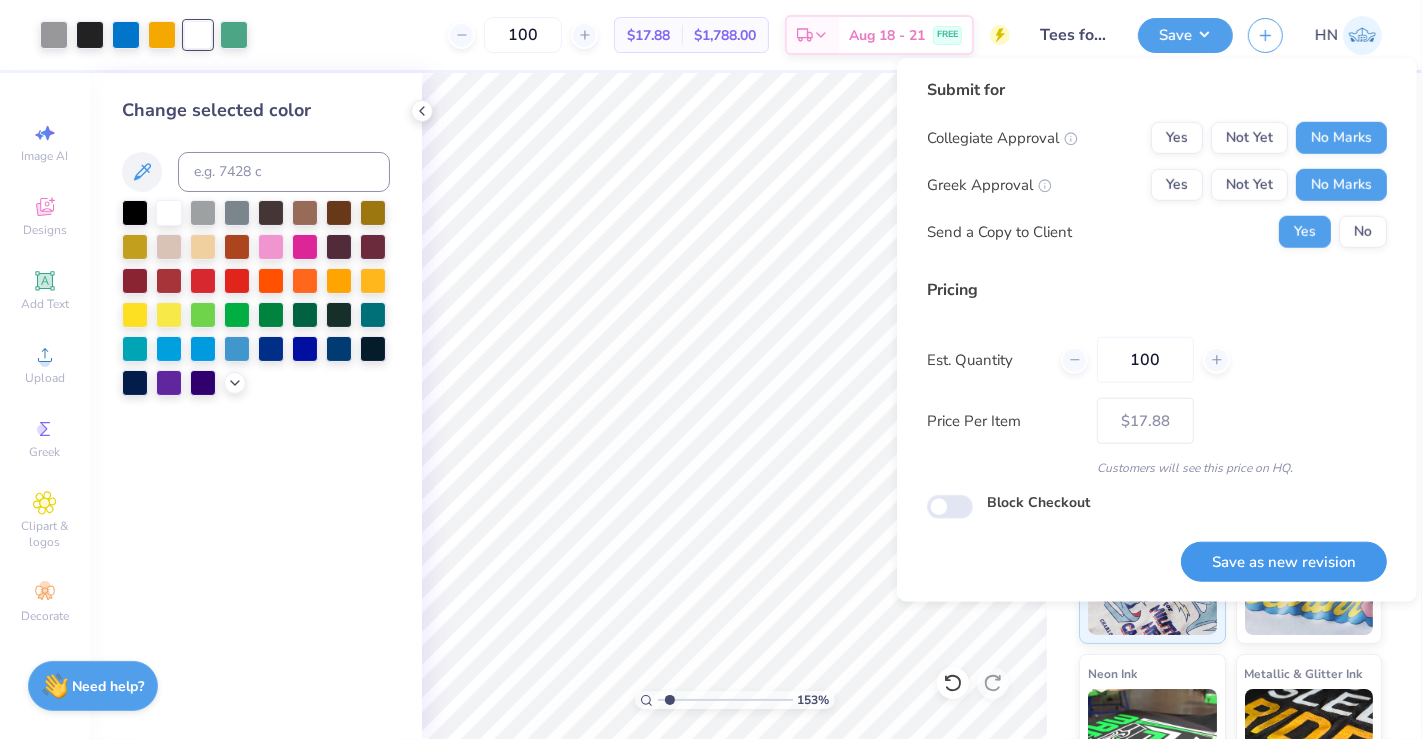 click on "Save as new revision" at bounding box center (1284, 562) 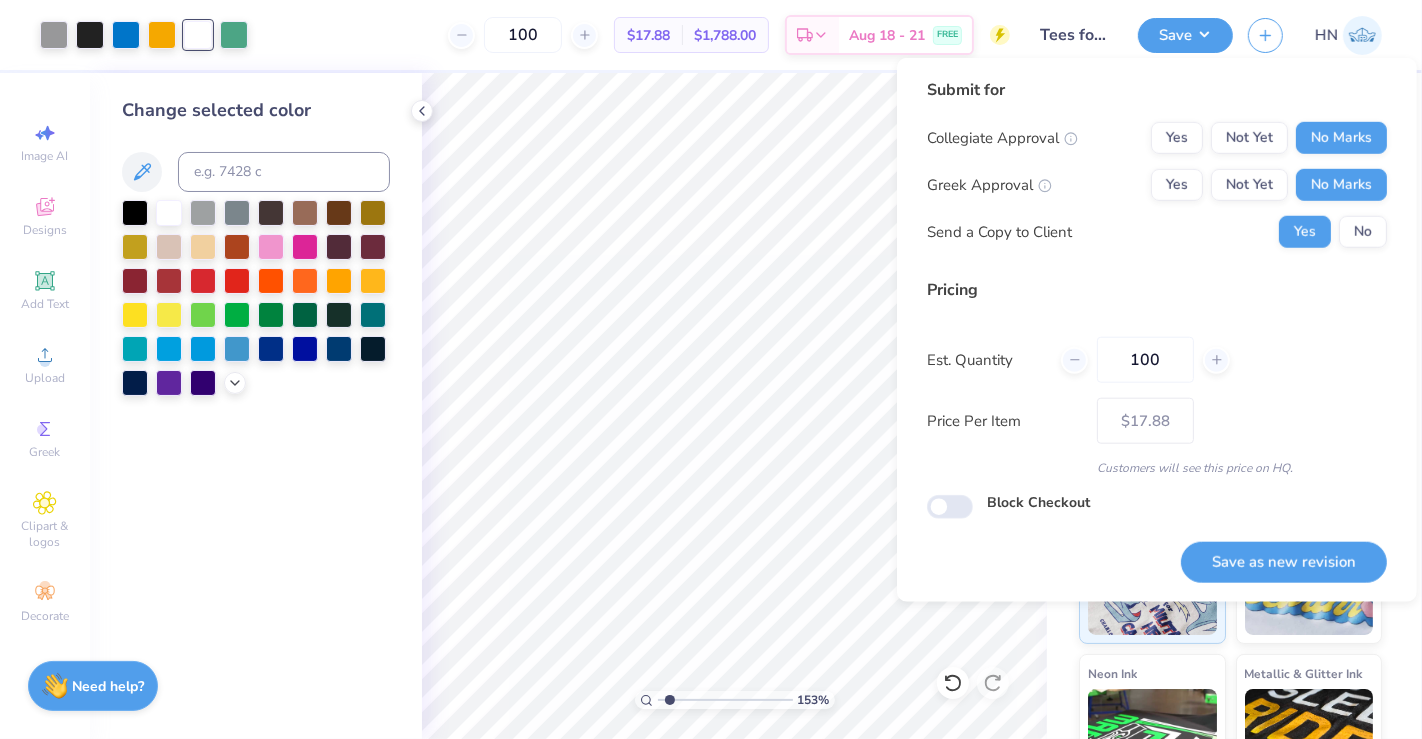 type on "– –" 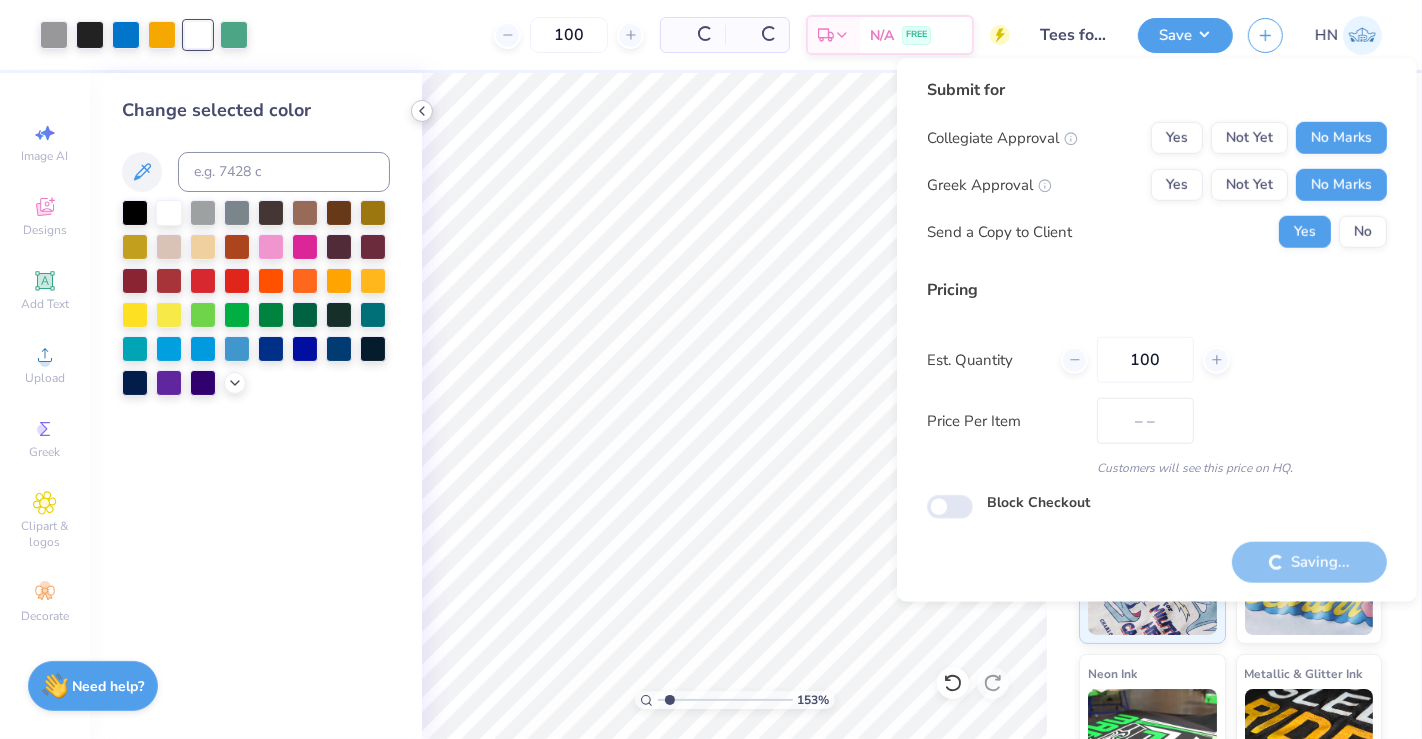 drag, startPoint x: 421, startPoint y: 107, endPoint x: 157, endPoint y: 116, distance: 264.15335 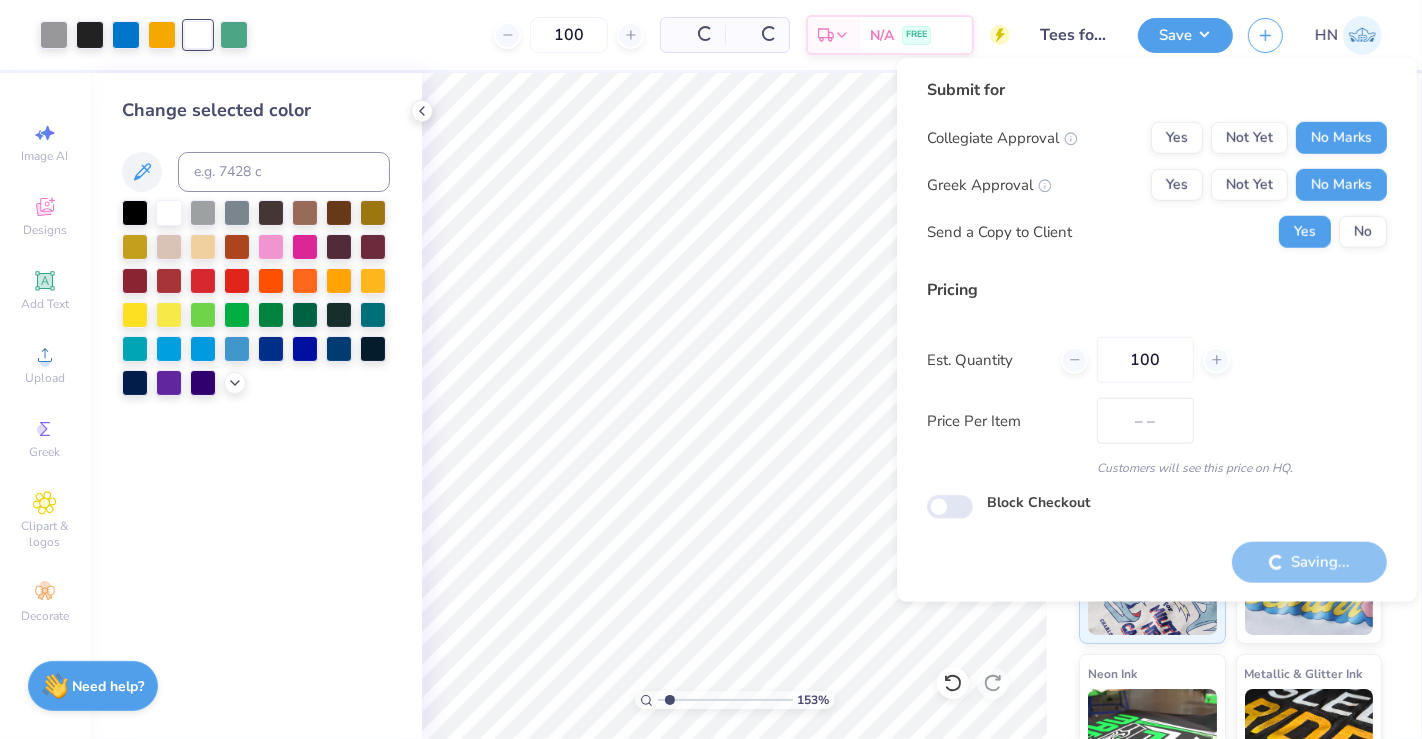 click 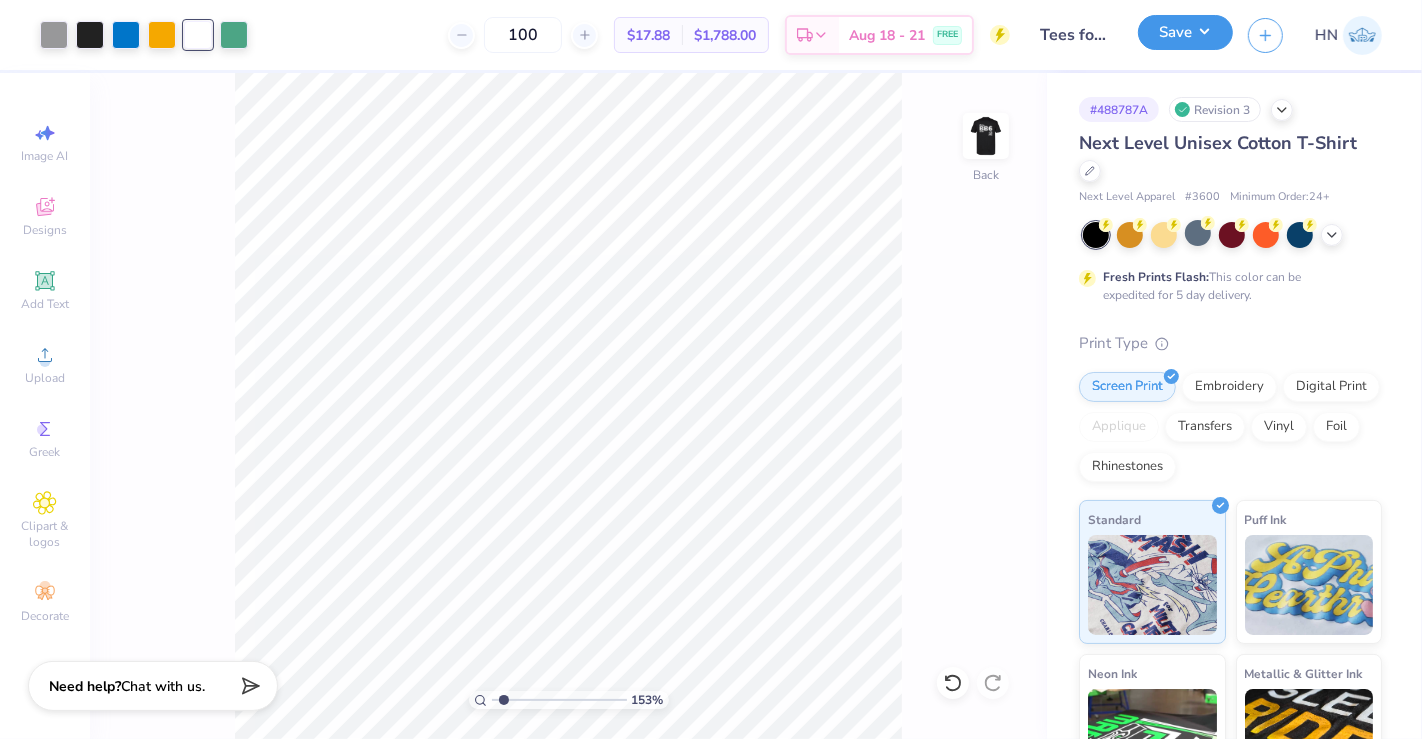 click on "Save" at bounding box center [1185, 32] 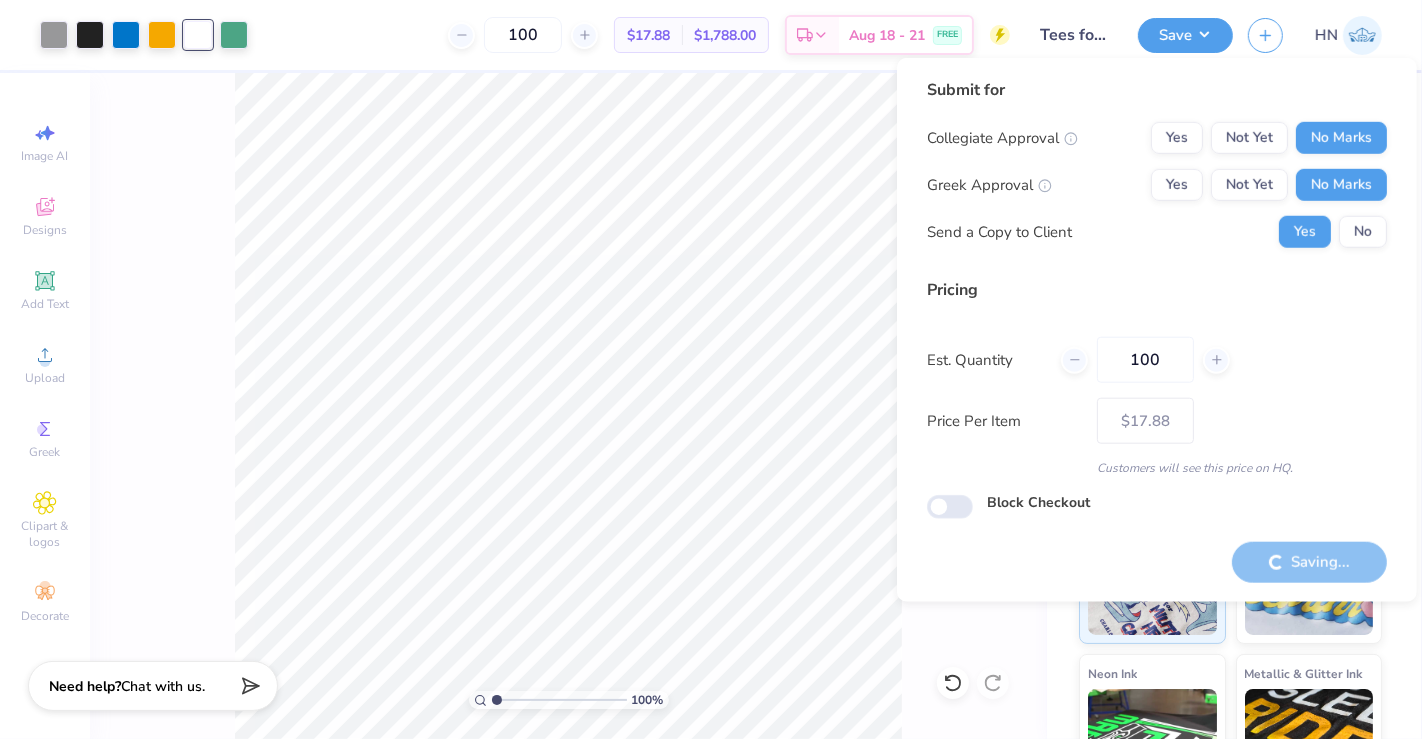 type on "1" 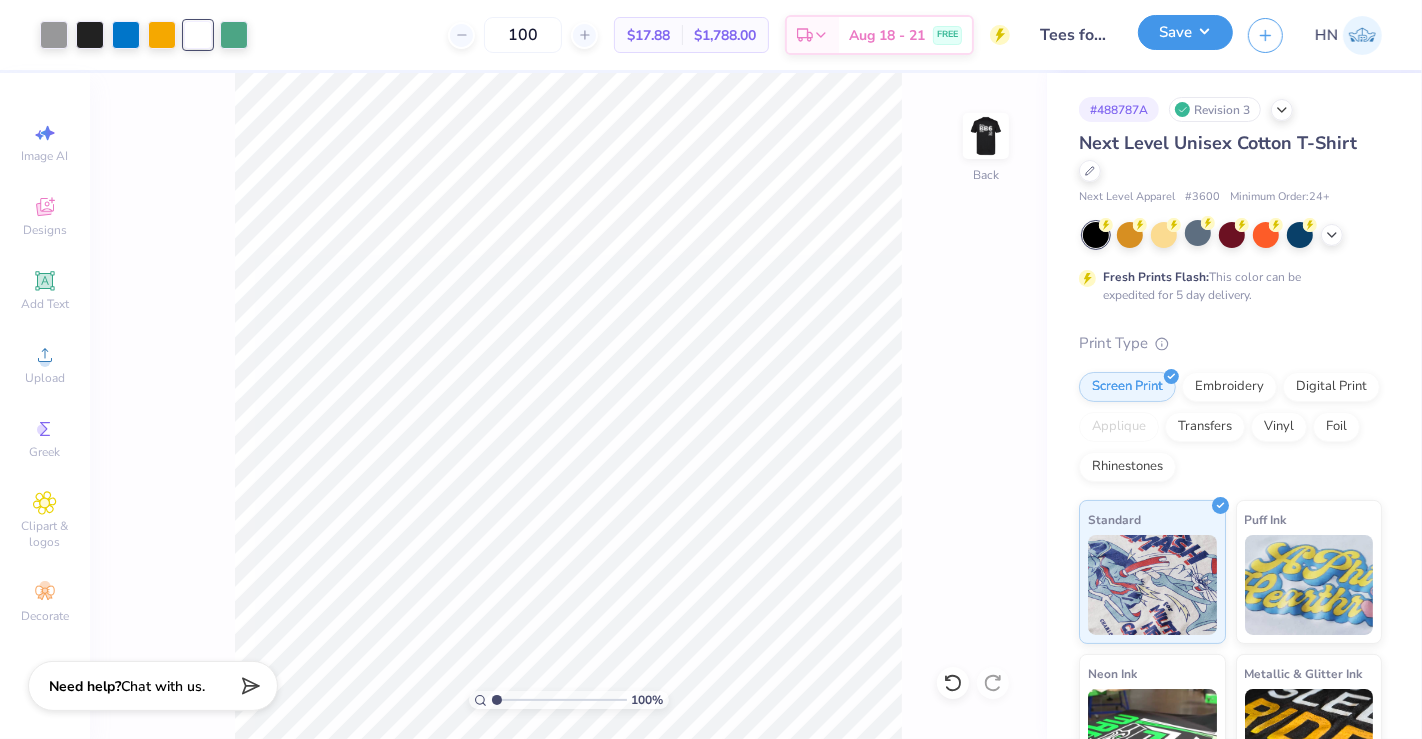 click on "Save" at bounding box center (1185, 32) 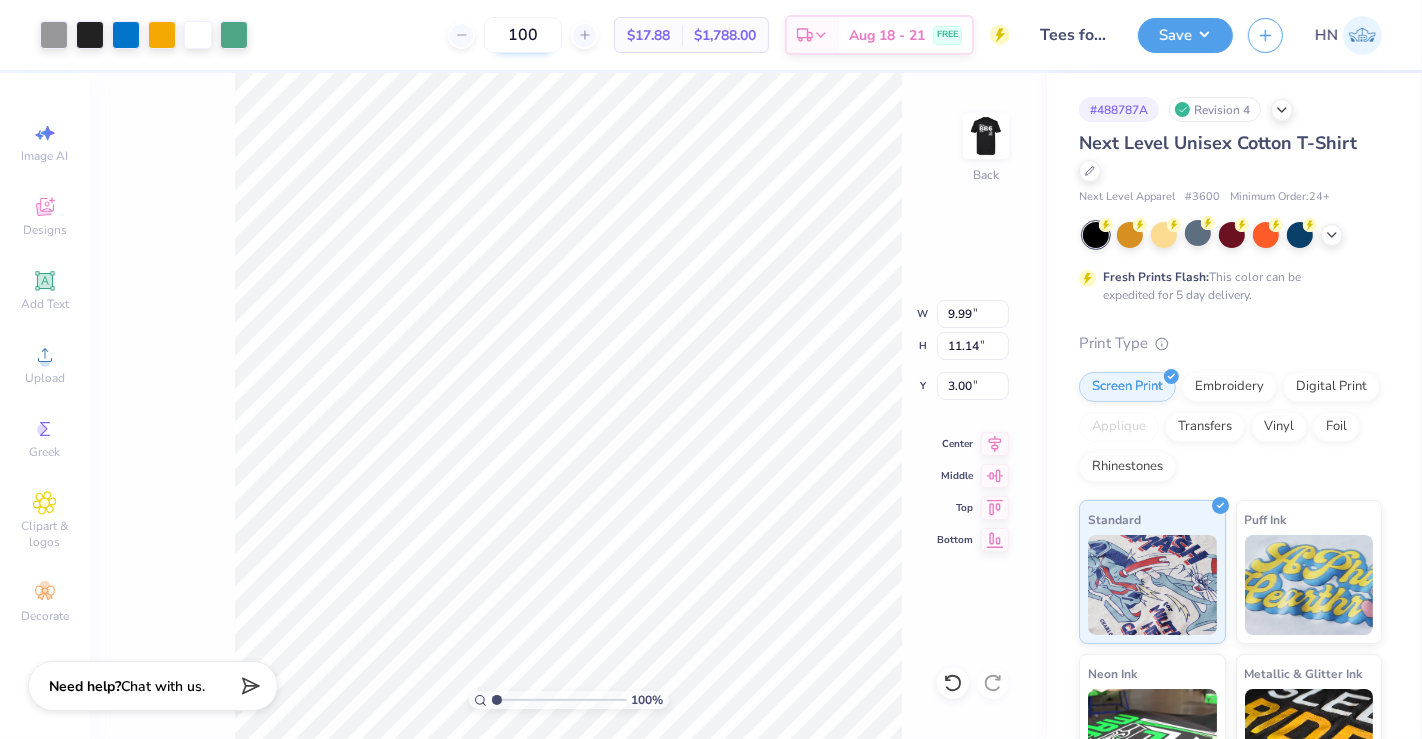 type on "9.99" 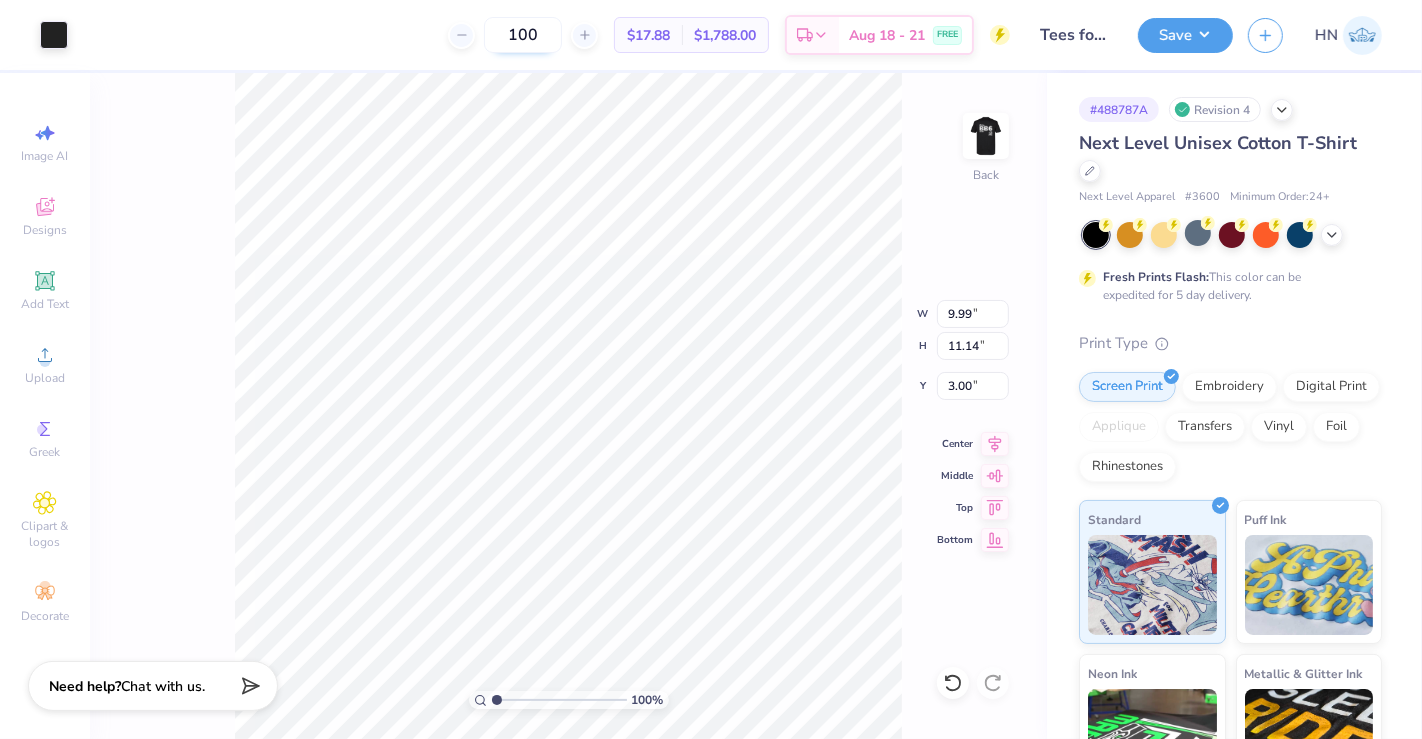 type on "1.01" 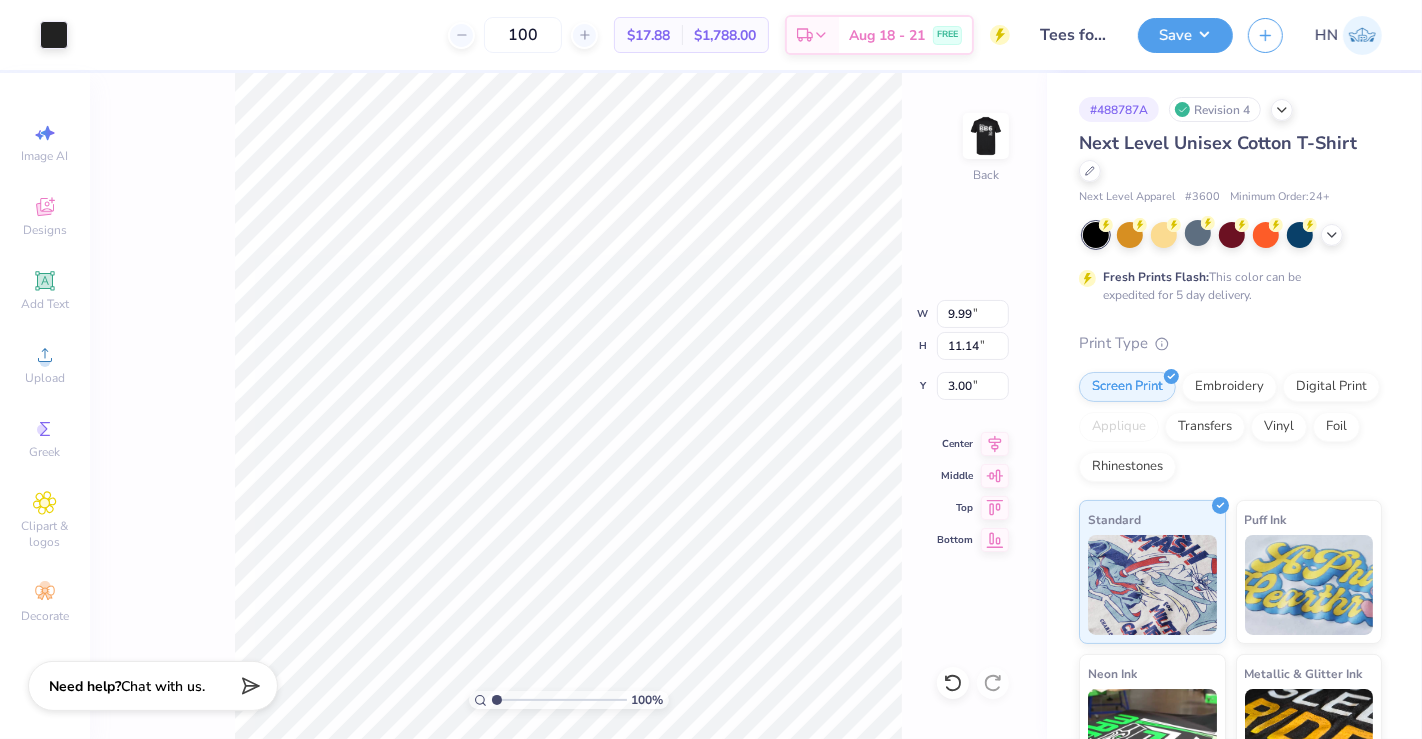 click on "Art colors" at bounding box center [34, 35] 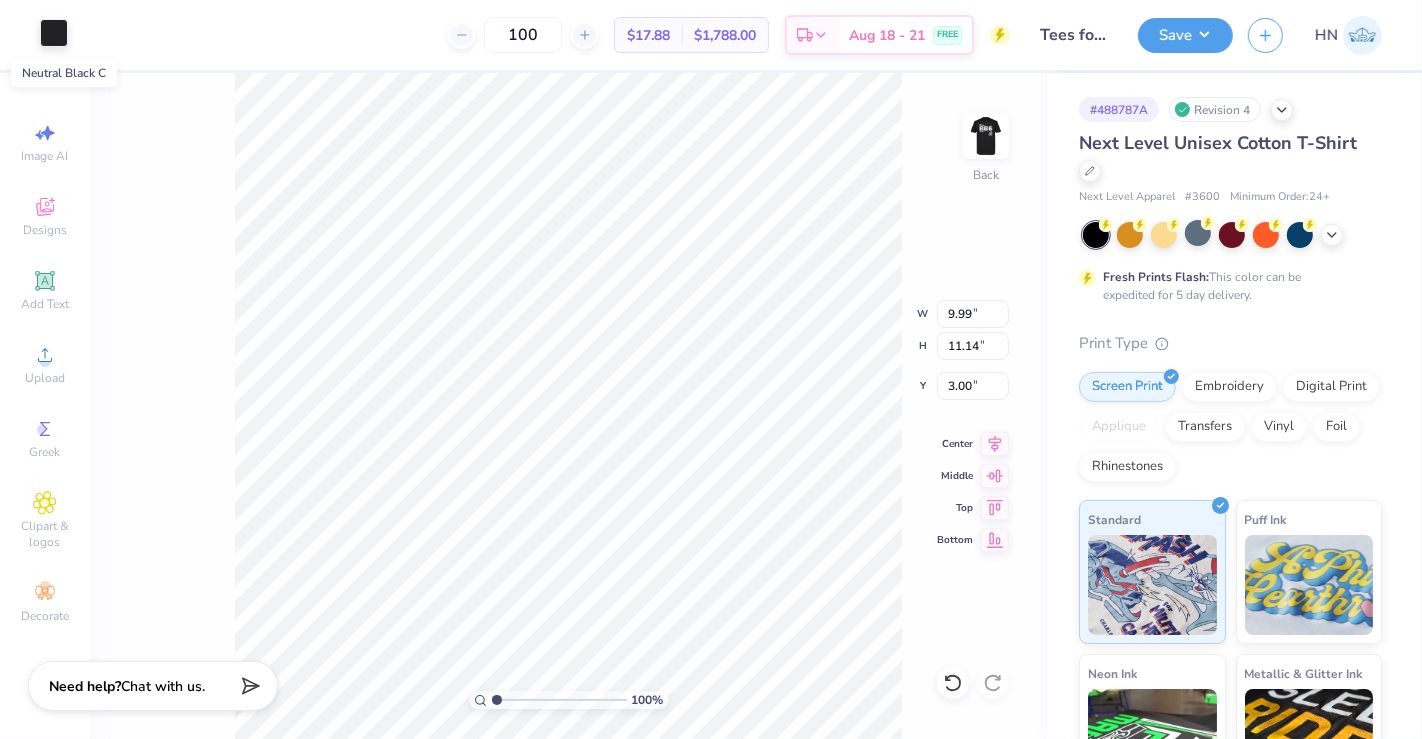 click at bounding box center [54, 33] 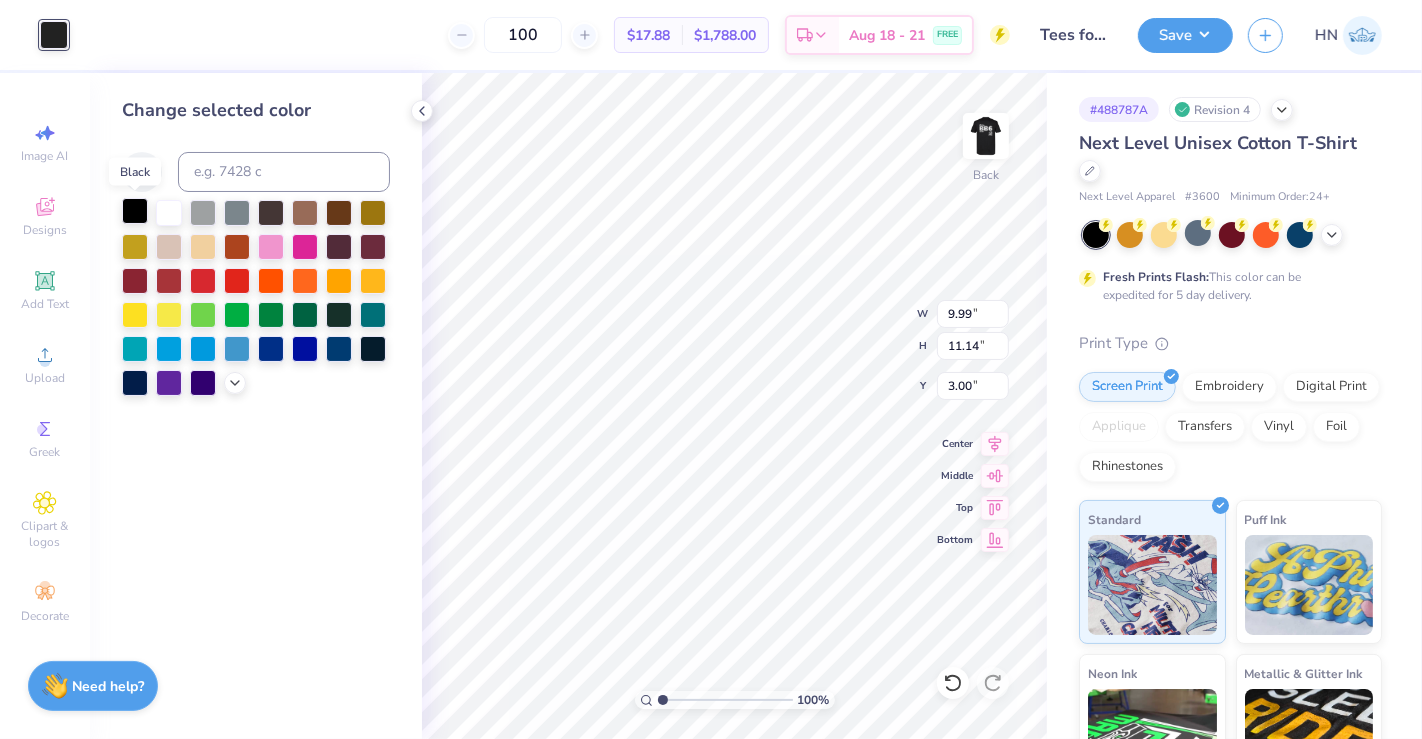 click at bounding box center (135, 211) 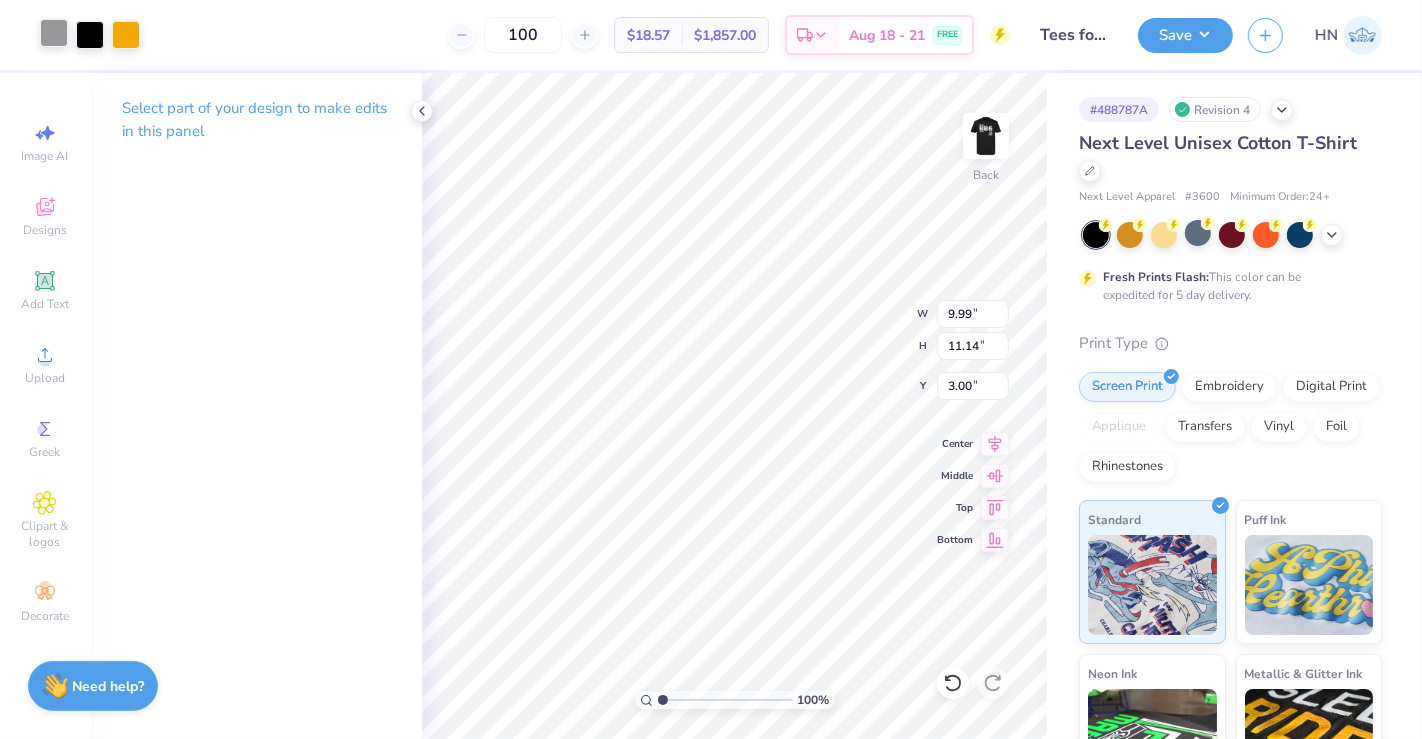 click at bounding box center (54, 33) 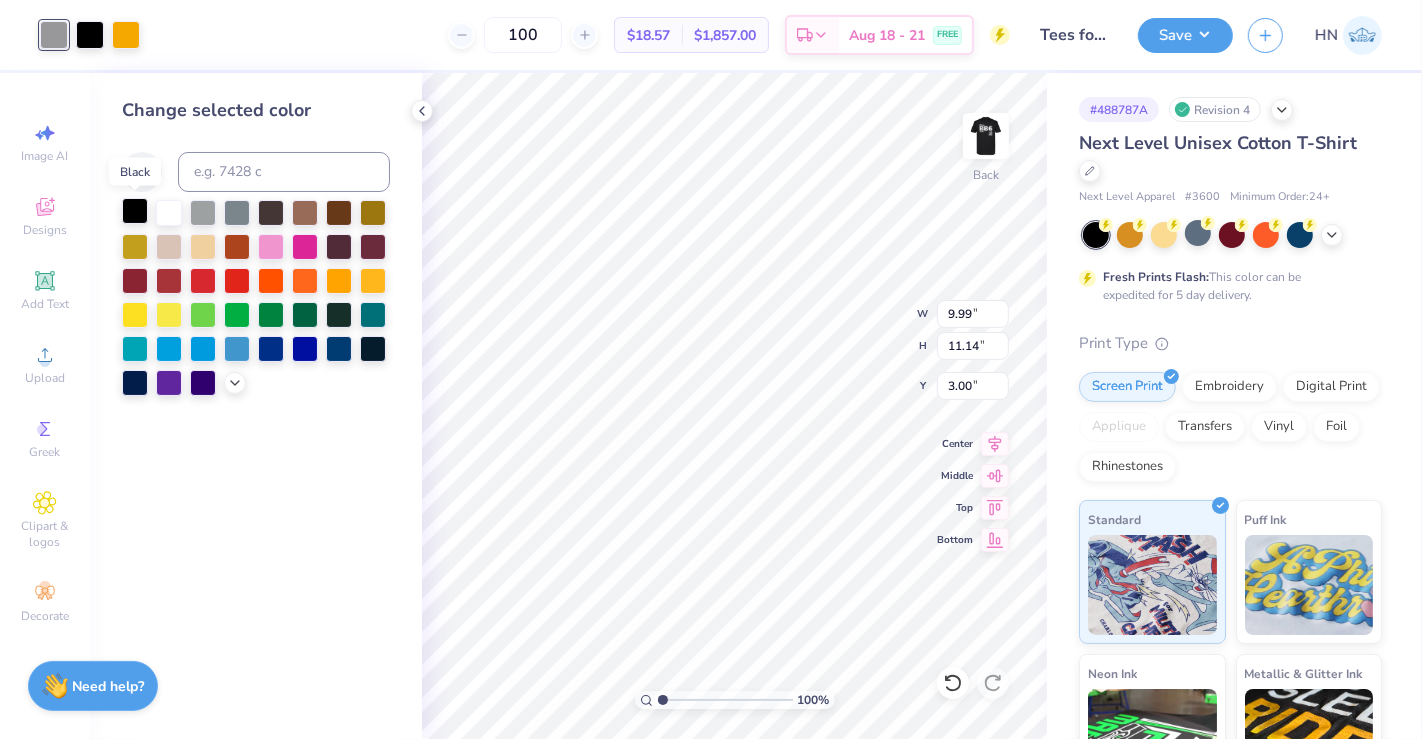 click at bounding box center [135, 211] 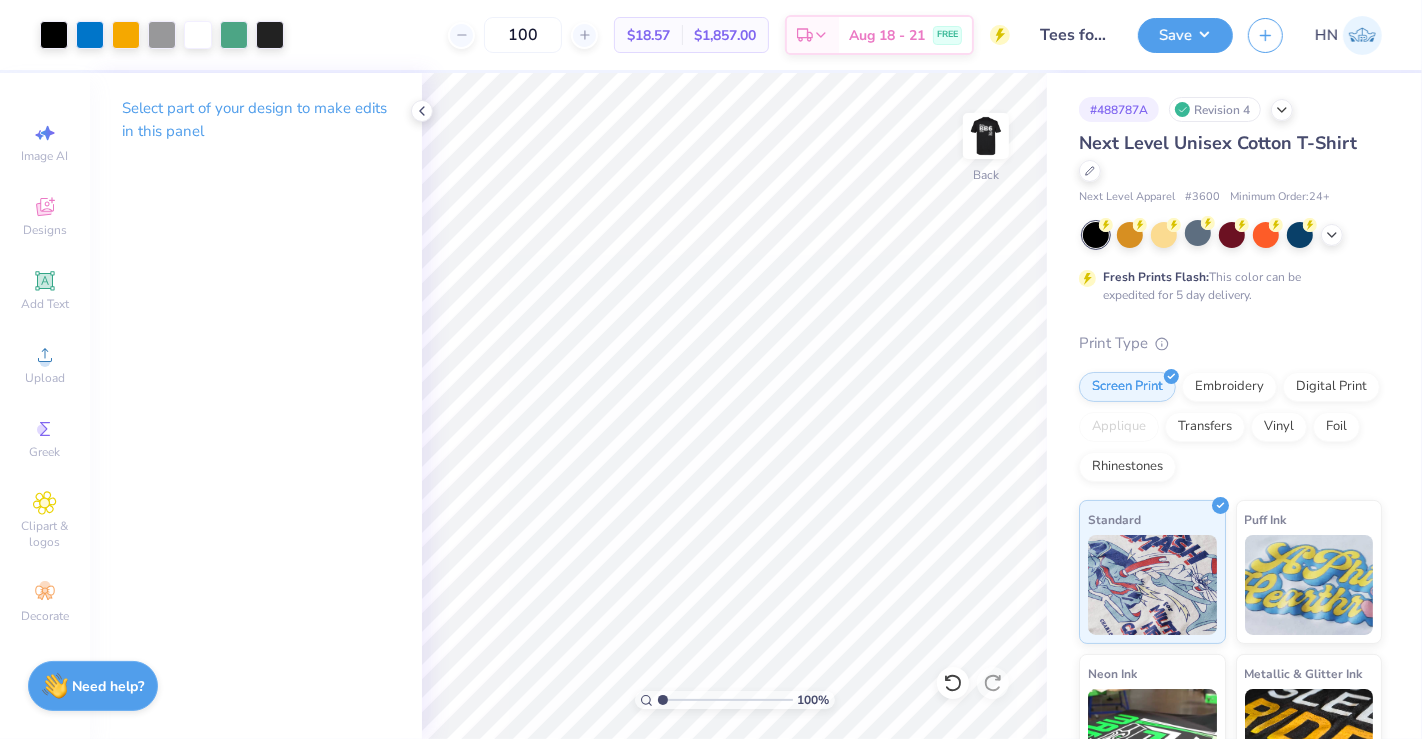 type on "1.000112790805" 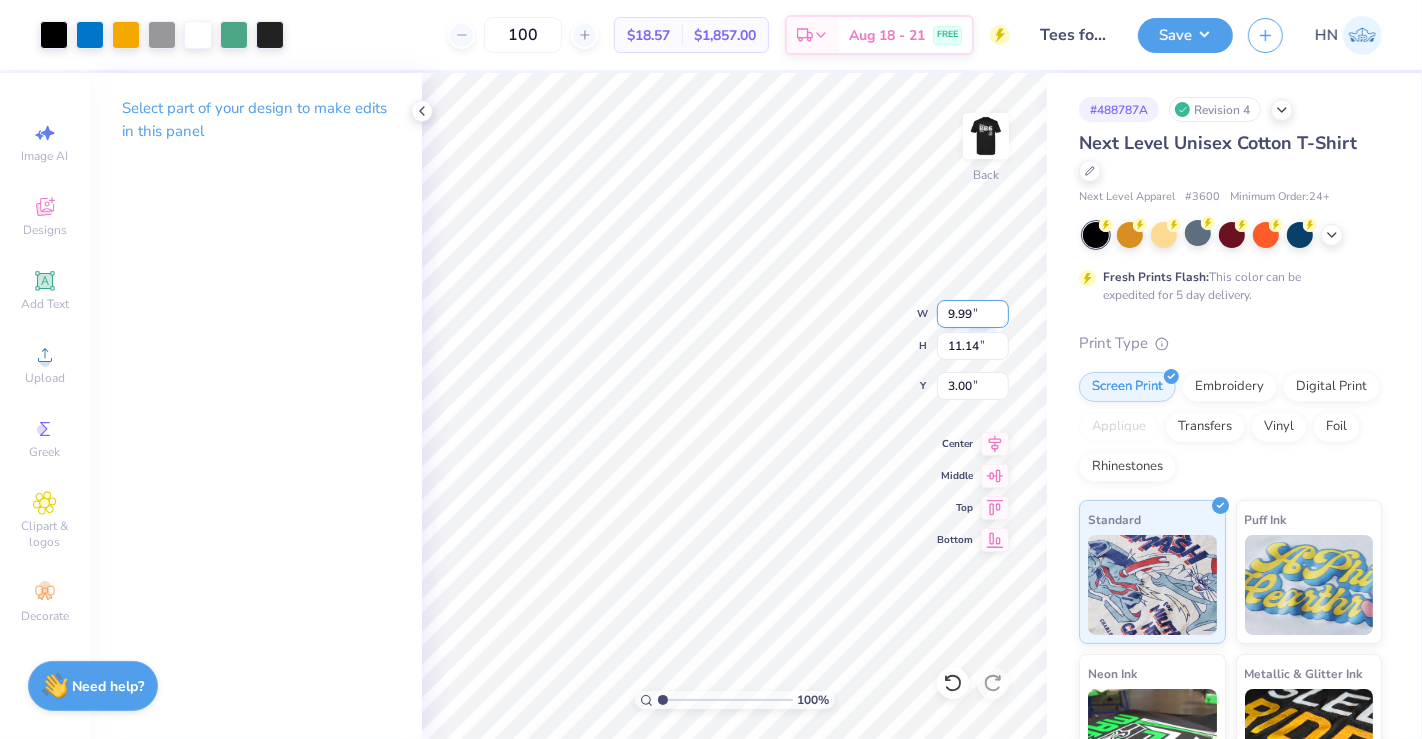 drag, startPoint x: 972, startPoint y: 317, endPoint x: 940, endPoint y: 314, distance: 32.140316 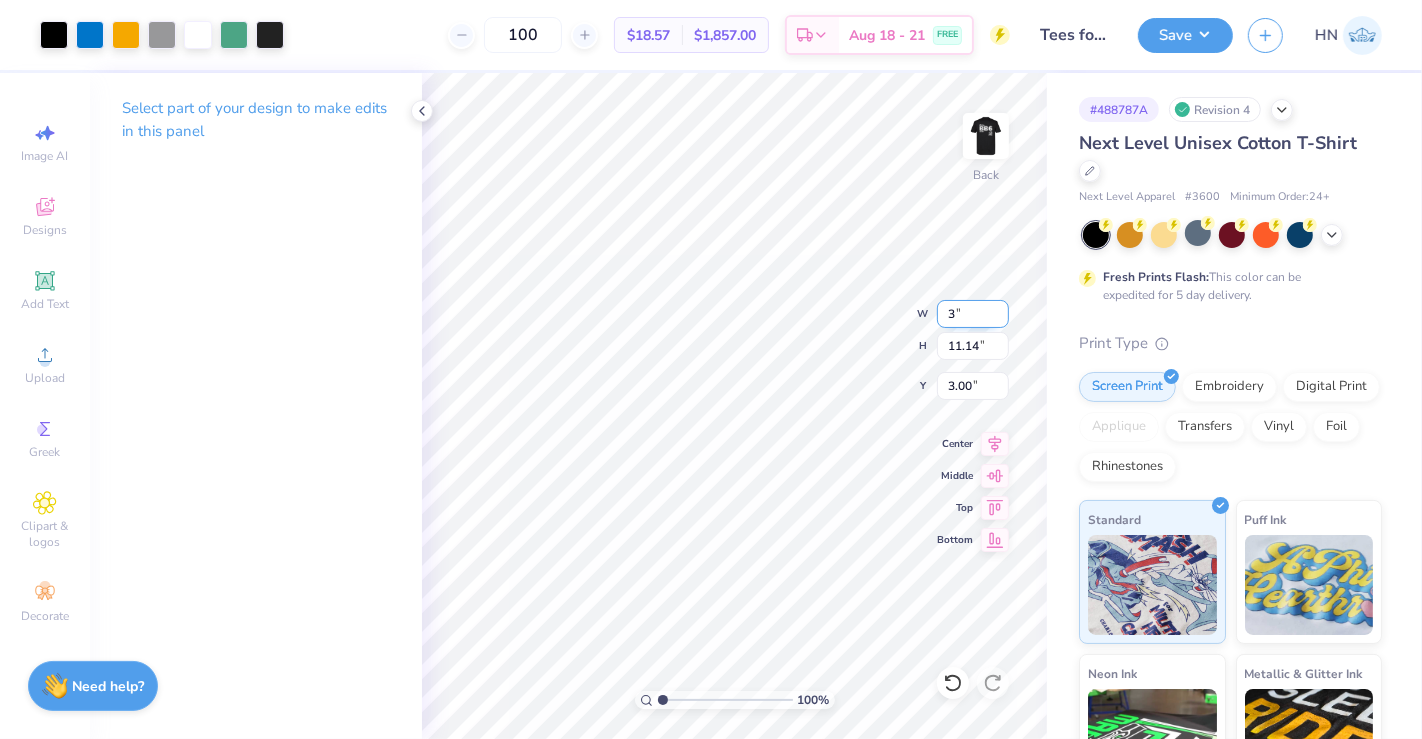 type on "3" 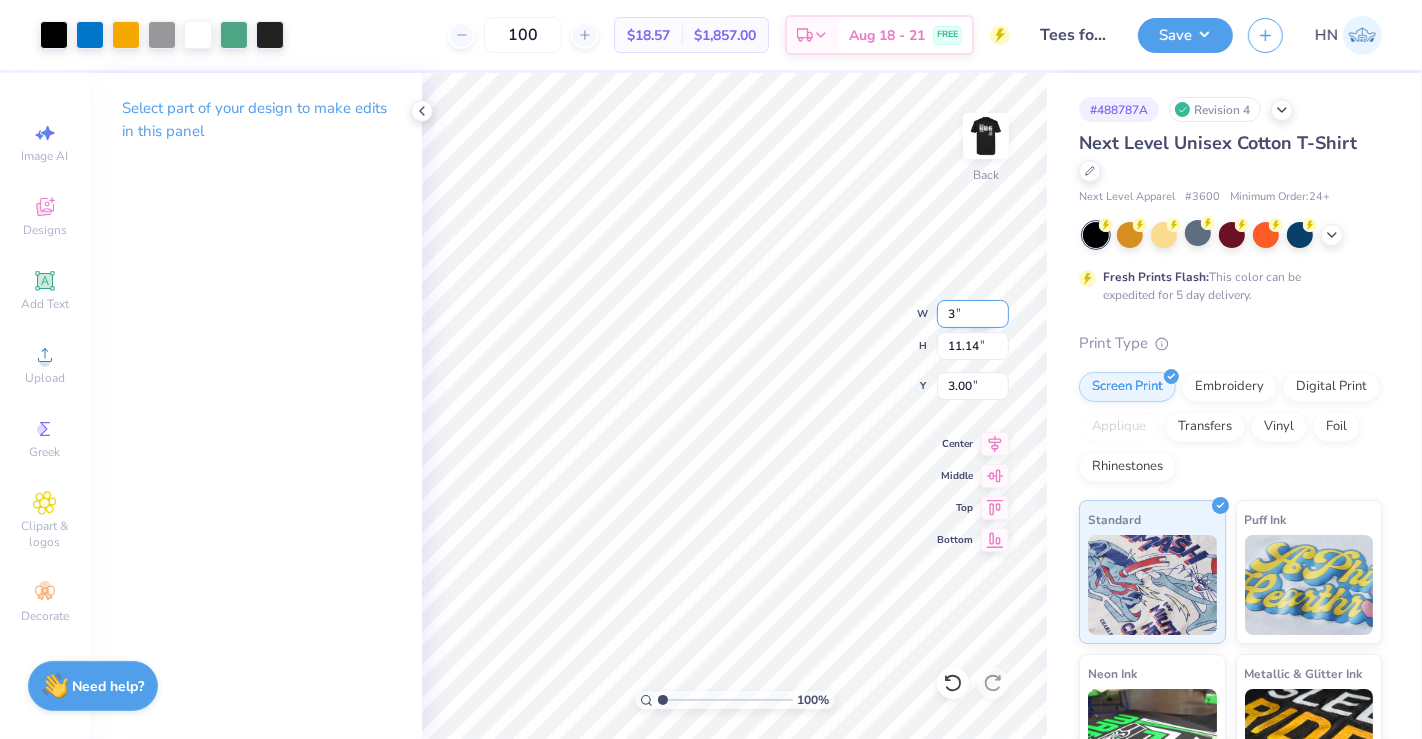 type on "1.000112790805" 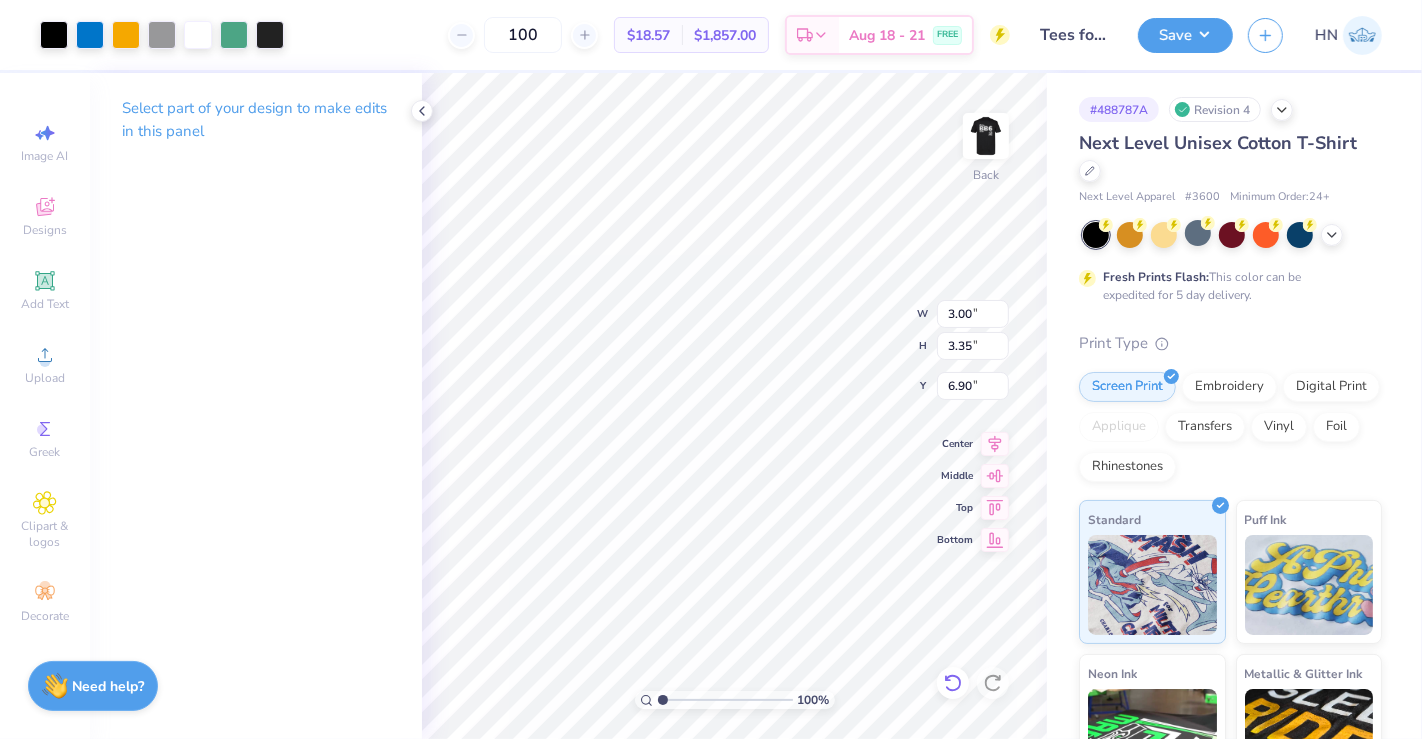 click 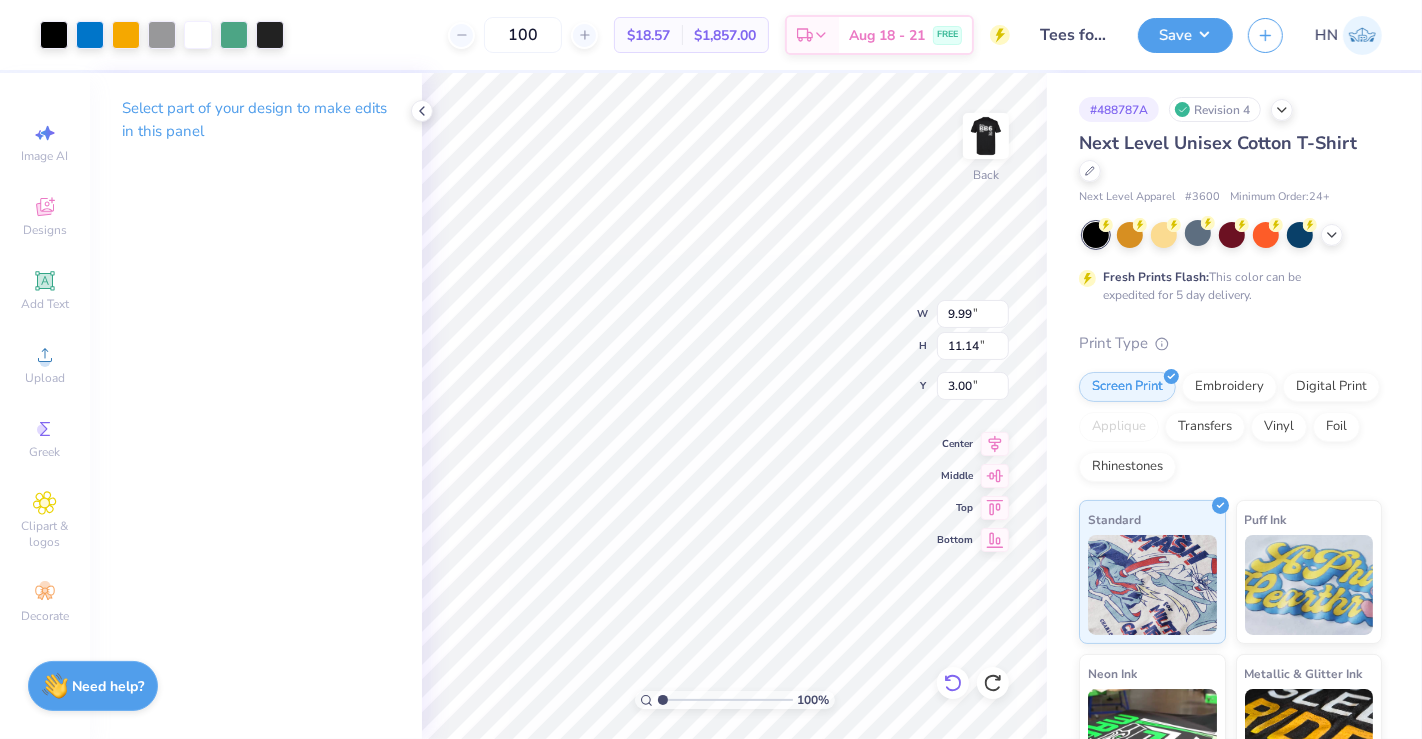 type on "1" 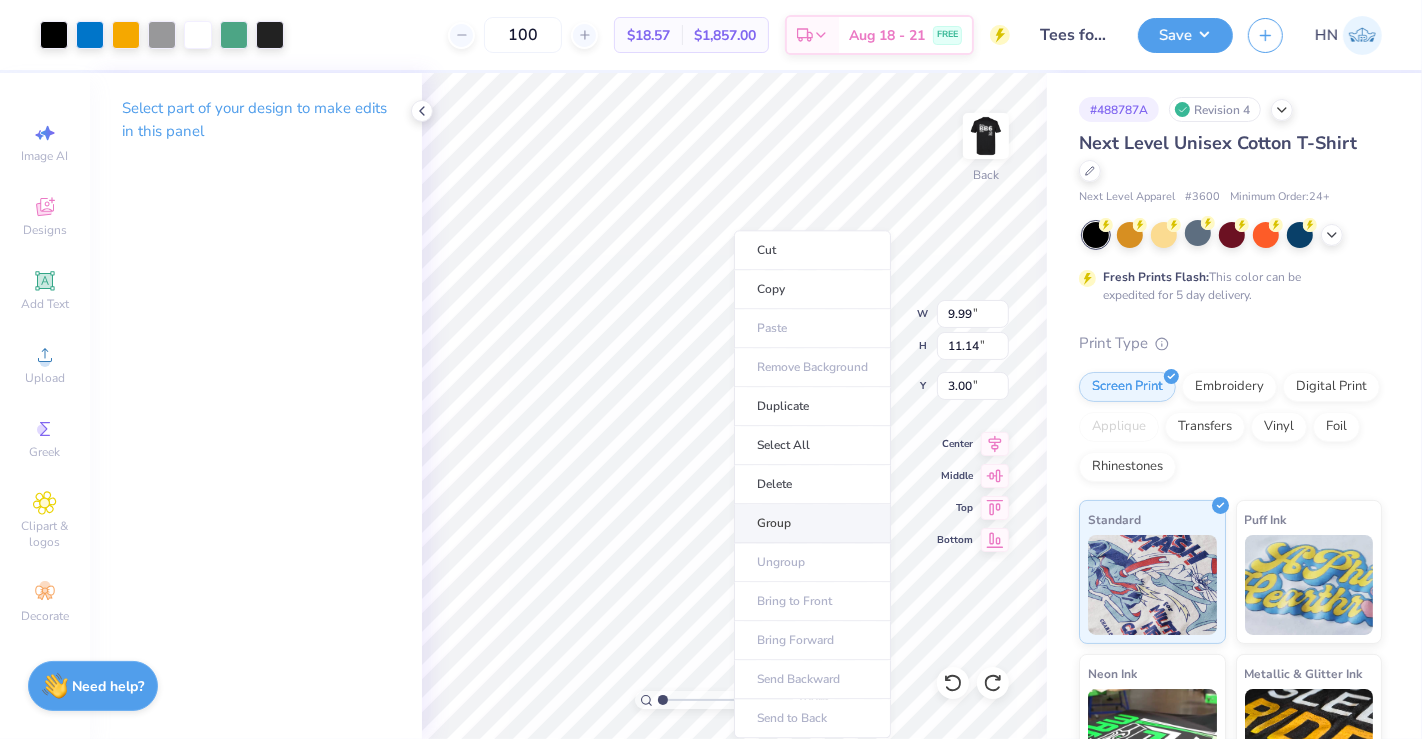 click on "Group" at bounding box center (812, 523) 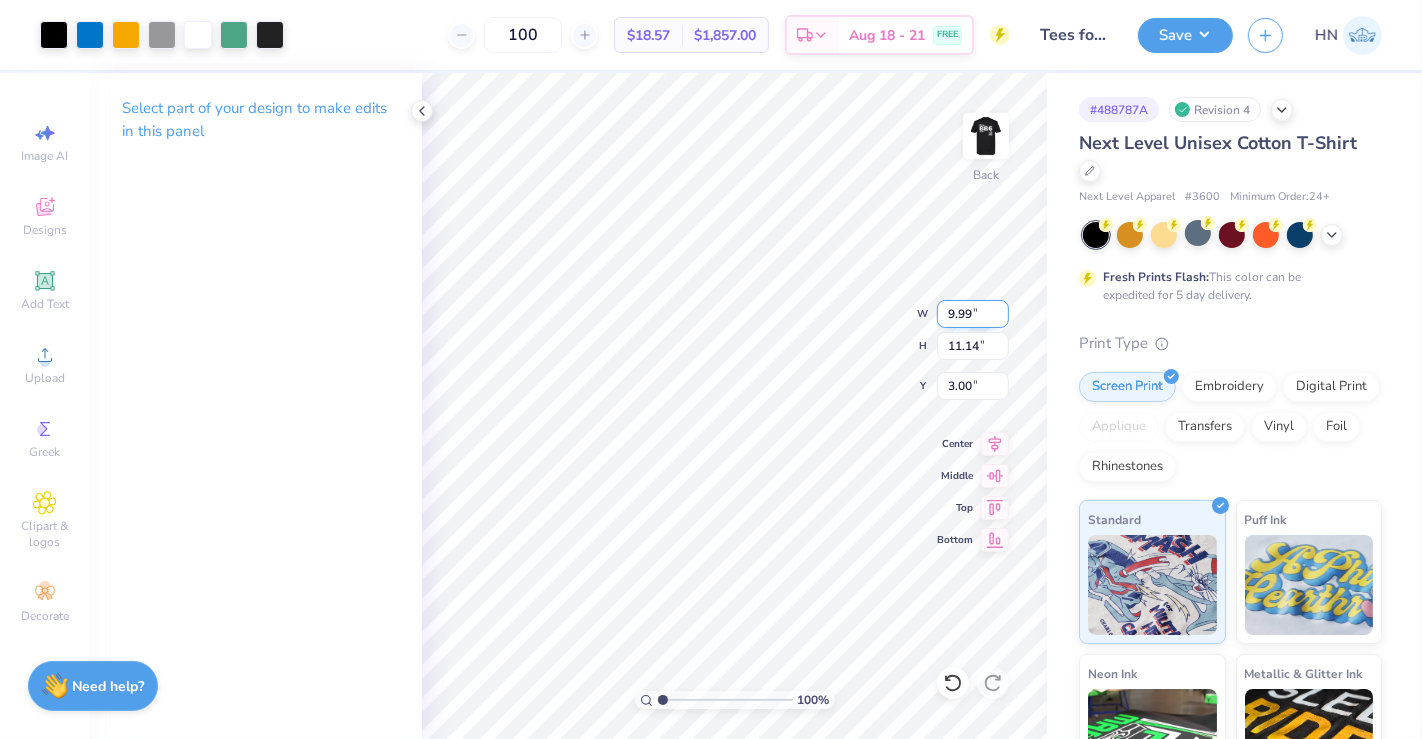 click on "100  % Back W [NUMBER] [UNIT] H [NUMBER] [UNIT] Y [NUMBER] [UNIT] Center Middle Top Bottom" at bounding box center (734, 406) 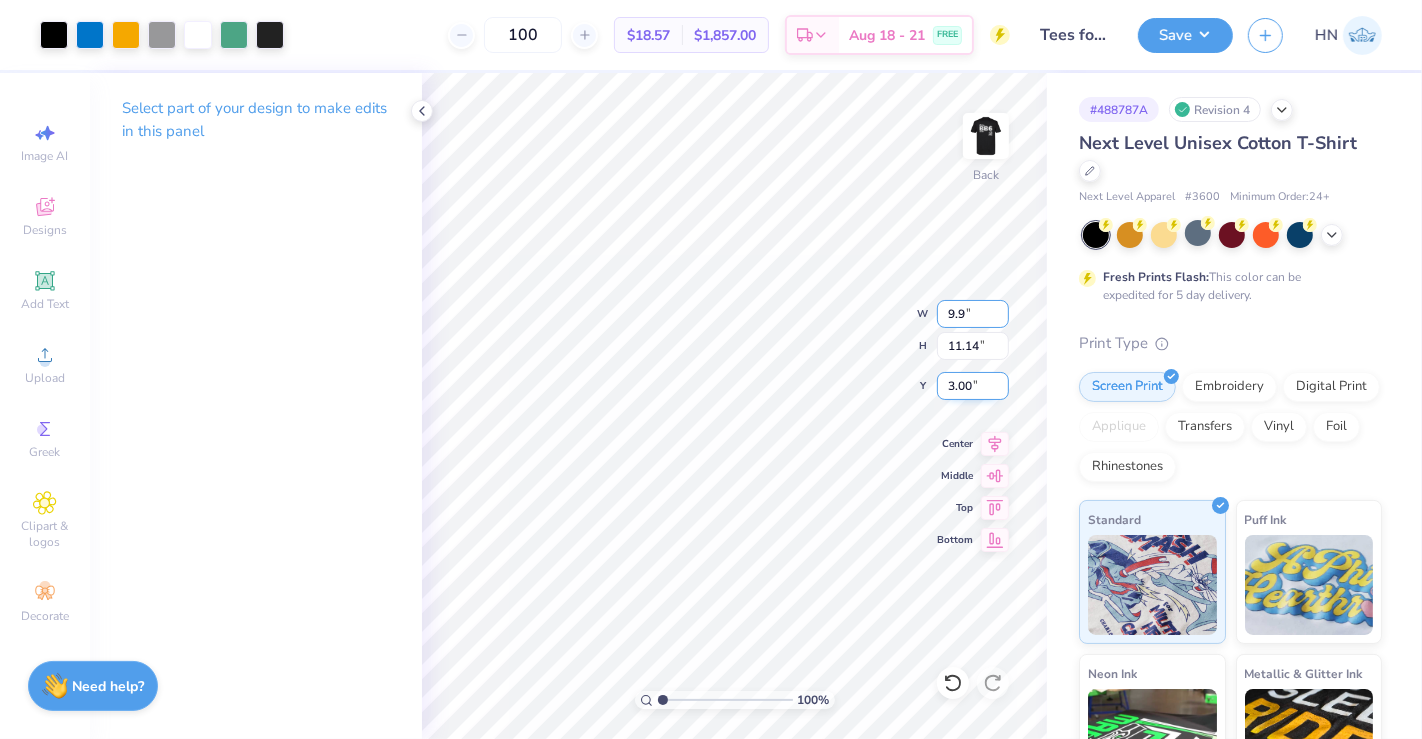 type on "9" 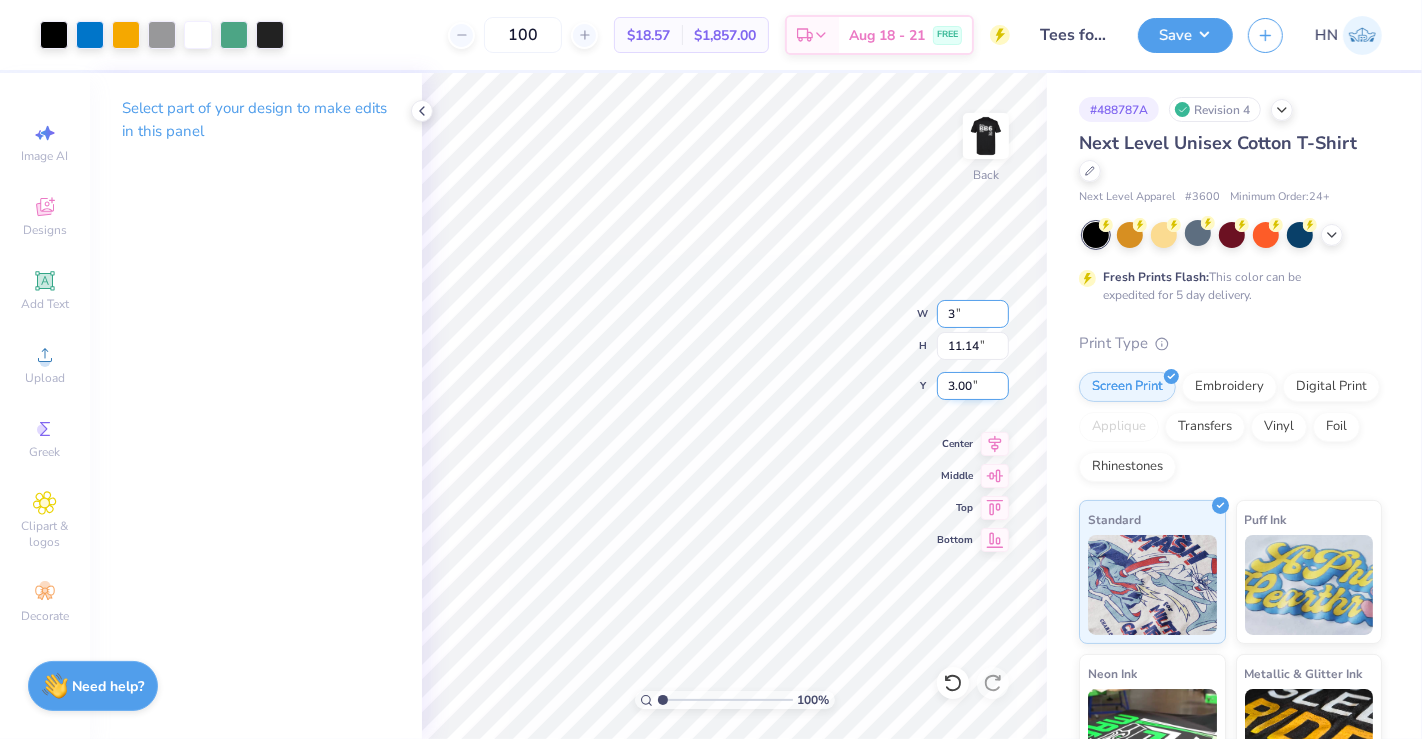 type on "3.00" 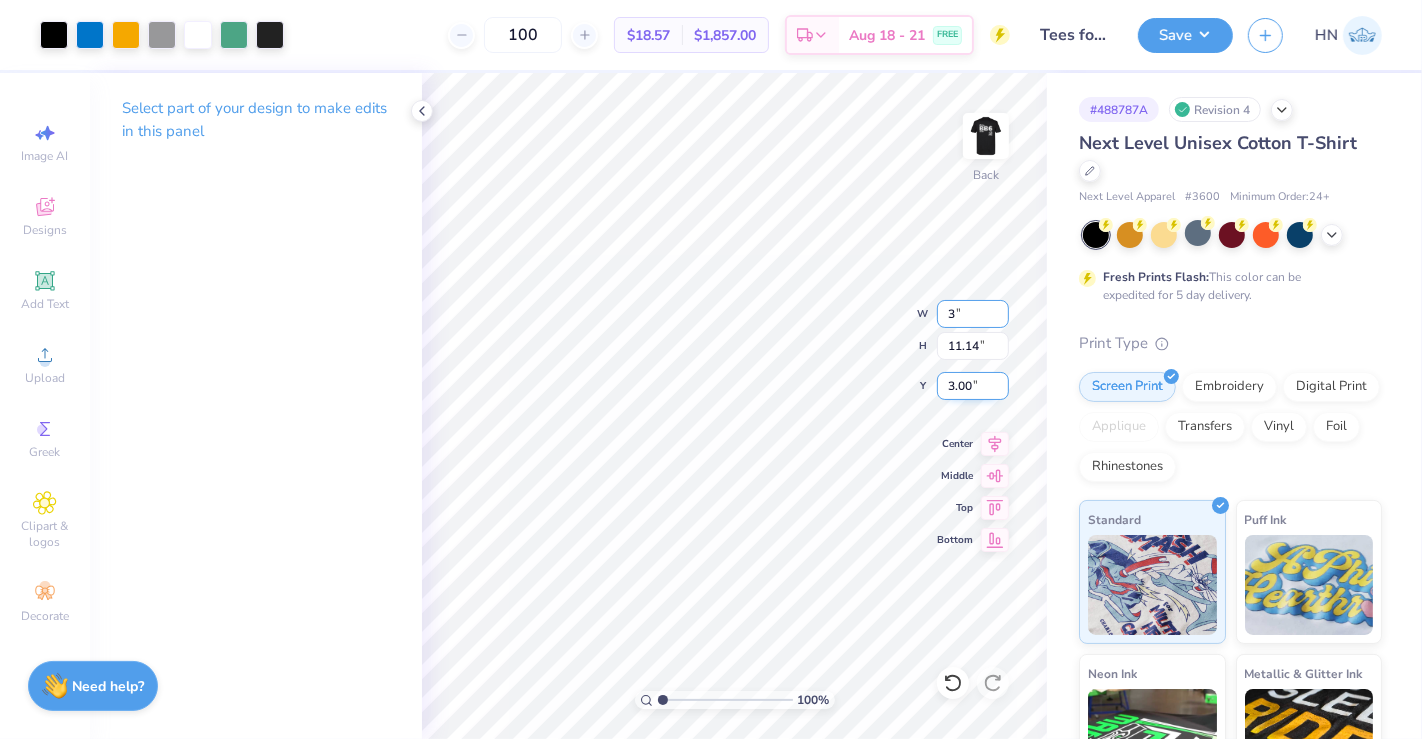 type on "3.35" 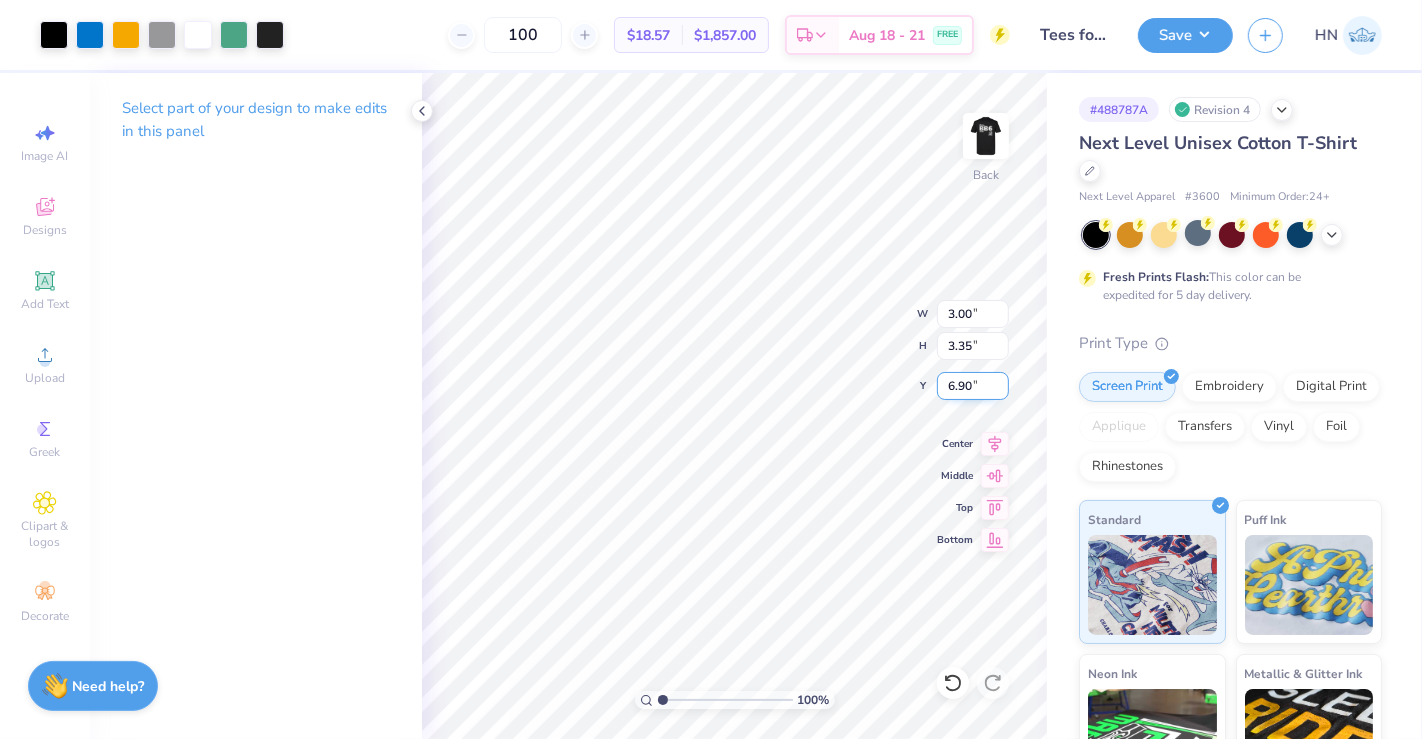 type on "3.00" 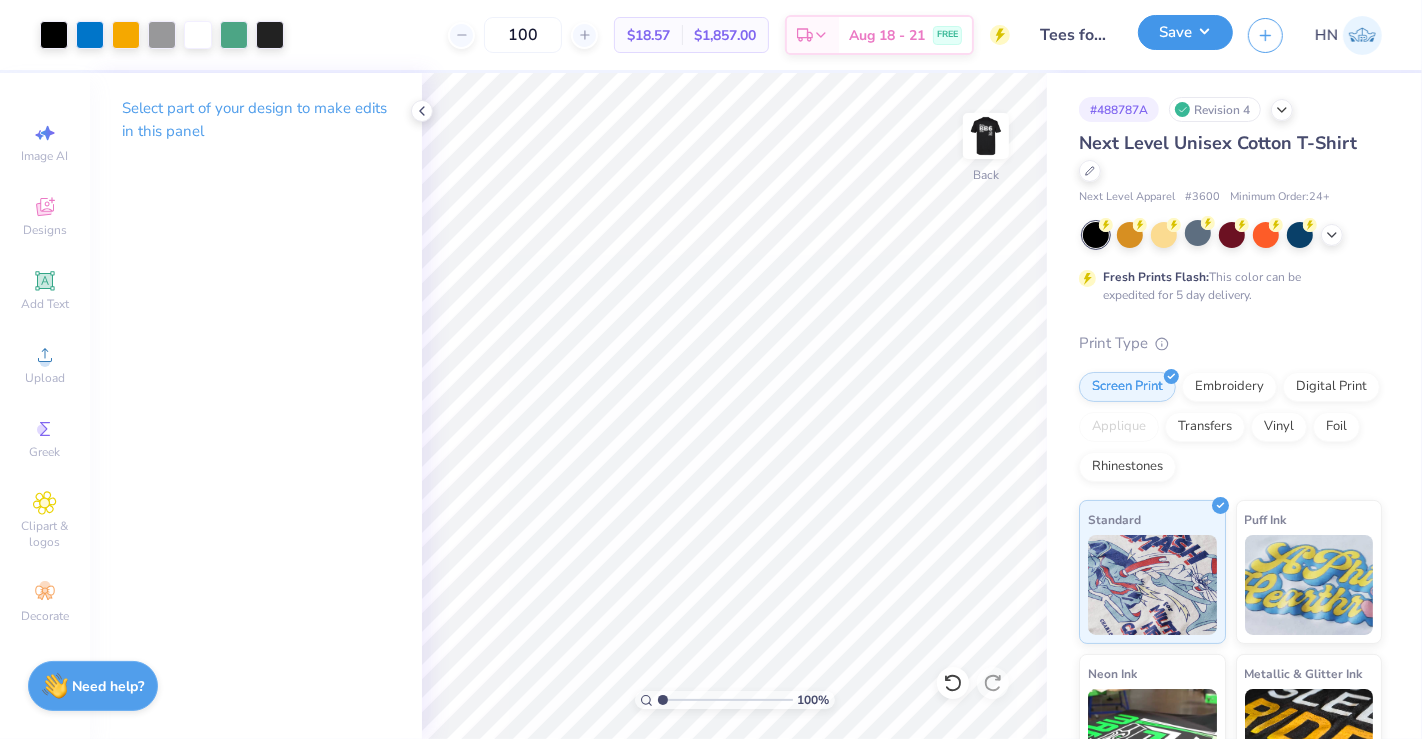click on "Save" at bounding box center (1185, 32) 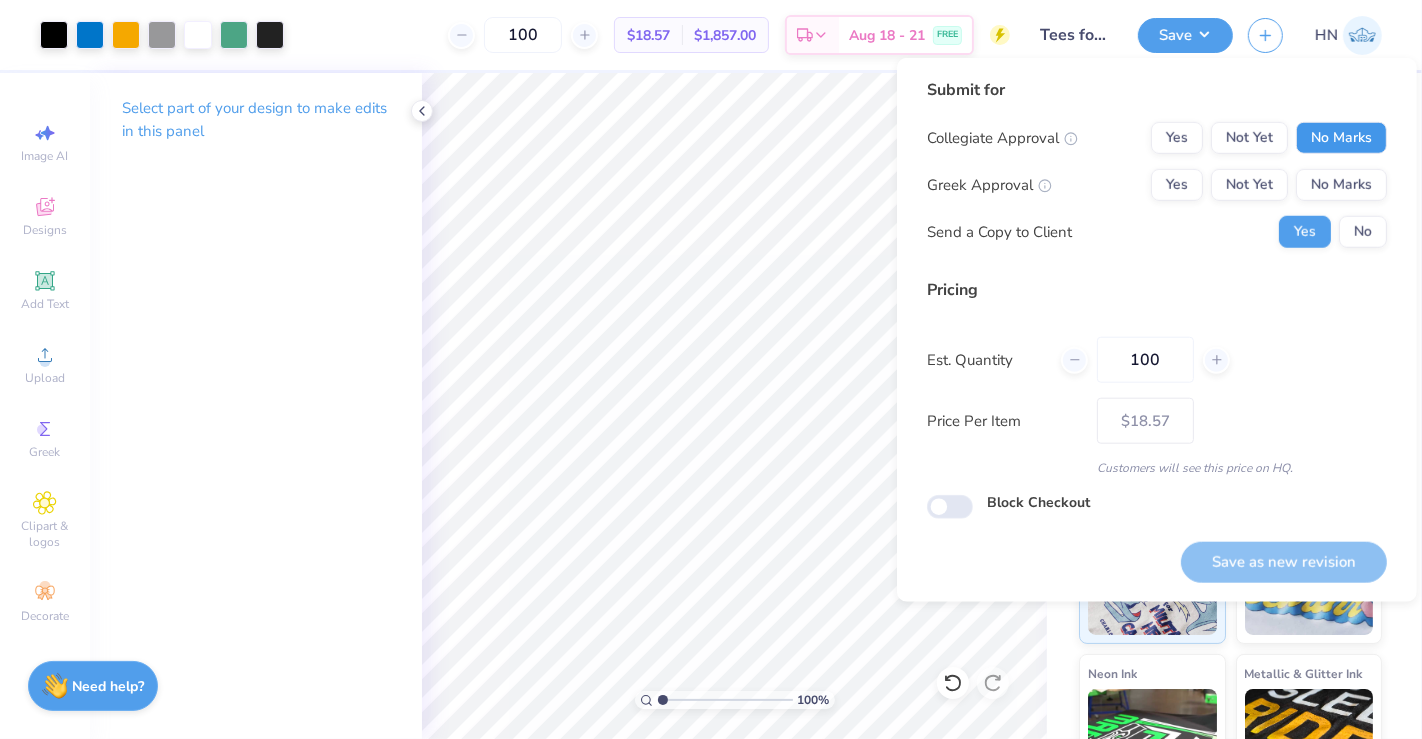 click on "No Marks" at bounding box center [1341, 138] 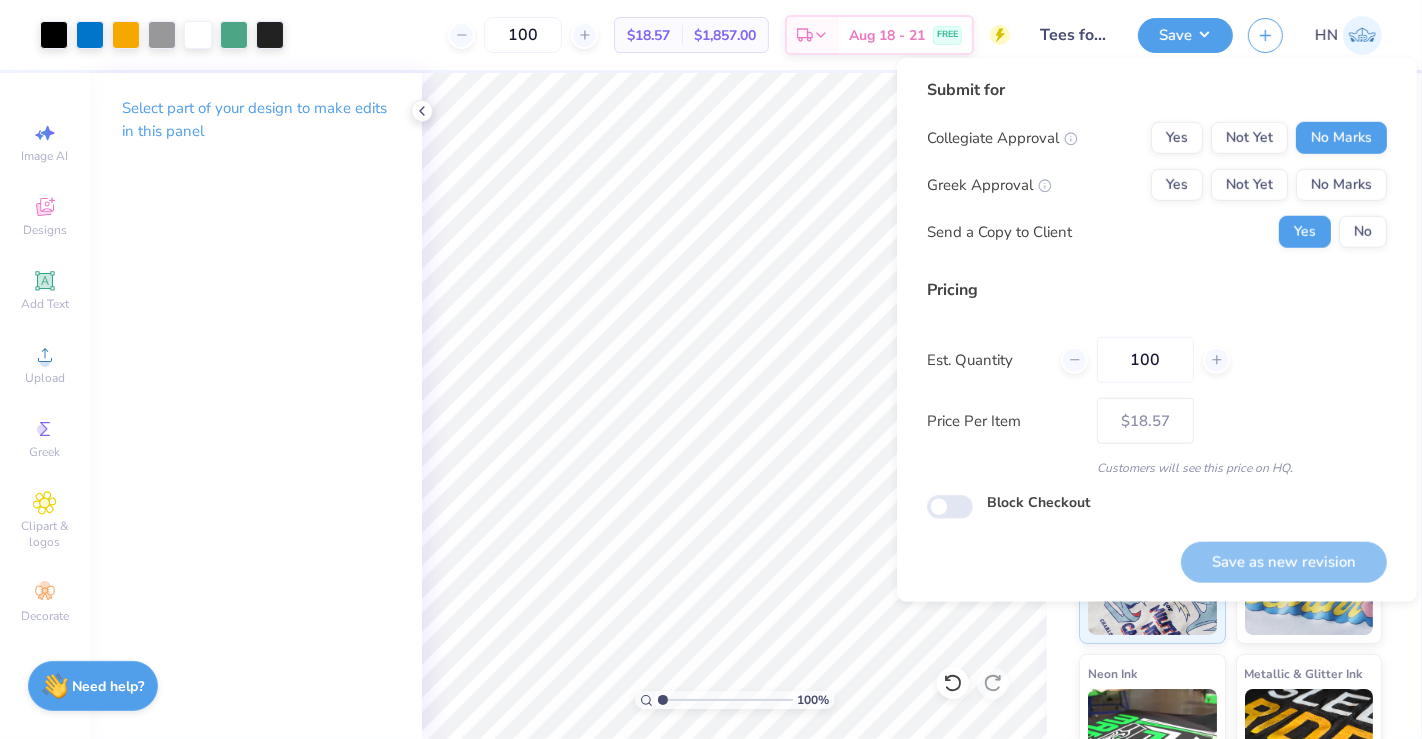 click on "Collegiate Approval Yes Not Yet No Marks Greek Approval Yes Not Yet No Marks Send a Copy to Client Yes No" at bounding box center (1157, 185) 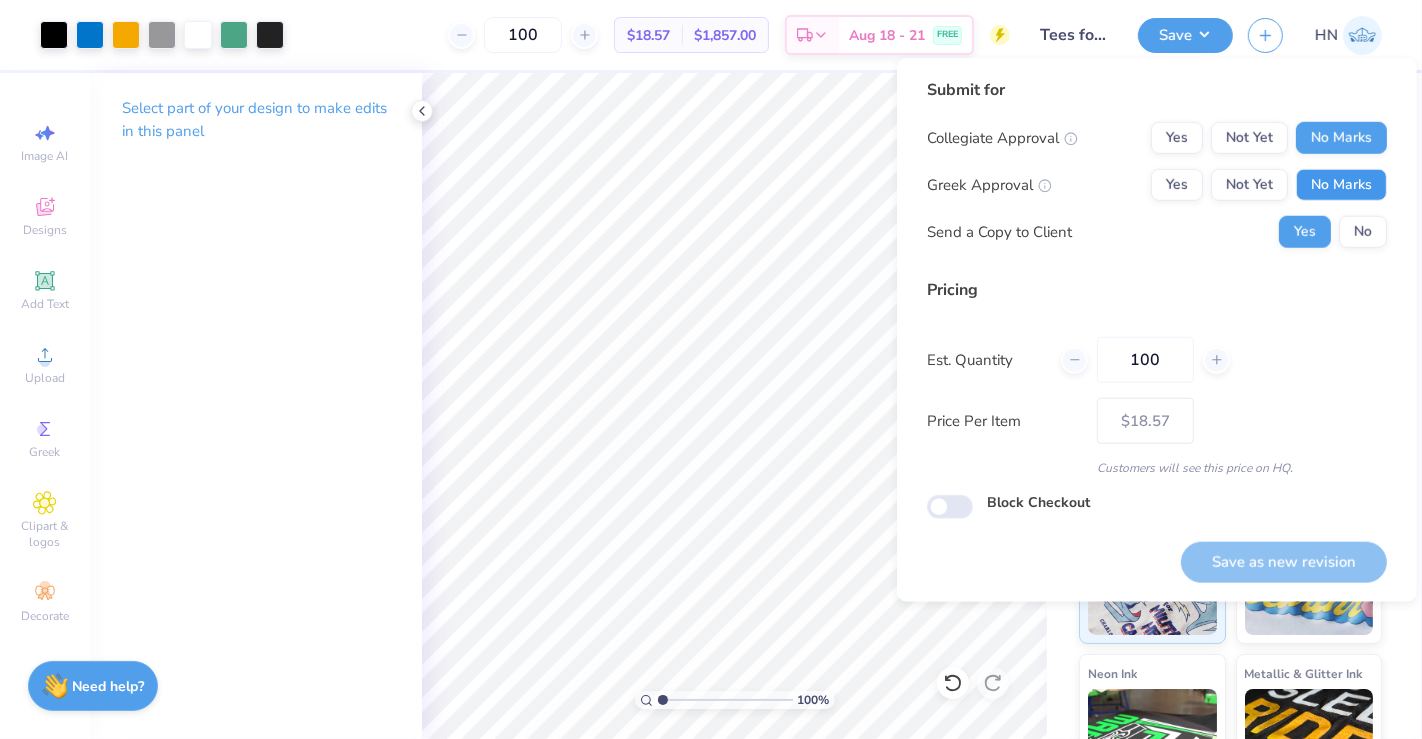click on "No Marks" at bounding box center (1341, 185) 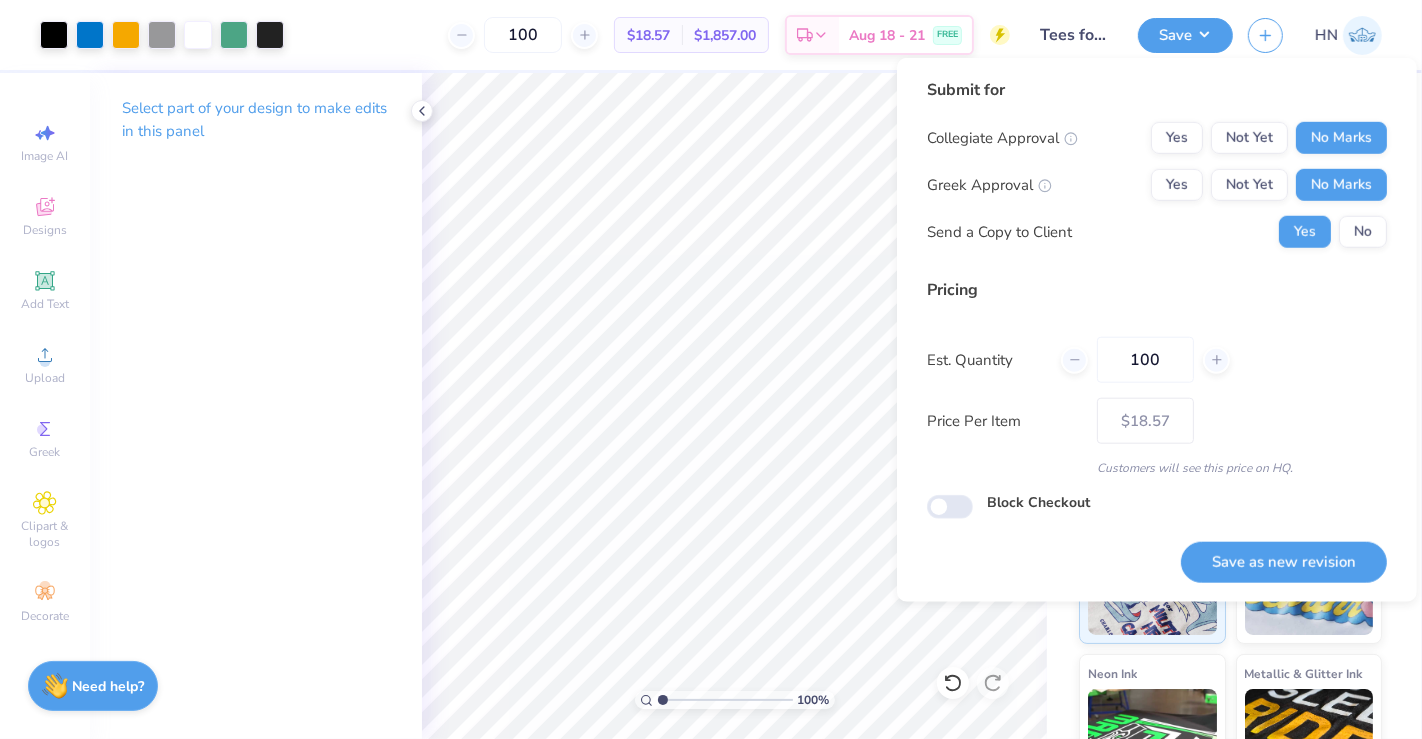 click on "Save as new revision" at bounding box center (1284, 562) 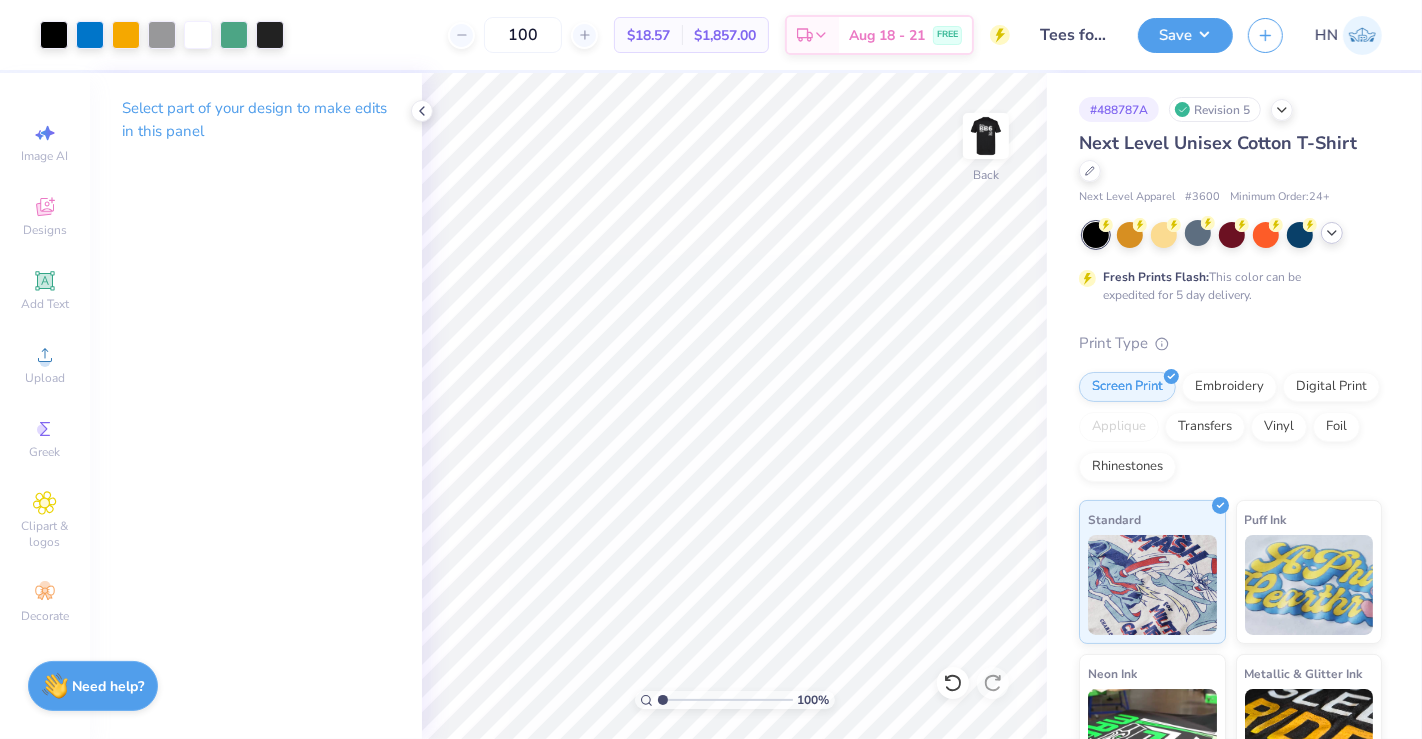 click 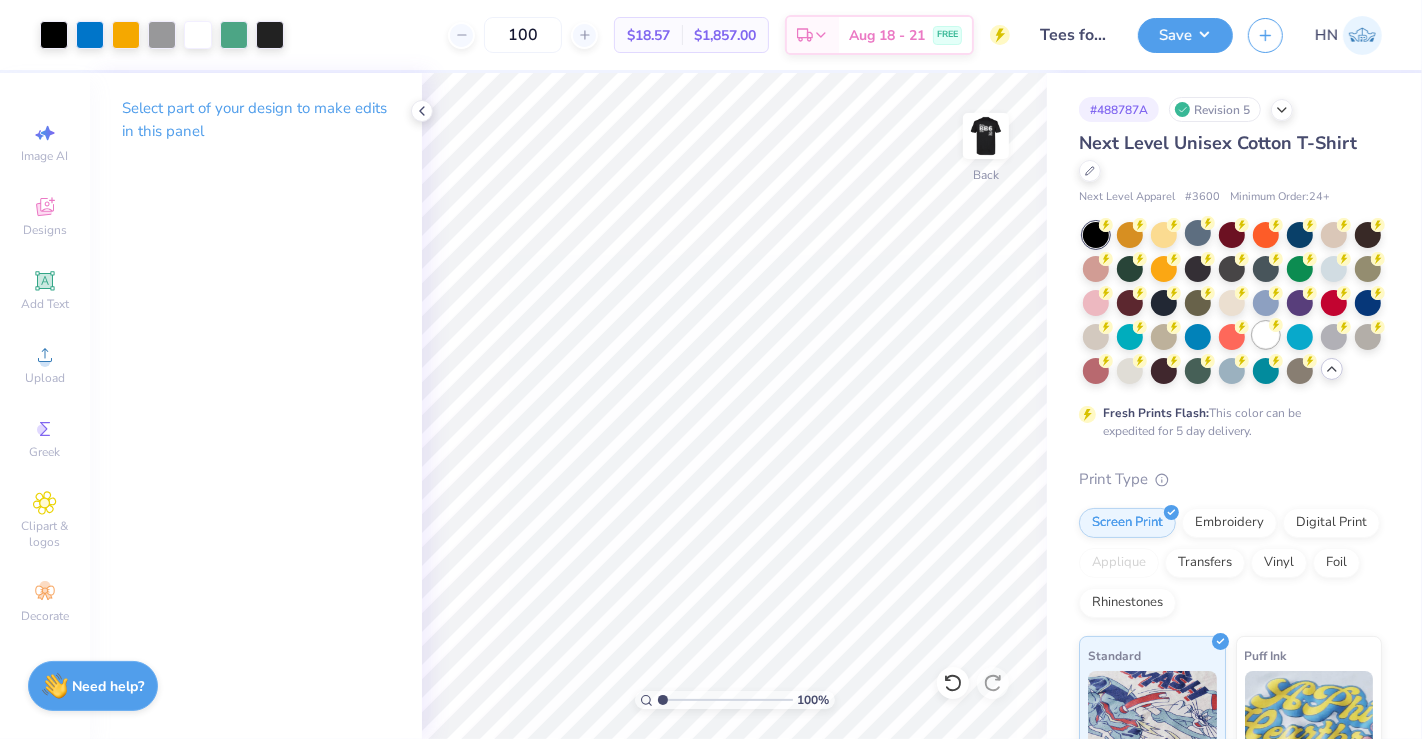 click at bounding box center [1266, 335] 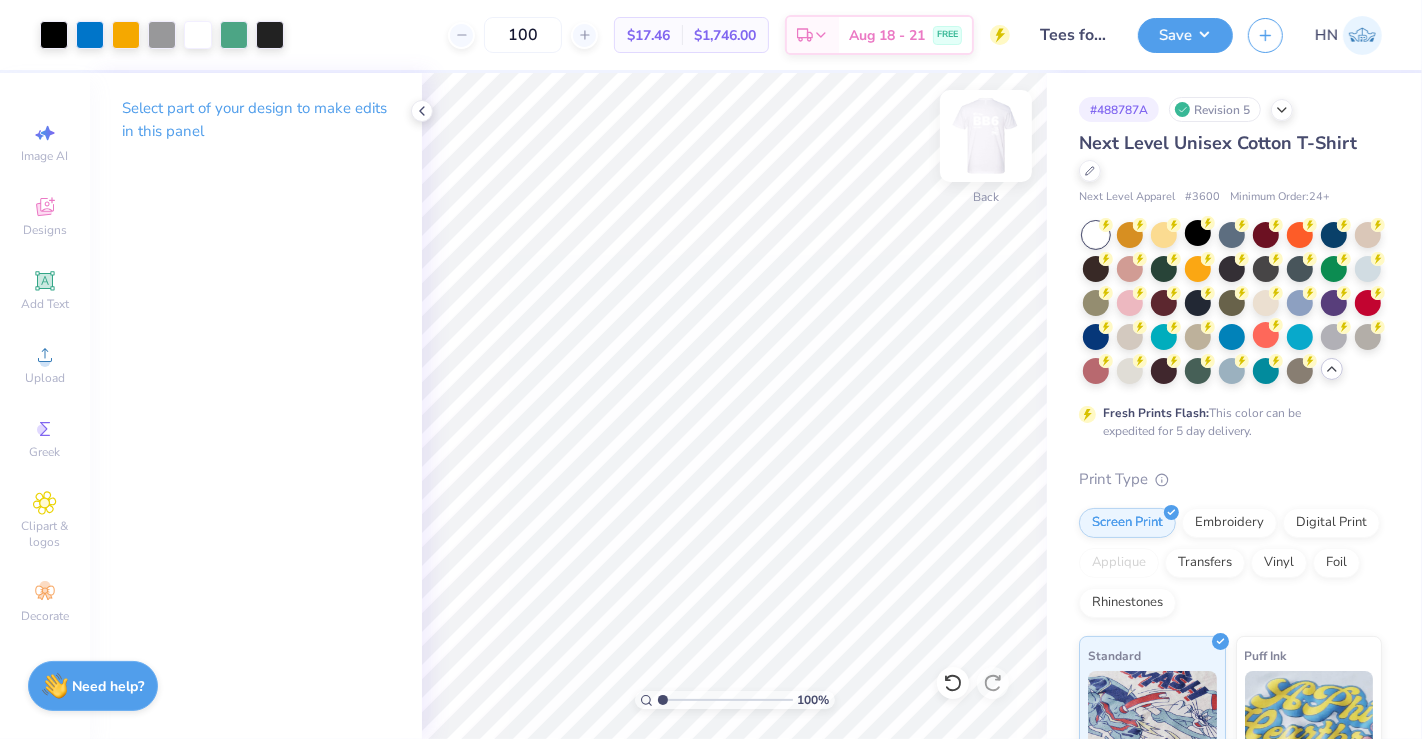 click at bounding box center (986, 136) 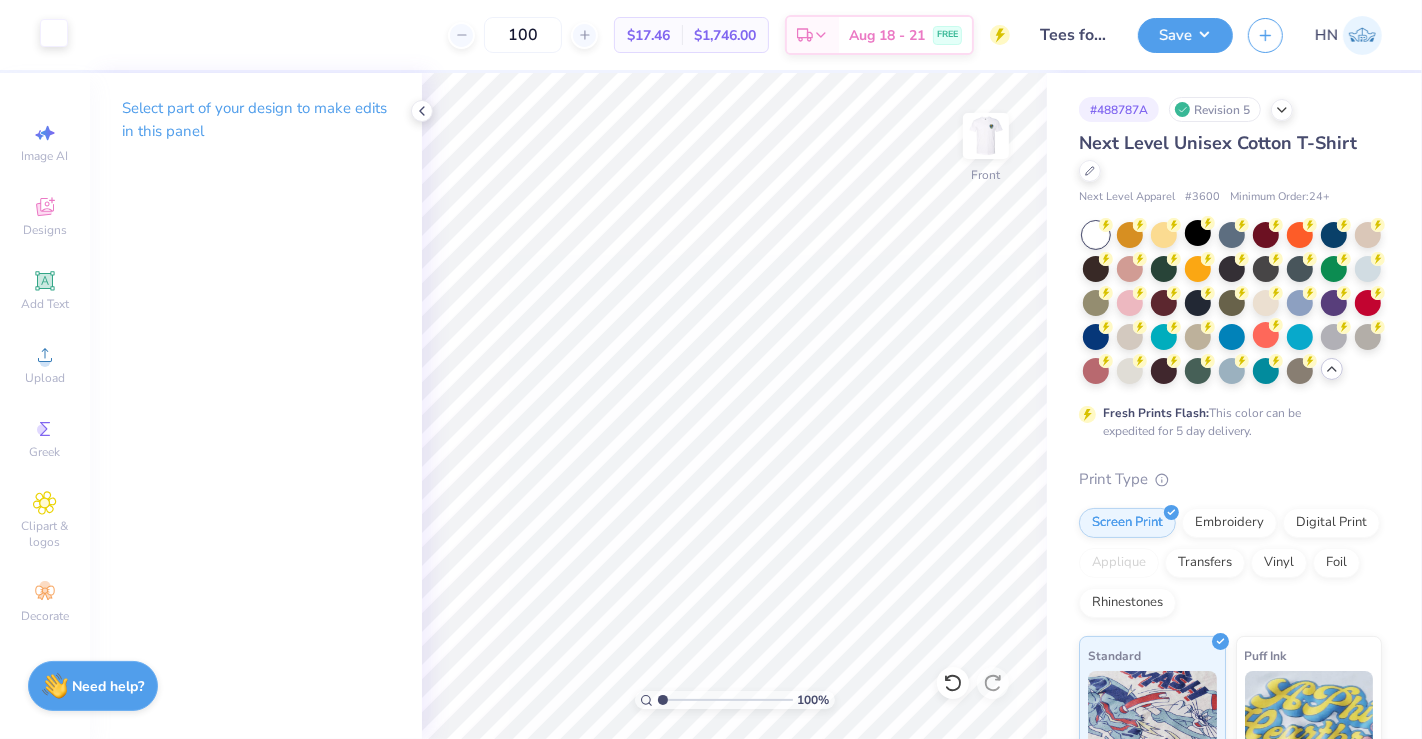click at bounding box center (54, 33) 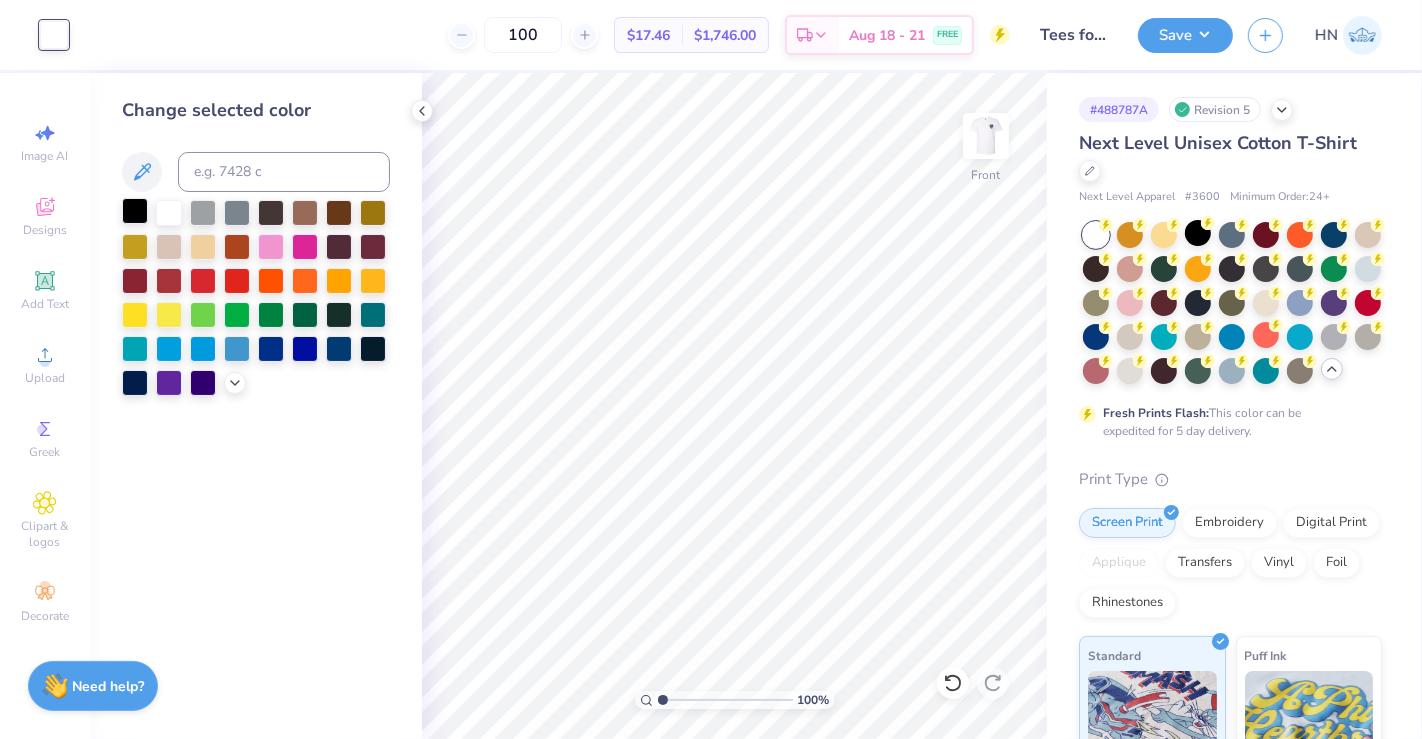 click at bounding box center (135, 211) 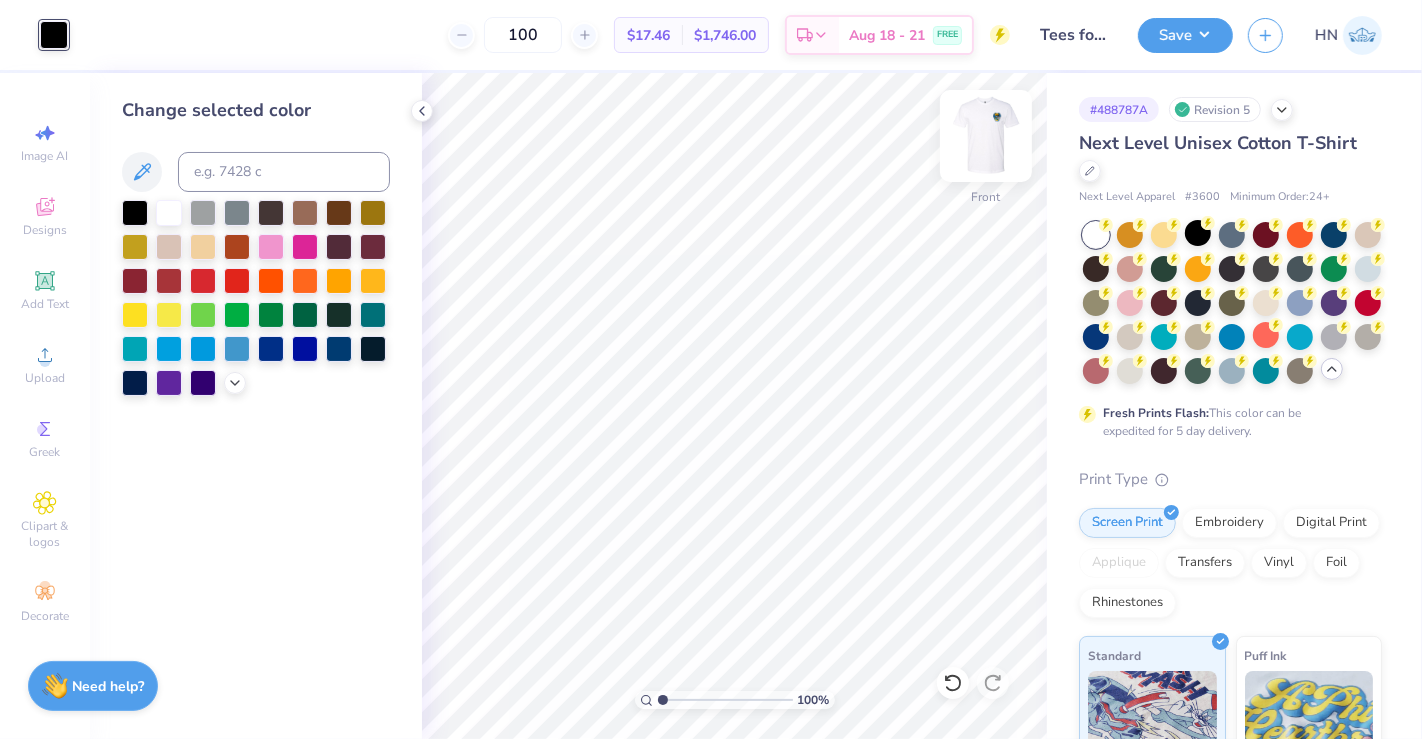 click at bounding box center (986, 136) 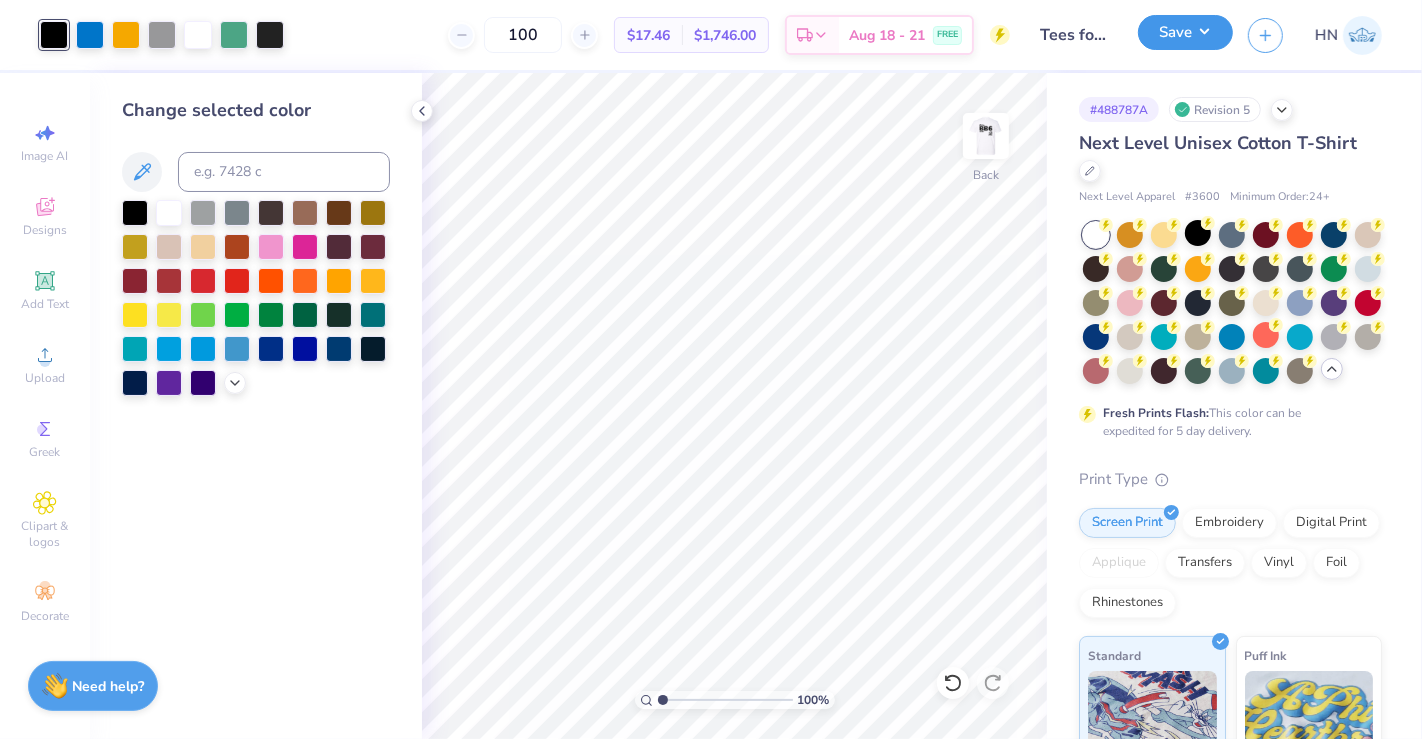 click on "Save" at bounding box center [1185, 32] 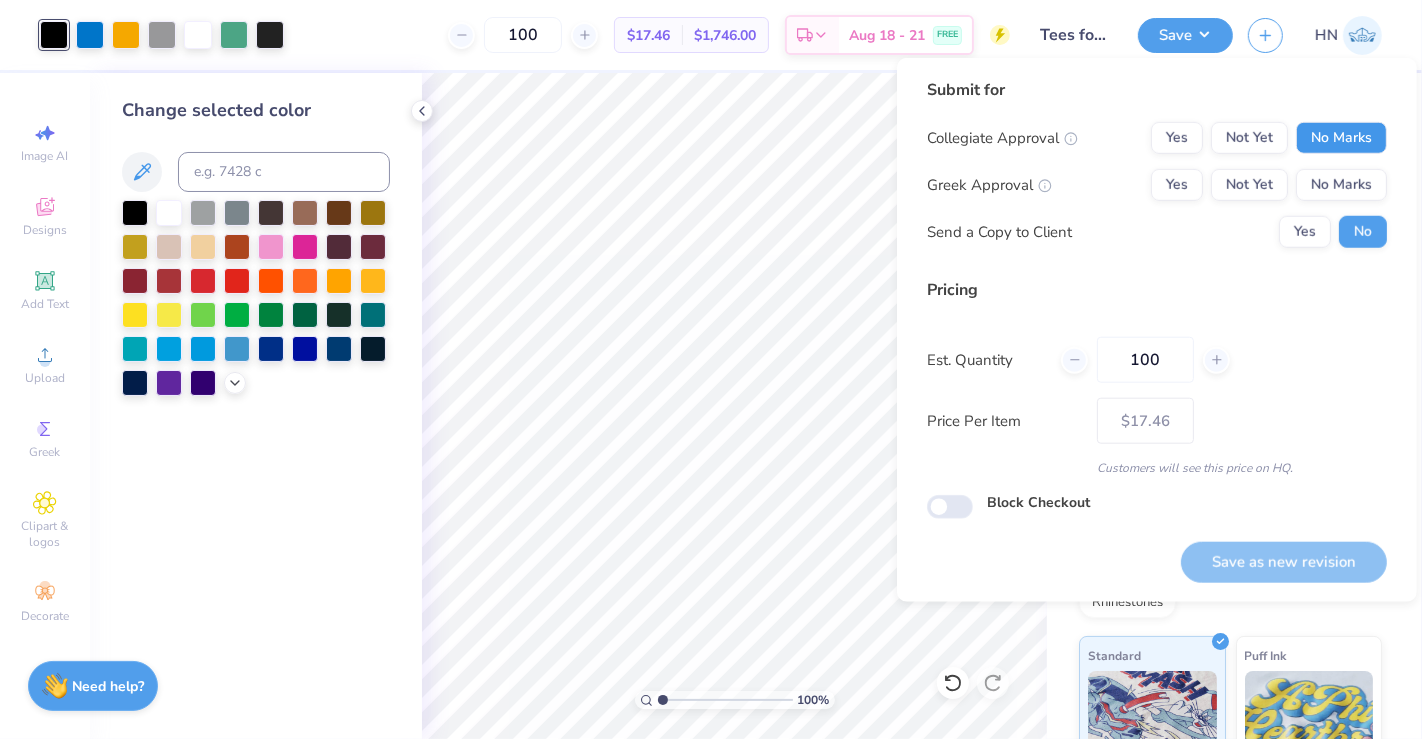 click on "No Marks" at bounding box center [1341, 138] 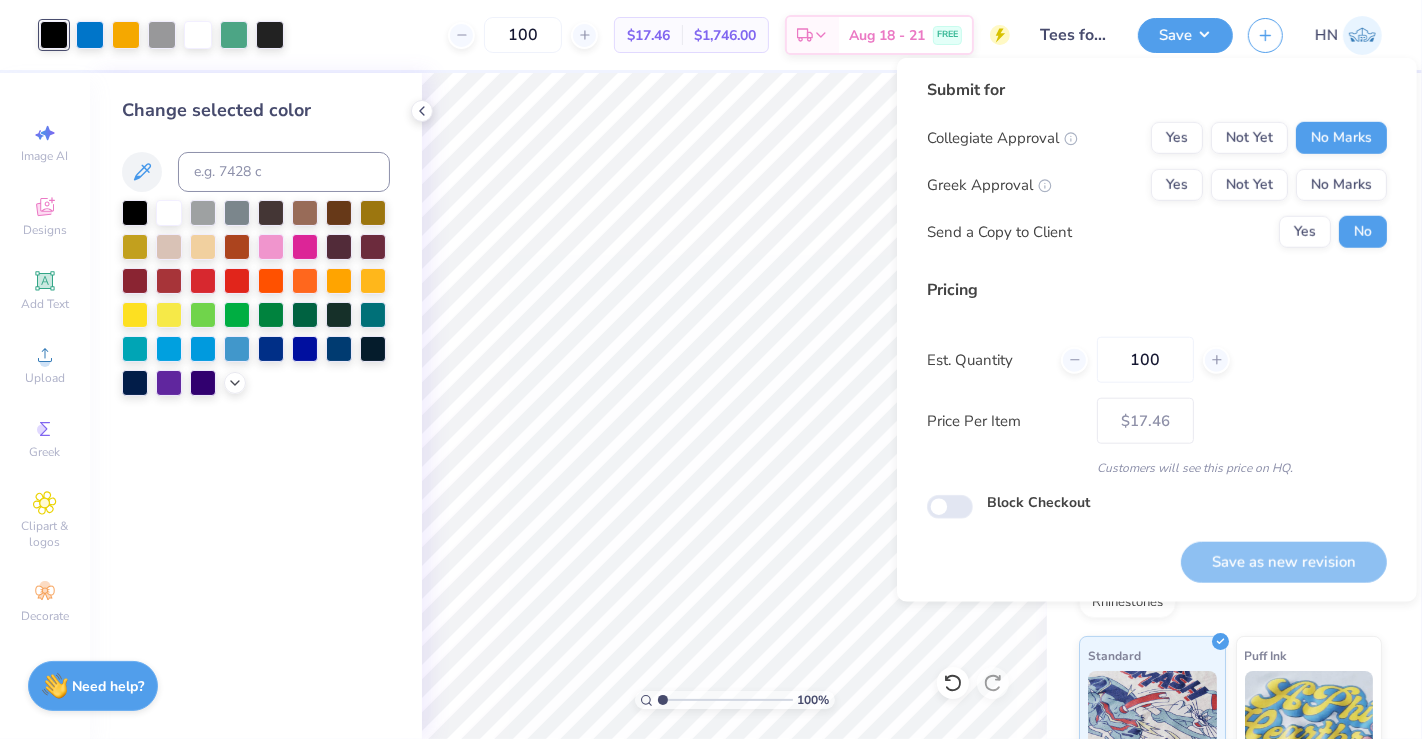 click on "No Marks" at bounding box center [1341, 185] 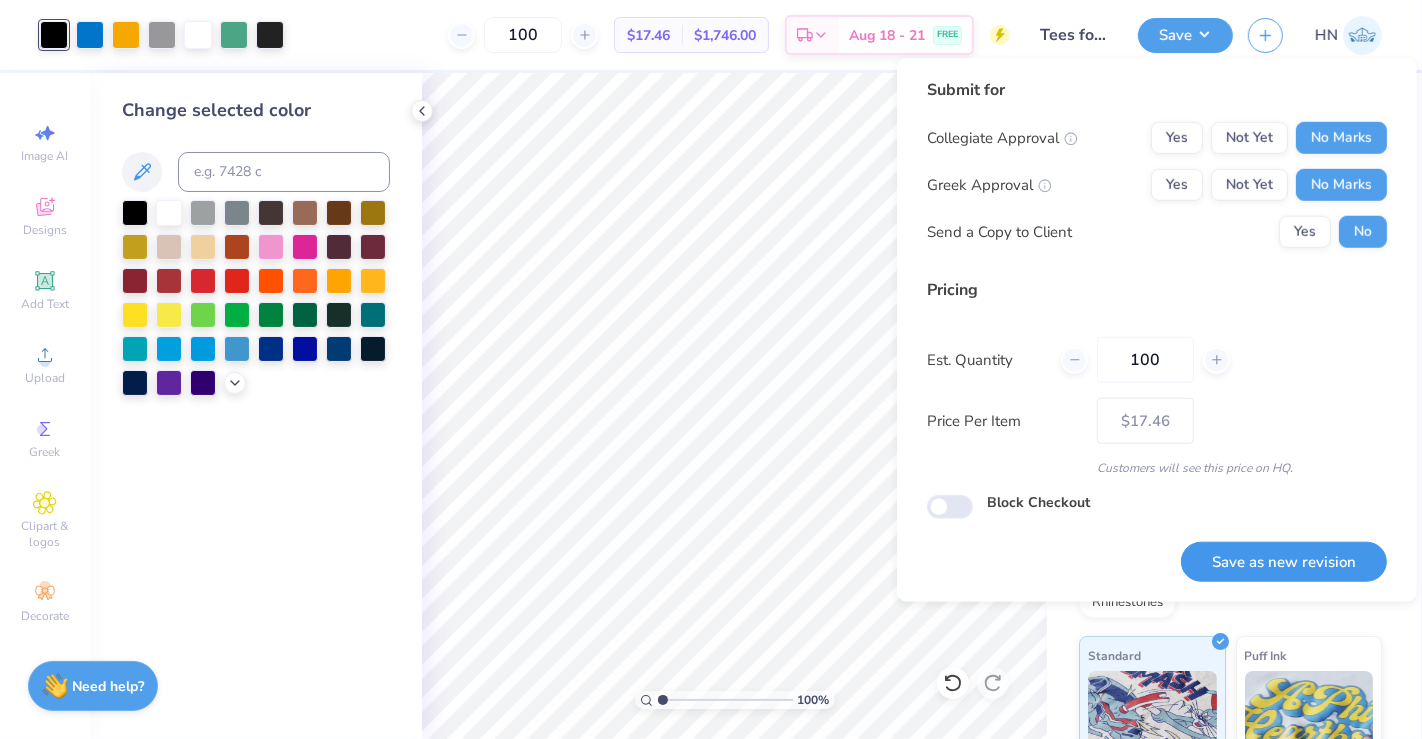 click on "Save as new revision" at bounding box center [1284, 562] 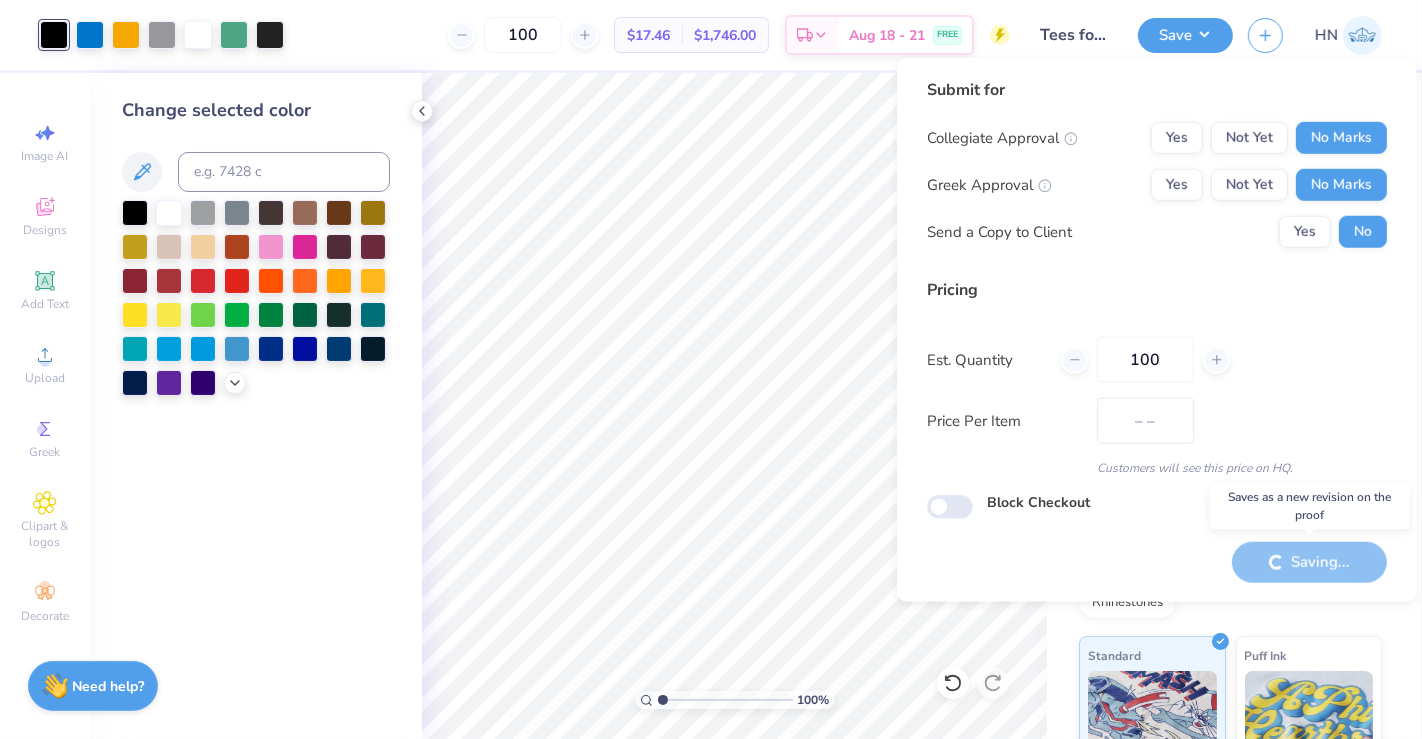 type on "$17.46" 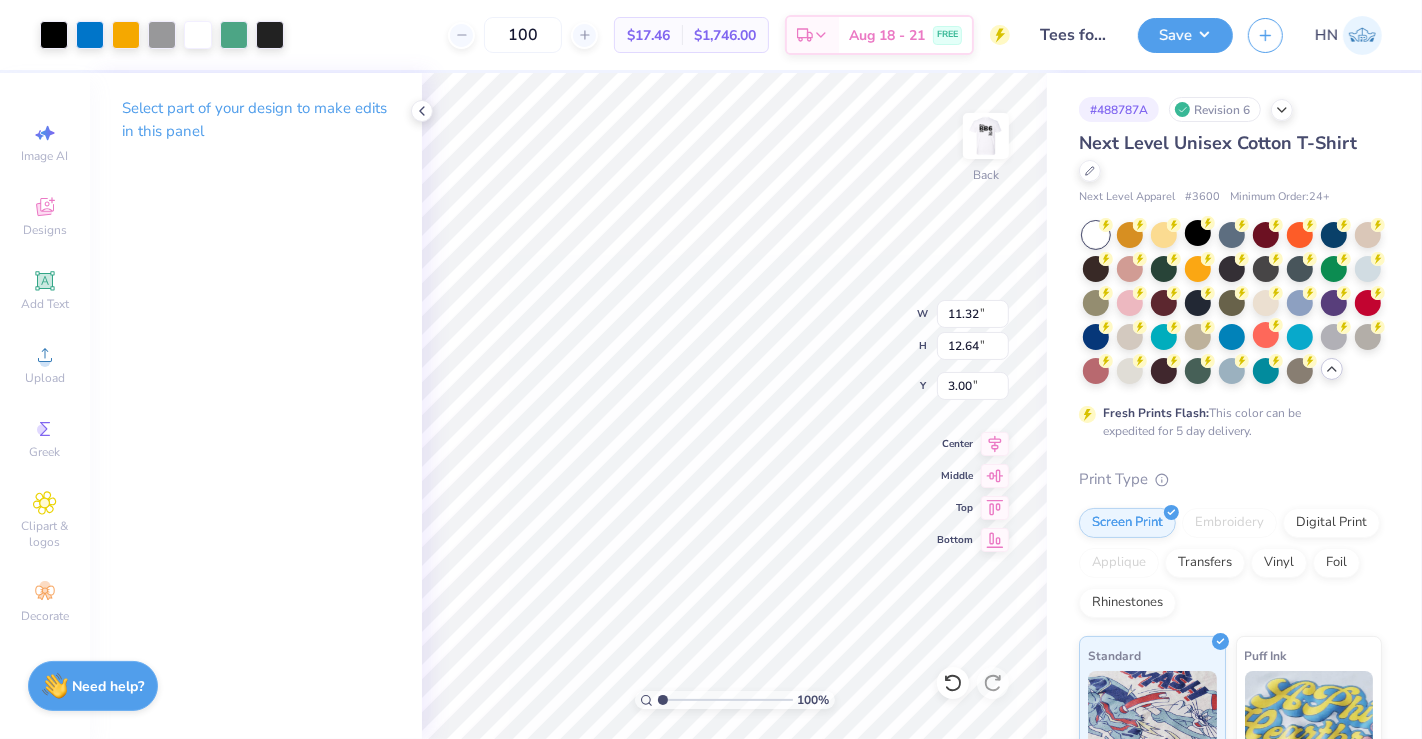 type on "11.32" 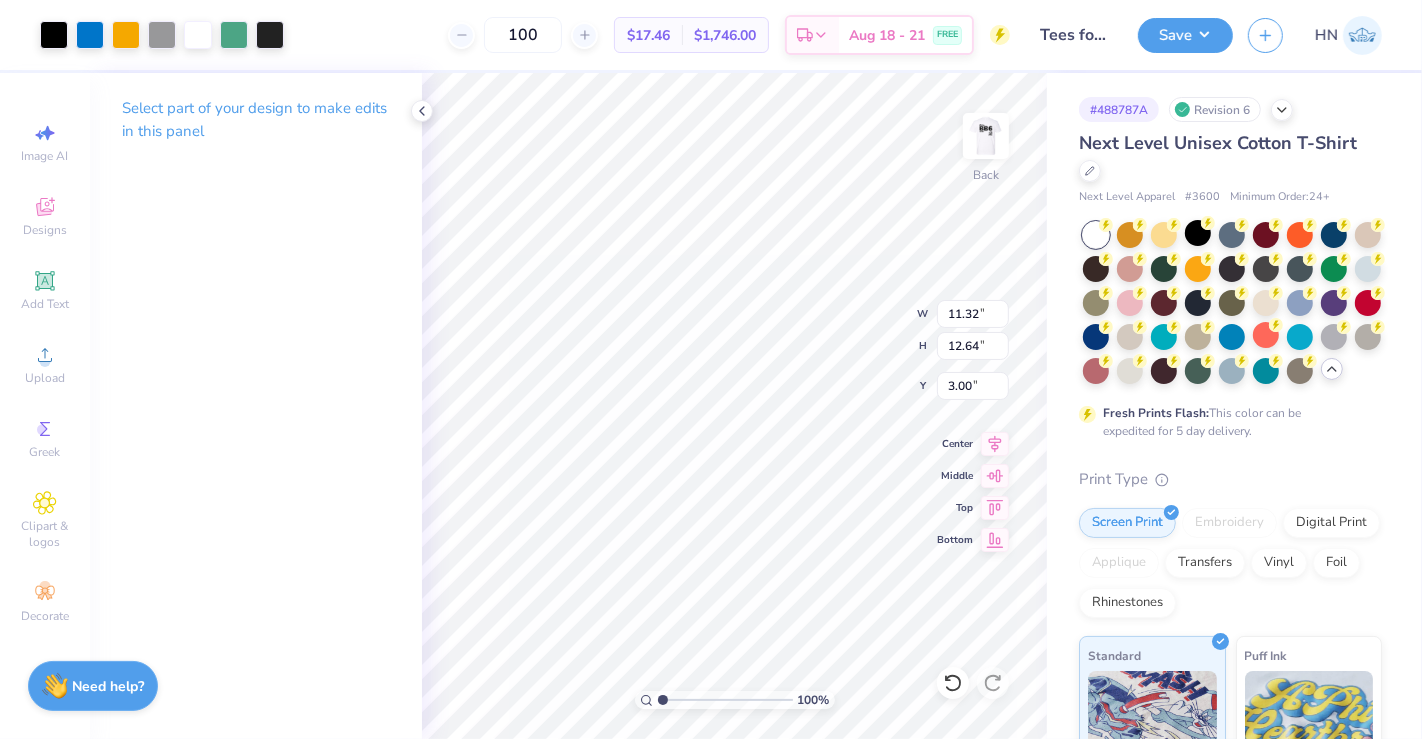 type on "12.64" 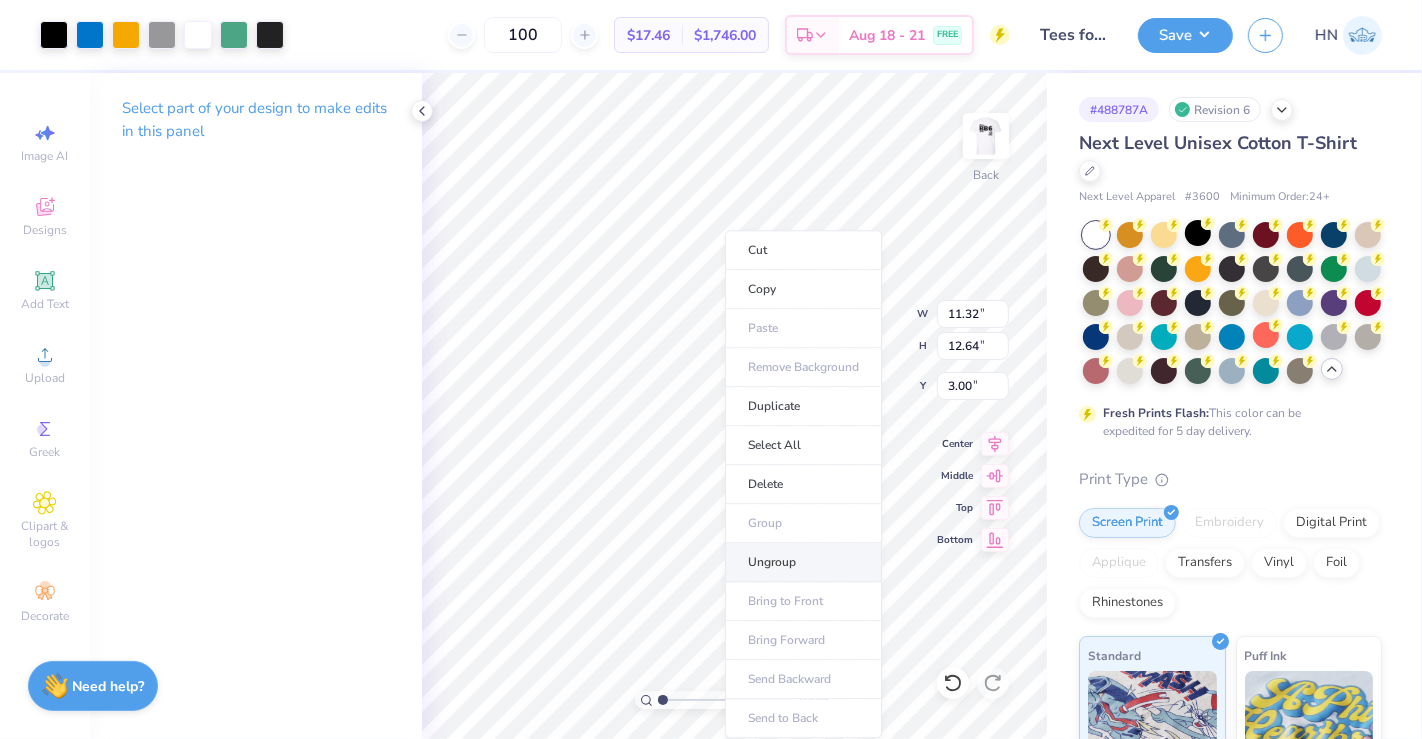 click on "Ungroup" at bounding box center (803, 562) 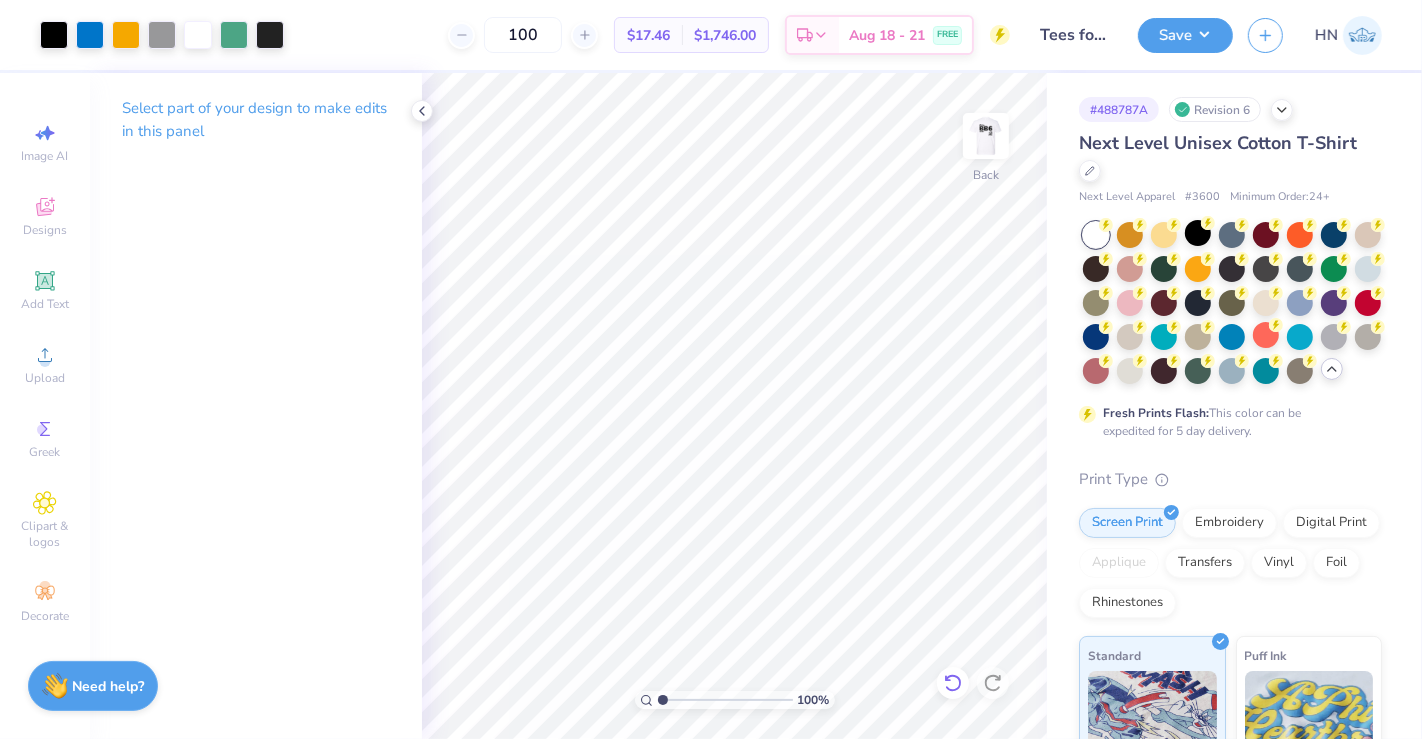 click 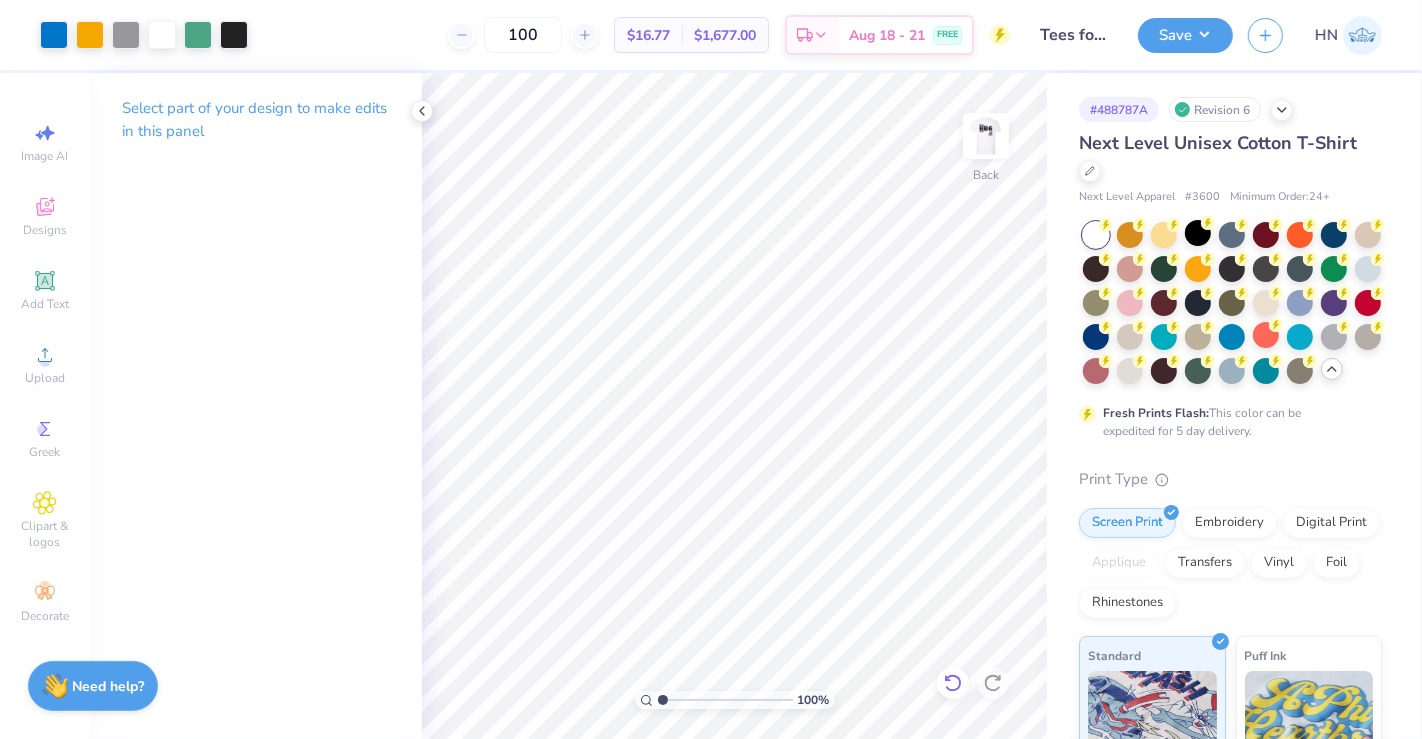 click at bounding box center [953, 683] 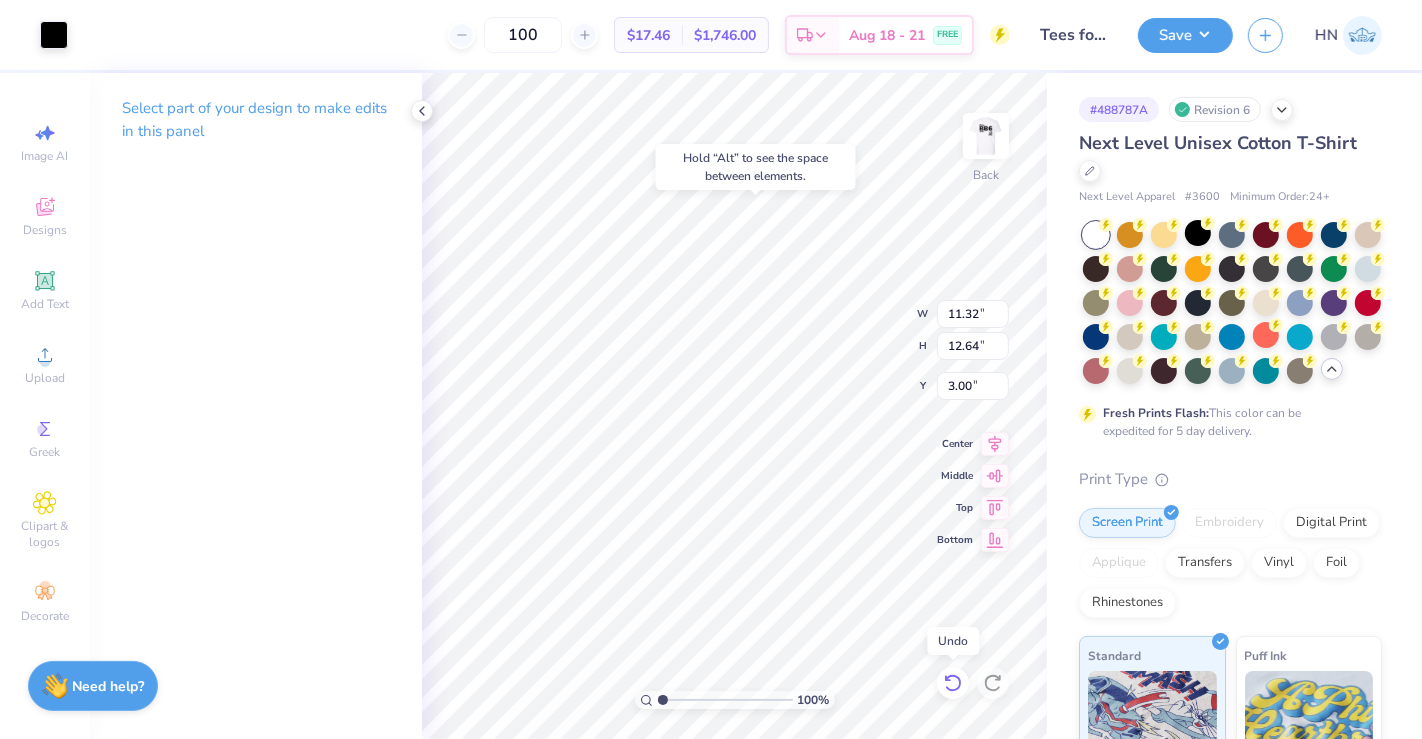 click 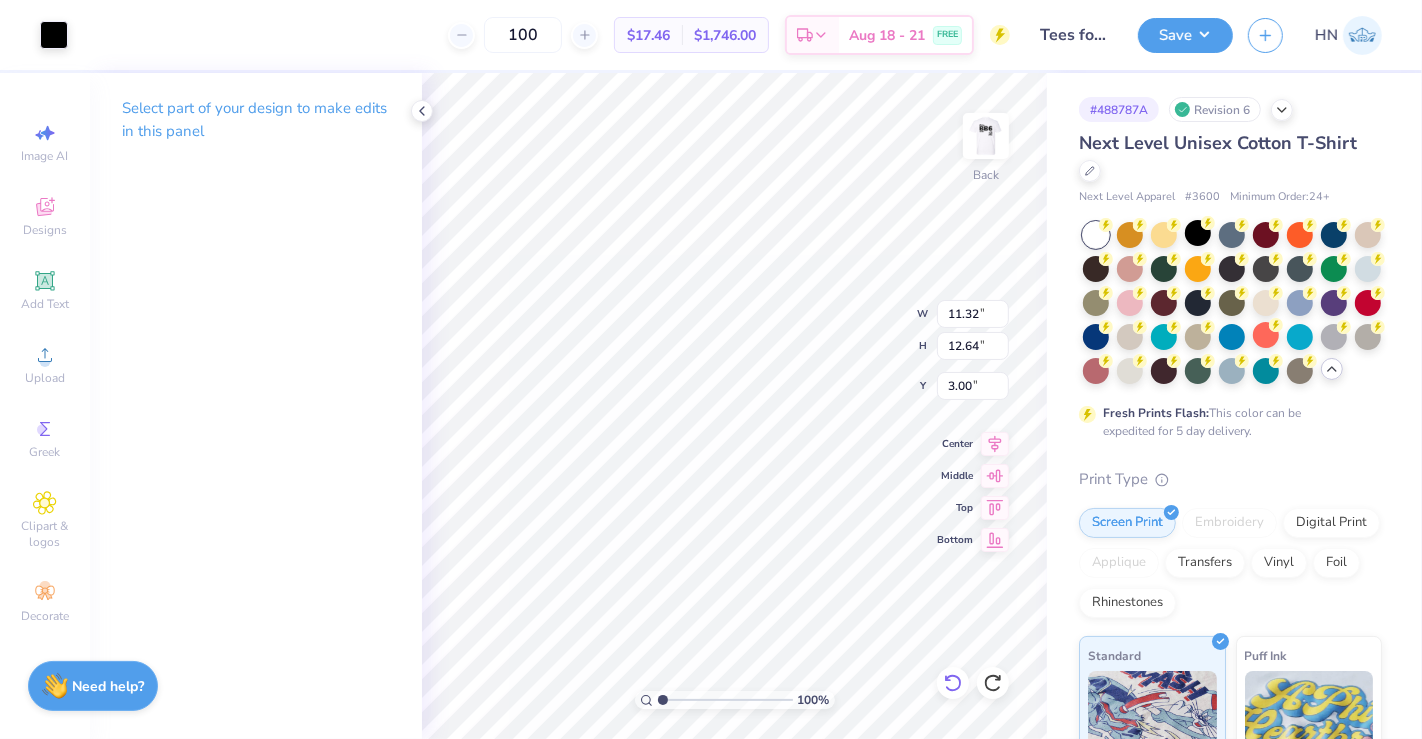type on "12.57" 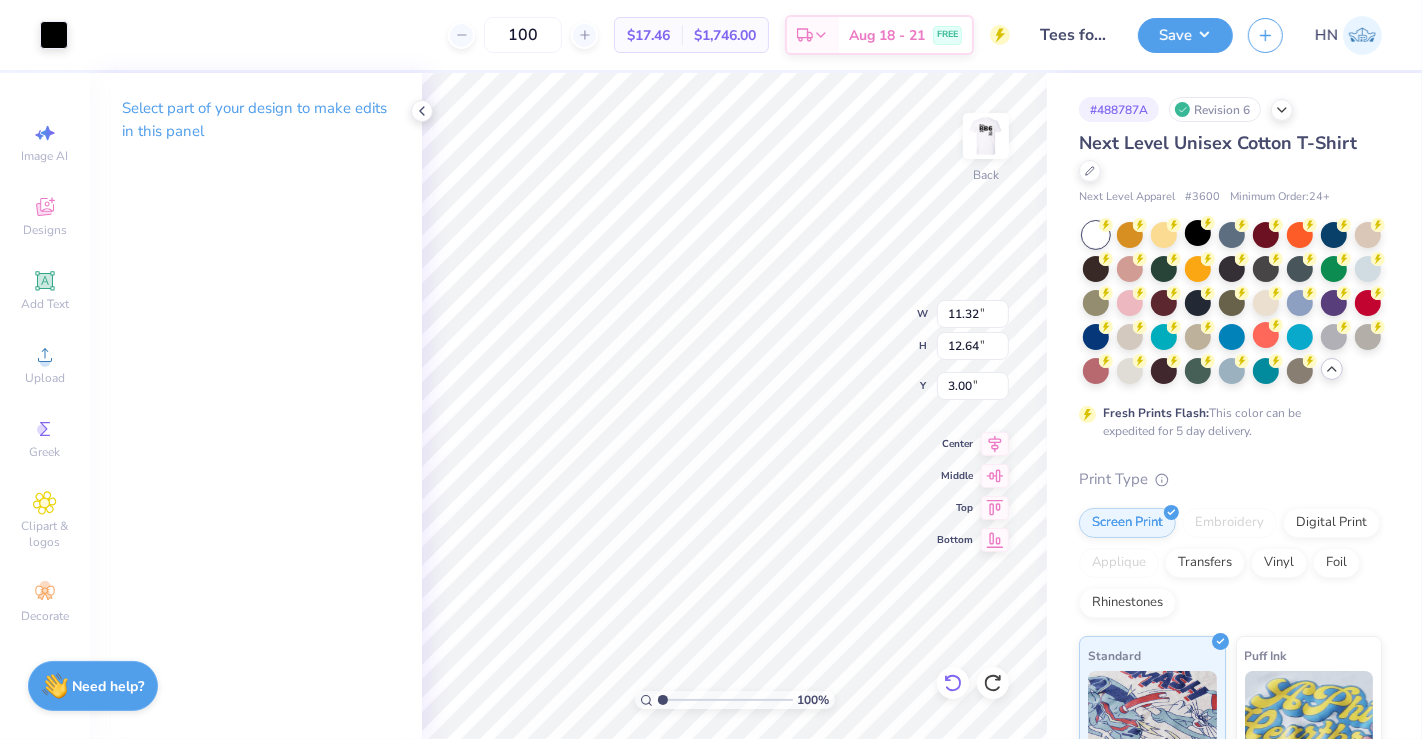 type on "14.03" 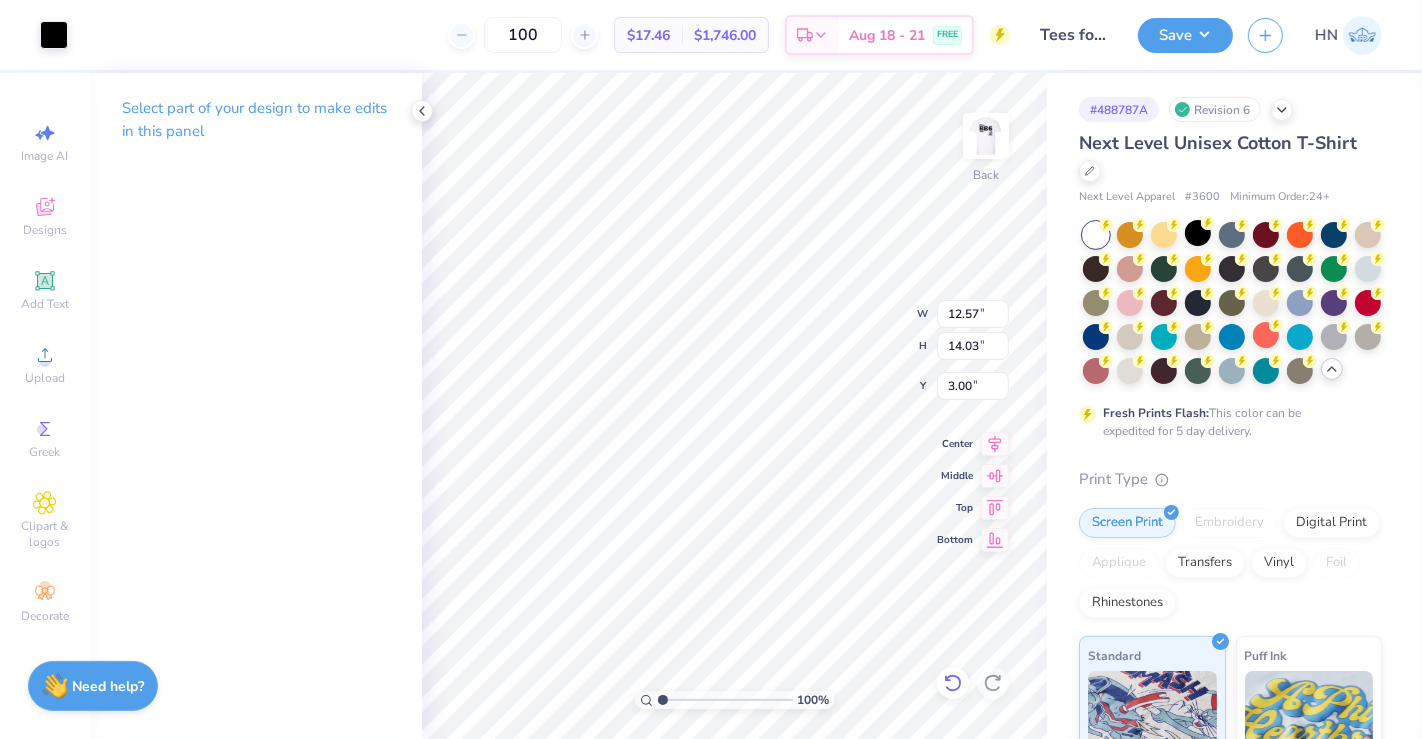 click 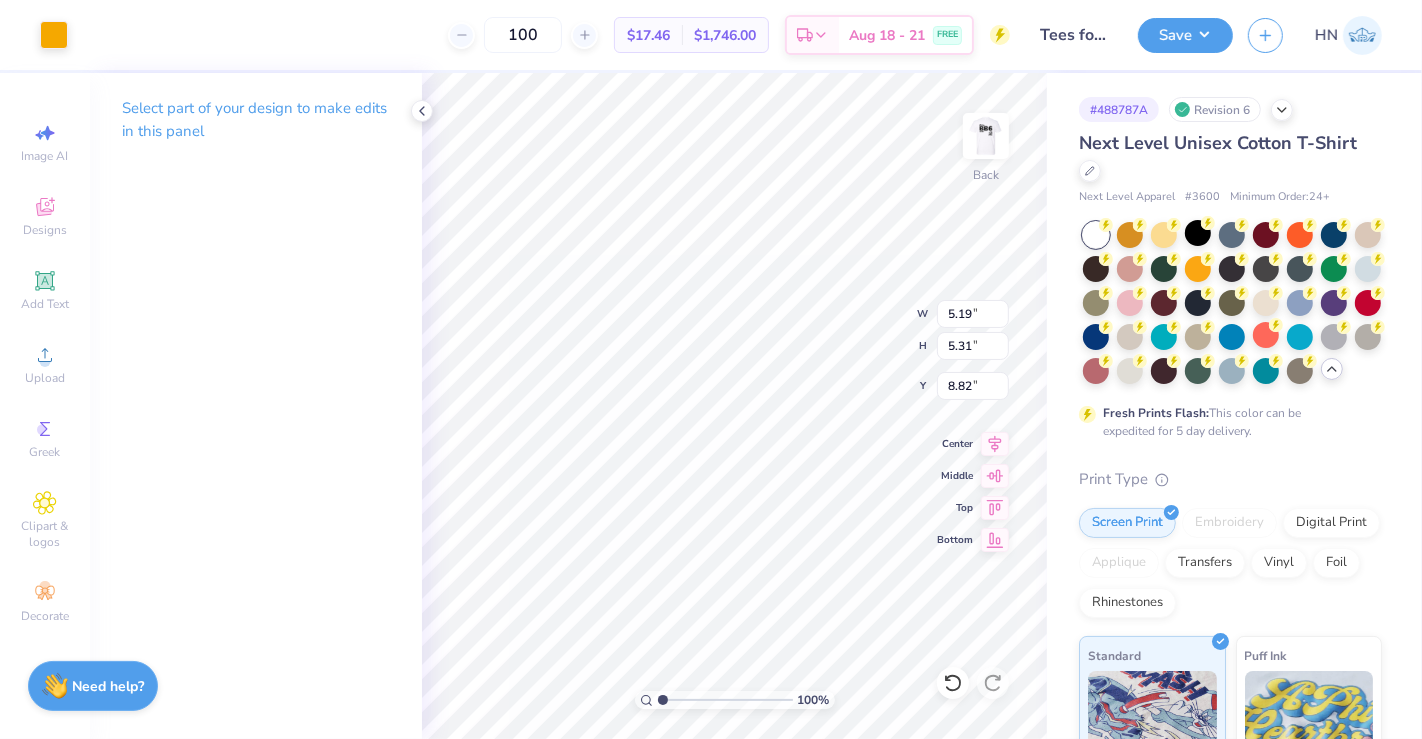 type on "8.82" 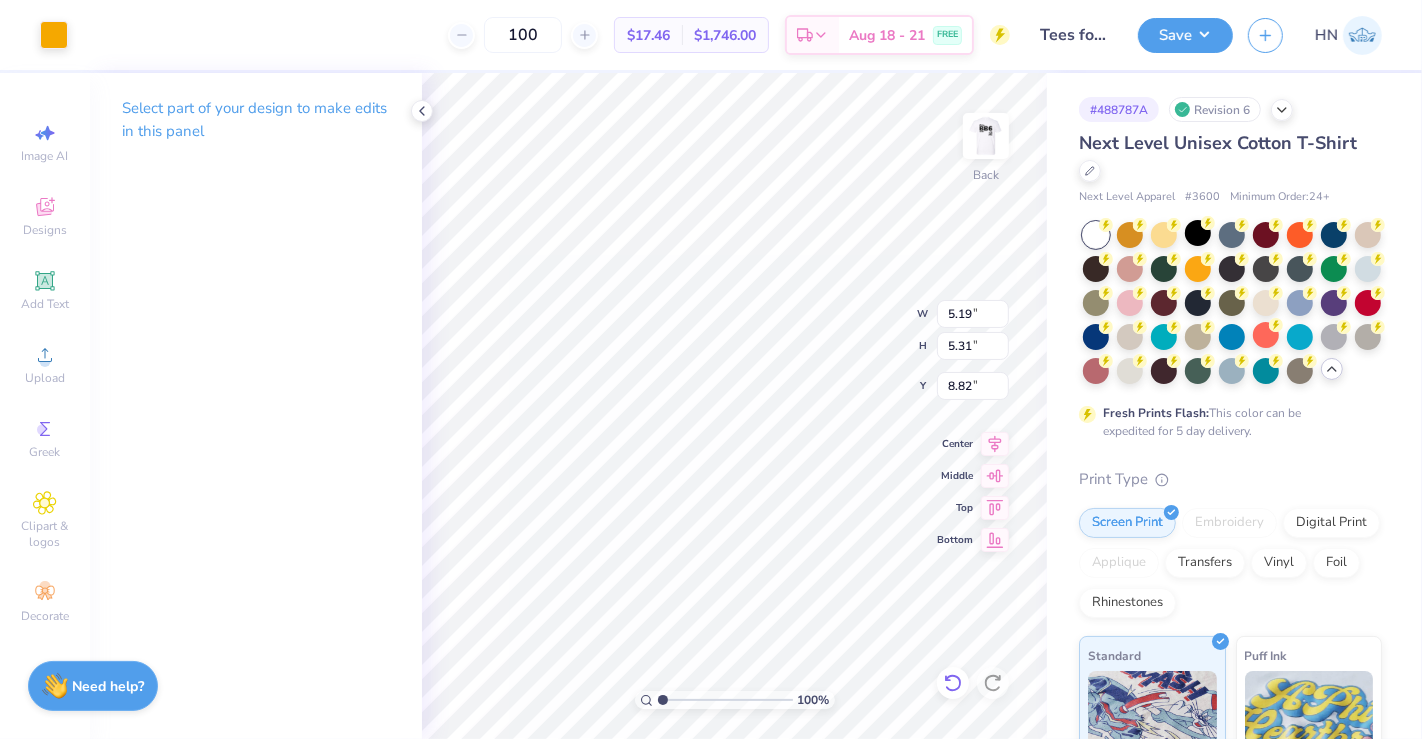 click 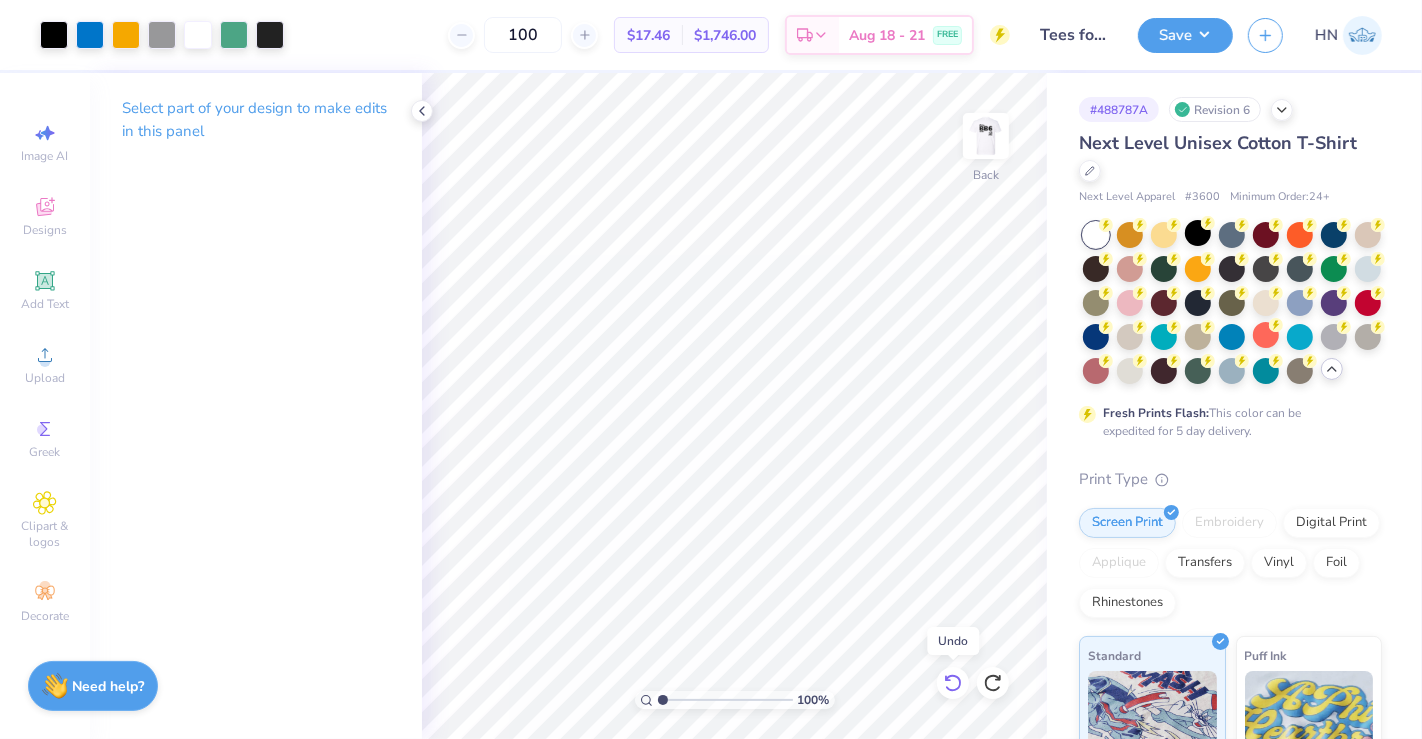 click 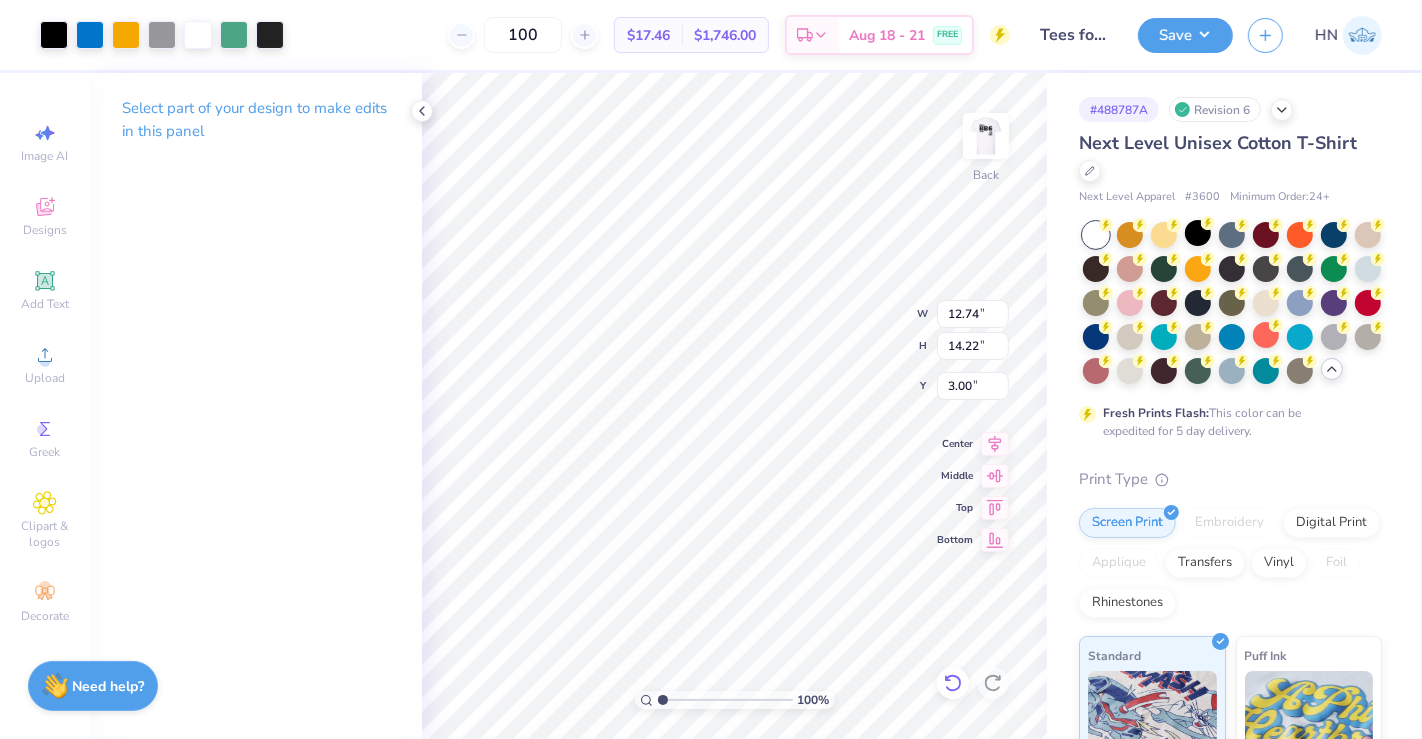 type on "12.74" 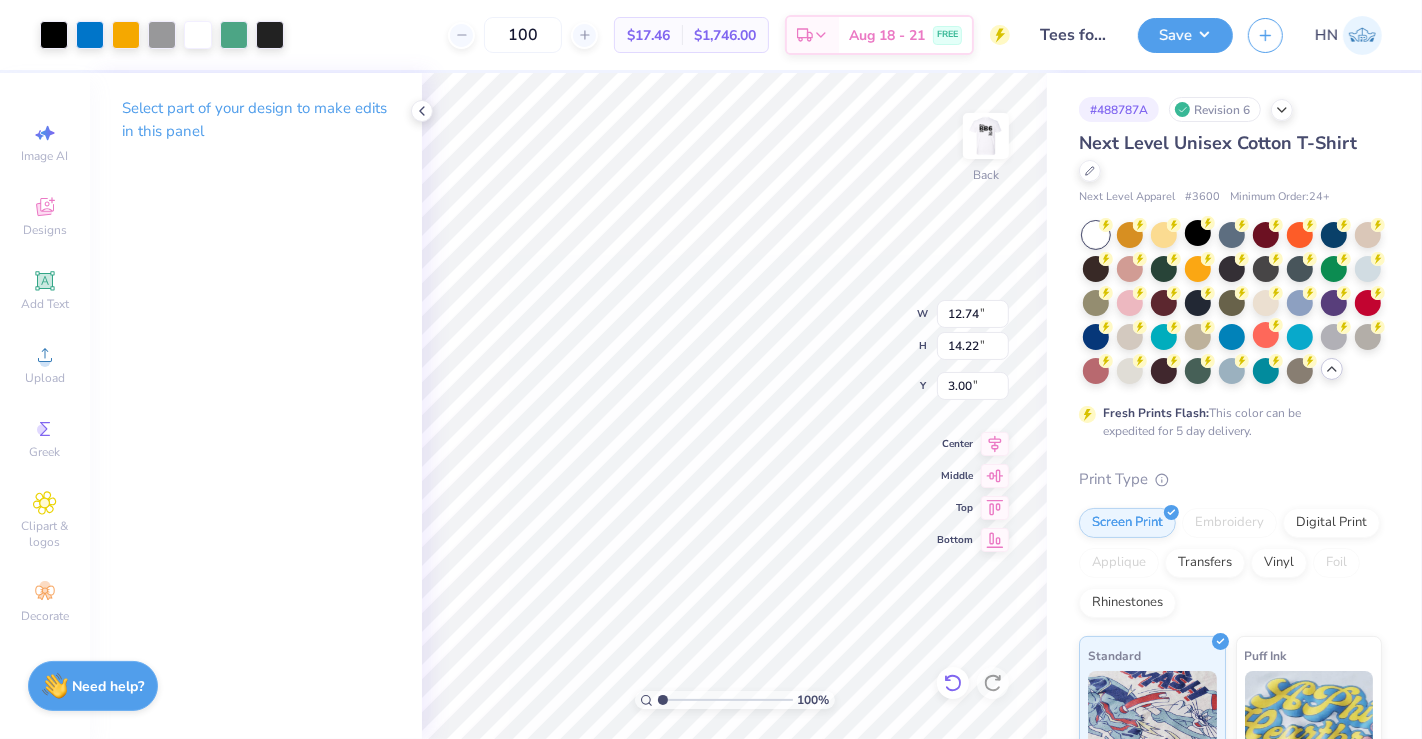 type on "14.22" 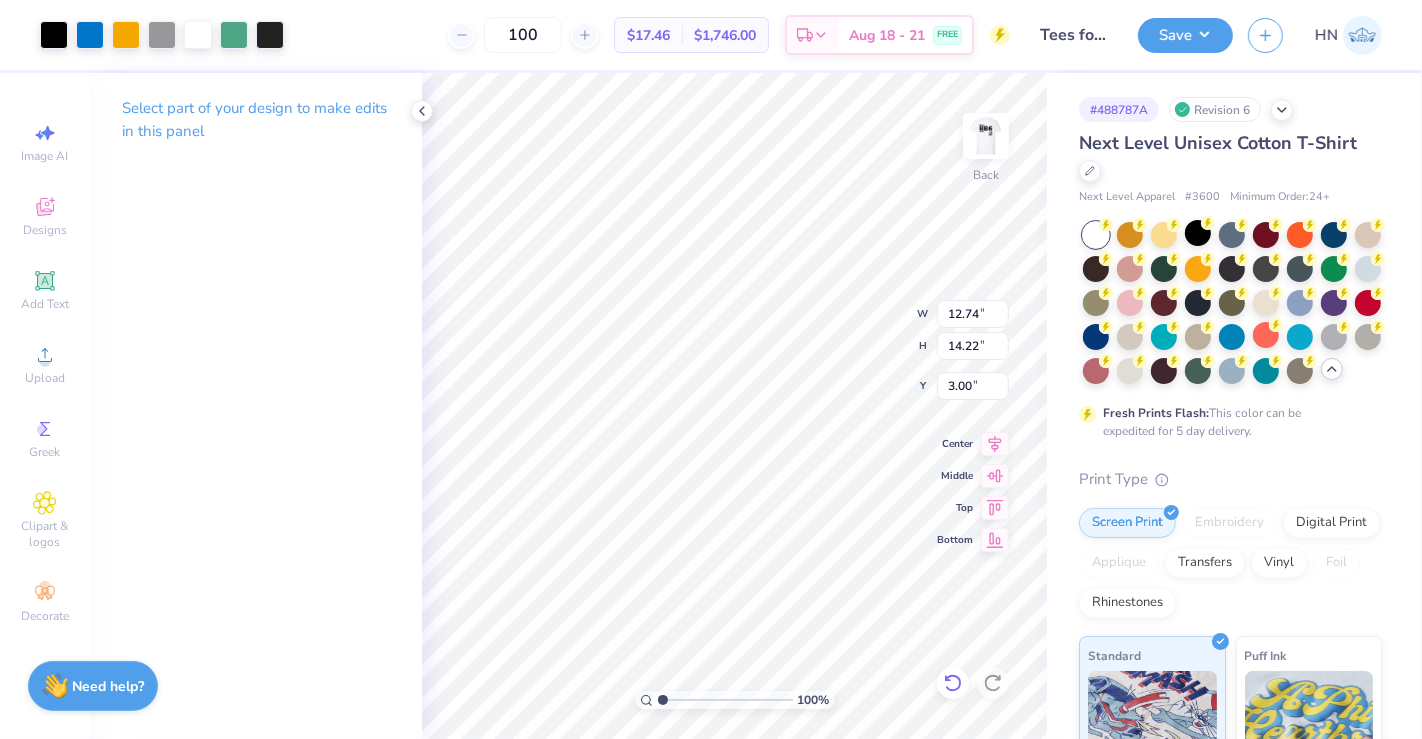 type on "13.53" 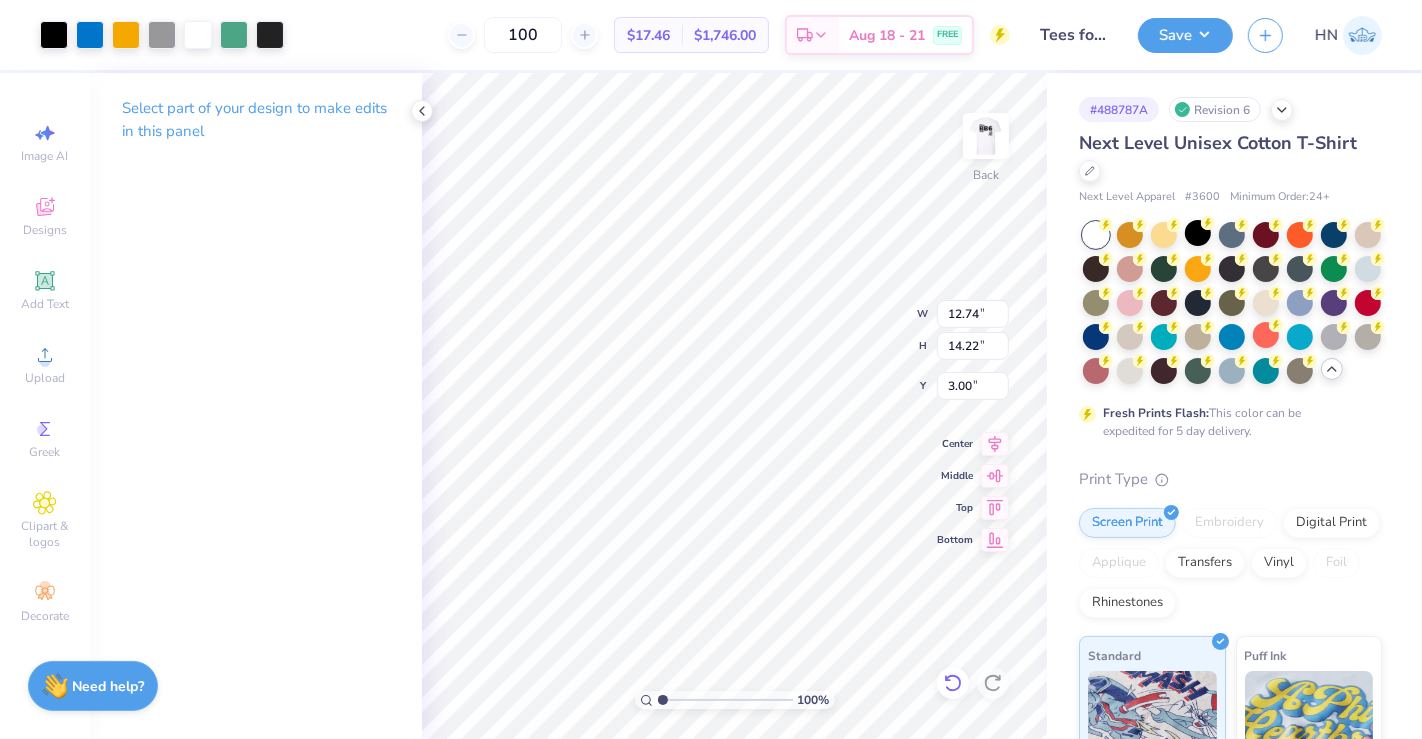 type on "15.09" 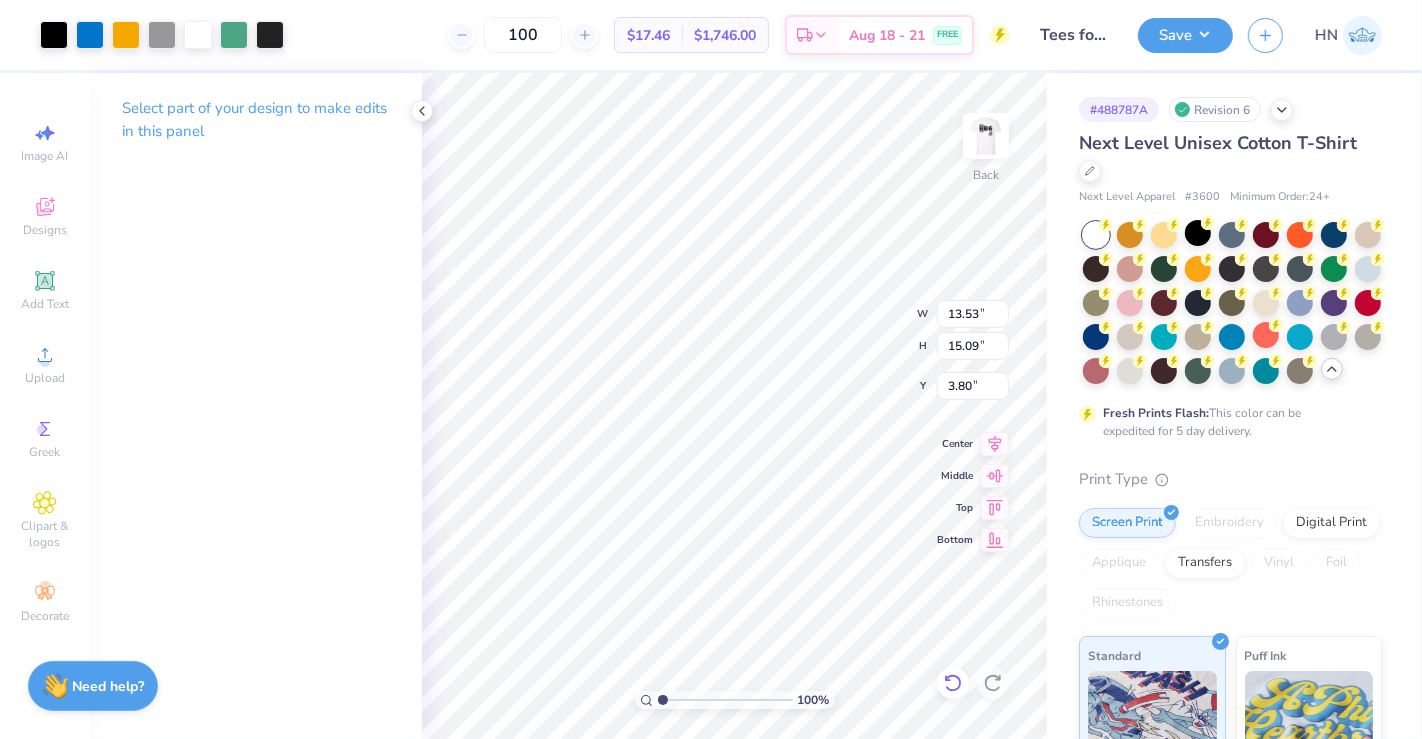 type on "3.80" 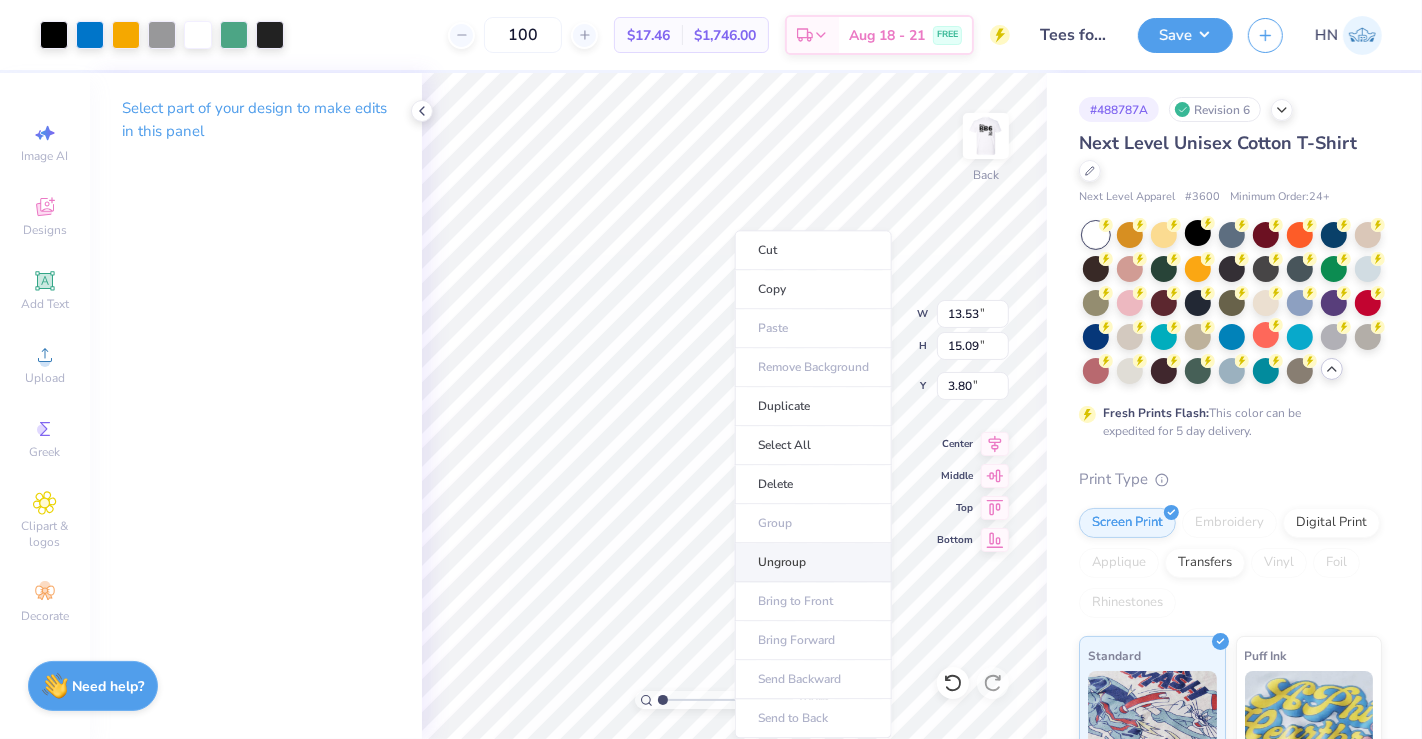 click on "Ungroup" at bounding box center (813, 562) 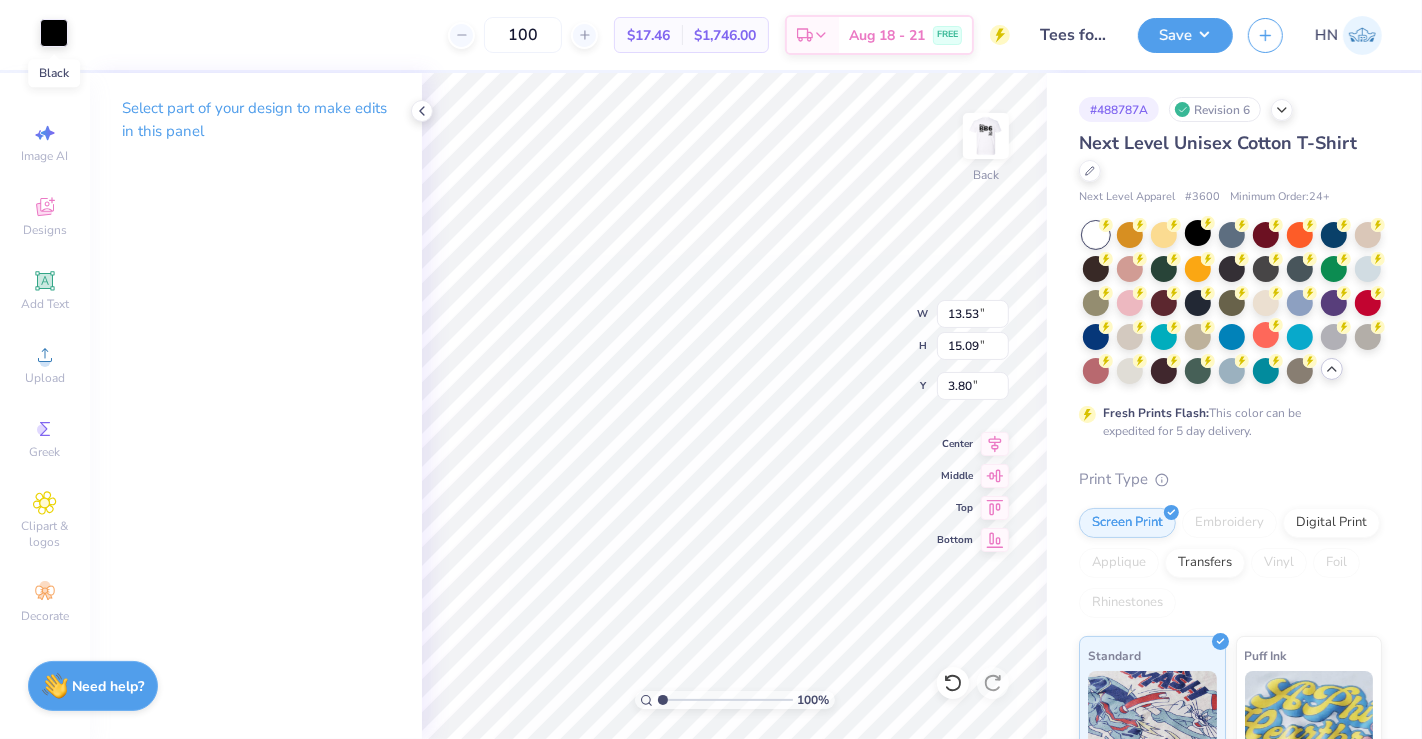 click at bounding box center [54, 33] 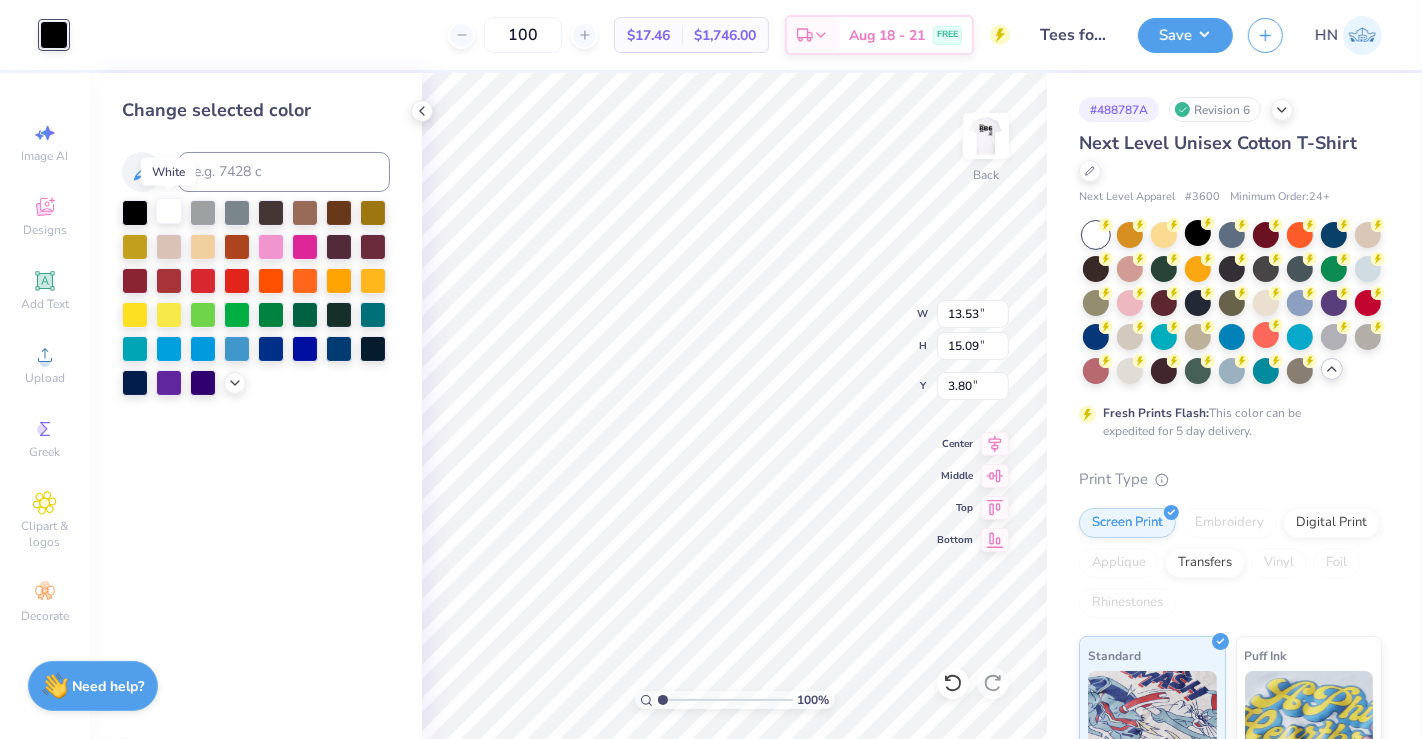click at bounding box center (169, 211) 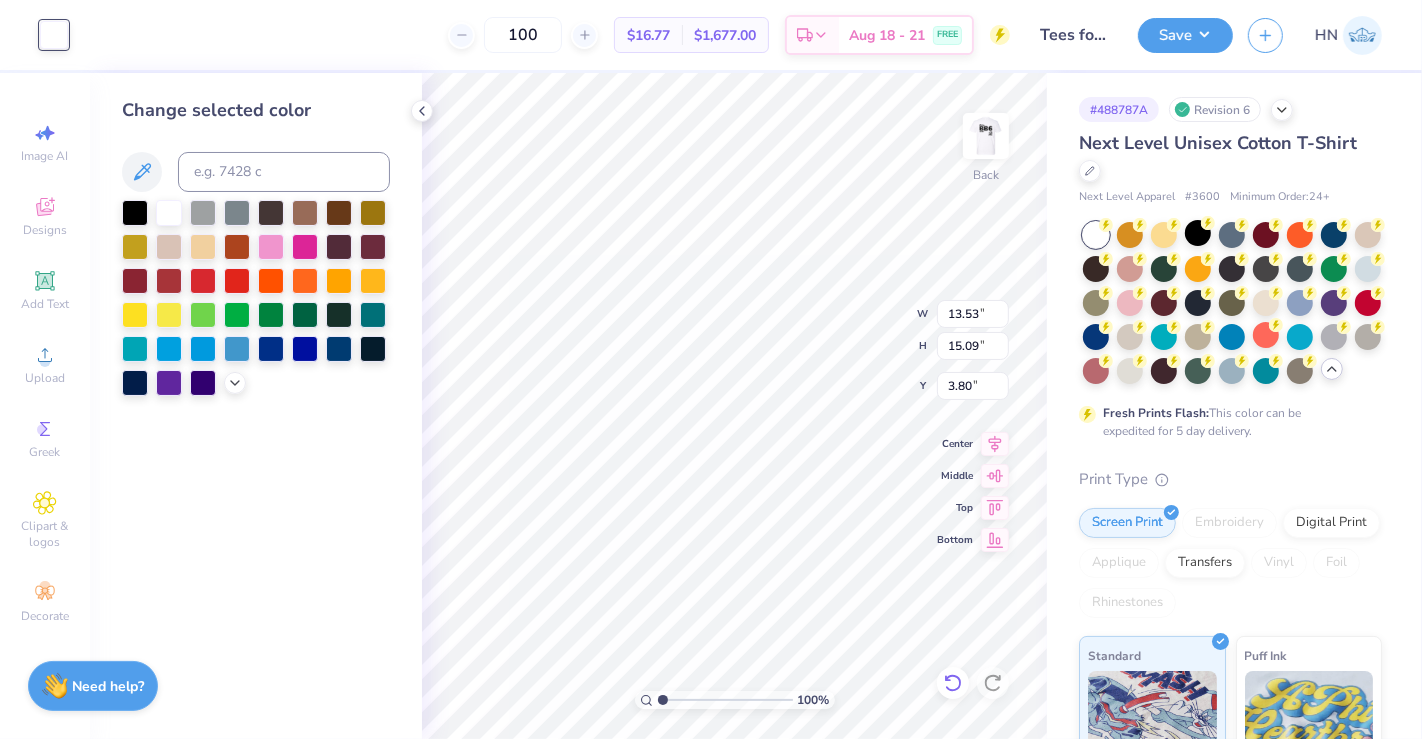 click 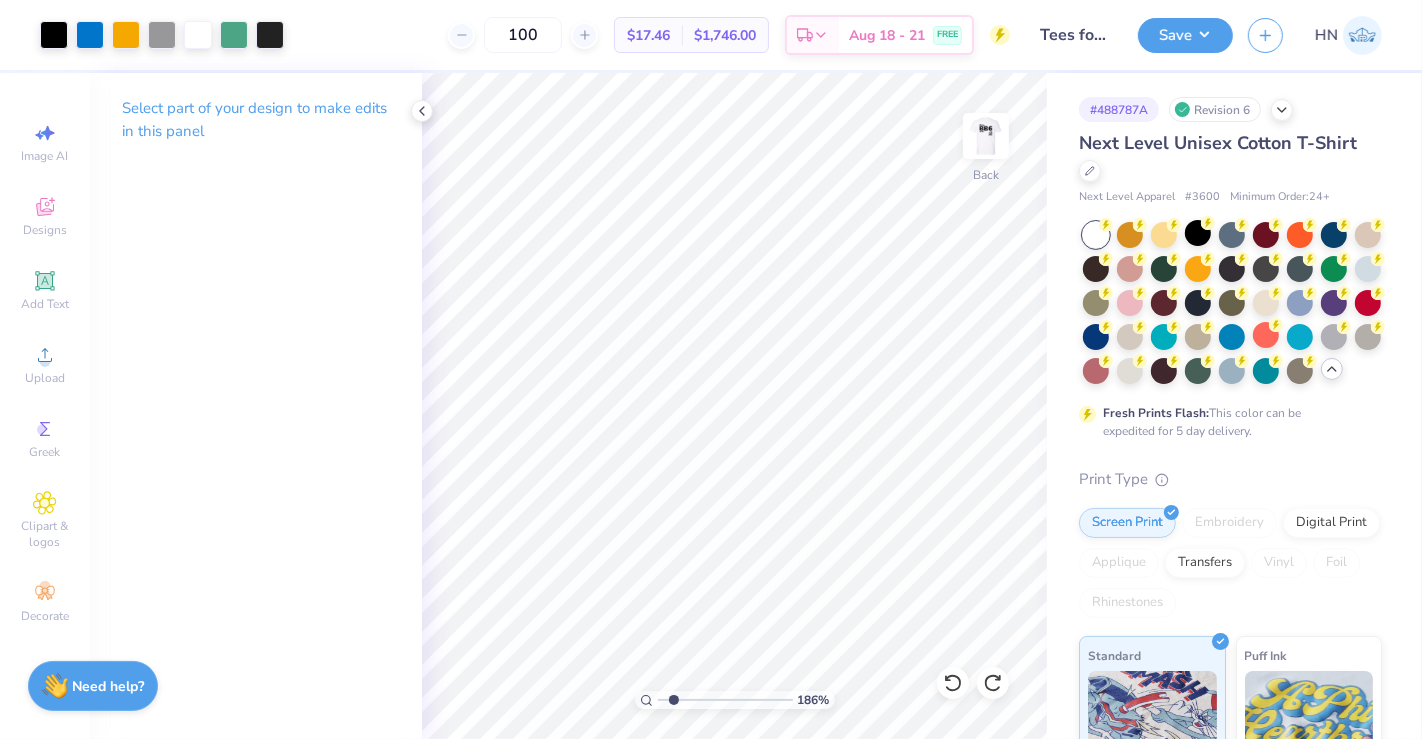 drag, startPoint x: 661, startPoint y: 701, endPoint x: 674, endPoint y: 699, distance: 13.152946 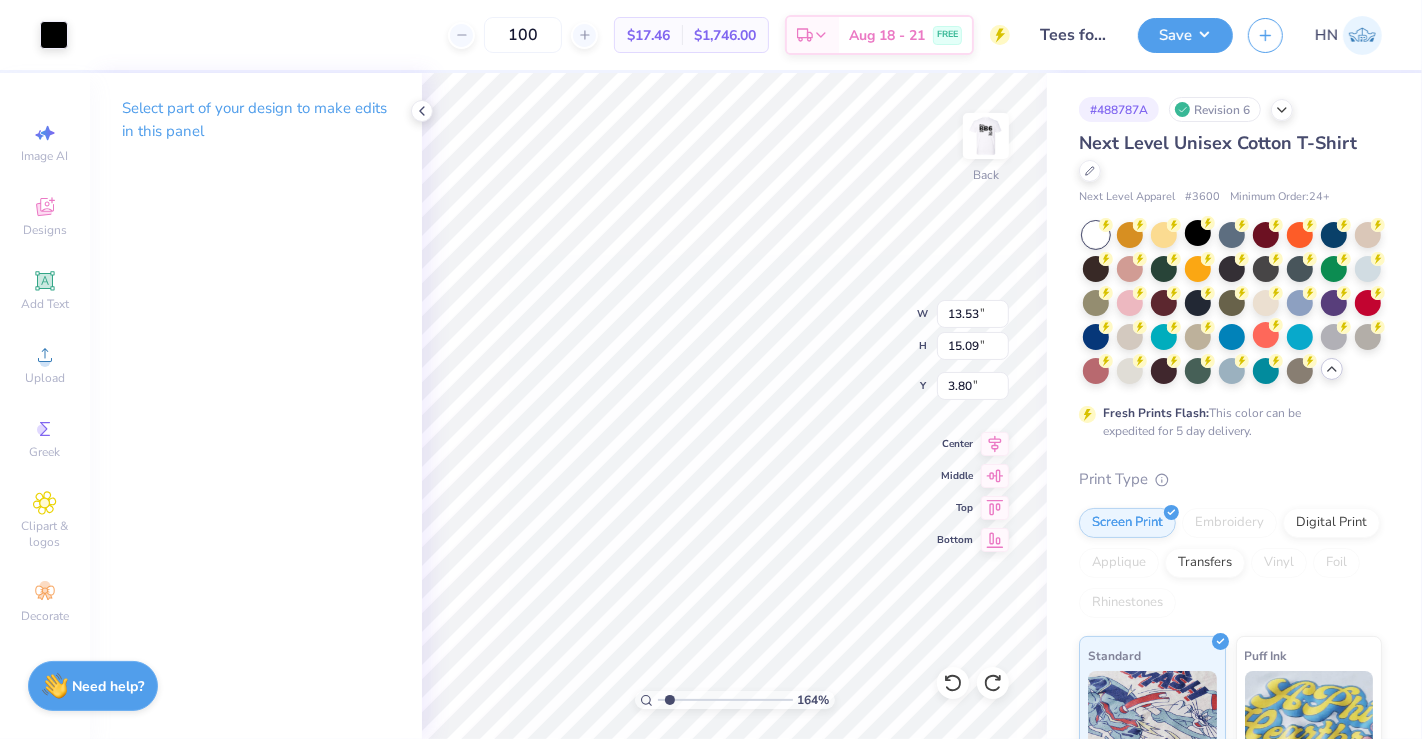 type on "1.52" 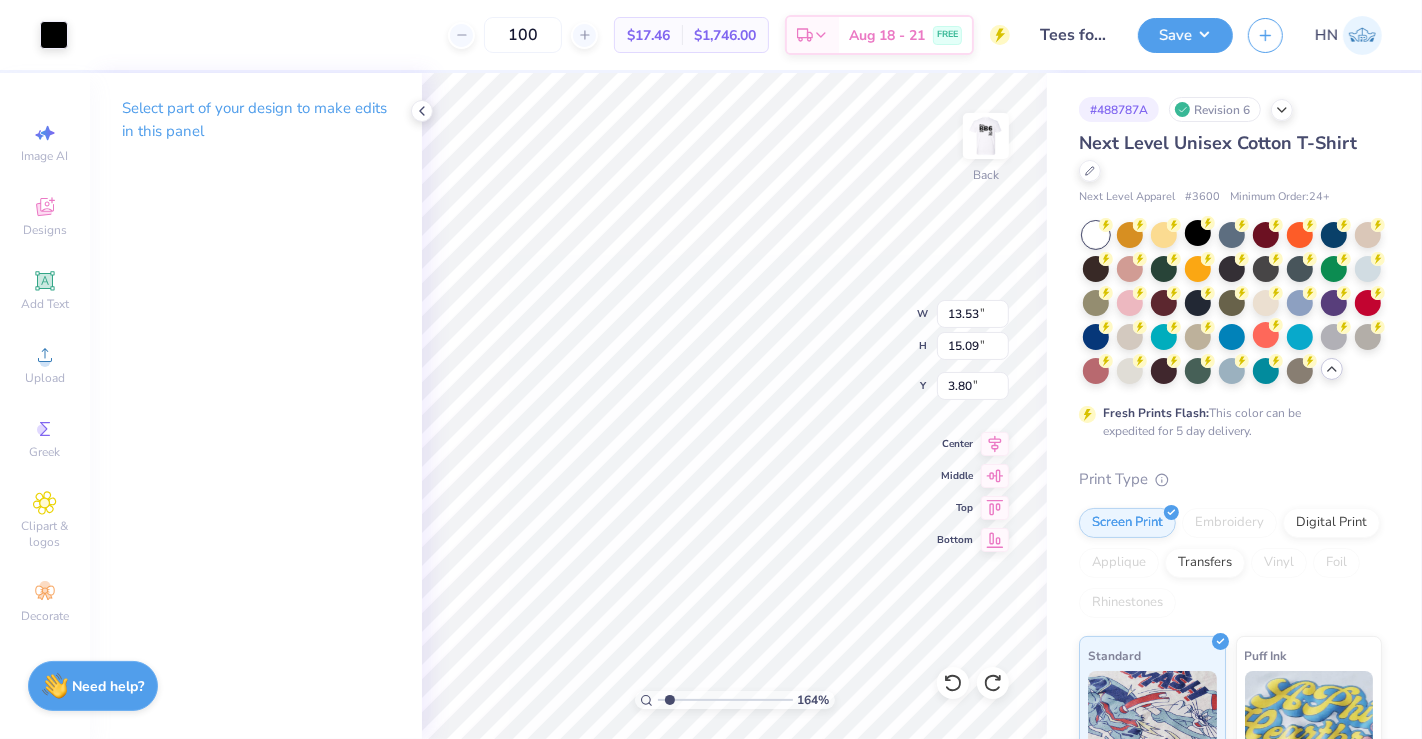 click at bounding box center [725, 700] 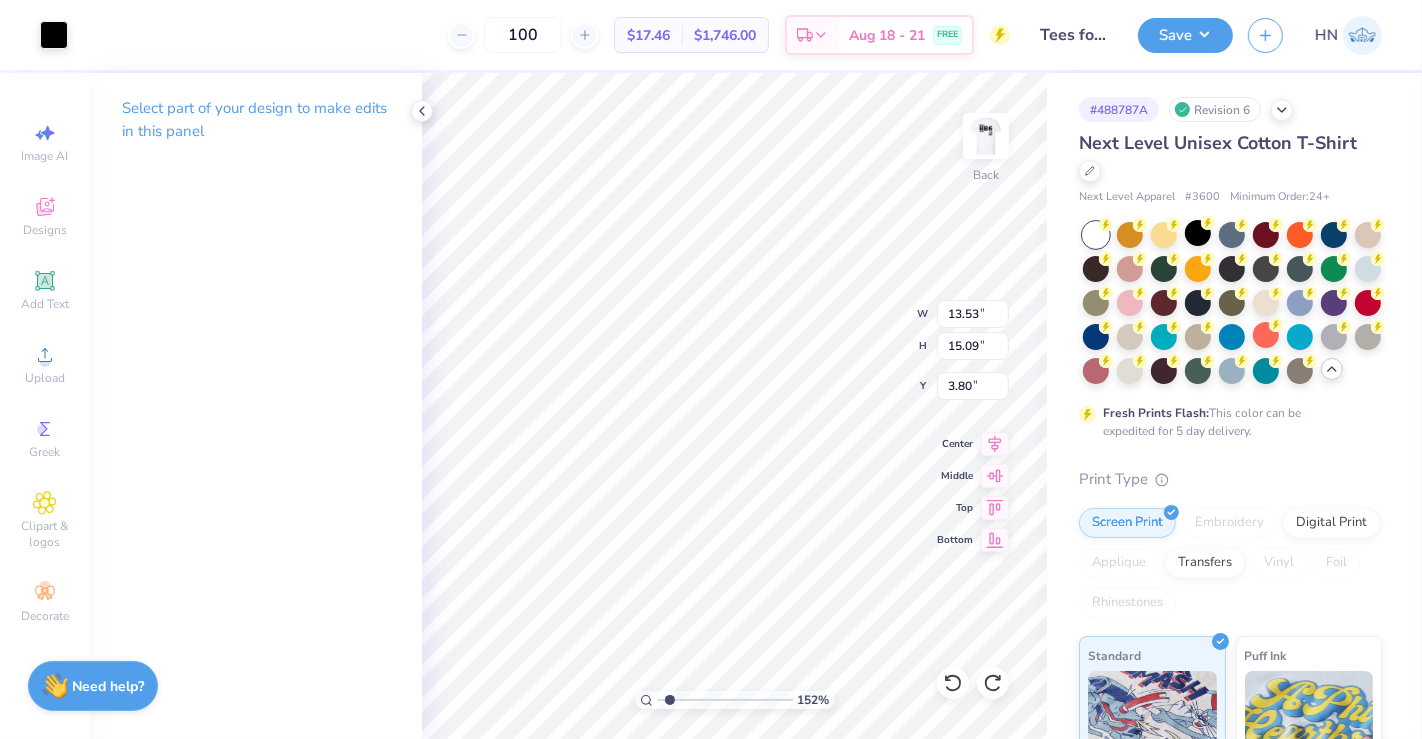 type on "6.85" 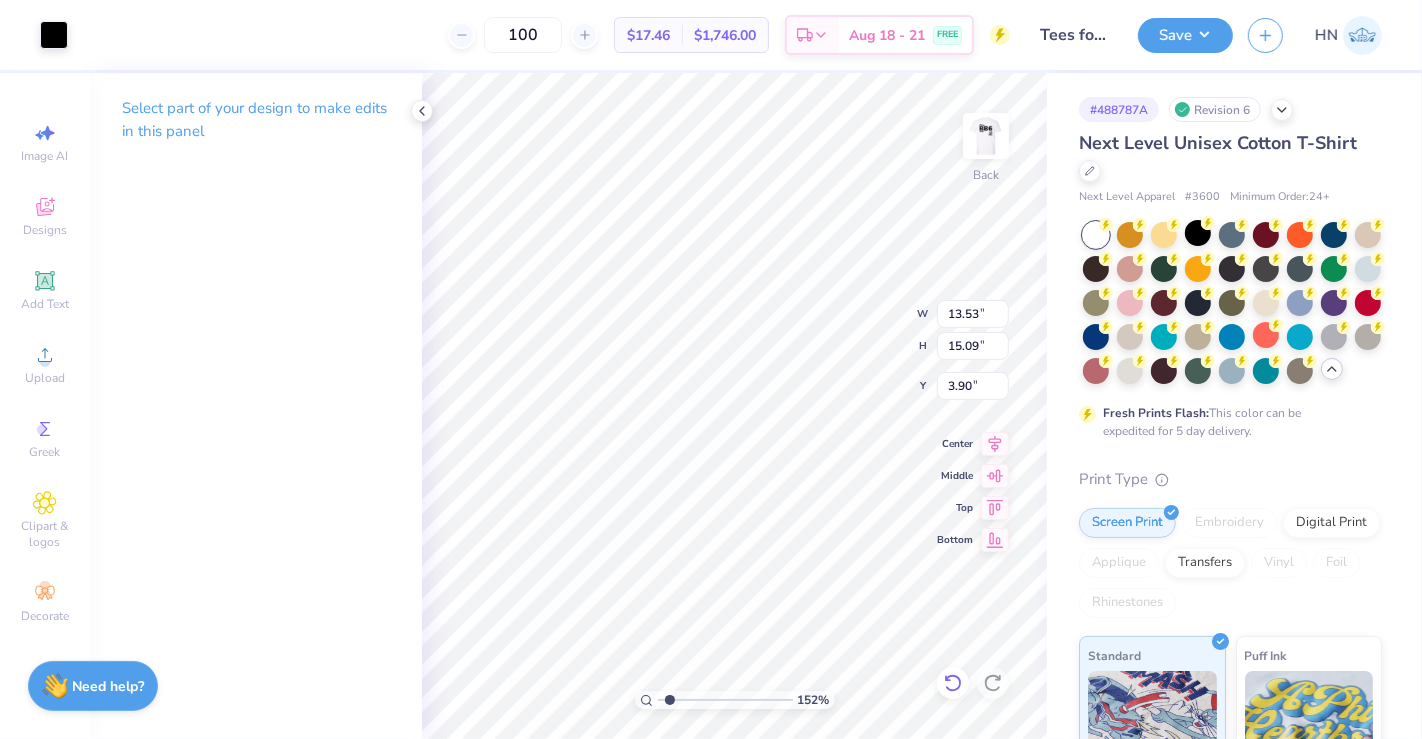 click 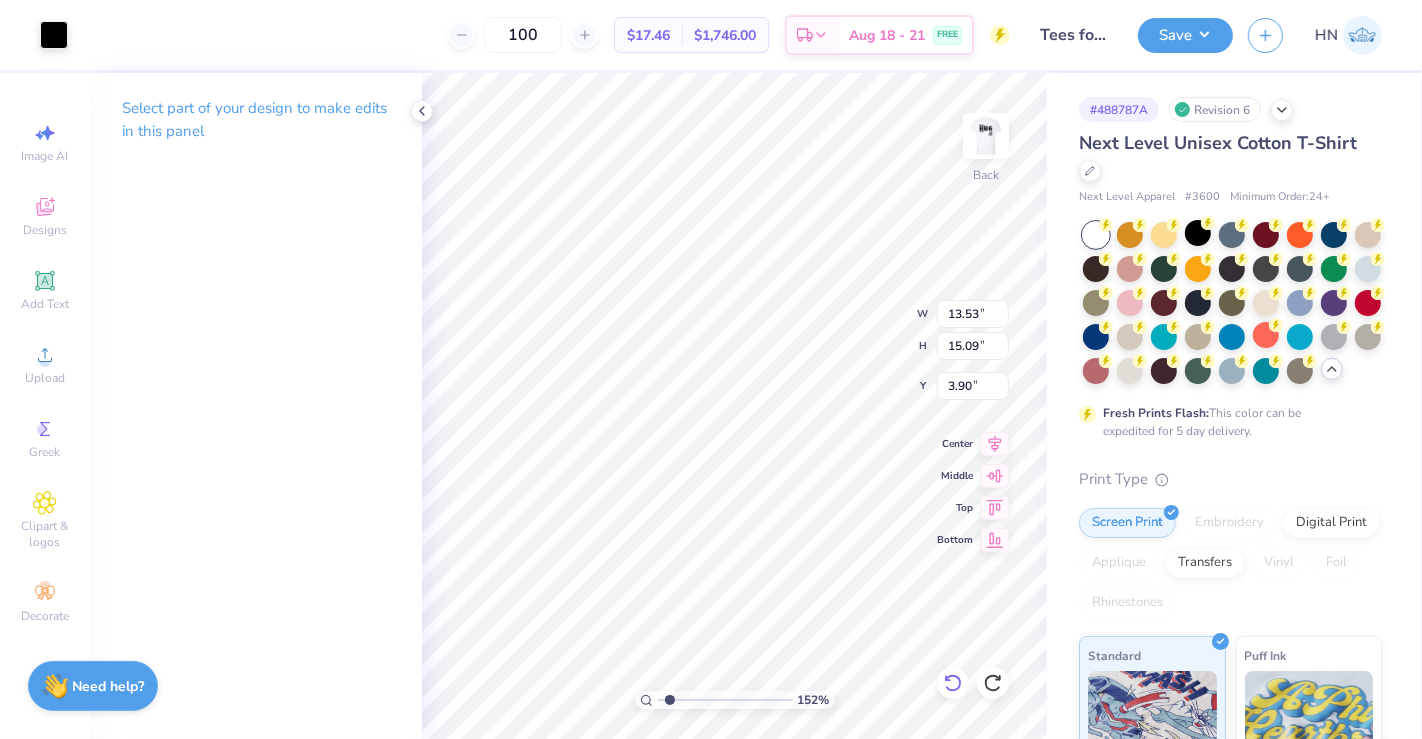 type on "6.85" 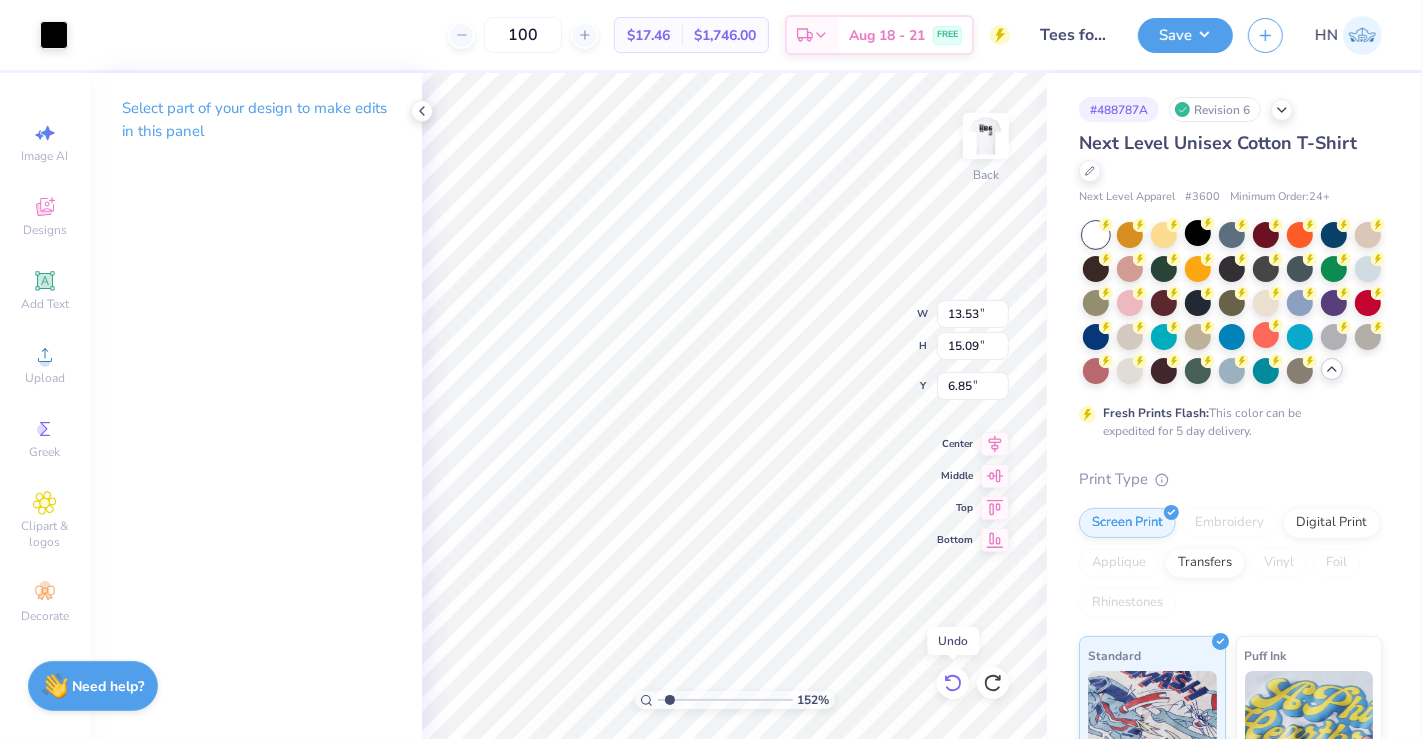 click 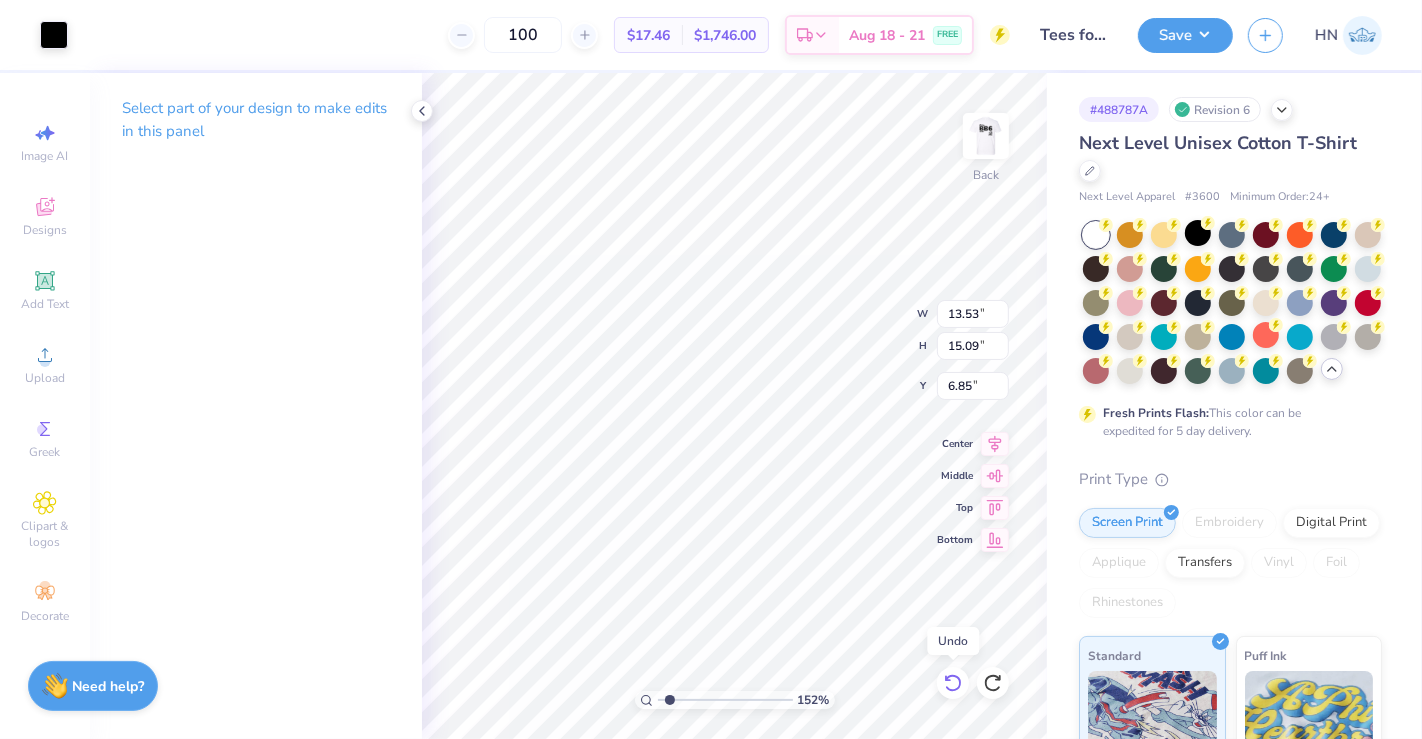 click 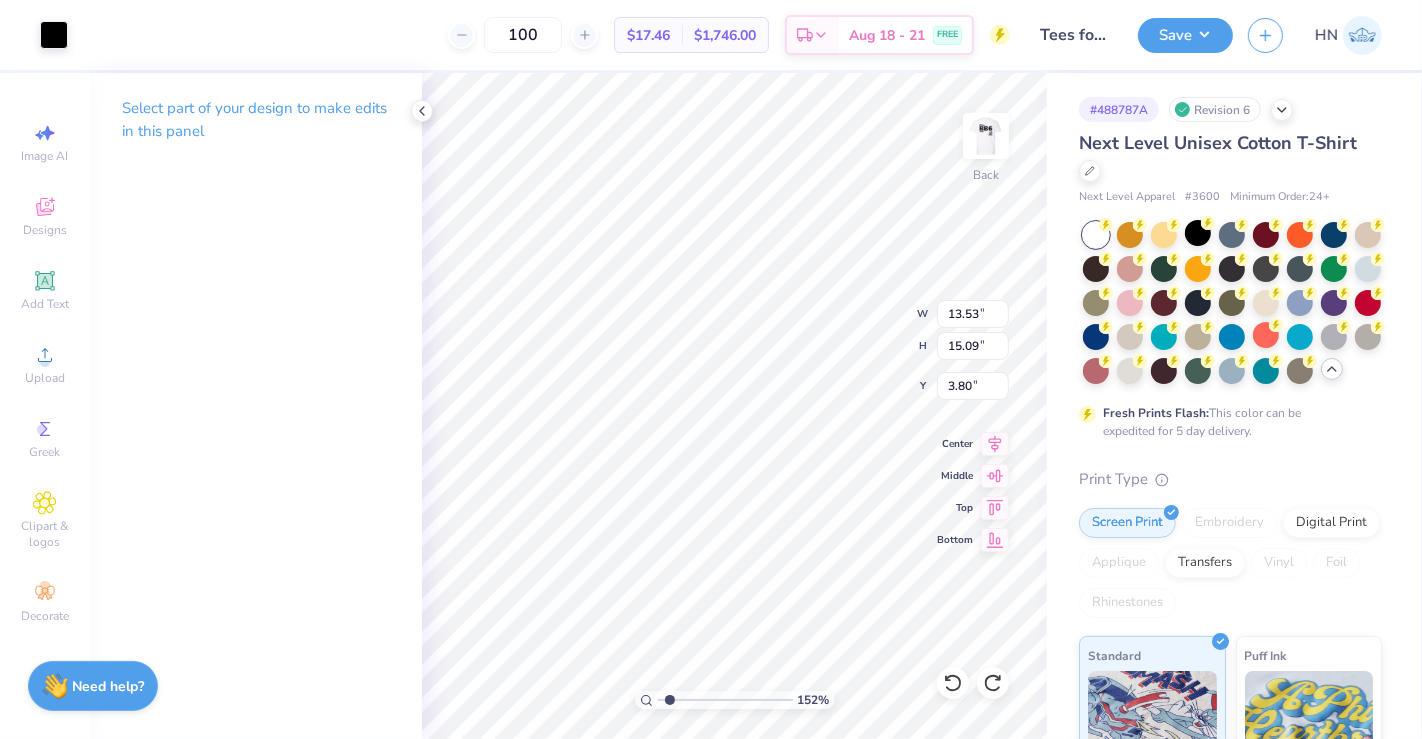 type on "0.66" 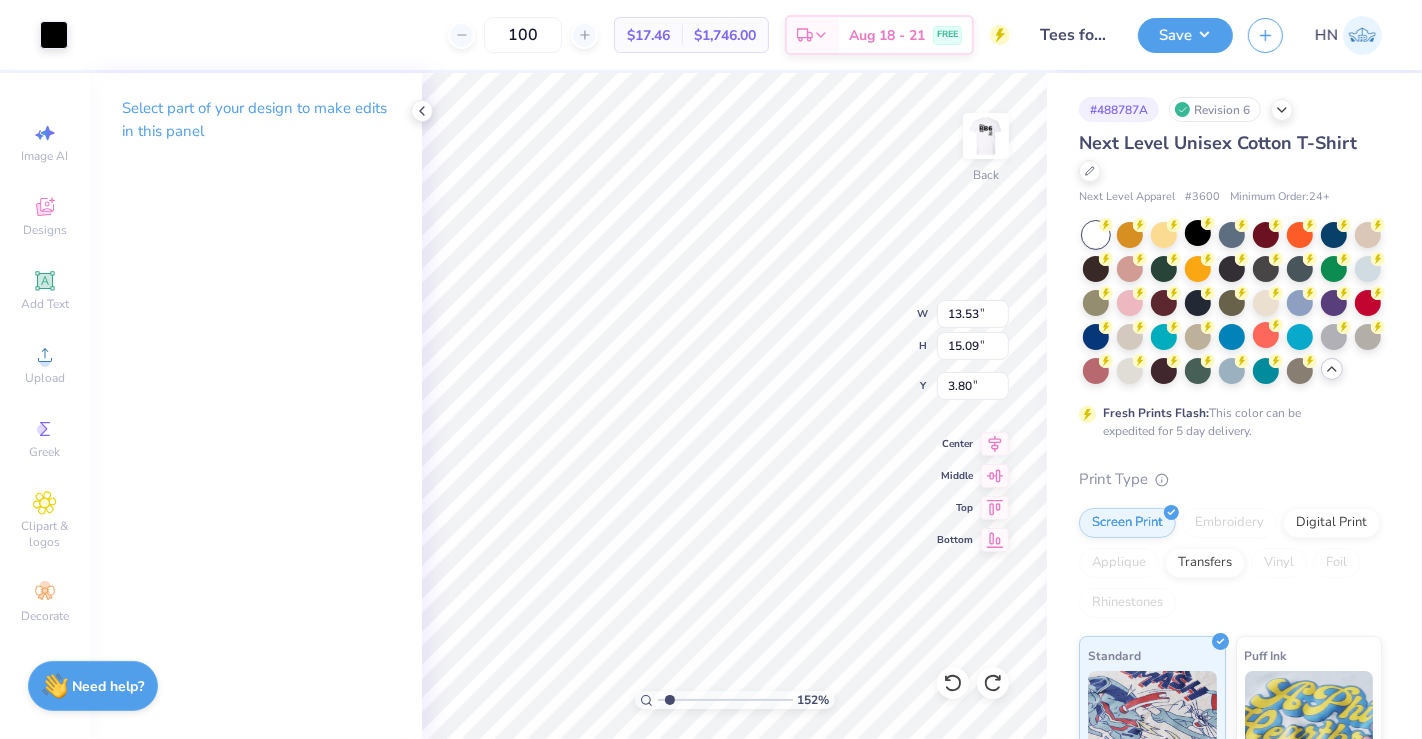 type on "0.06" 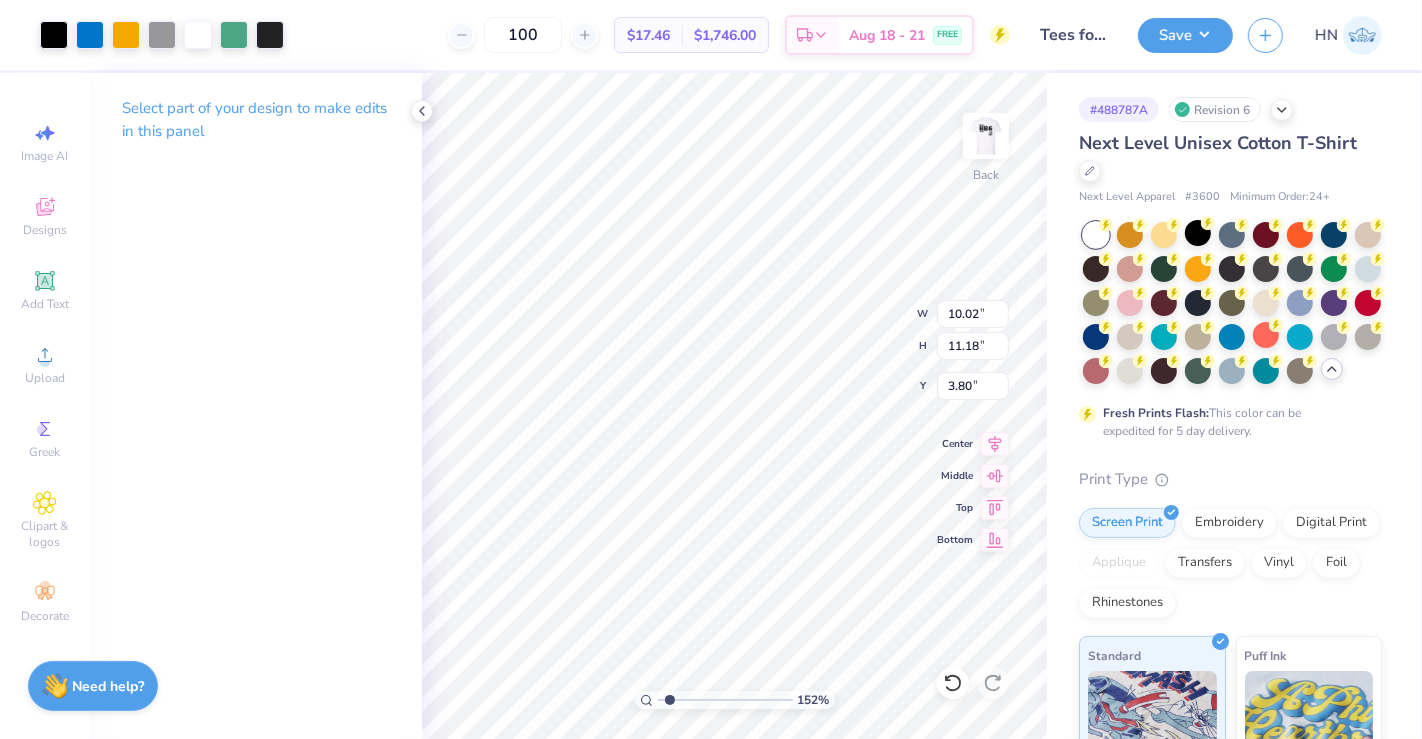 type on "10.02" 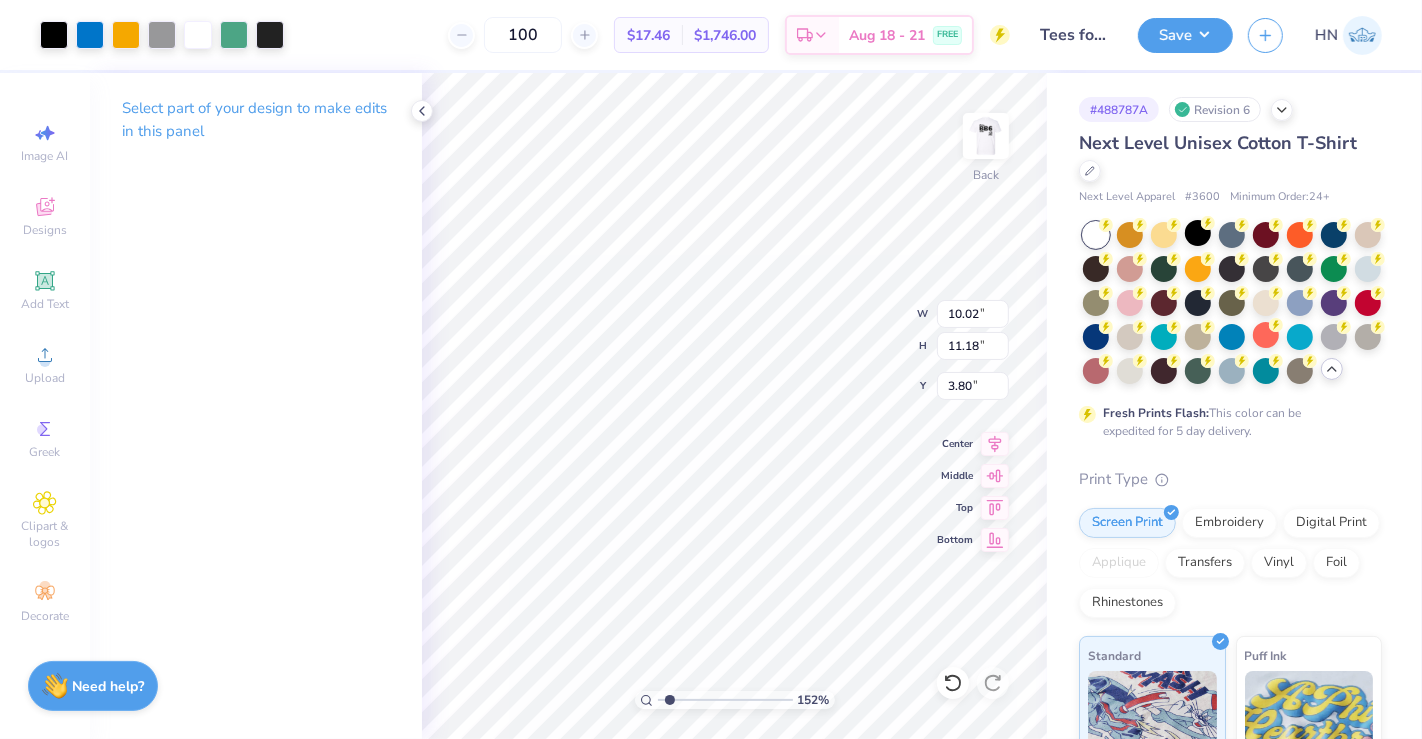 type on "11.18" 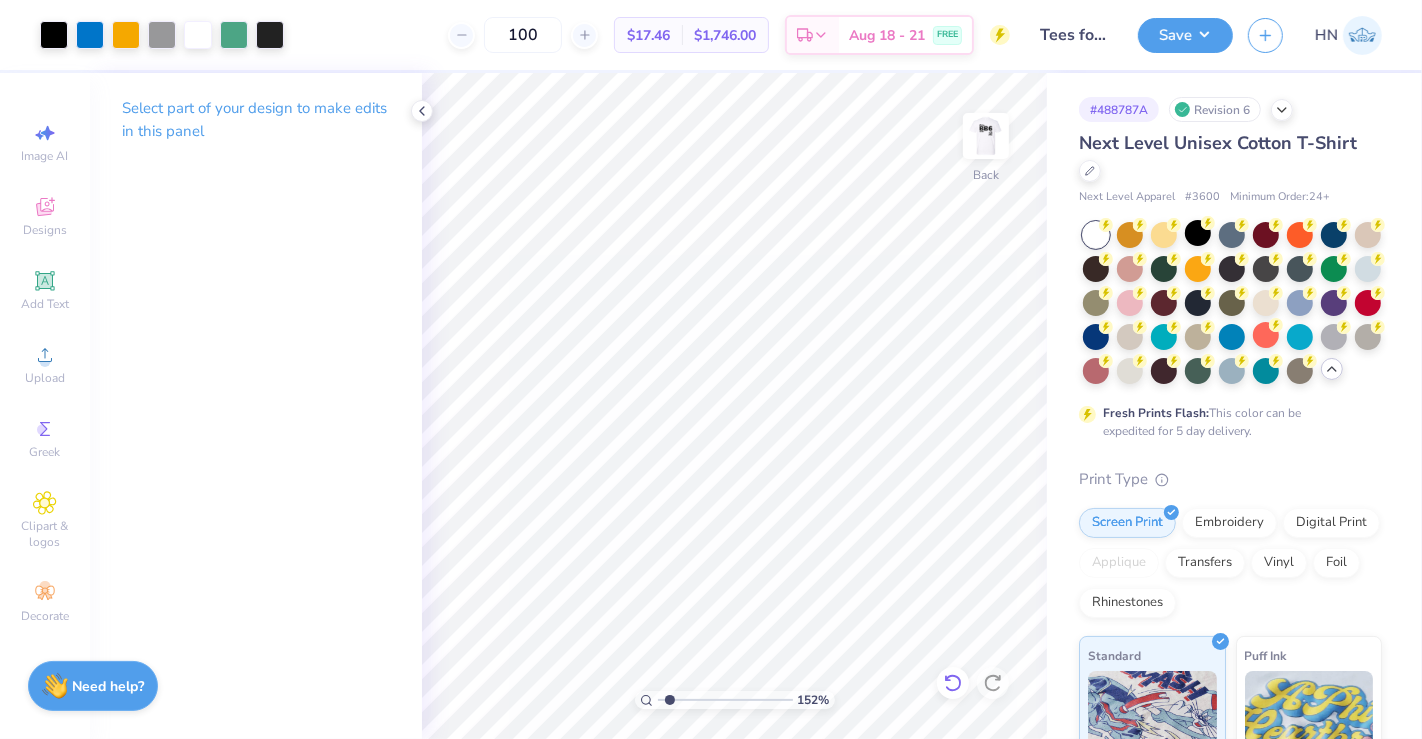 click 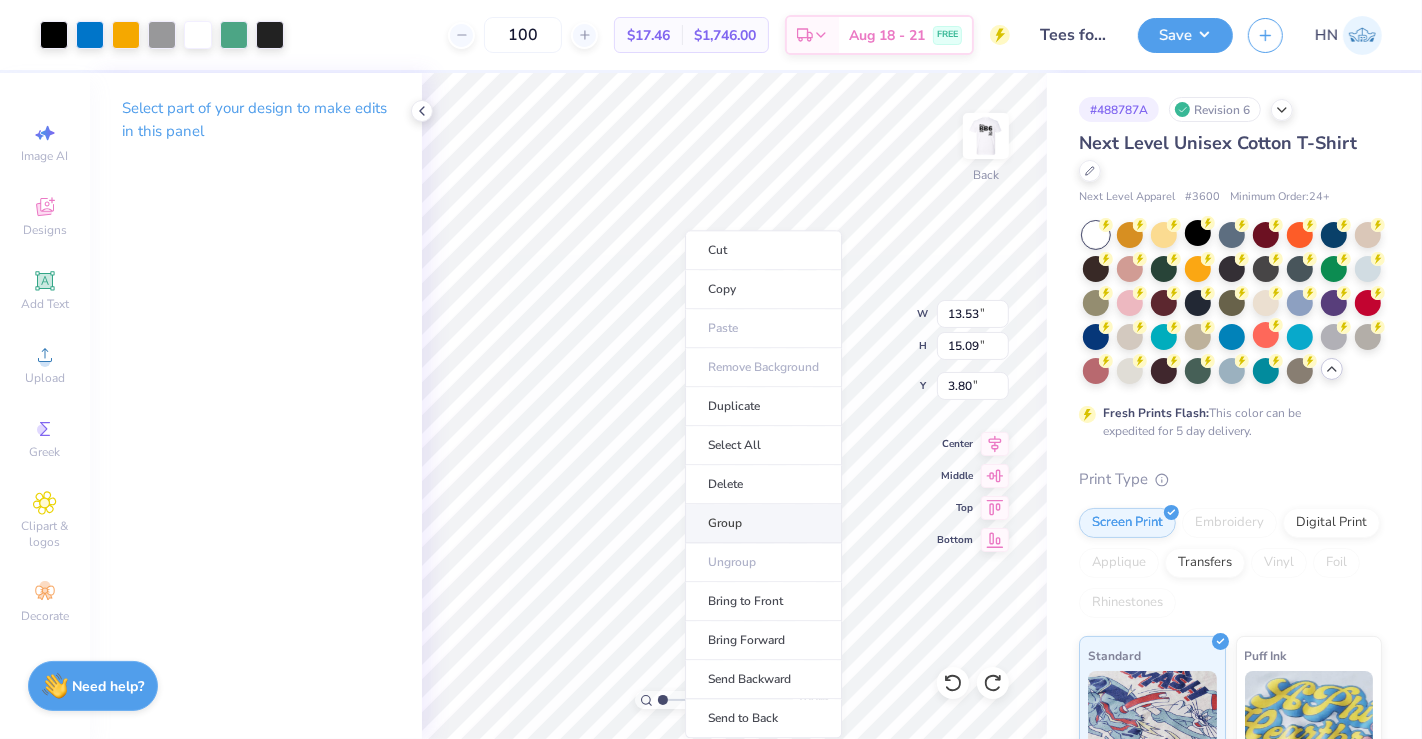 click on "Group" at bounding box center (763, 523) 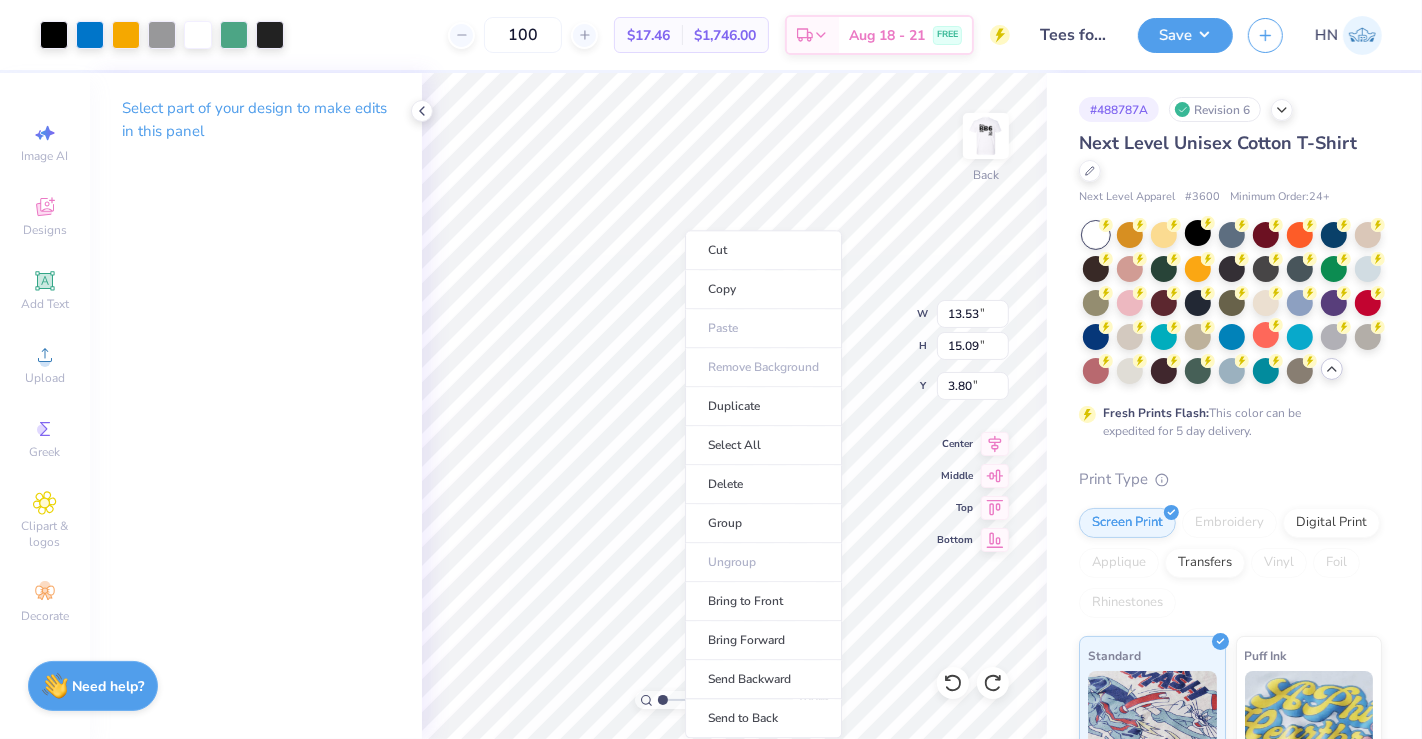 click 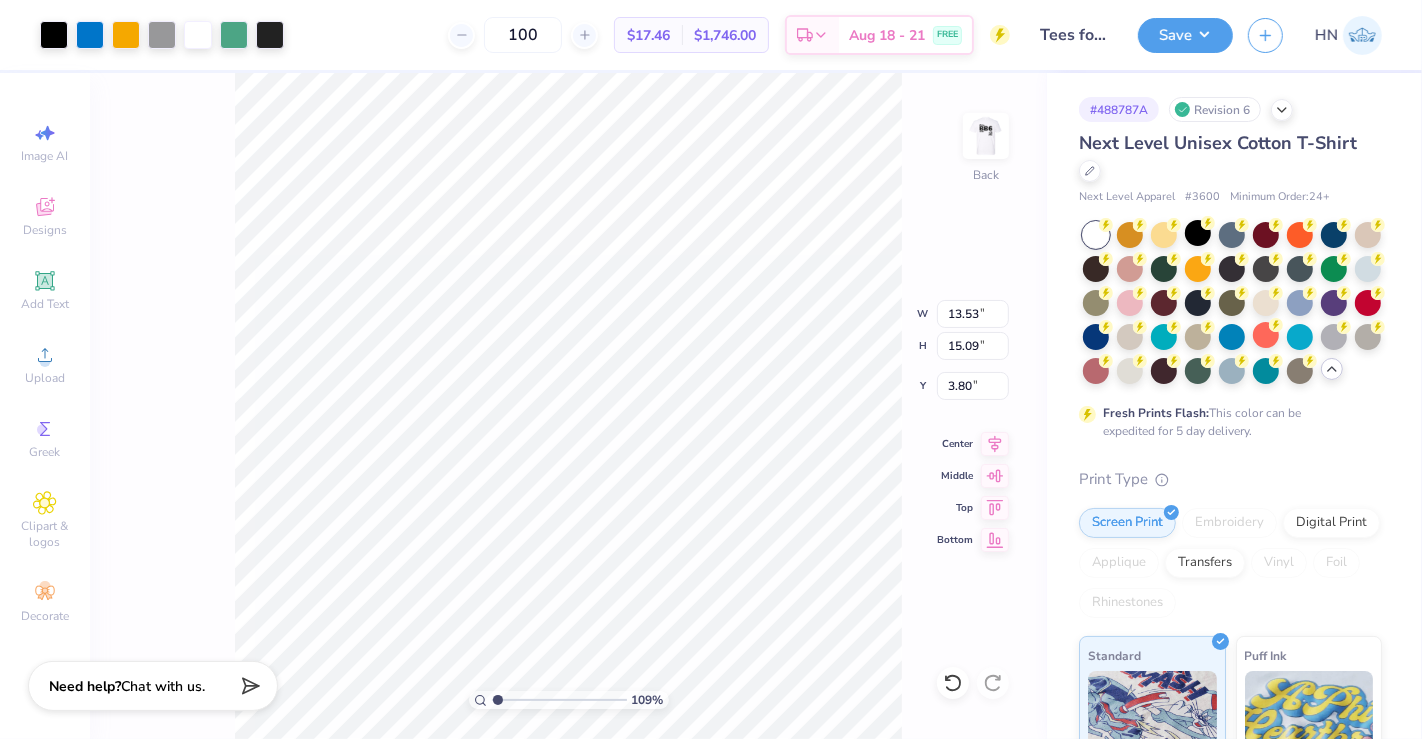 type on "1" 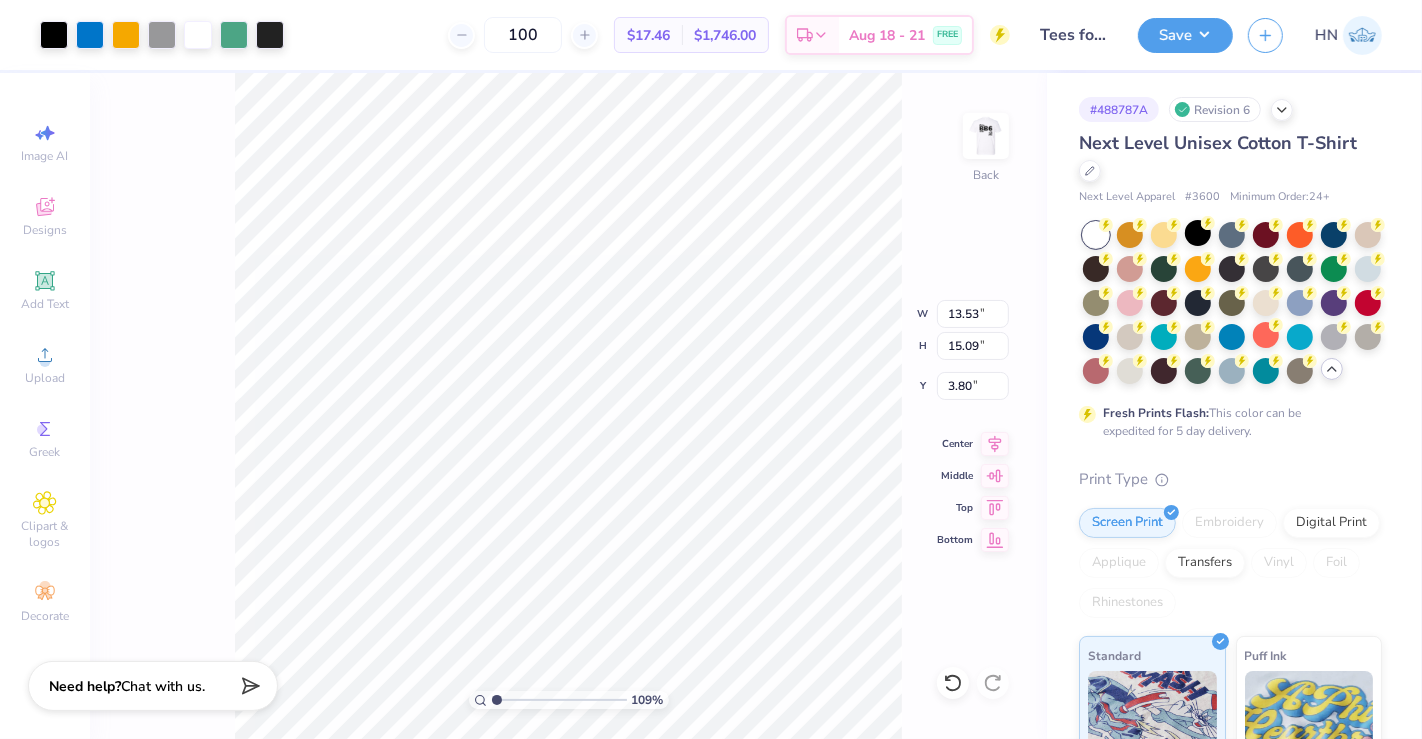 click at bounding box center (559, 700) 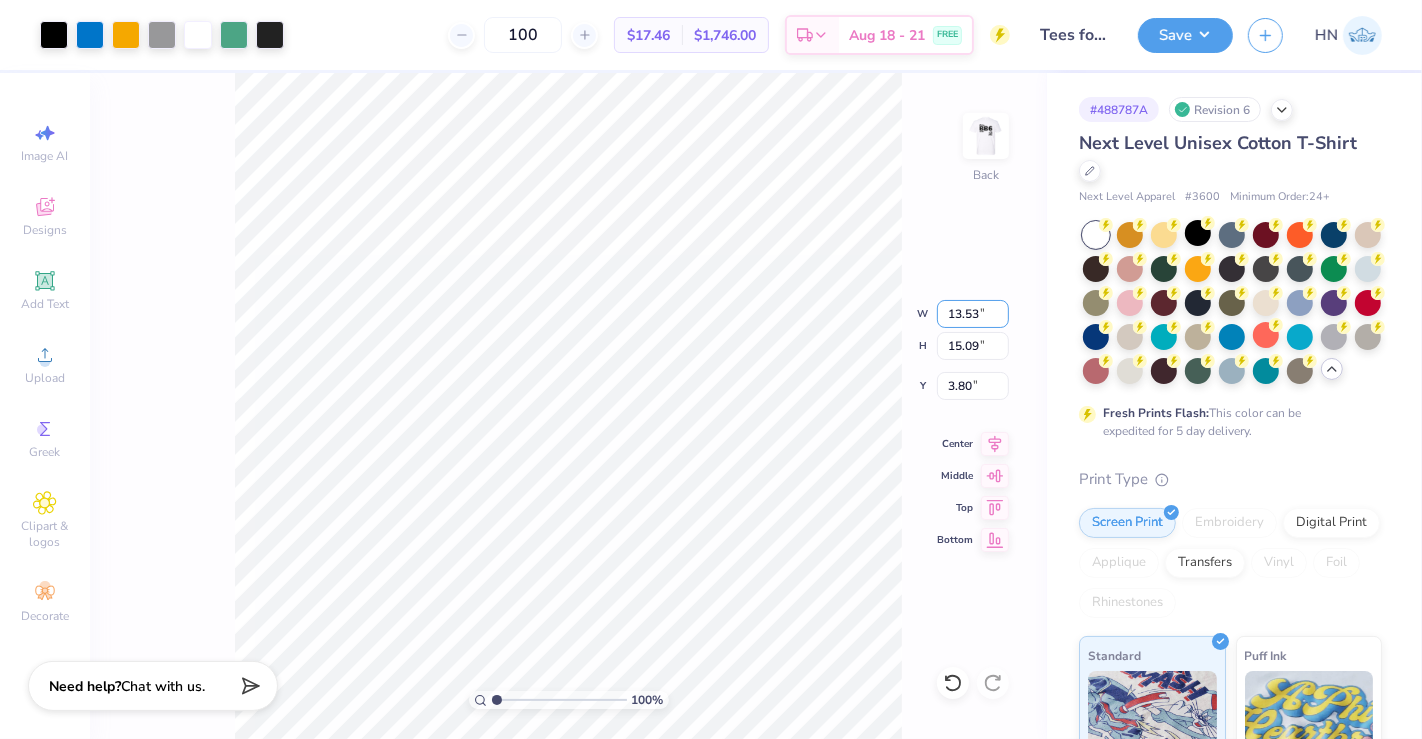 click on "100  % Back W [NUMBER] [UNIT] H [NUMBER] [UNIT] Y [NUMBER] [UNIT] Center Middle Top Bottom" at bounding box center [568, 406] 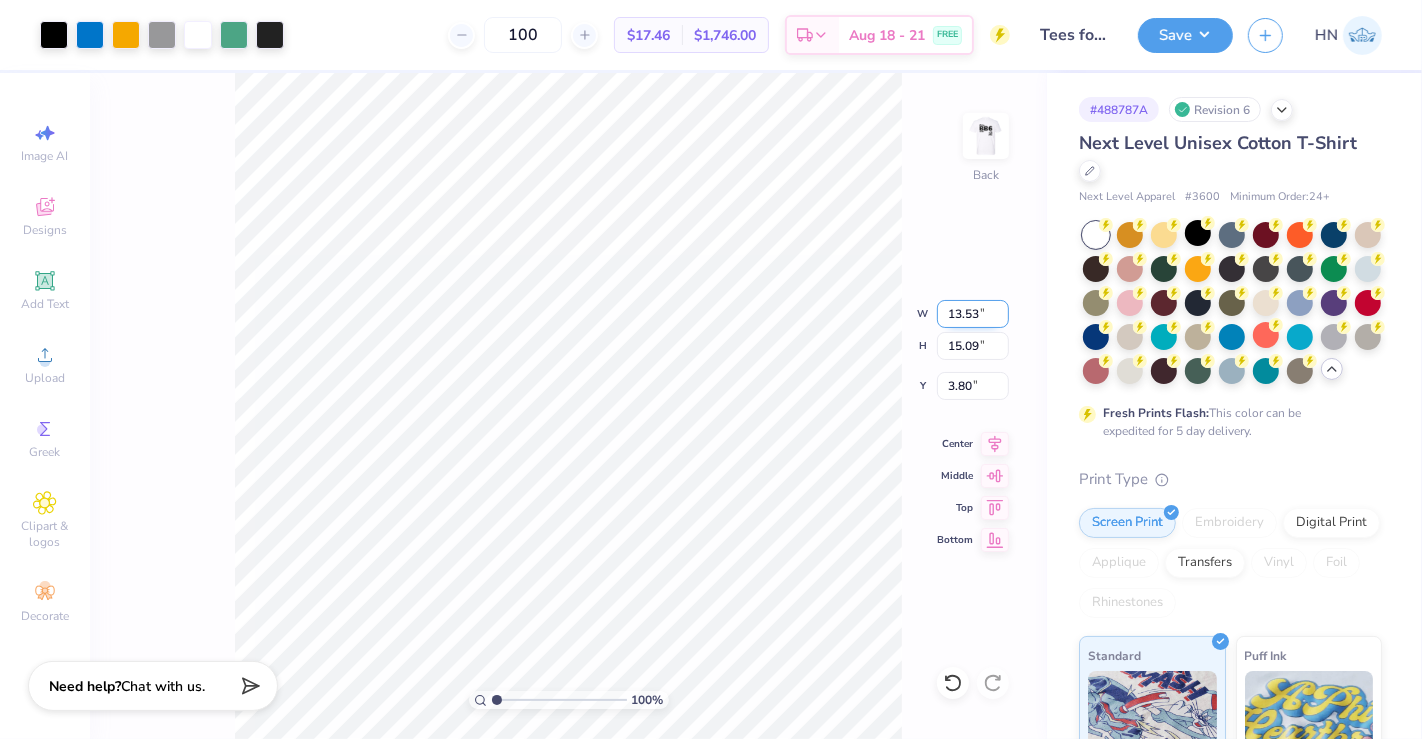 drag, startPoint x: 980, startPoint y: 313, endPoint x: 947, endPoint y: 321, distance: 33.955853 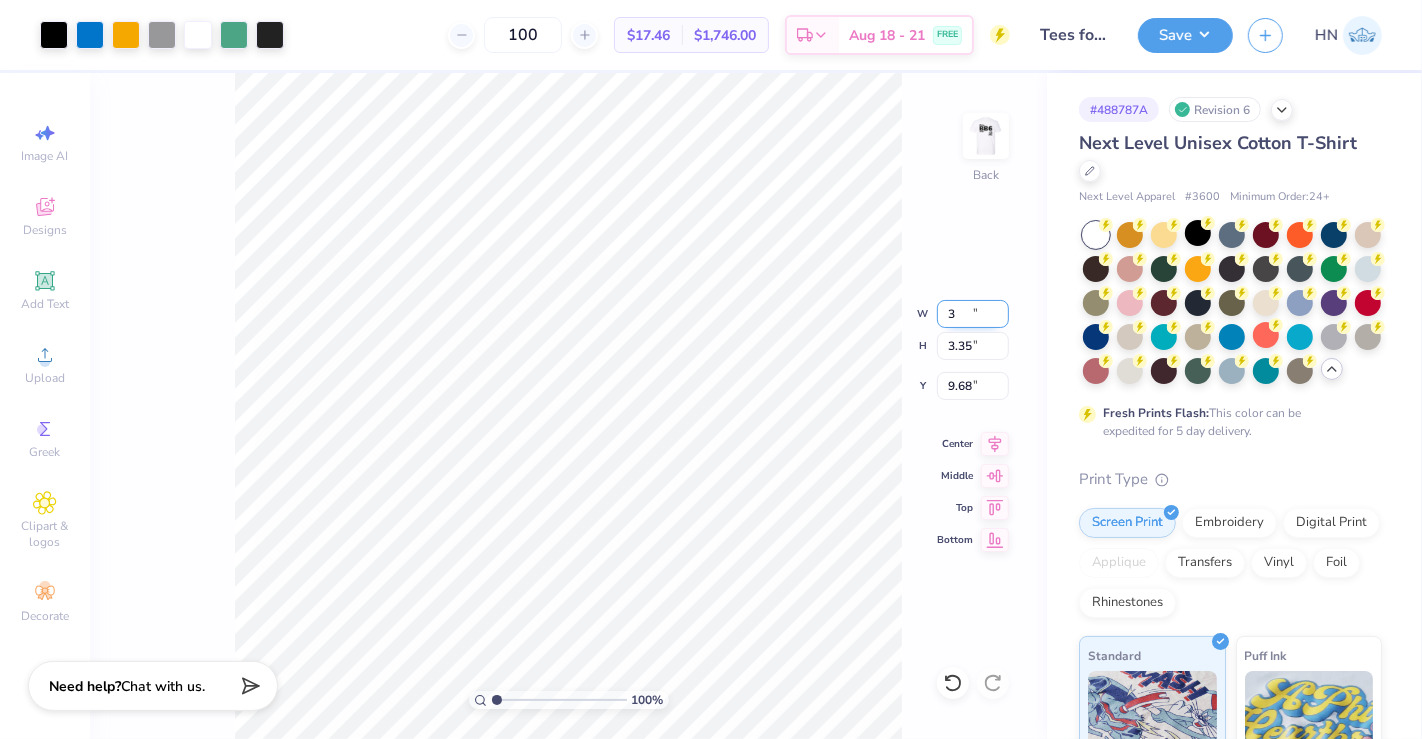 type on "3.00" 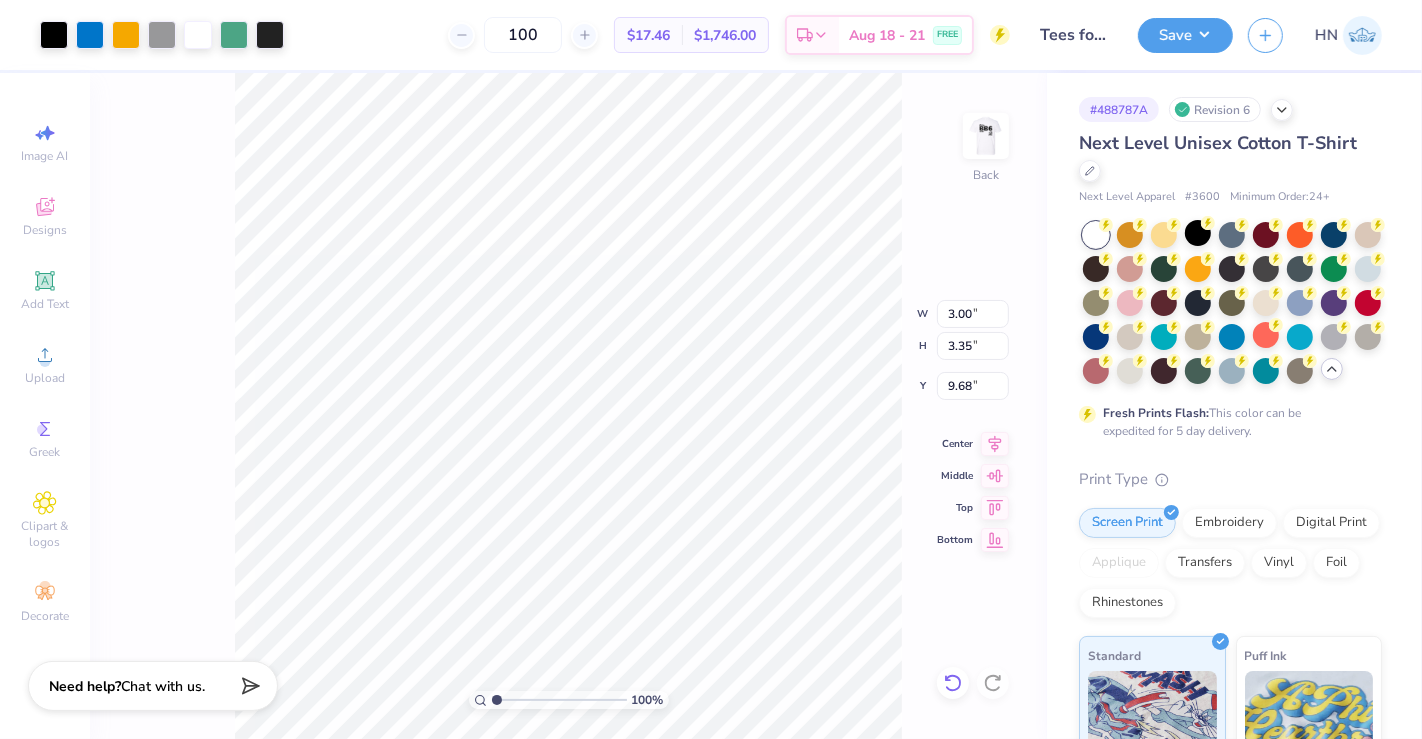 click 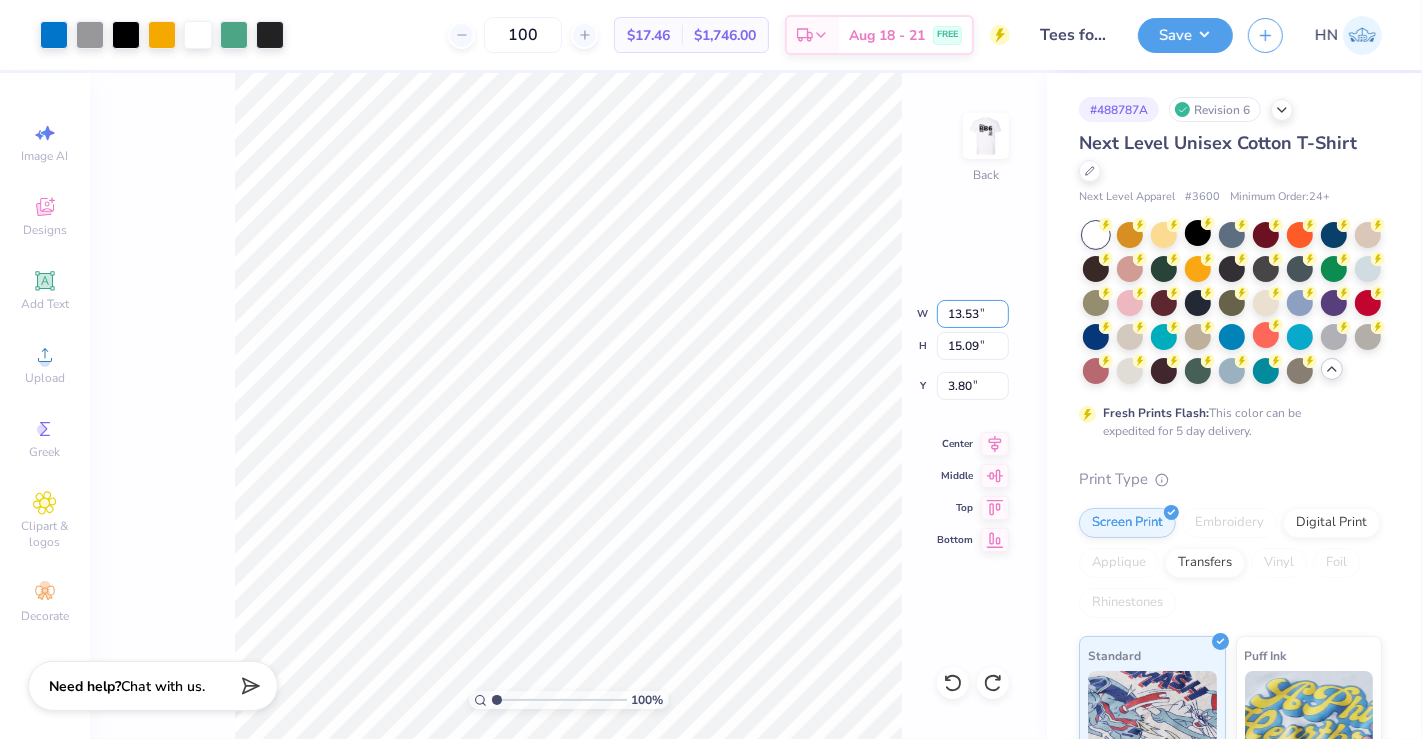 drag, startPoint x: 982, startPoint y: 312, endPoint x: 922, endPoint y: 312, distance: 60 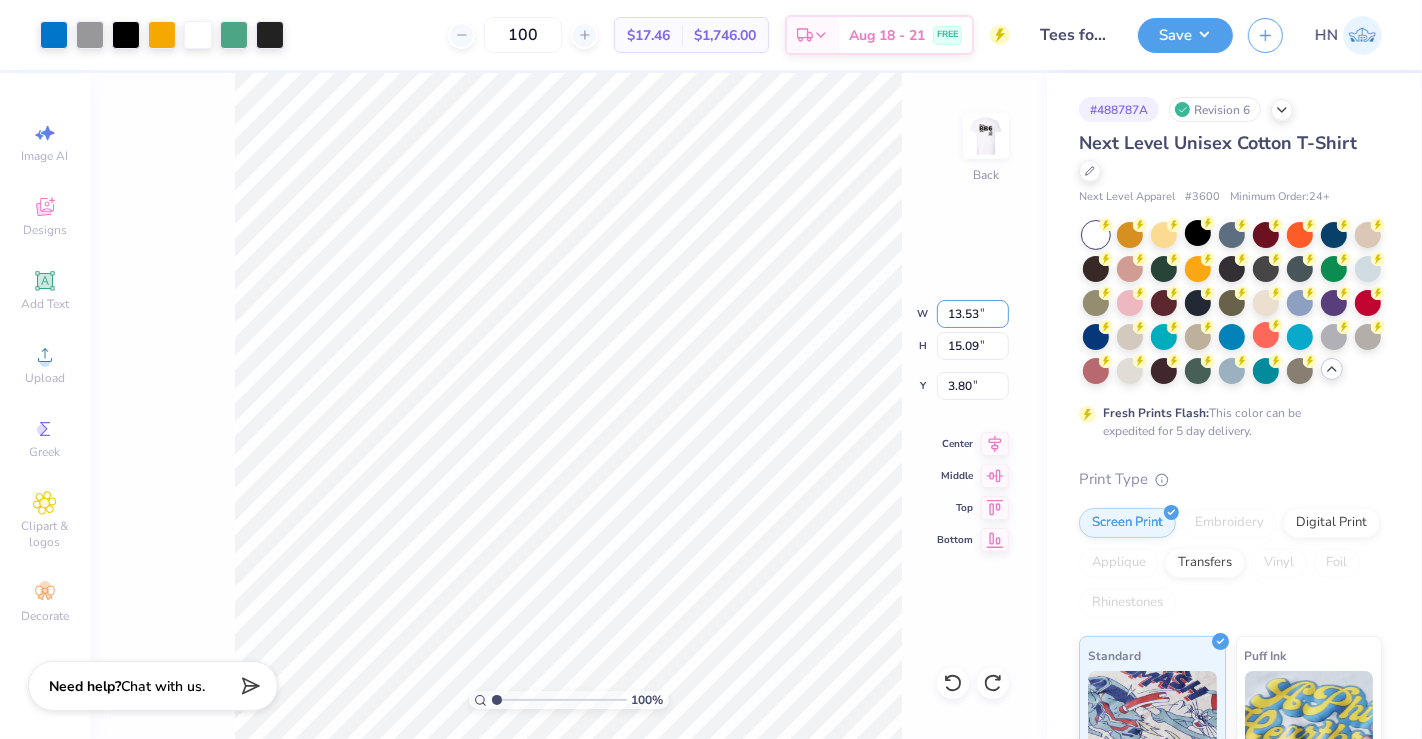 click on "100  % Back W [NUMBER] [UNIT] H [NUMBER] [UNIT] Y [NUMBER] [UNIT] Center Middle Top Bottom" at bounding box center [568, 406] 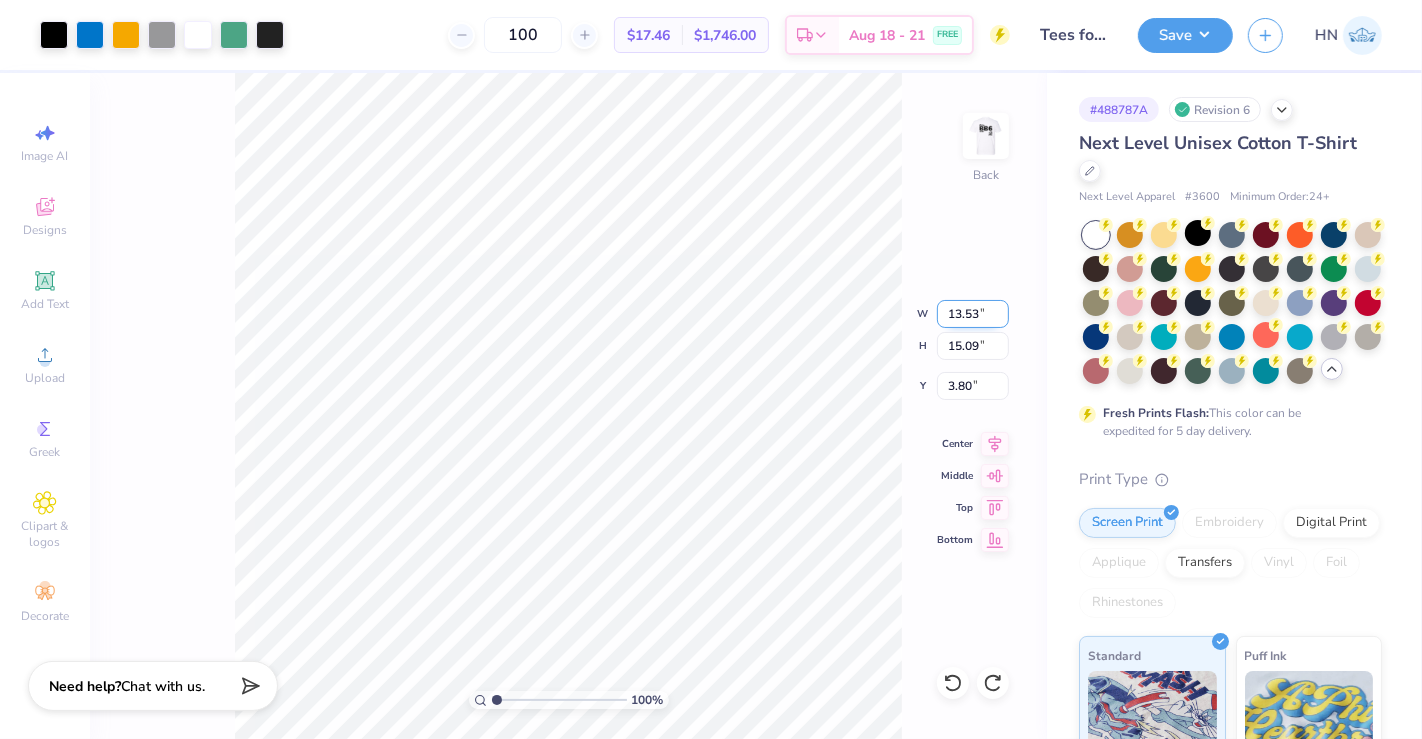 drag, startPoint x: 974, startPoint y: 312, endPoint x: 939, endPoint y: 307, distance: 35.35534 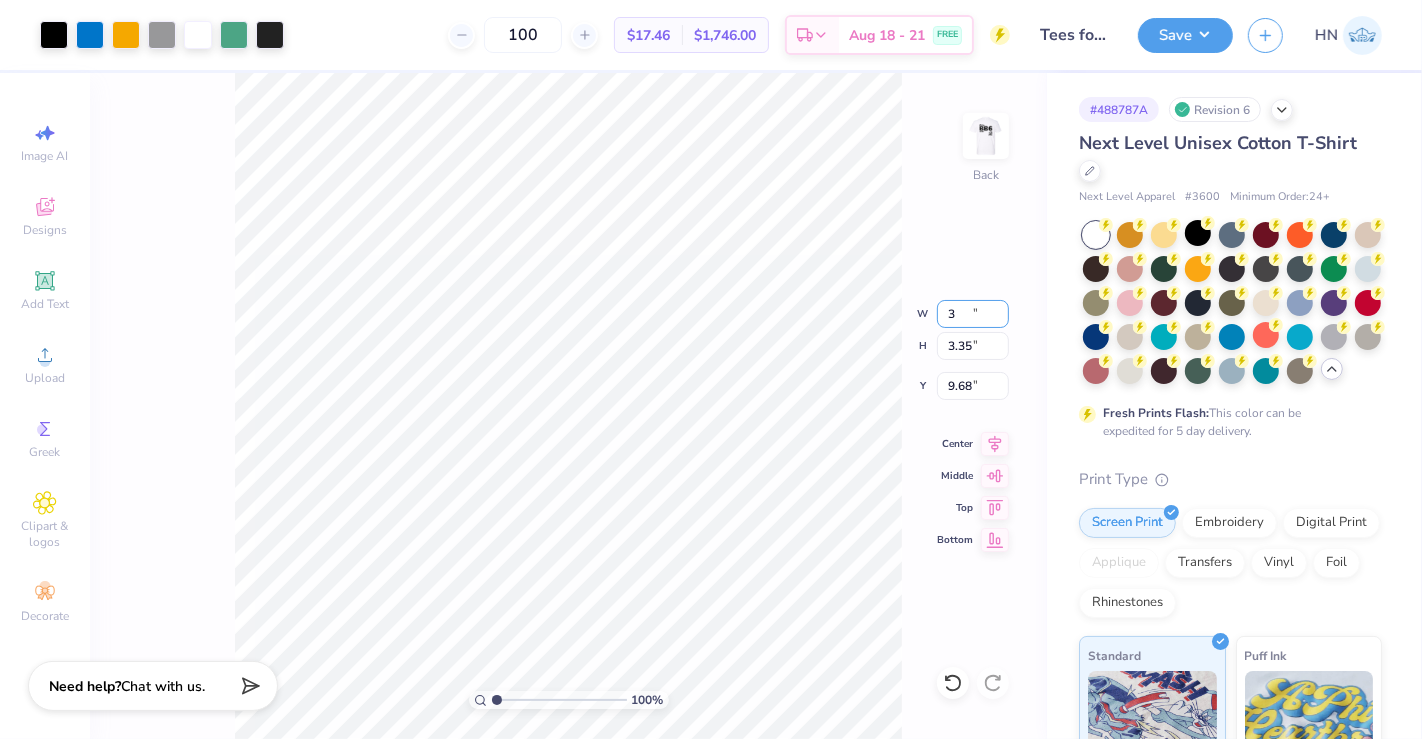 type on "3.00" 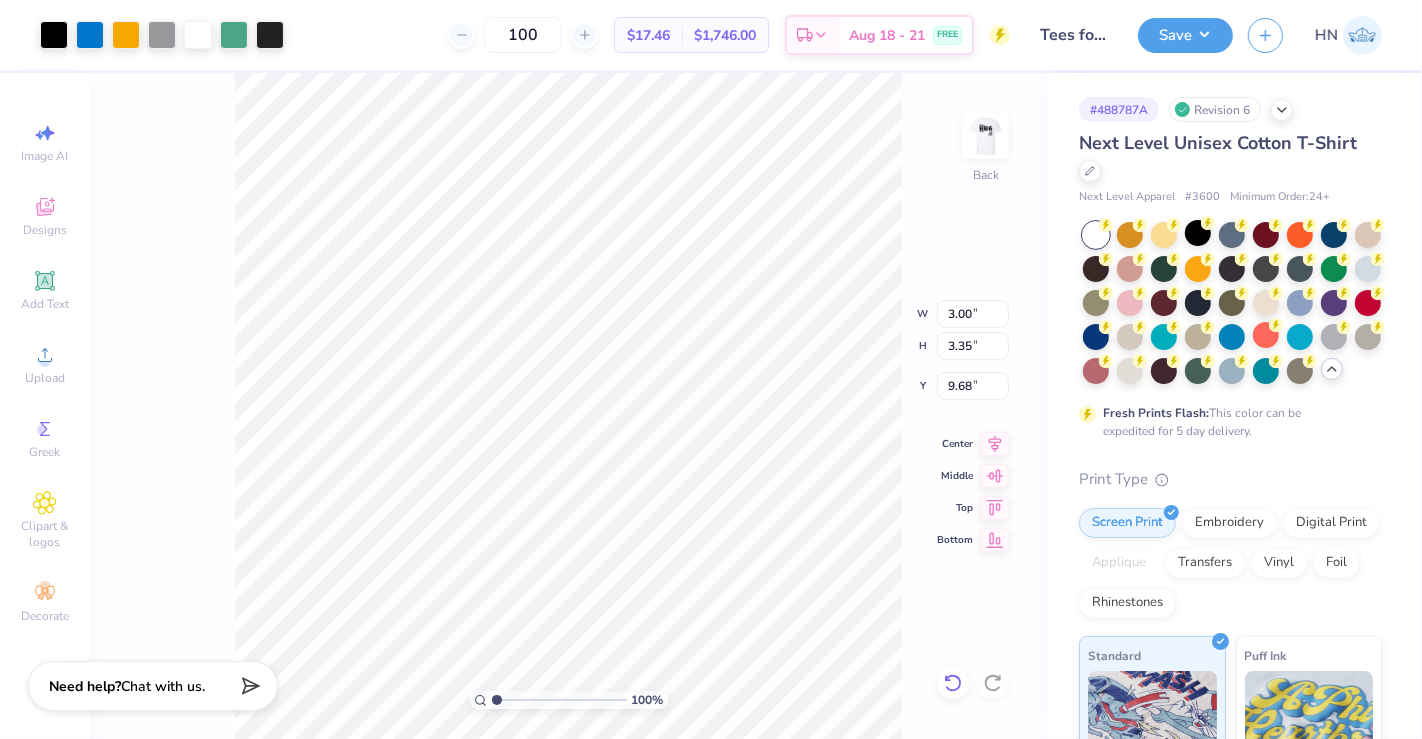 click 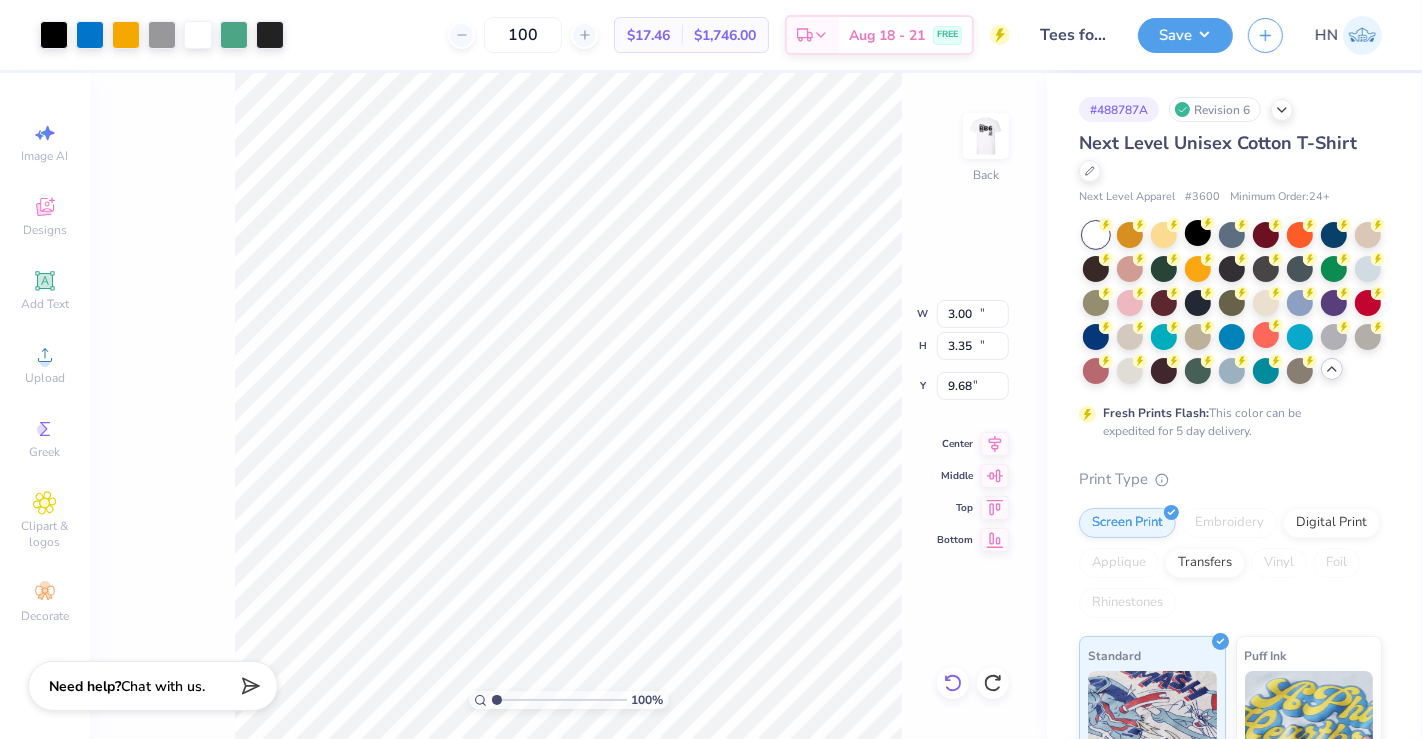 type on "13.53" 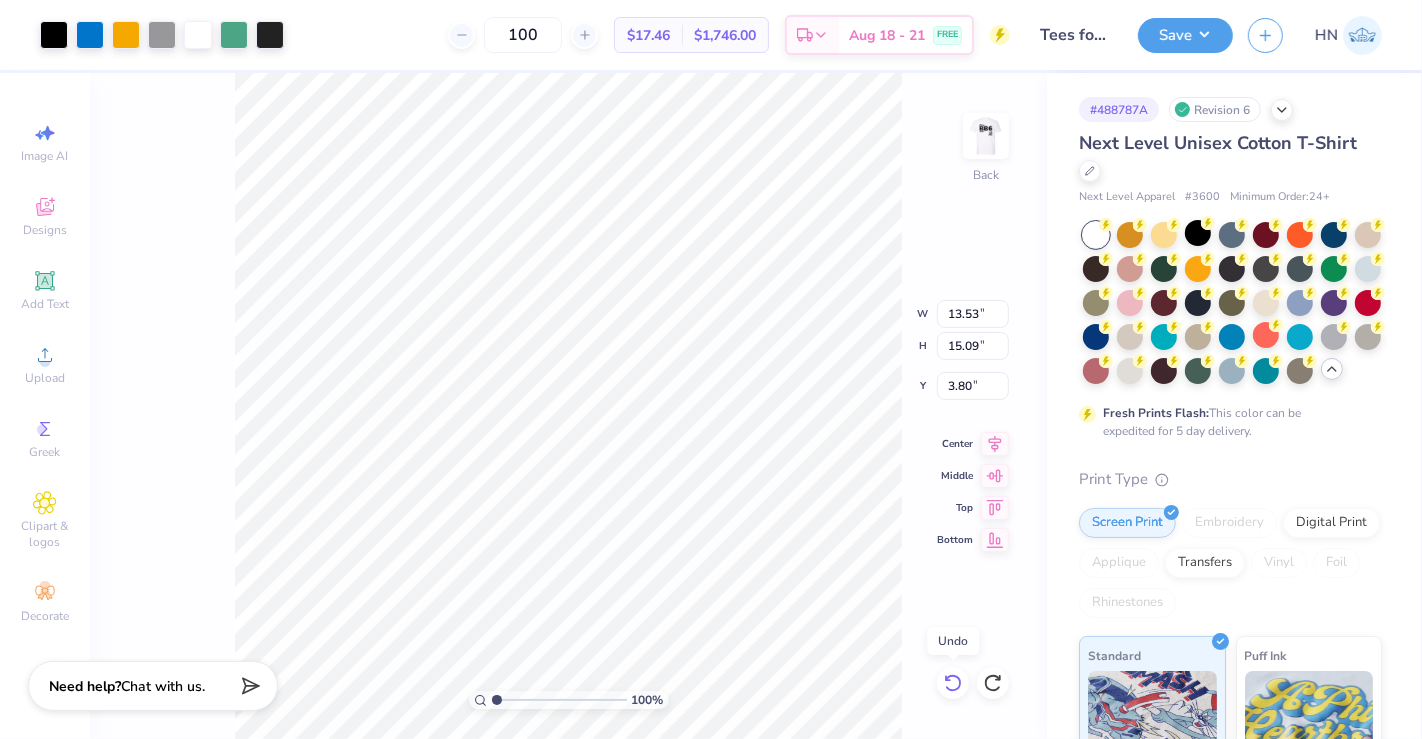 click 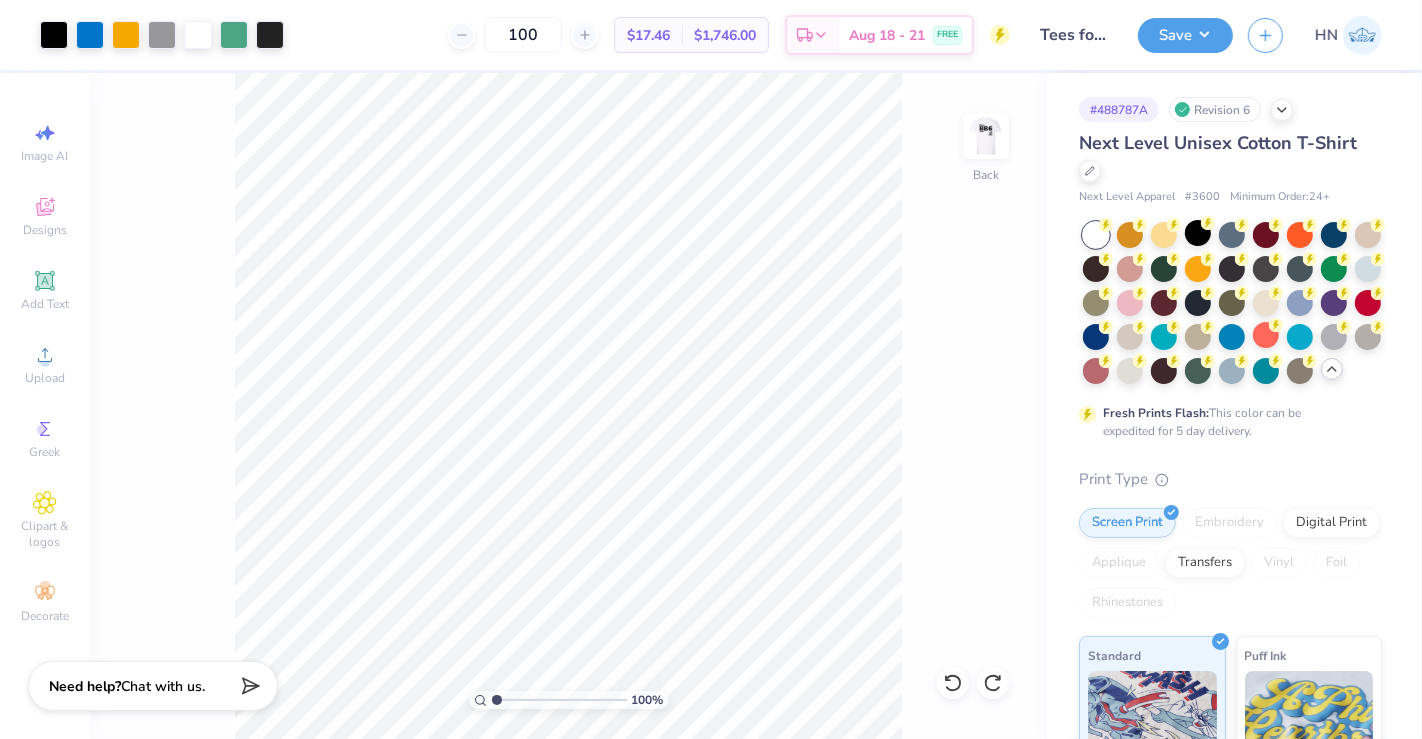 click on "100  % Back" at bounding box center (568, 406) 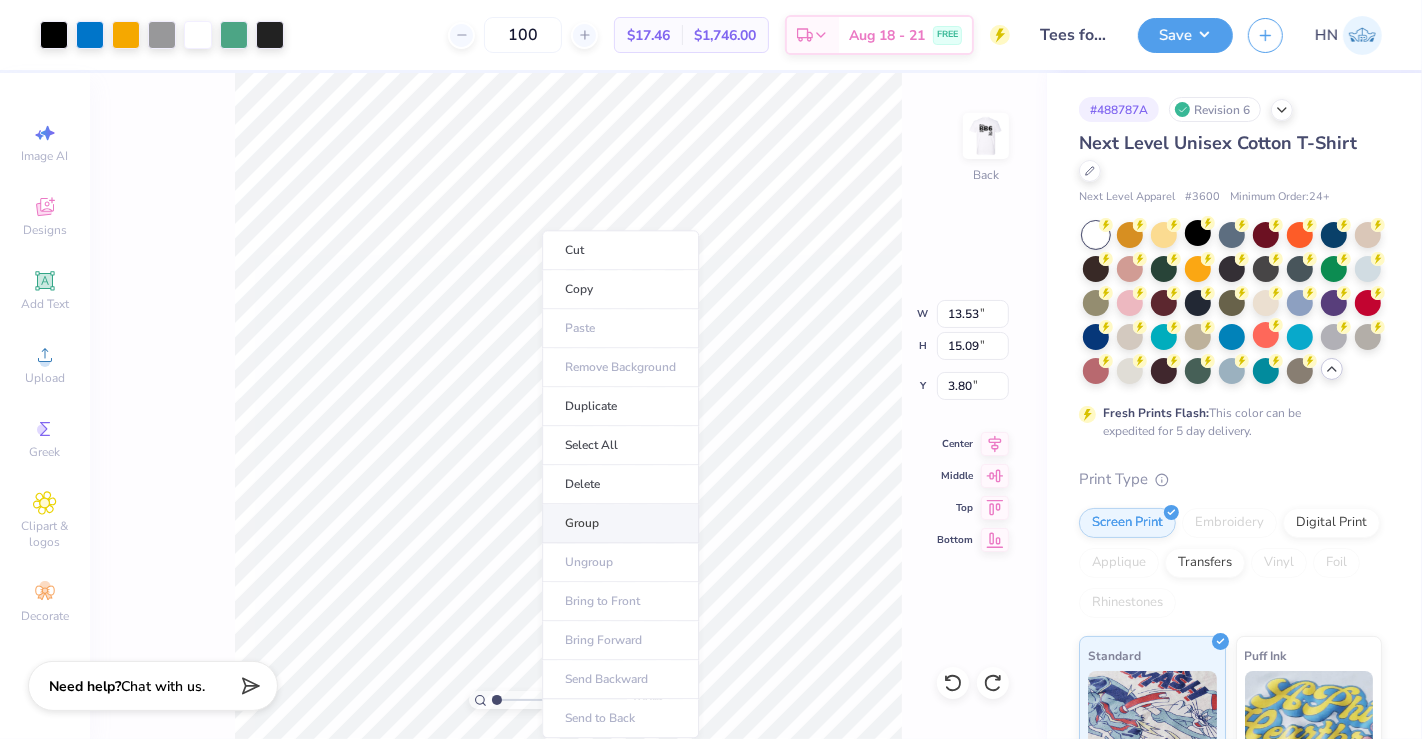 click on "Group" at bounding box center [620, 523] 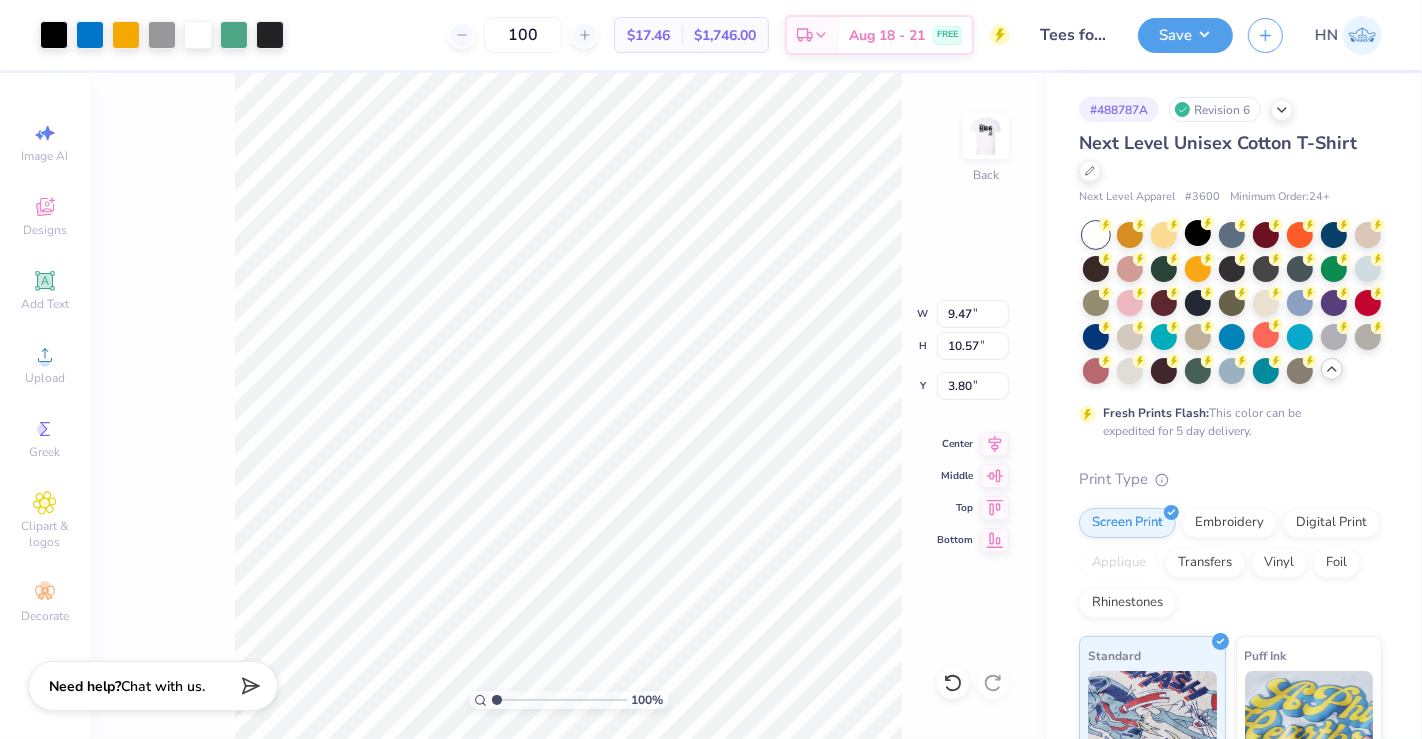 type on "9.47" 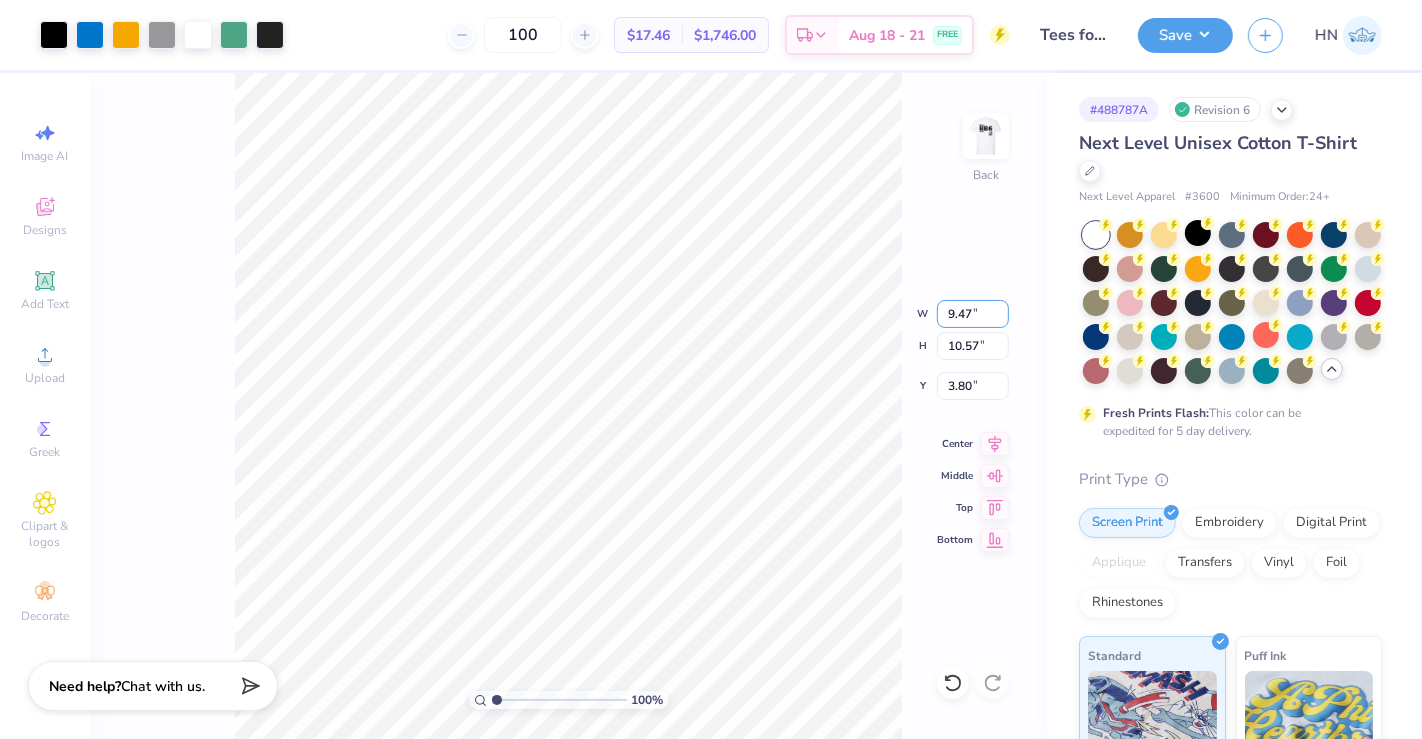 drag, startPoint x: 974, startPoint y: 318, endPoint x: 919, endPoint y: 316, distance: 55.03635 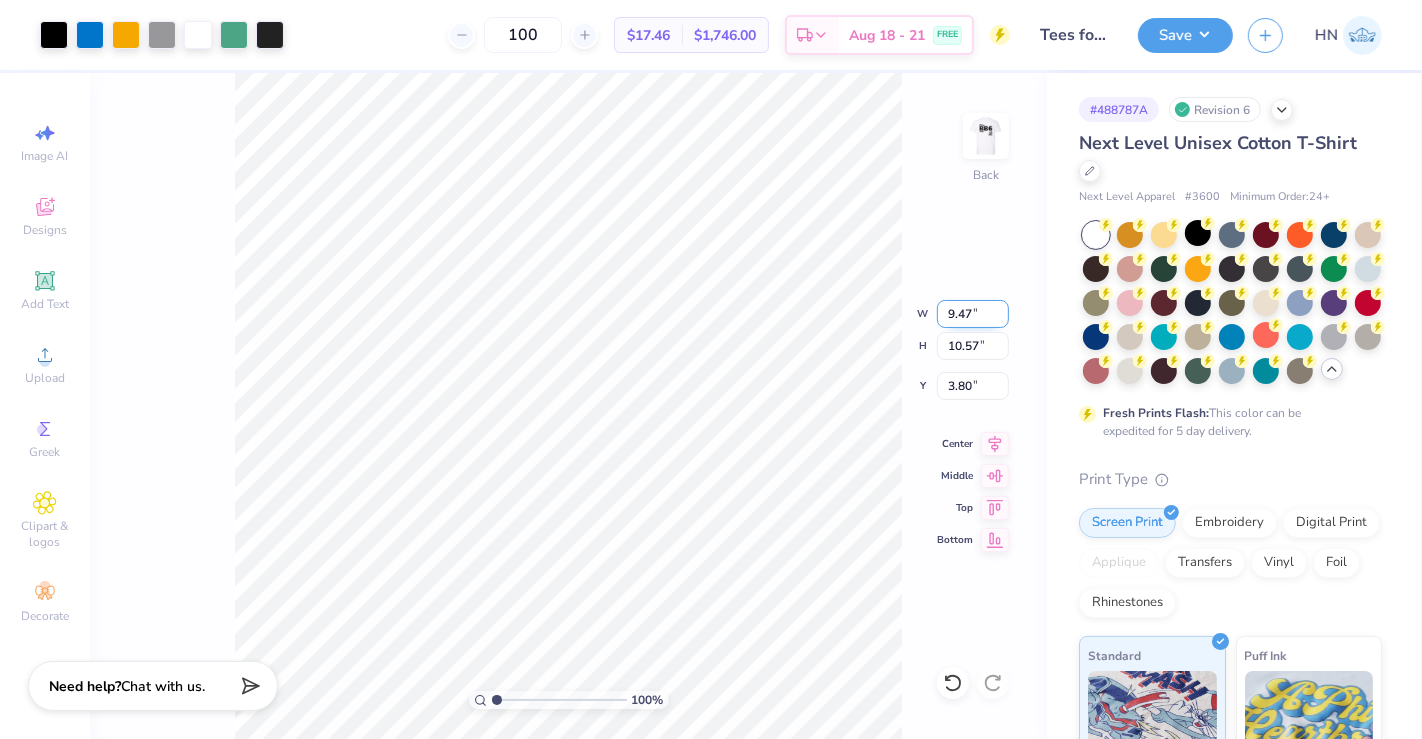 drag, startPoint x: 972, startPoint y: 318, endPoint x: 942, endPoint y: 319, distance: 30.016663 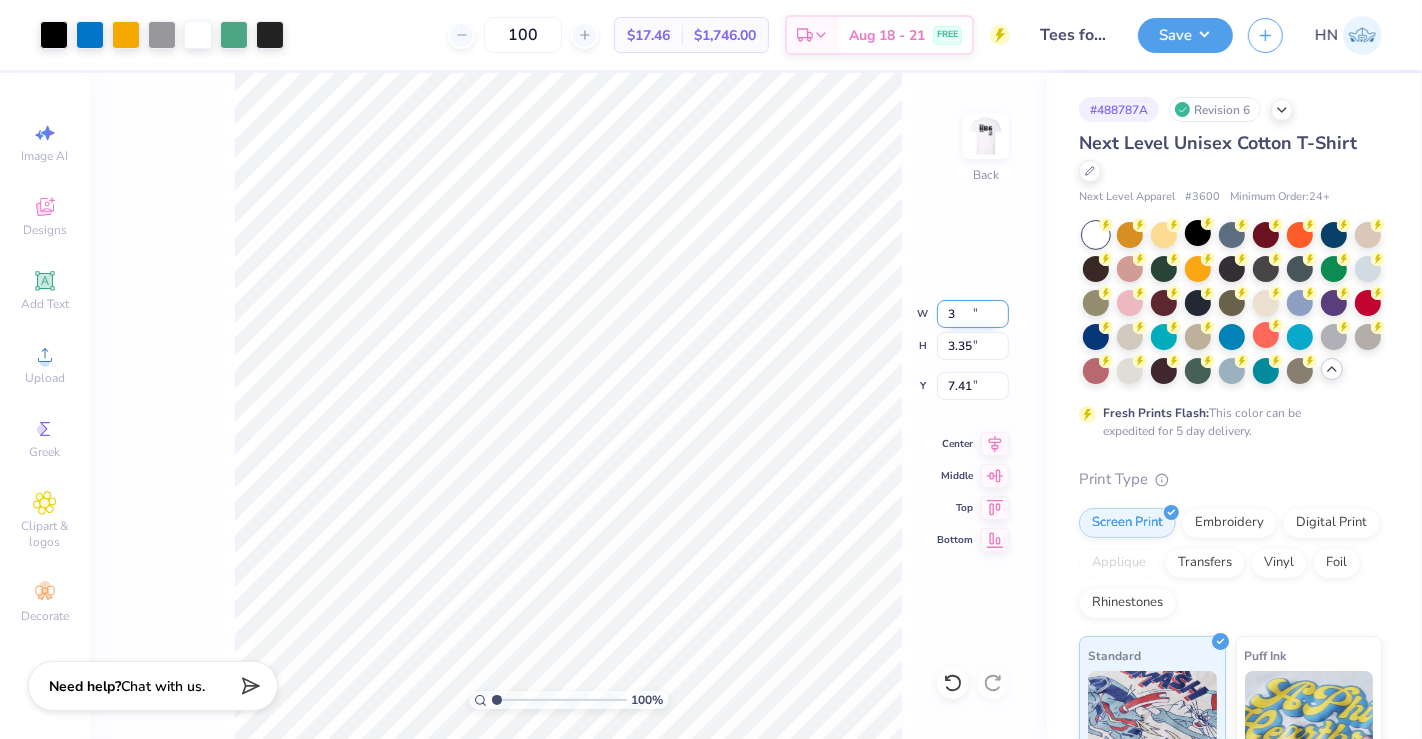 type on "3.00" 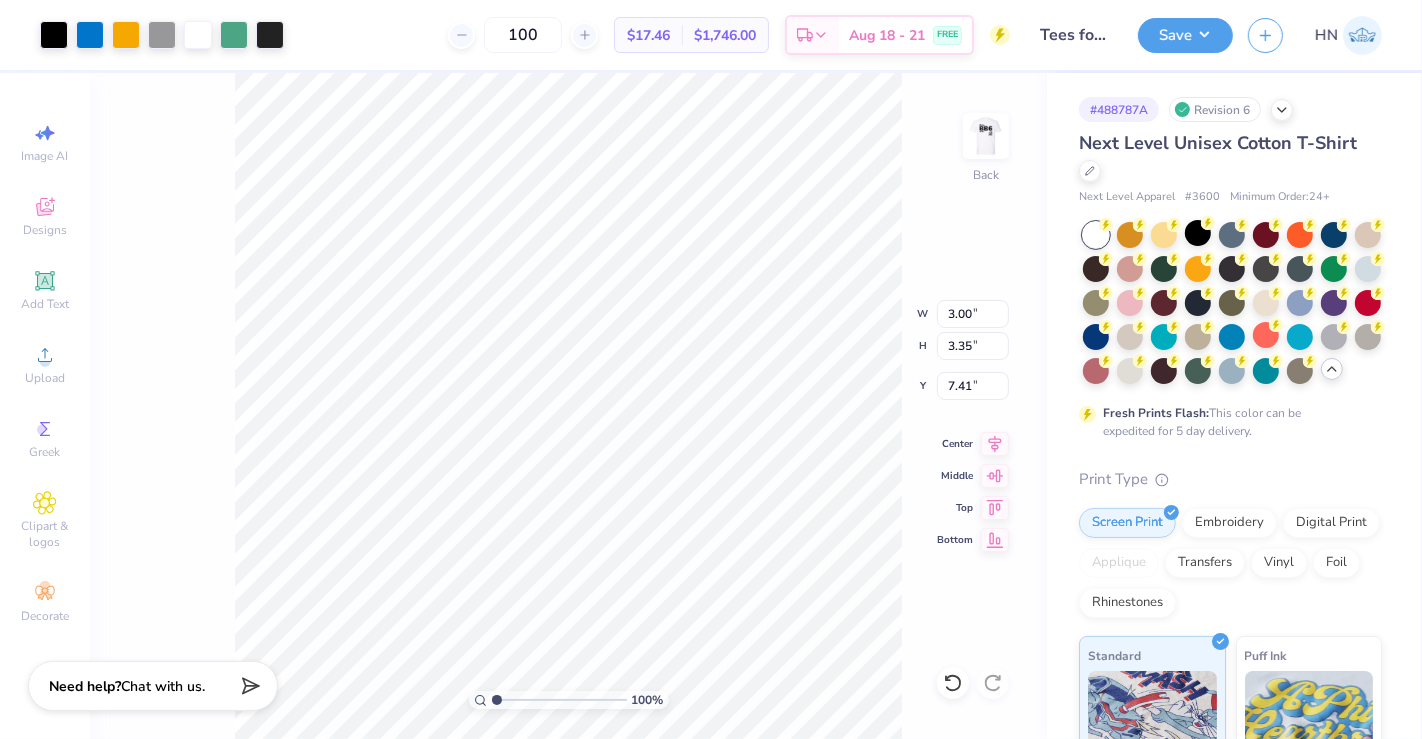type on "3.00" 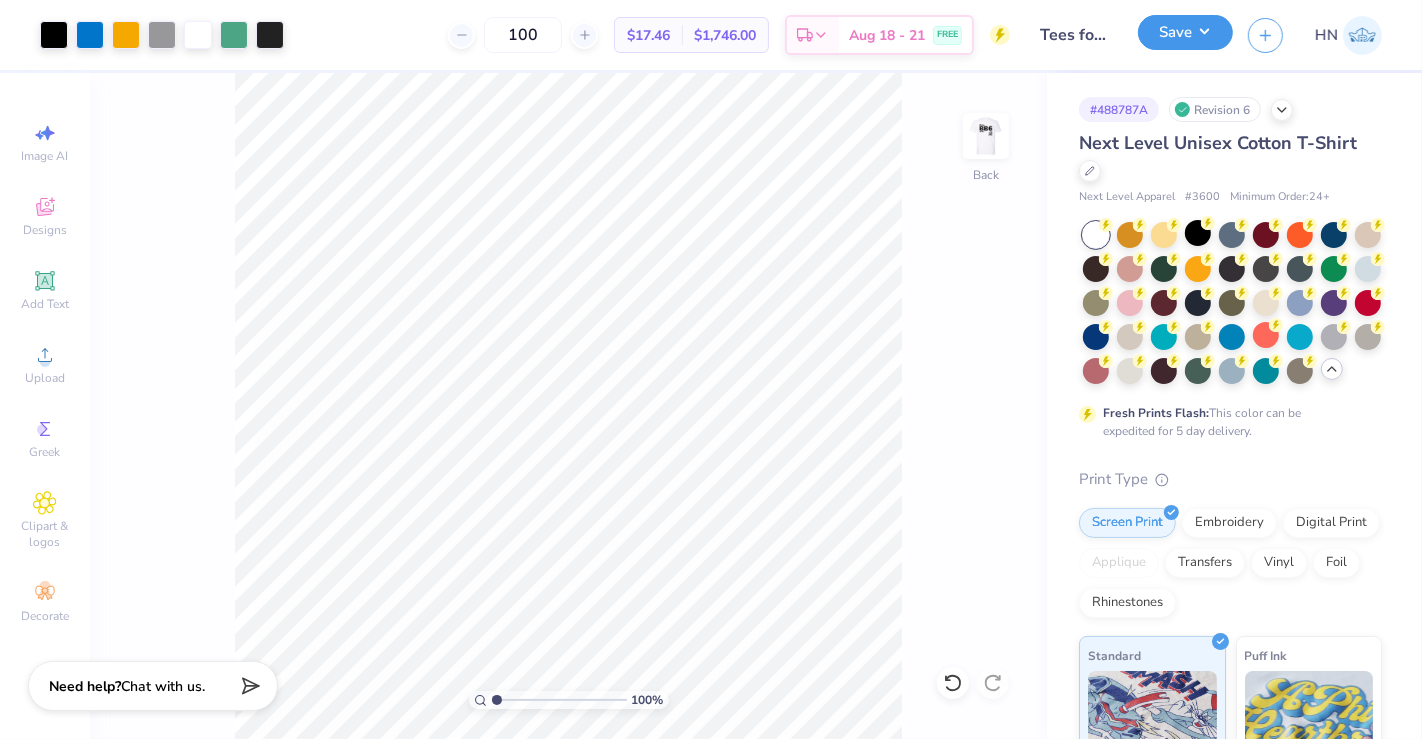 click on "Save" at bounding box center [1185, 32] 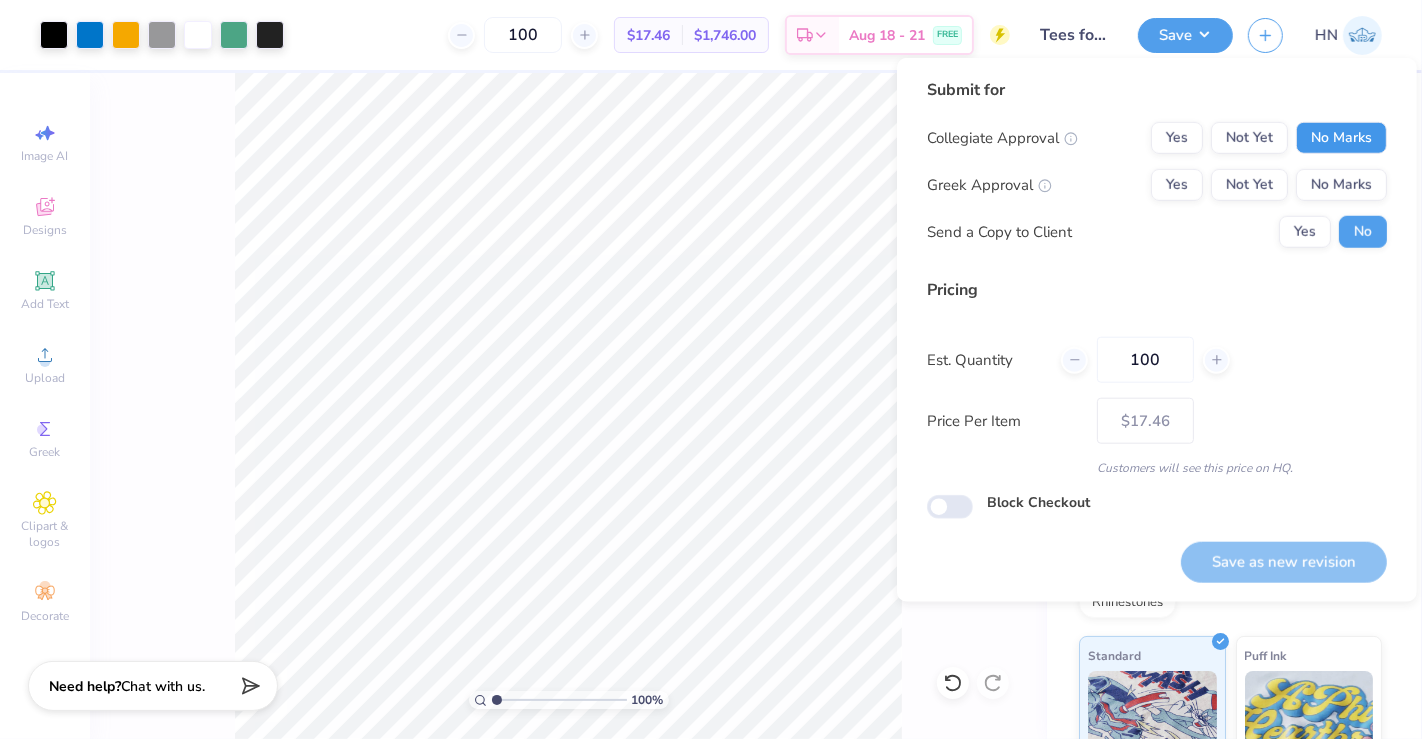 click on "No Marks" at bounding box center (1341, 138) 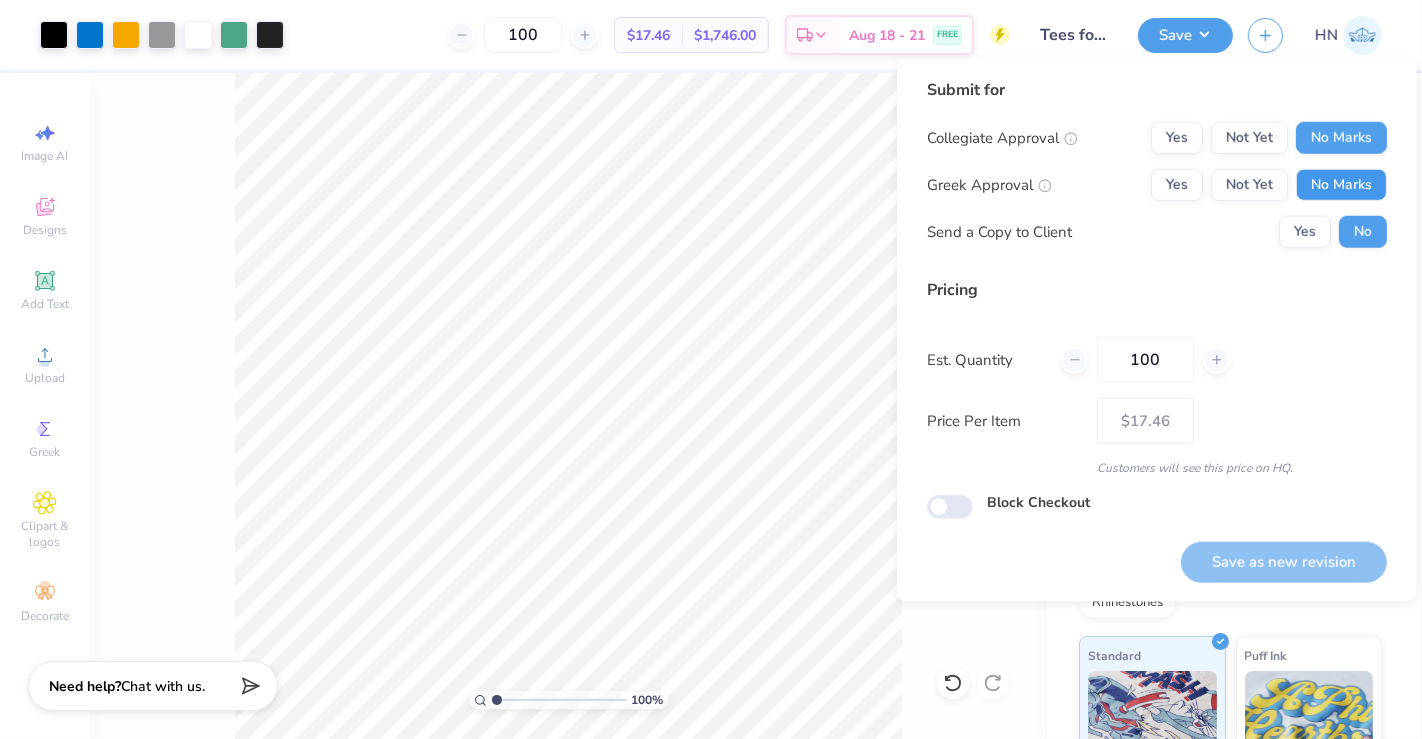 click on "No Marks" at bounding box center (1341, 185) 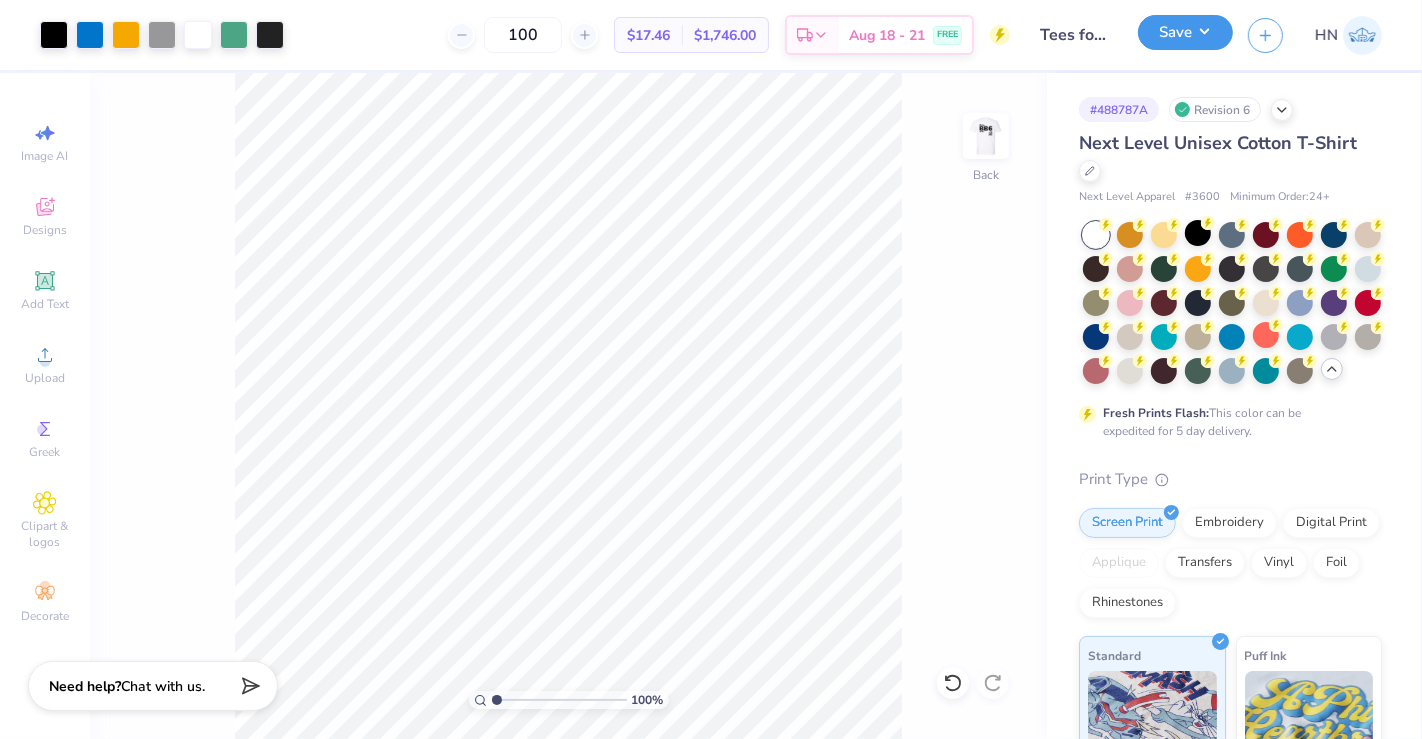 click on "Save" at bounding box center (1185, 32) 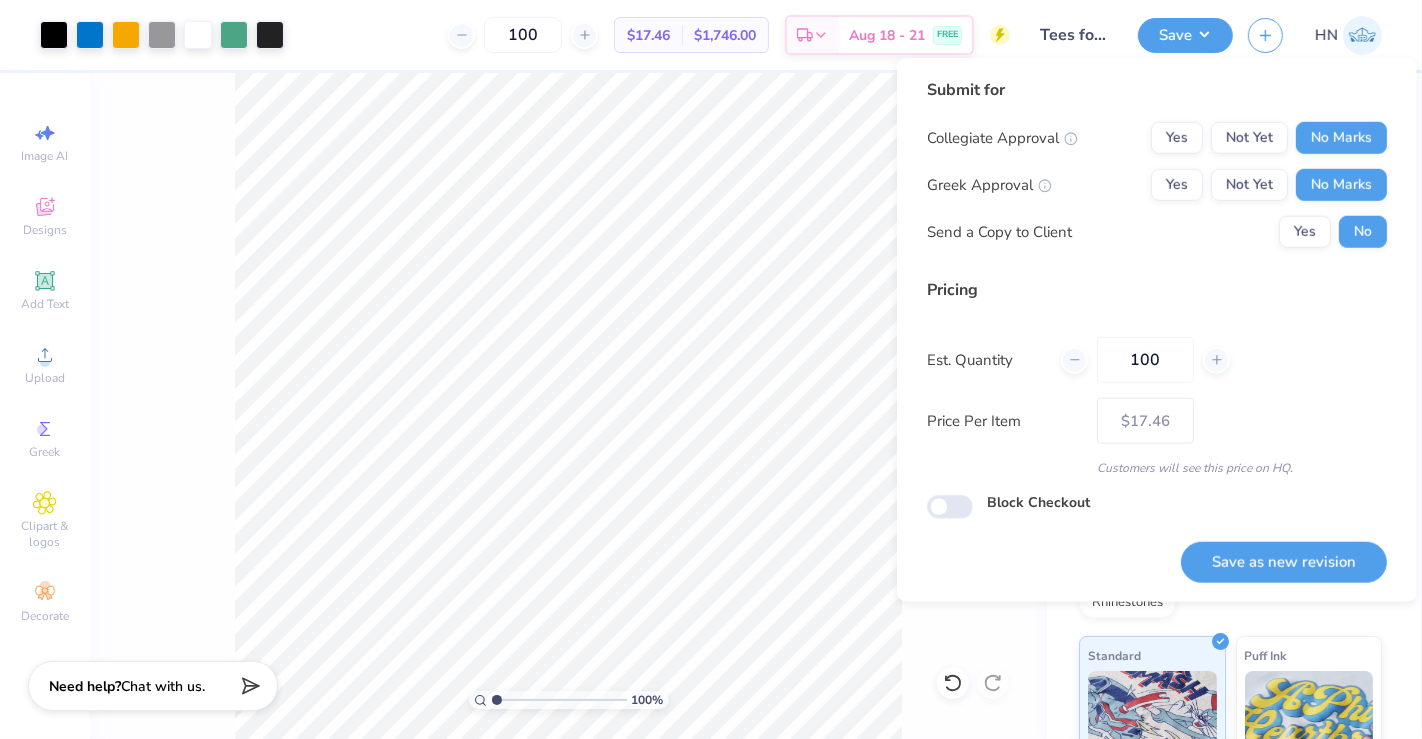 drag, startPoint x: 1302, startPoint y: 564, endPoint x: 1208, endPoint y: 577, distance: 94.89468 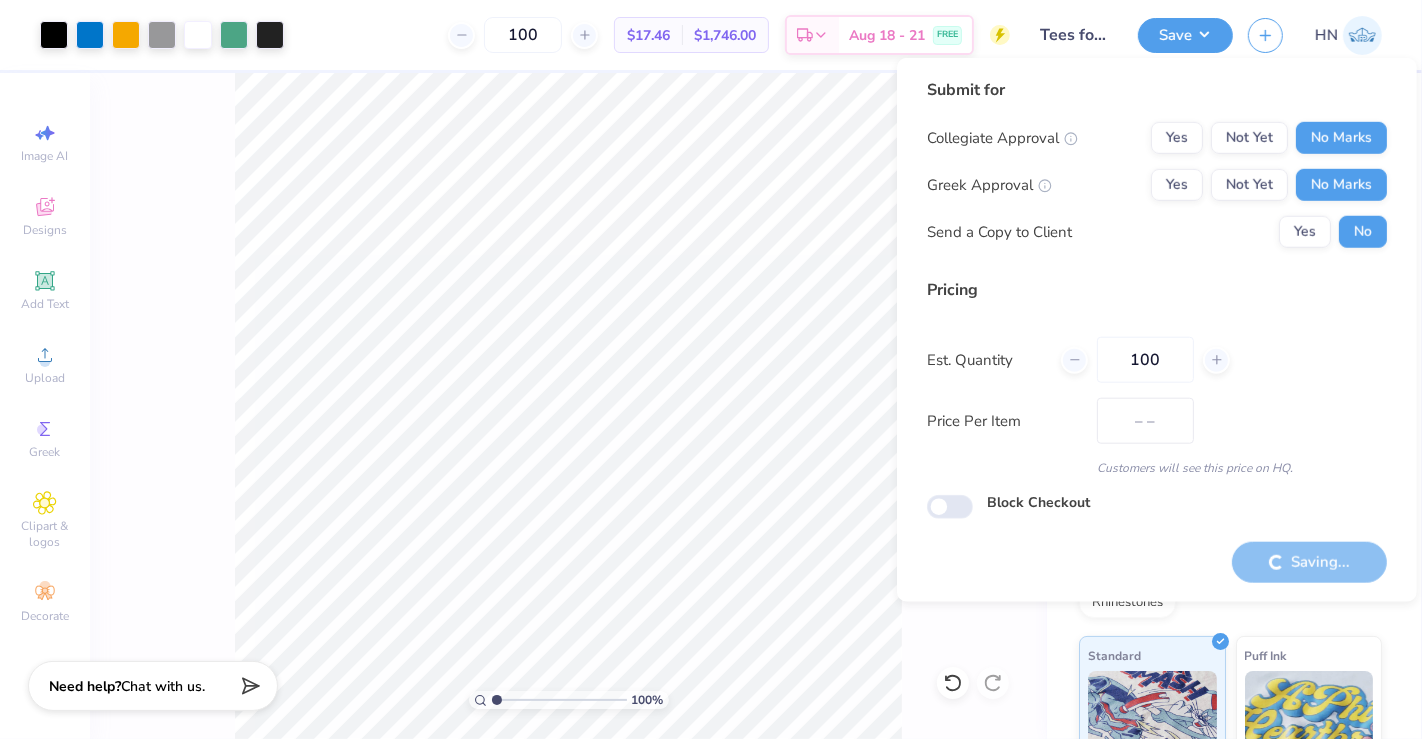 type on "$17.46" 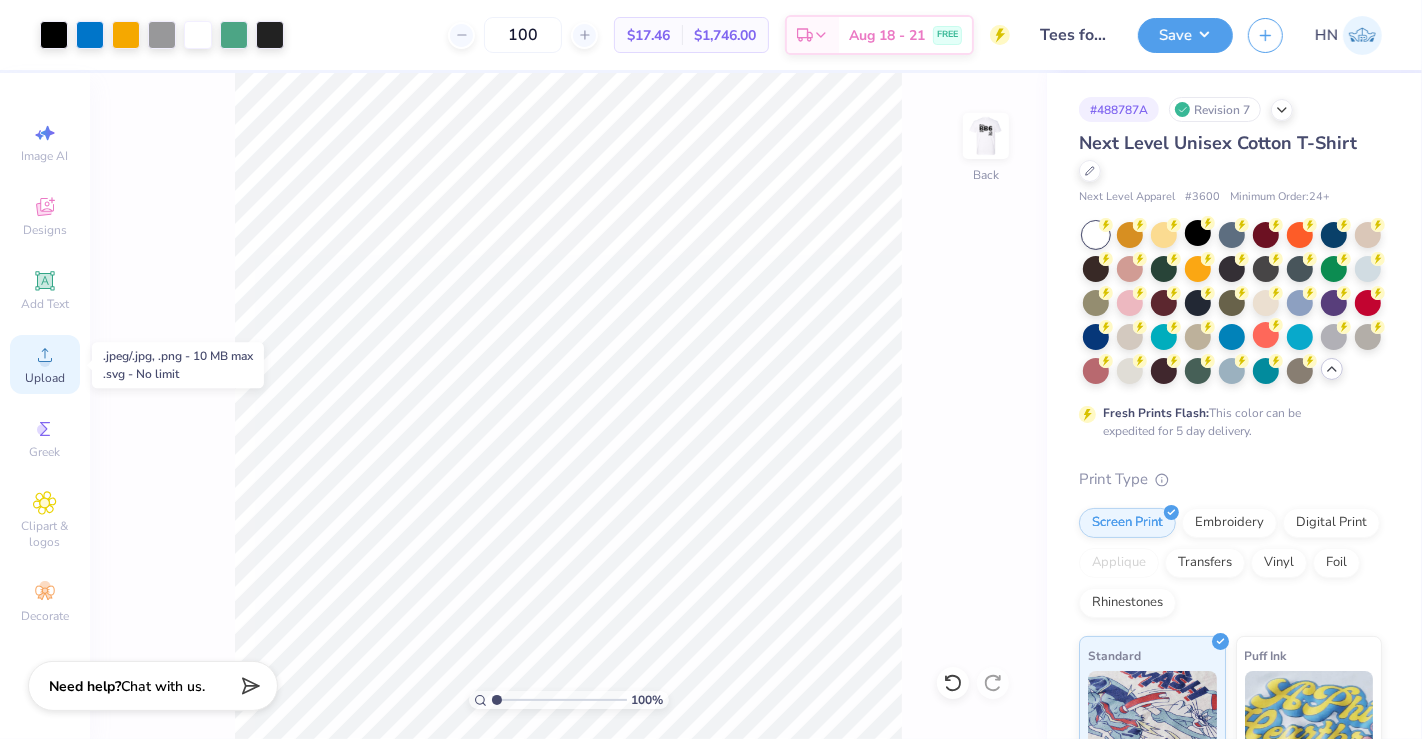 click on "Upload" at bounding box center [45, 378] 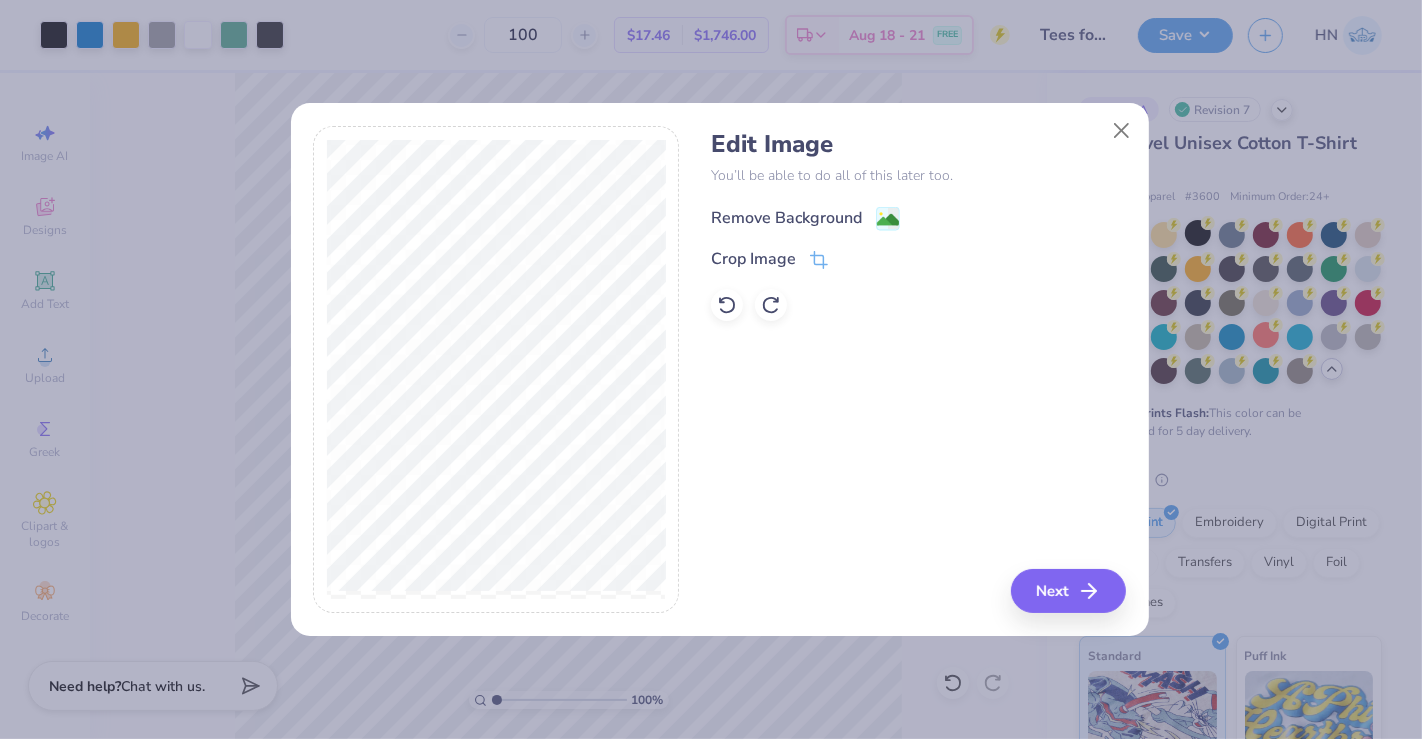 click on "Remove Background" at bounding box center [786, 218] 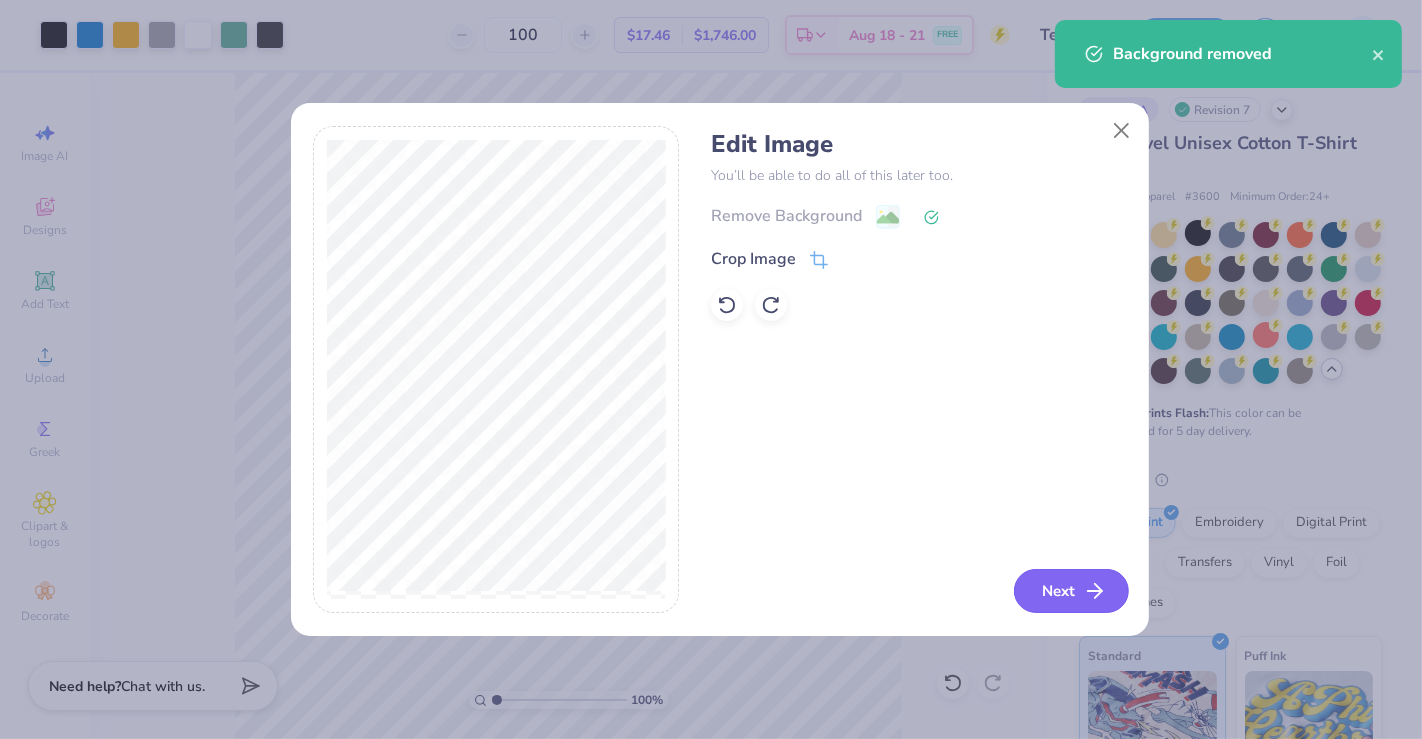 click on "Next" at bounding box center (1071, 591) 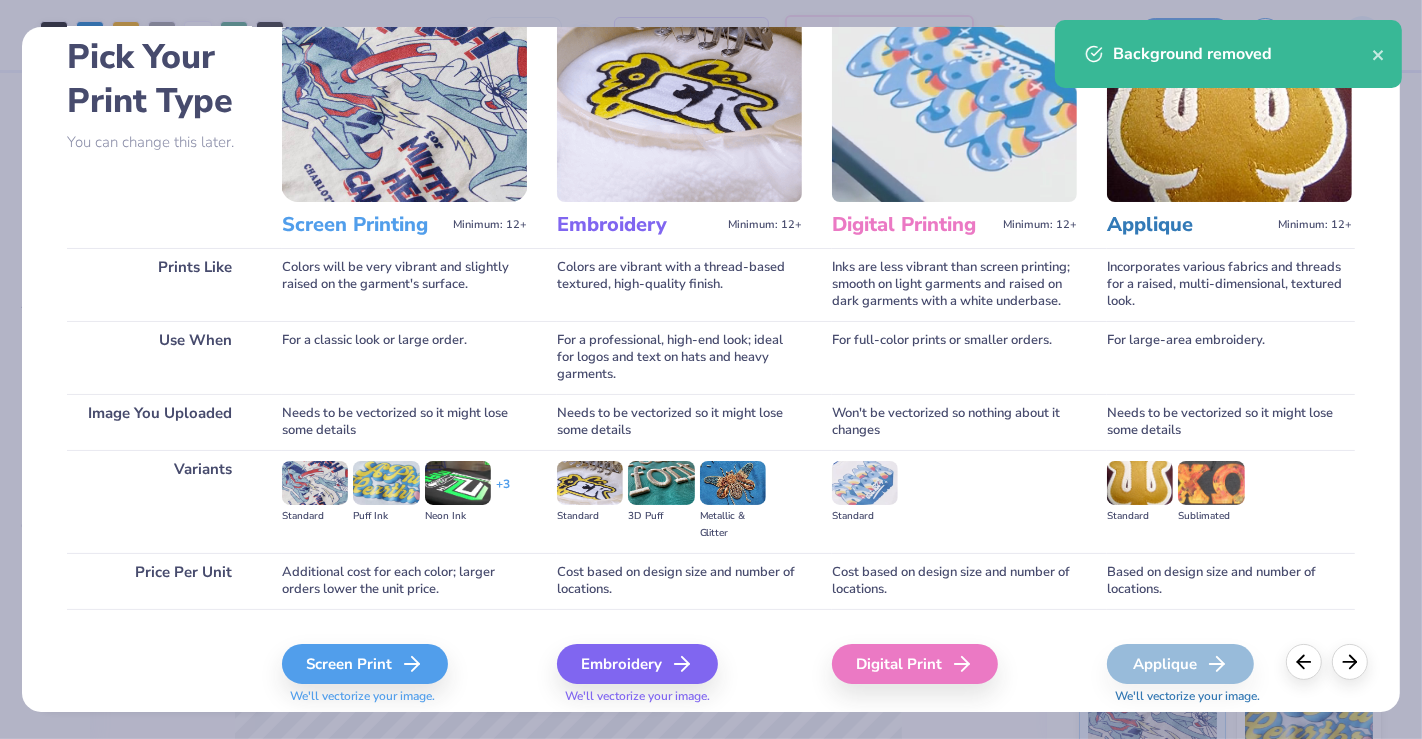 scroll, scrollTop: 157, scrollLeft: 0, axis: vertical 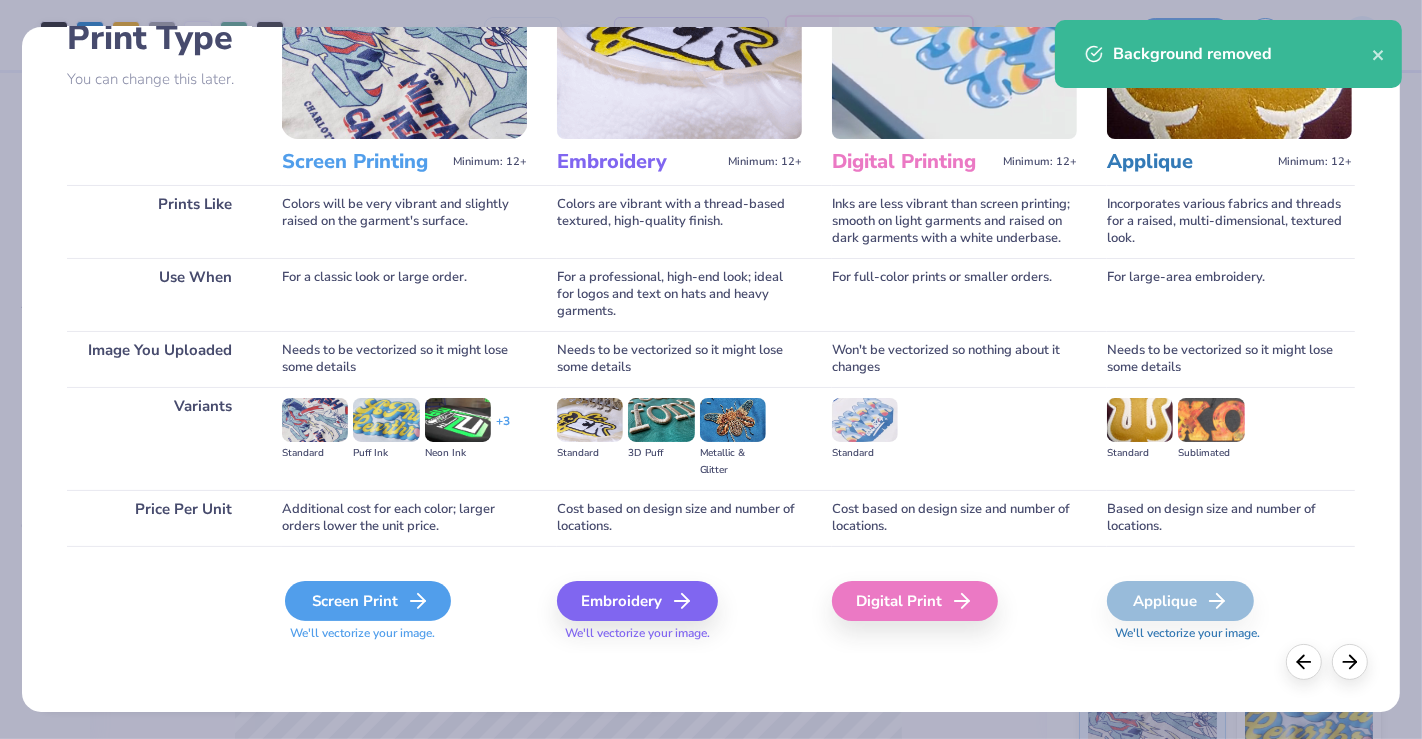 click on "Screen Print" at bounding box center (368, 601) 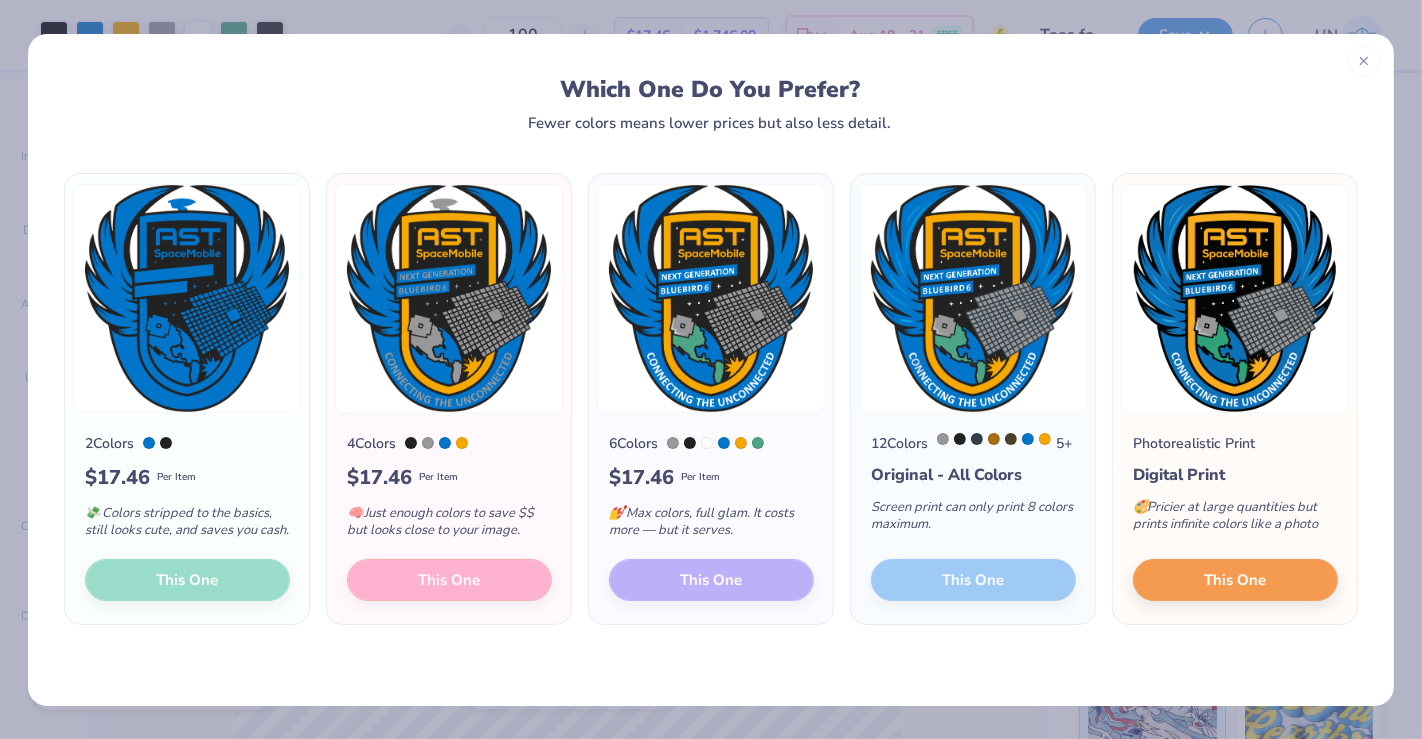 click on "12  Colors 5 + Original - All Colors Screen print can only print 8 colors maximum. This One" at bounding box center [973, 519] 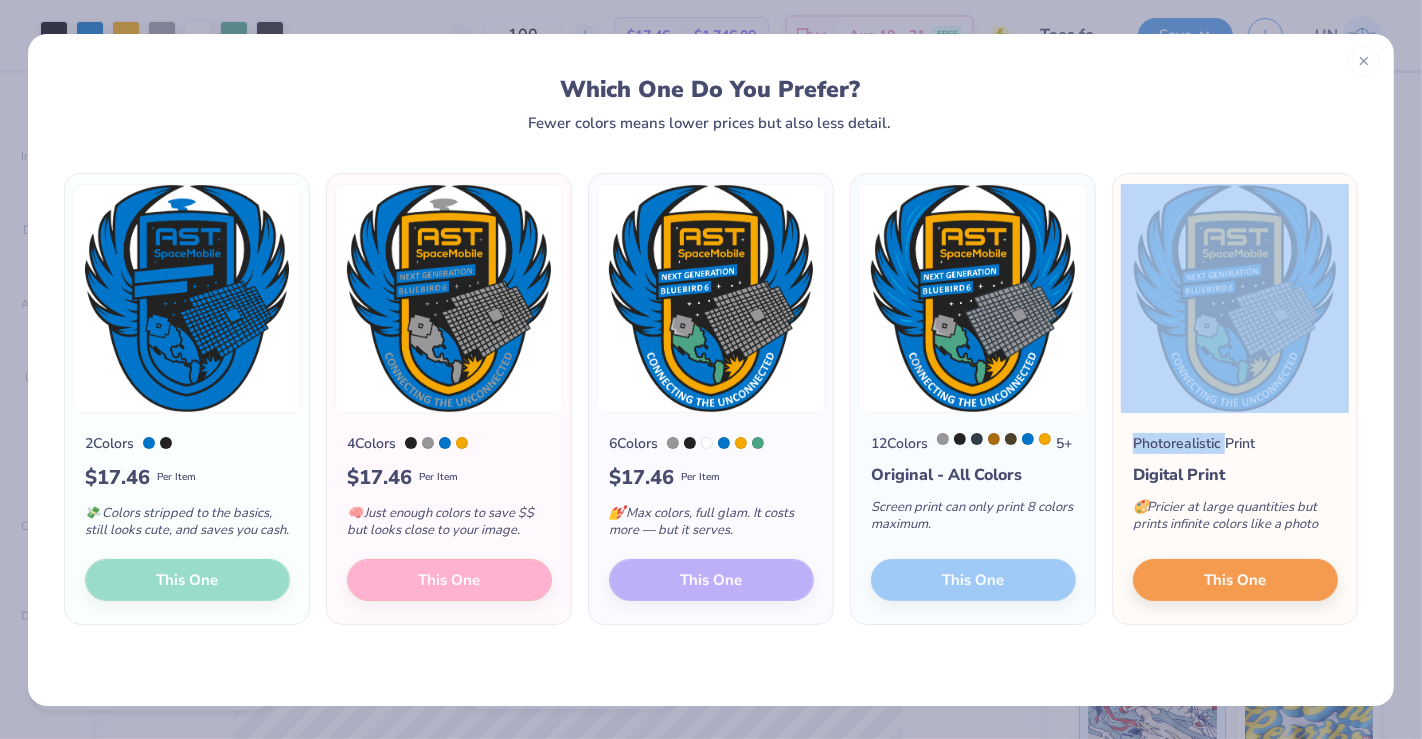 click on "12  Colors 5 + Original - All Colors Screen print can only print 8 colors maximum. This One" at bounding box center [973, 519] 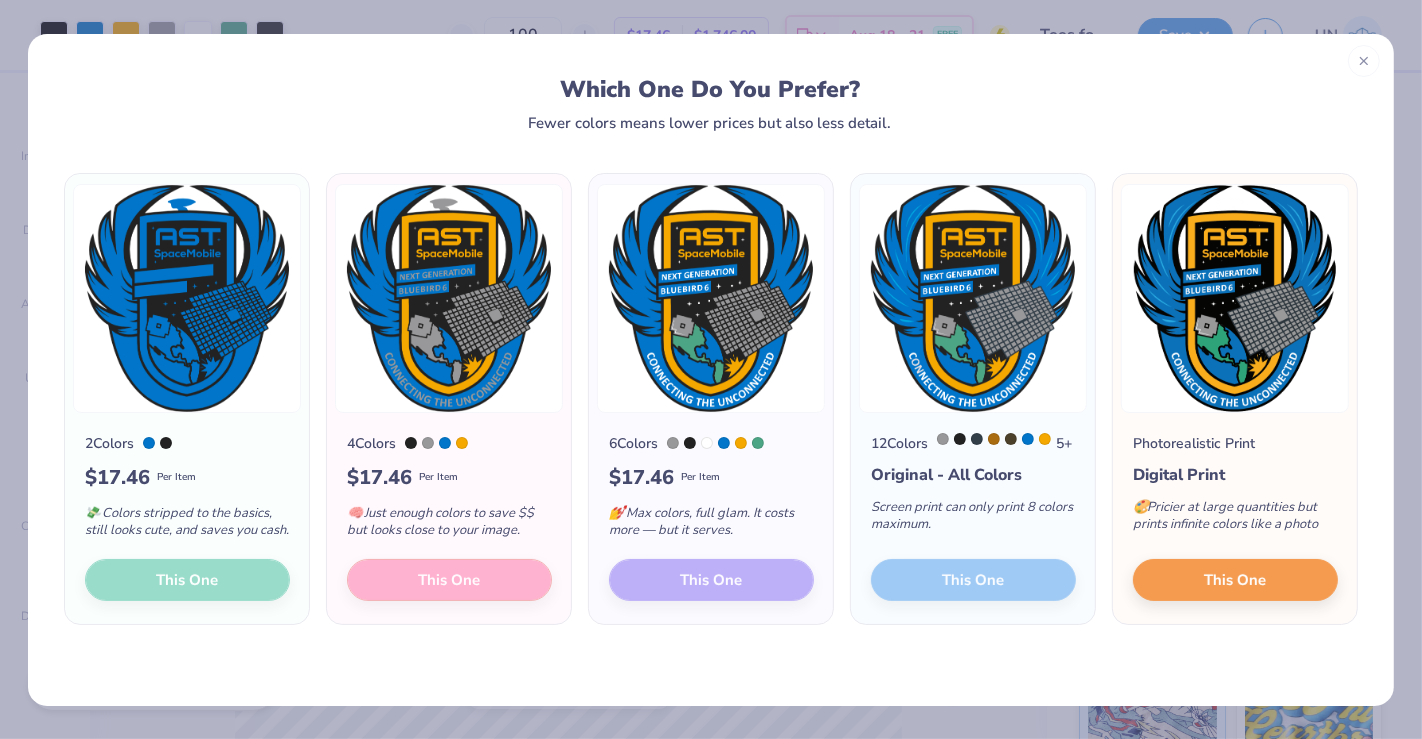 click on "5 +" at bounding box center [1004, 443] 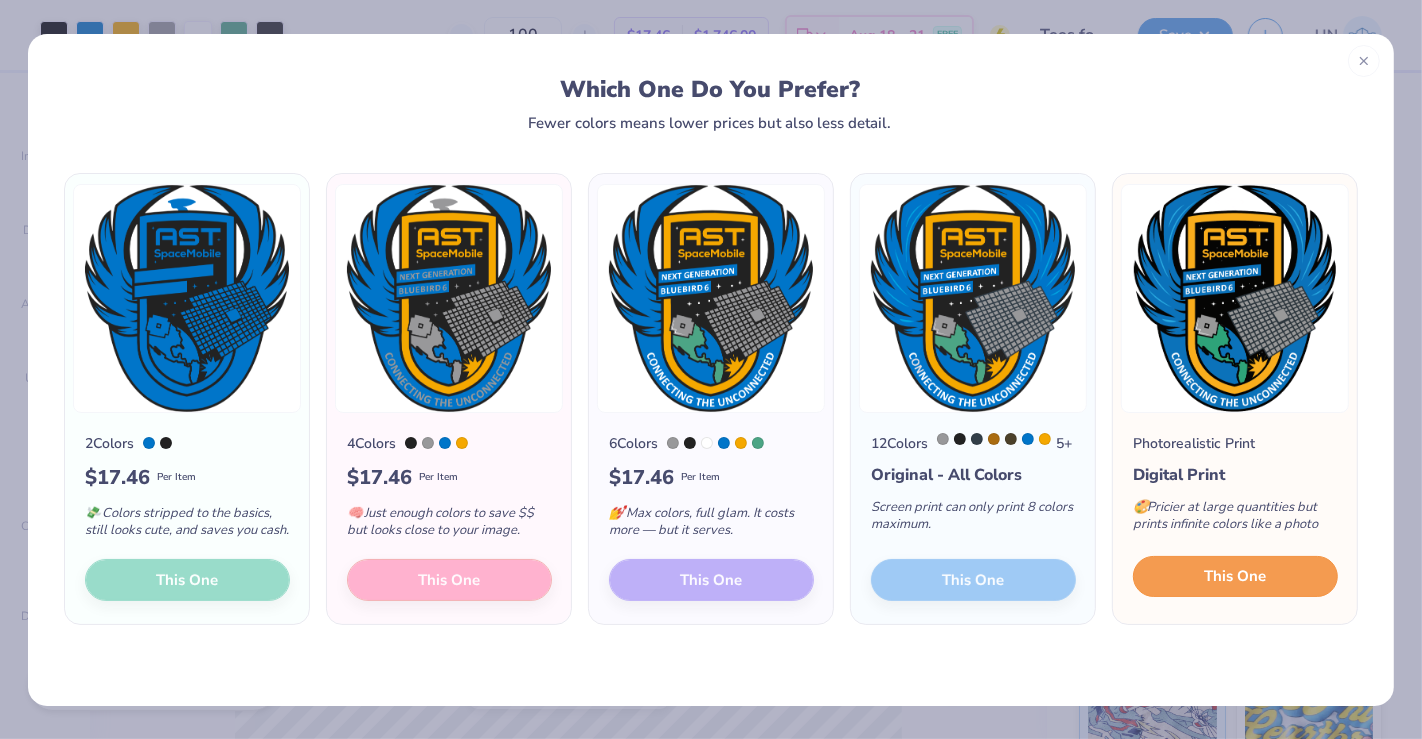 click on "This One" at bounding box center [1236, 576] 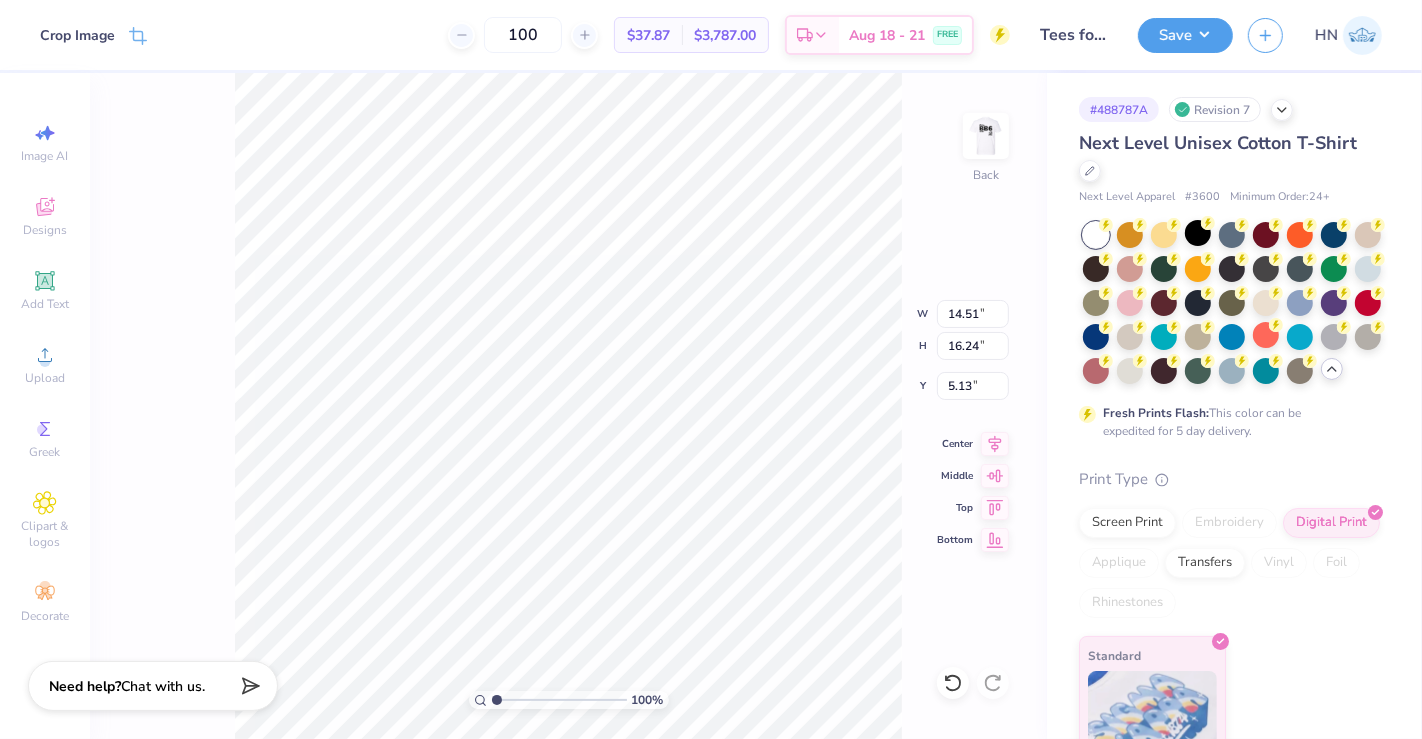 type on "8.33" 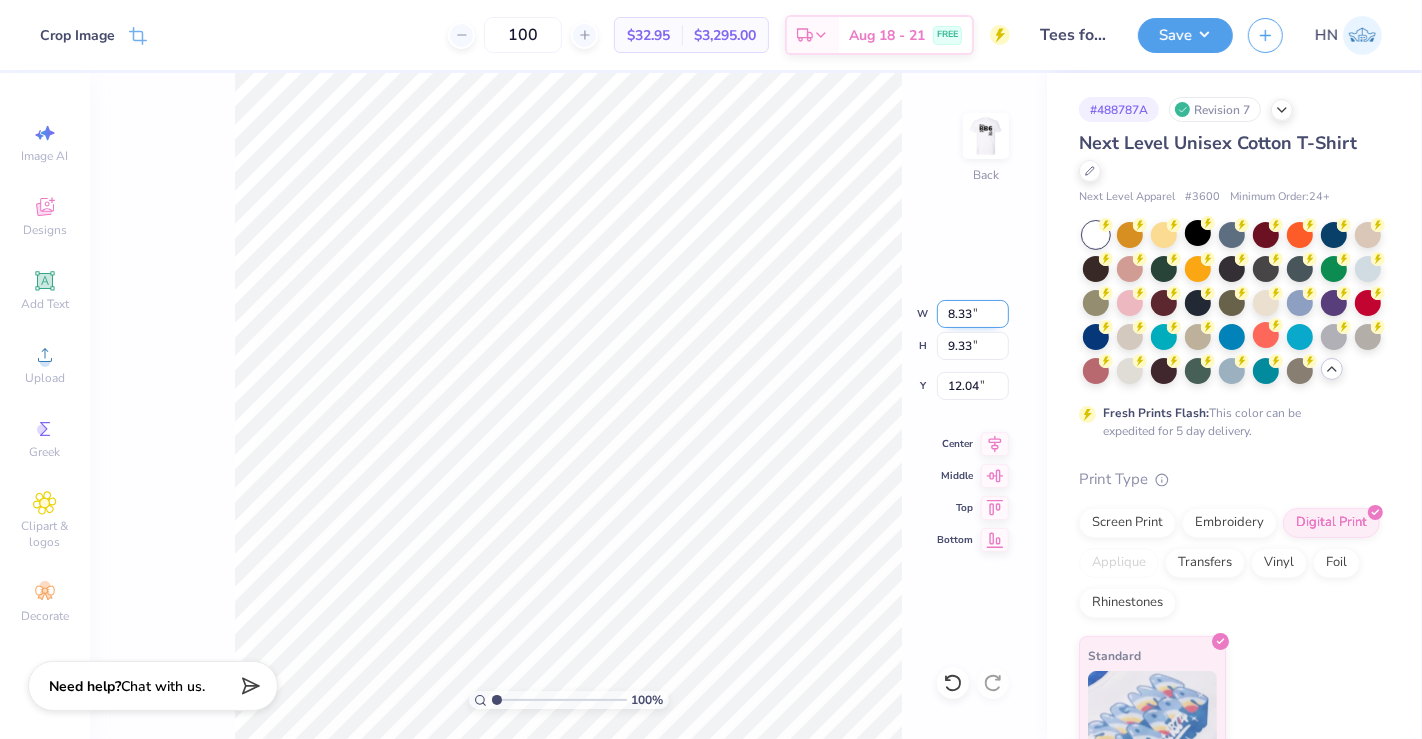 drag, startPoint x: 969, startPoint y: 317, endPoint x: 942, endPoint y: 318, distance: 27.018513 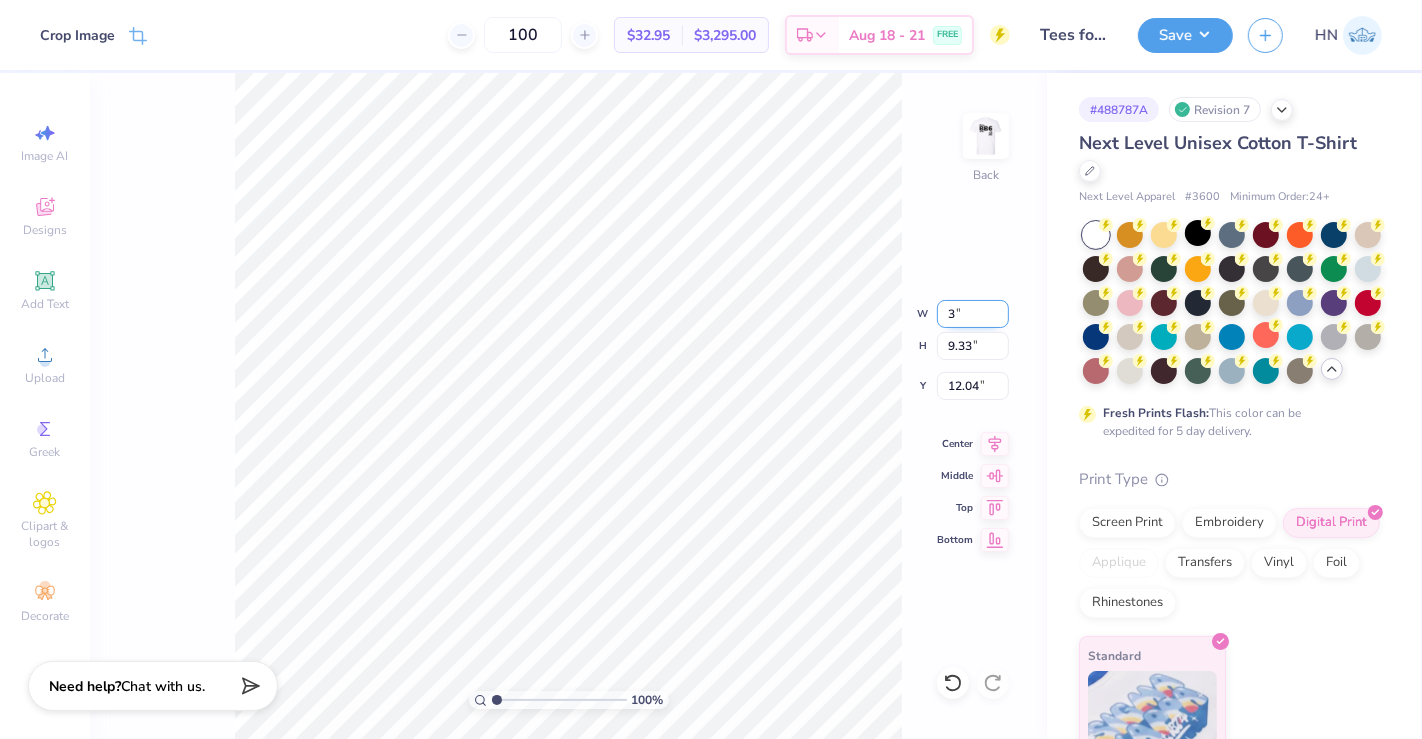 type on "3.00" 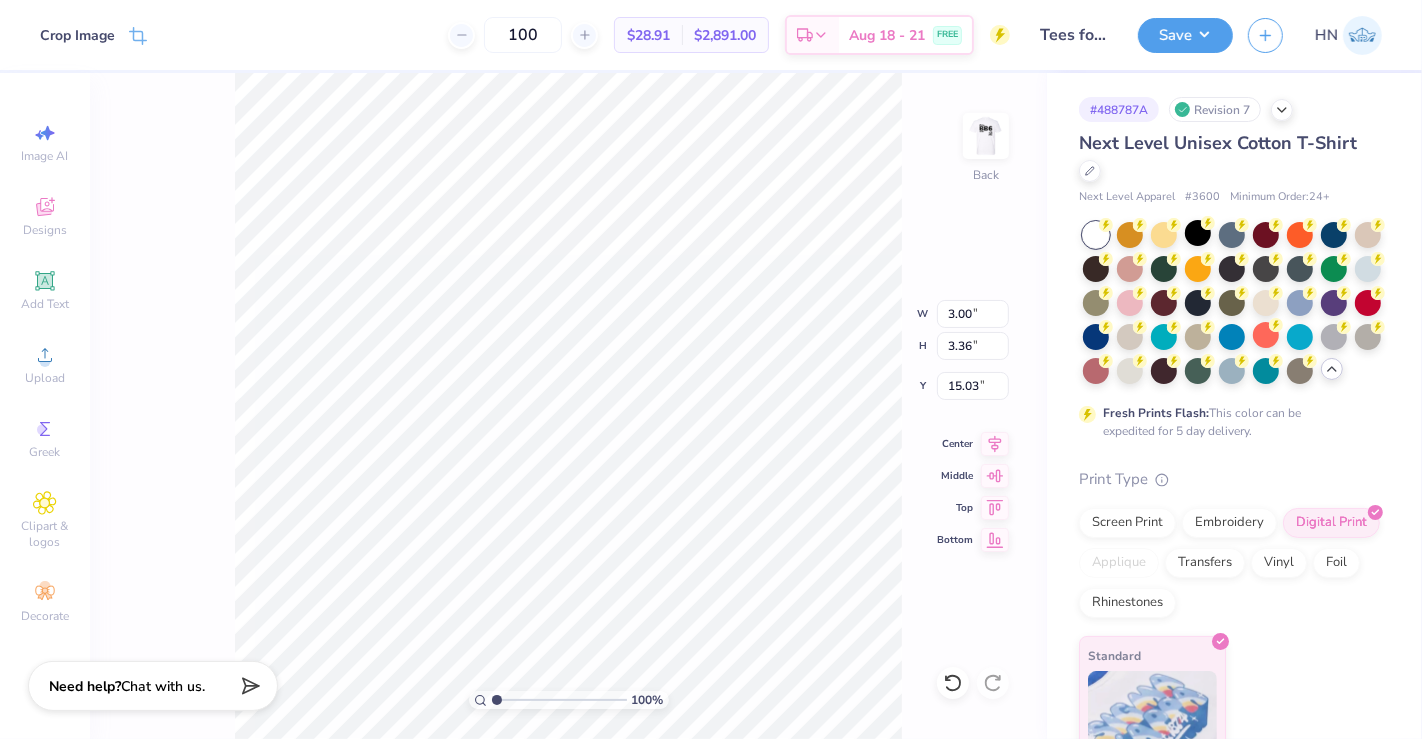 type on "3.00" 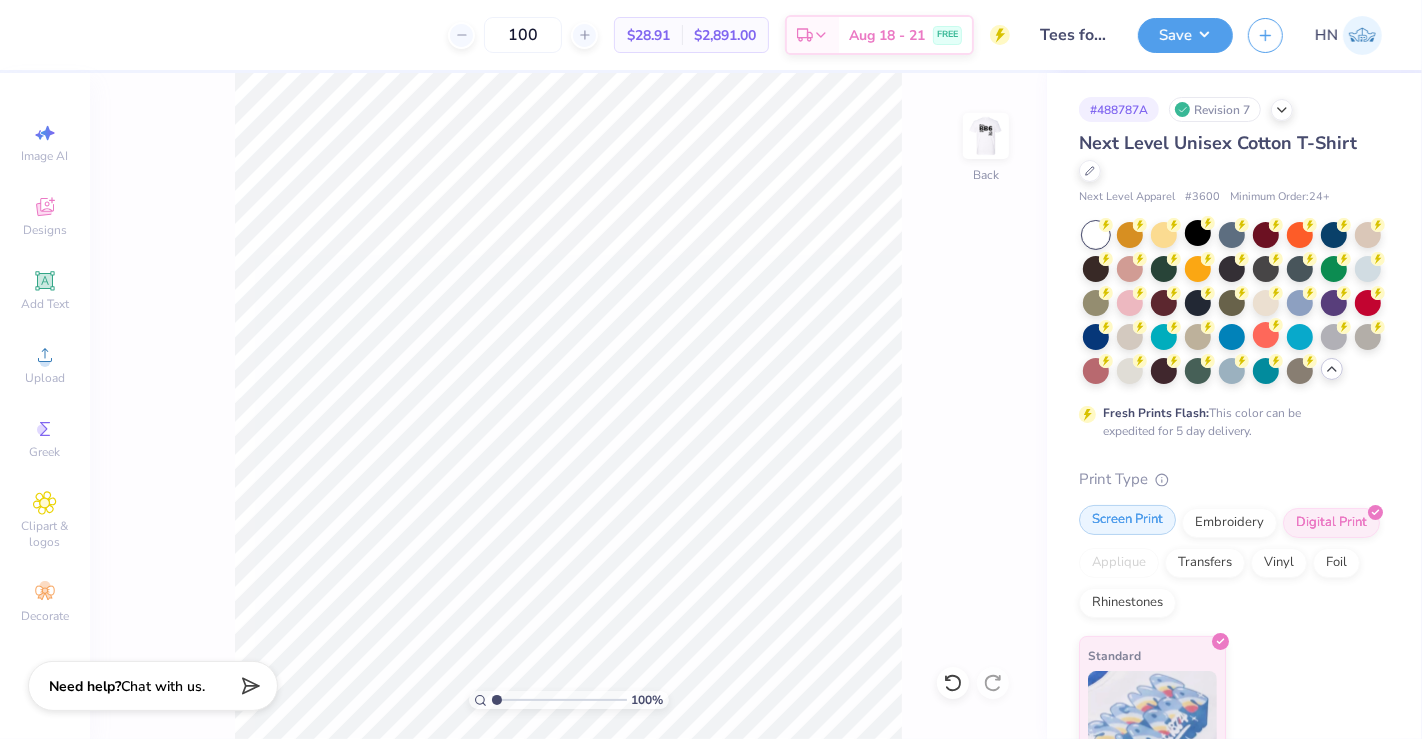 click on "Screen Print" at bounding box center [1127, 520] 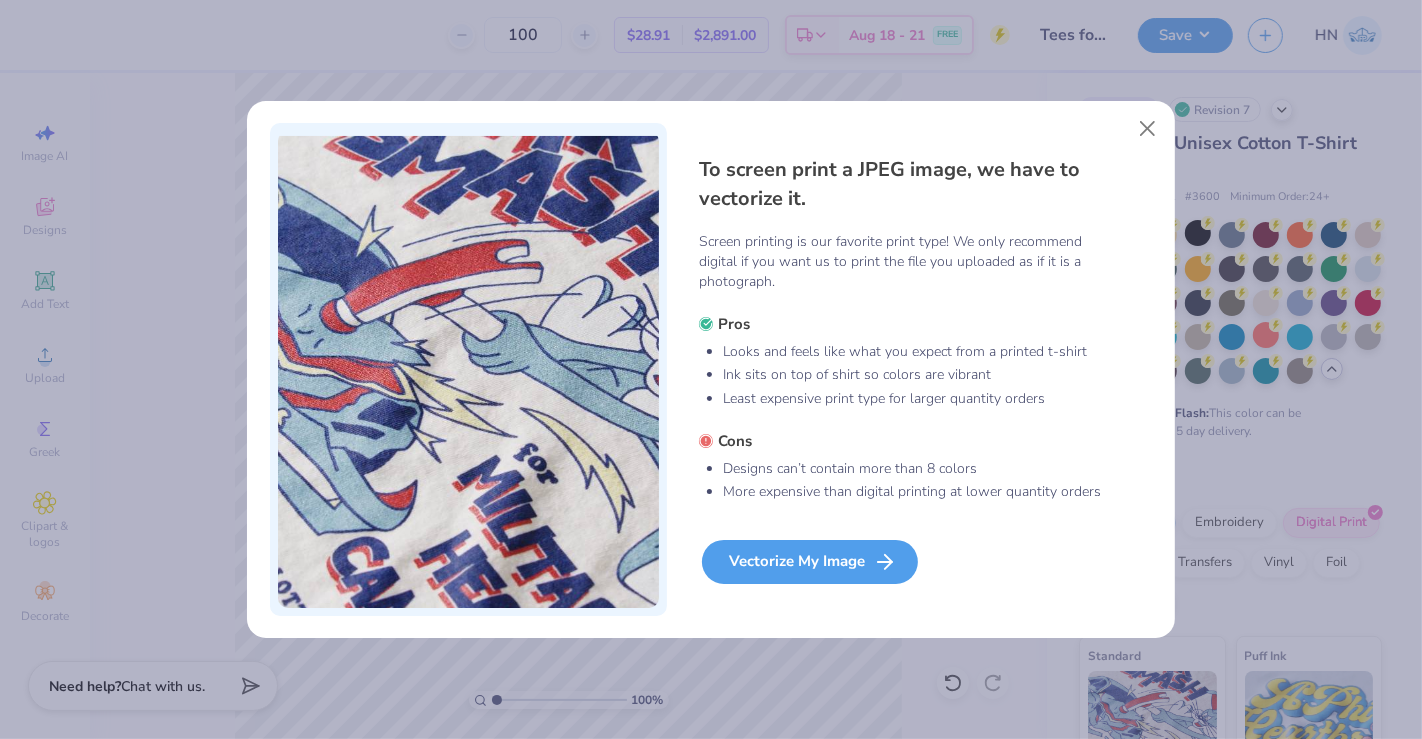 click on "Vectorize My Image" at bounding box center [810, 562] 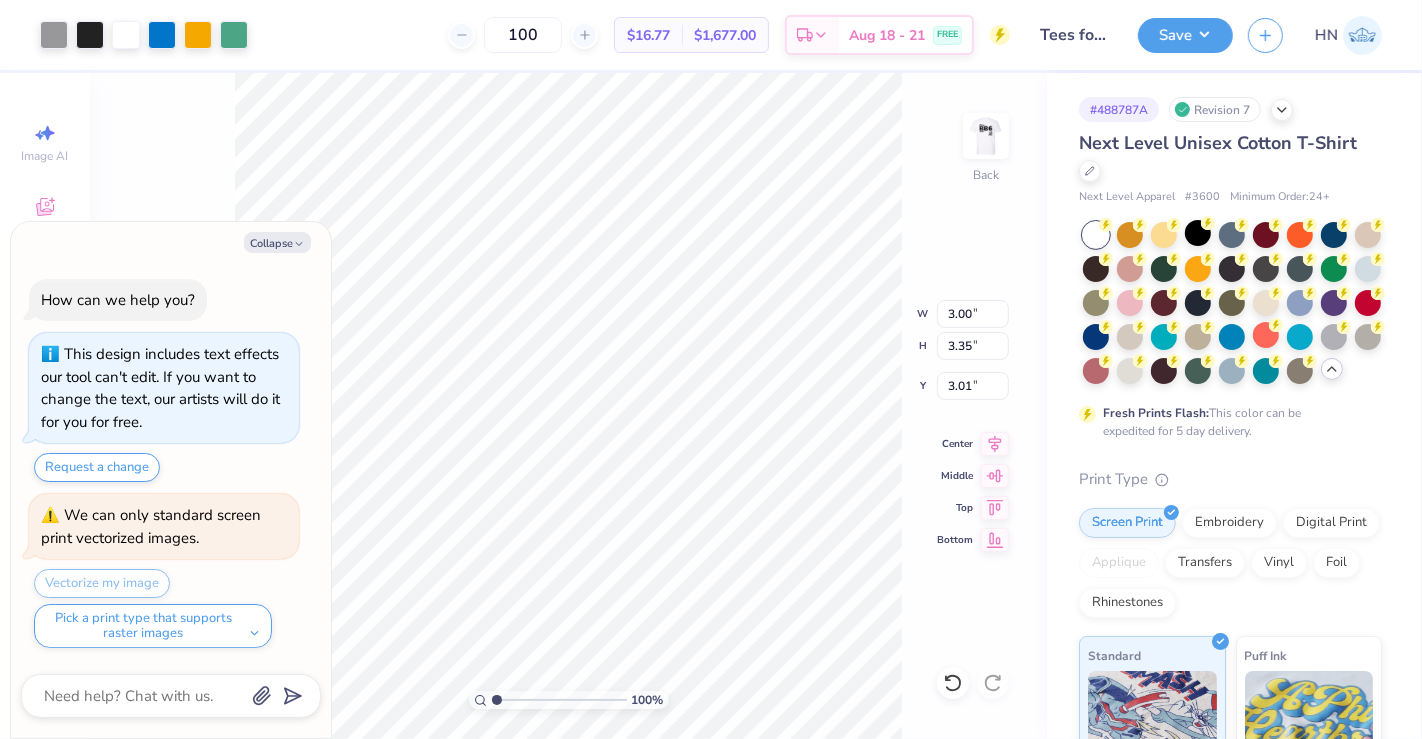type on "x" 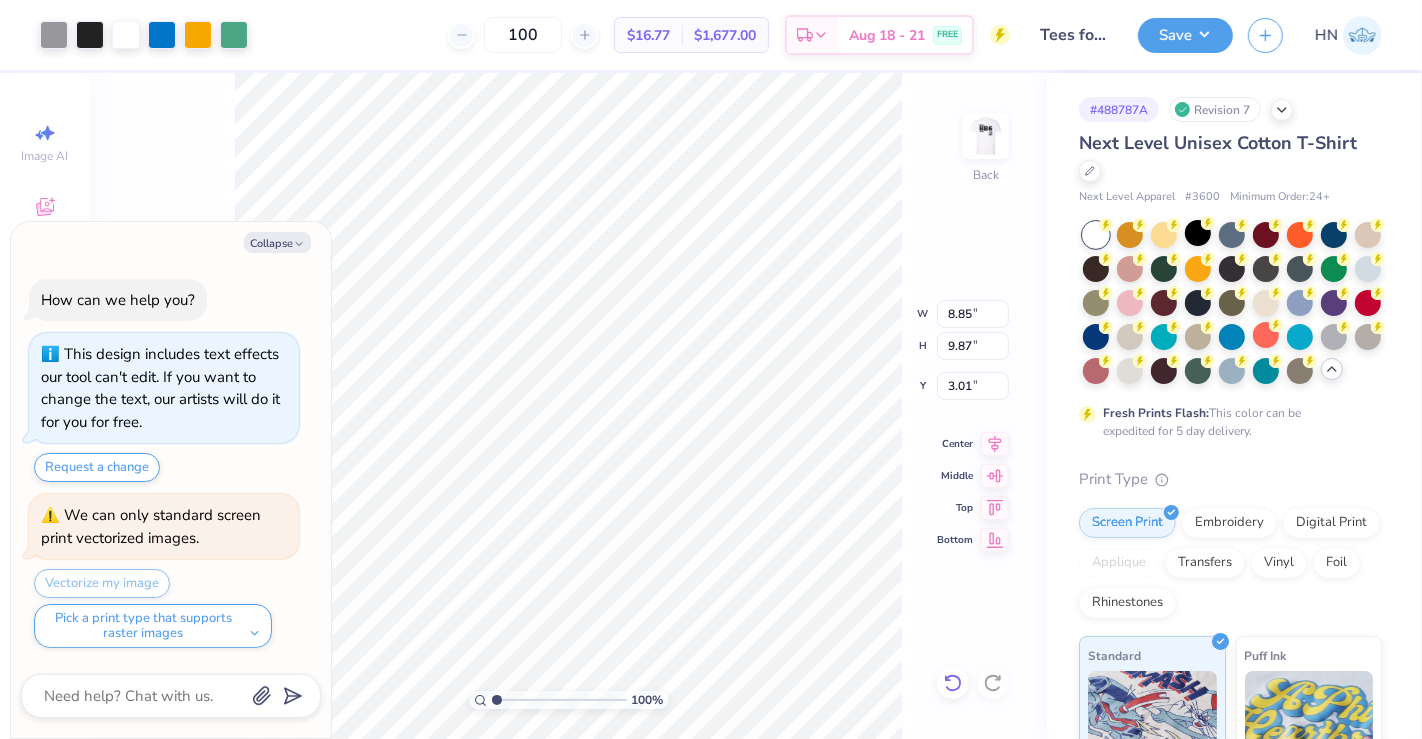 click 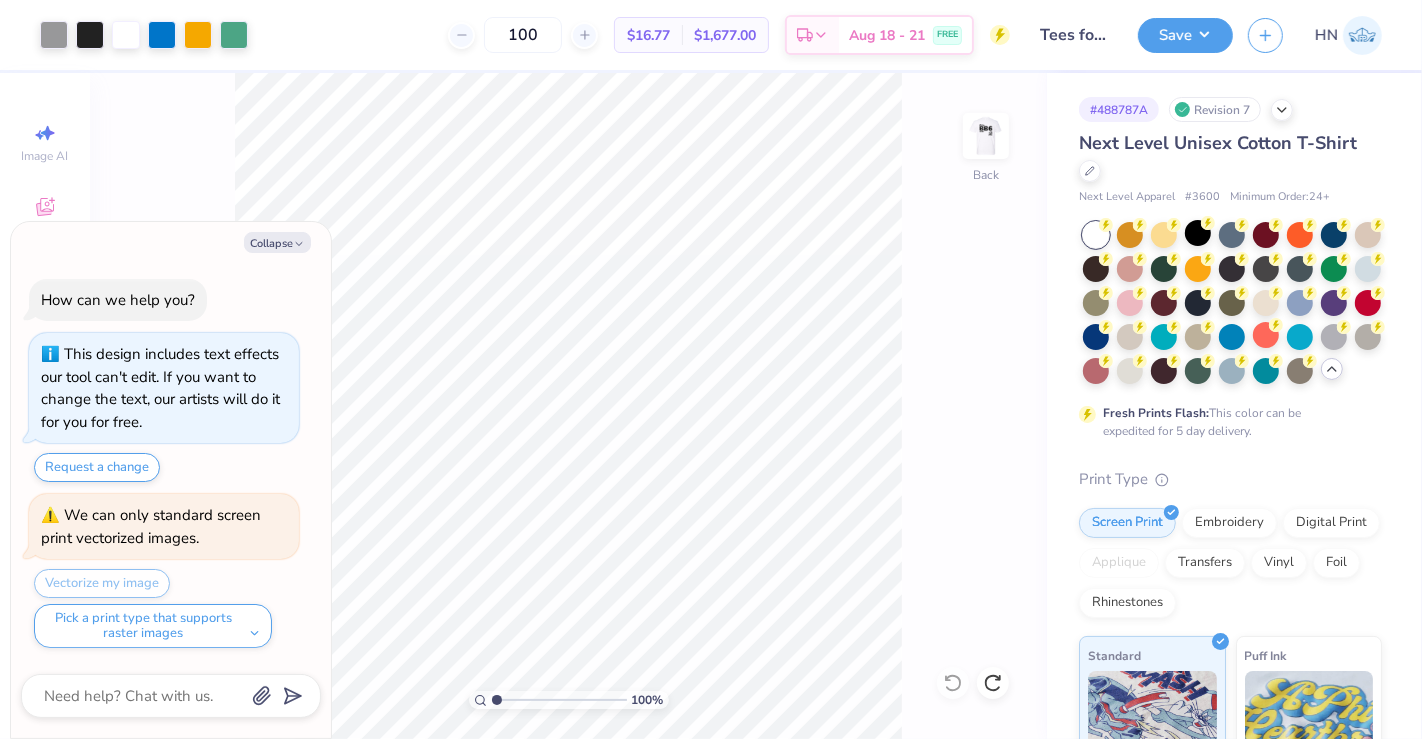click on "100  % Back" at bounding box center [568, 406] 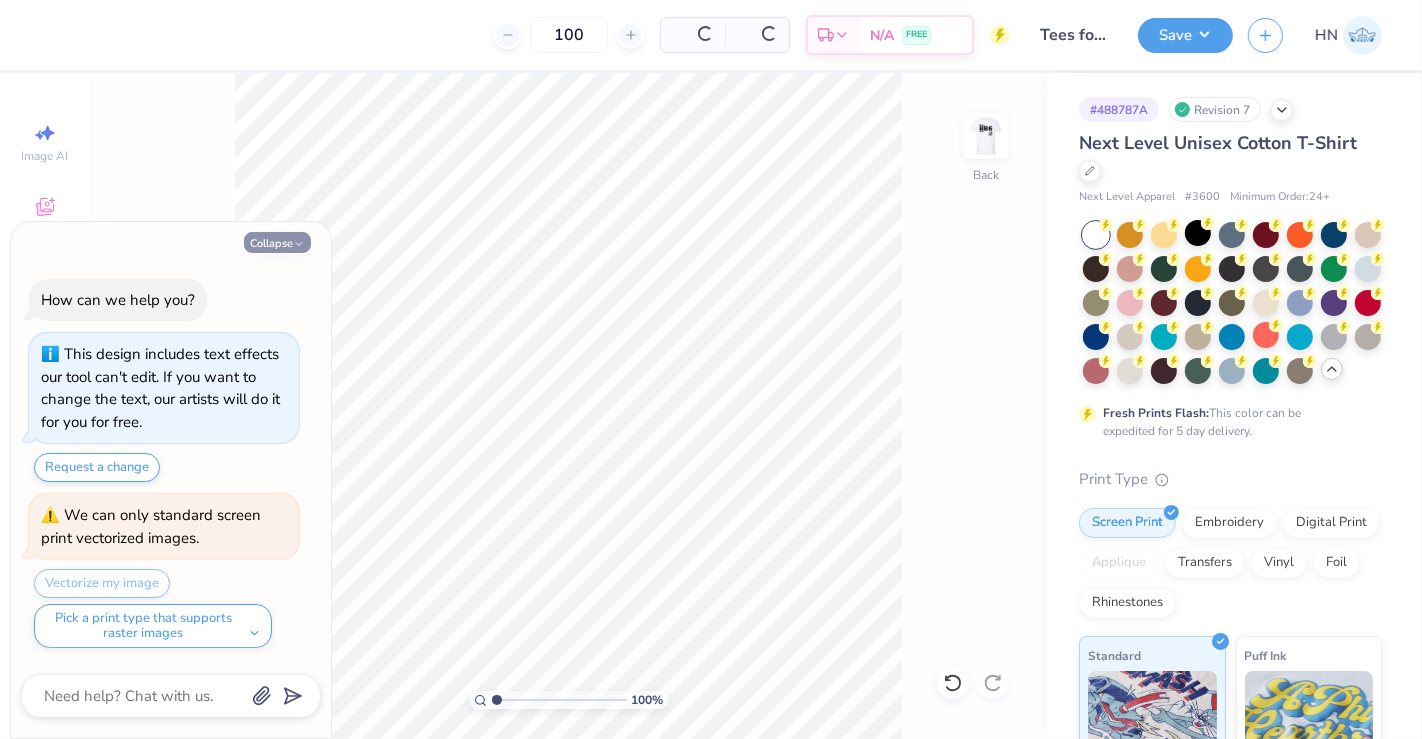 click on "Collapse" at bounding box center (277, 242) 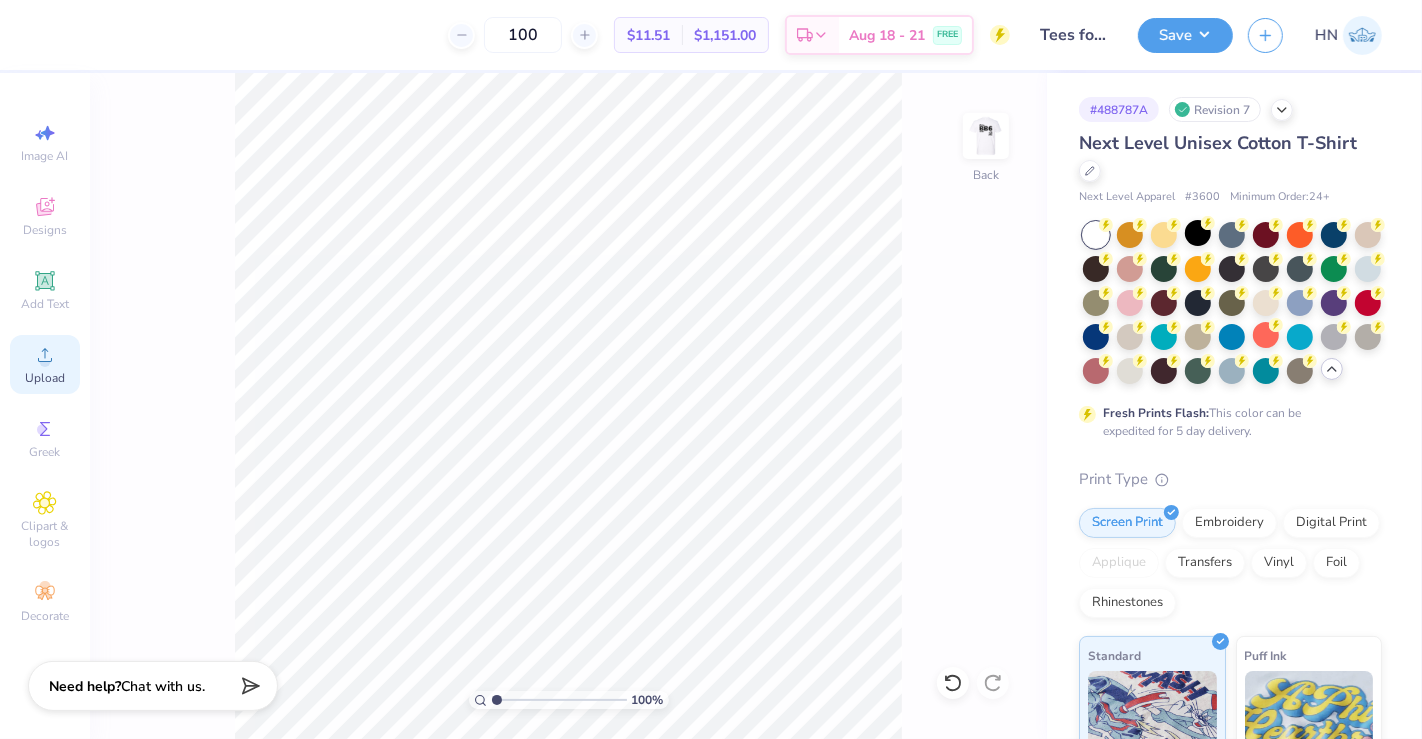 click 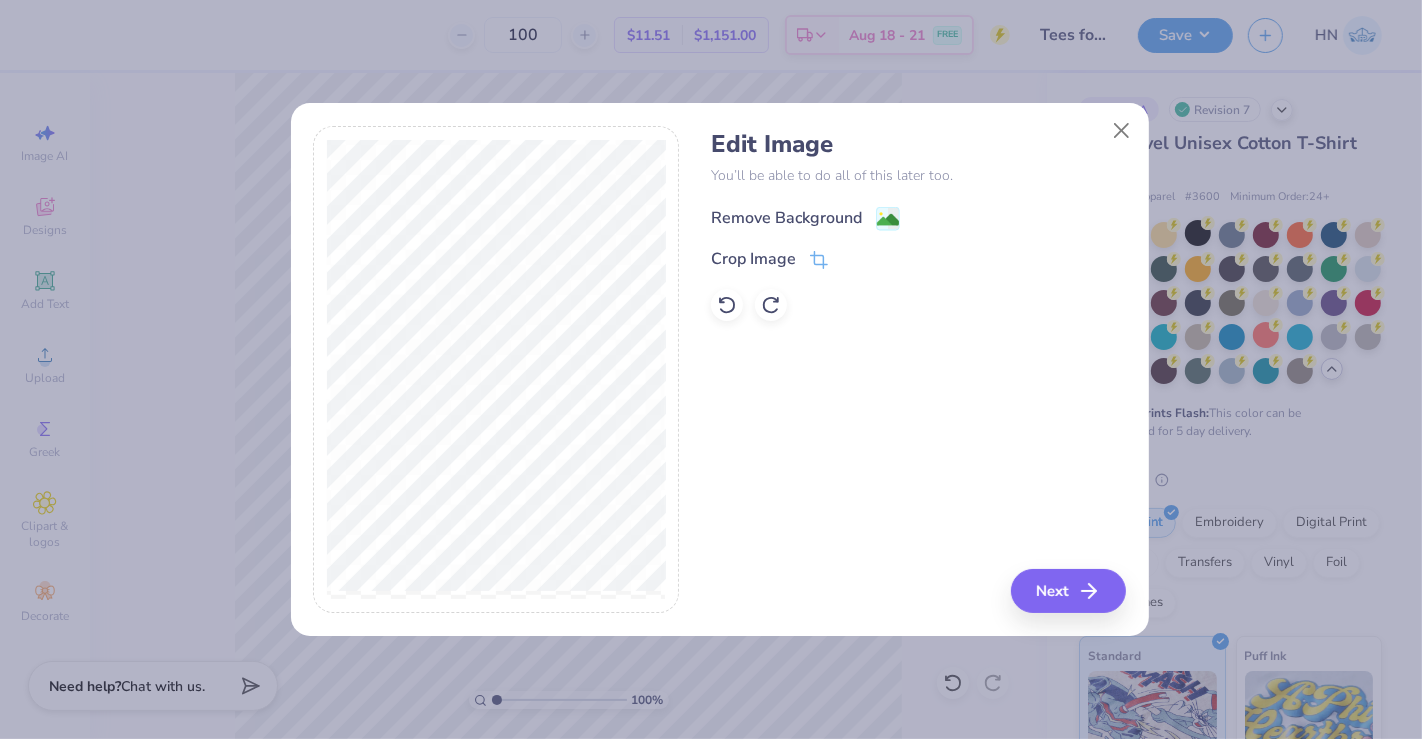 click on "Remove Background" at bounding box center [786, 218] 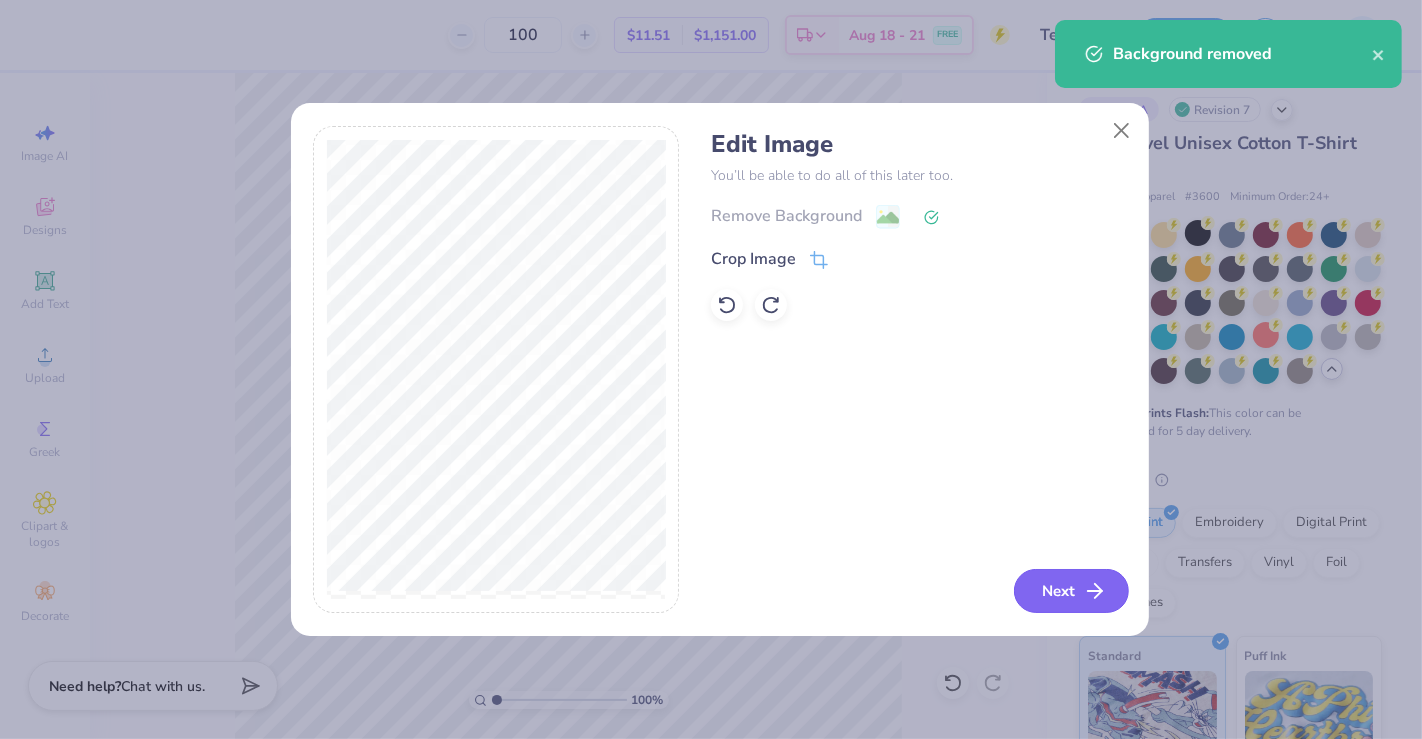 click on "Next" at bounding box center [1071, 591] 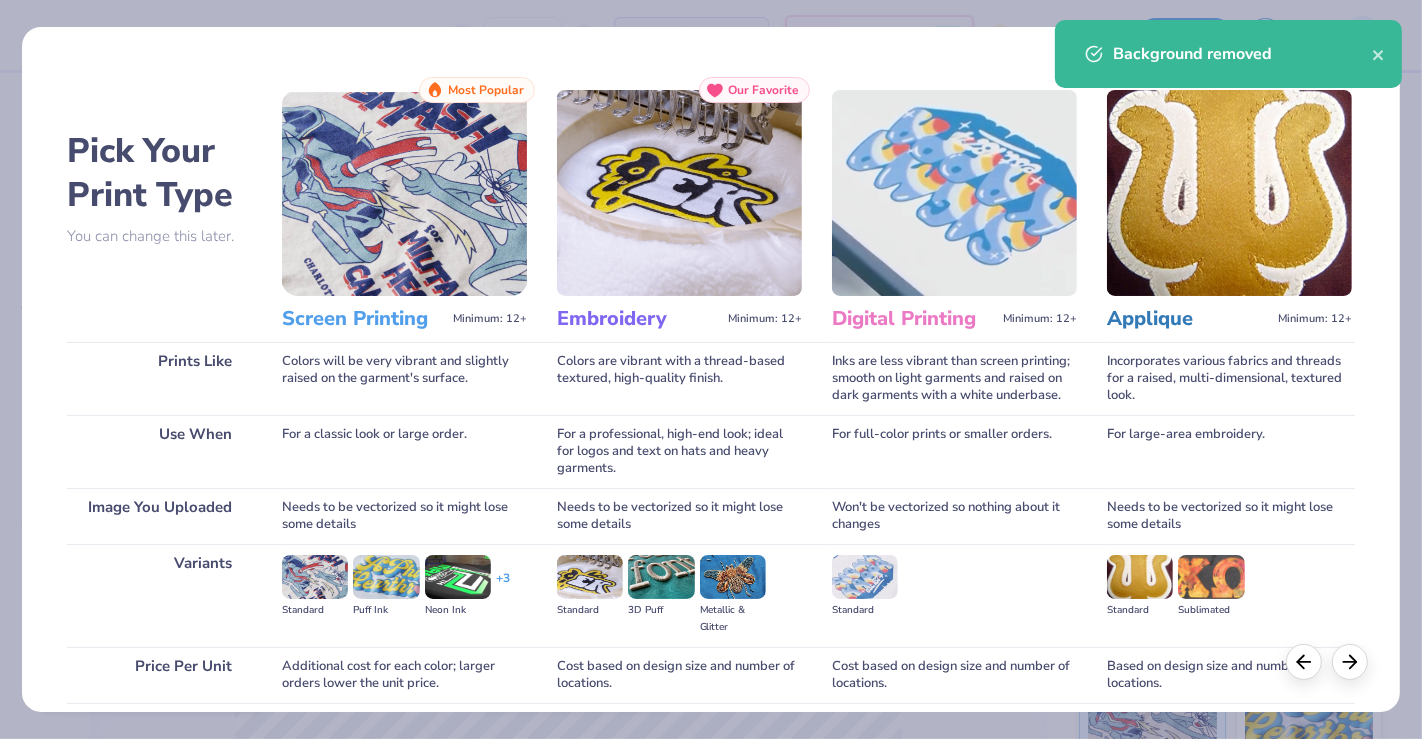 scroll, scrollTop: 157, scrollLeft: 0, axis: vertical 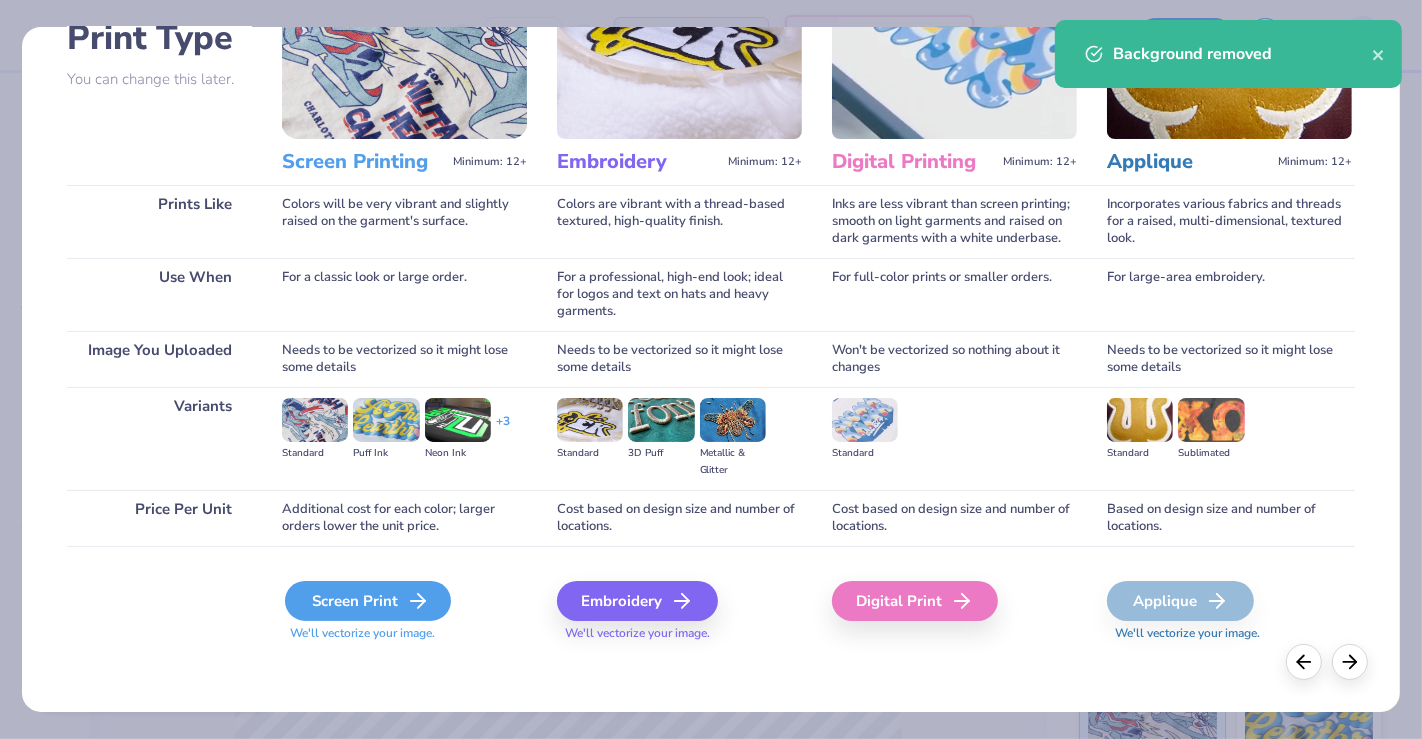click on "Screen Print" at bounding box center [368, 601] 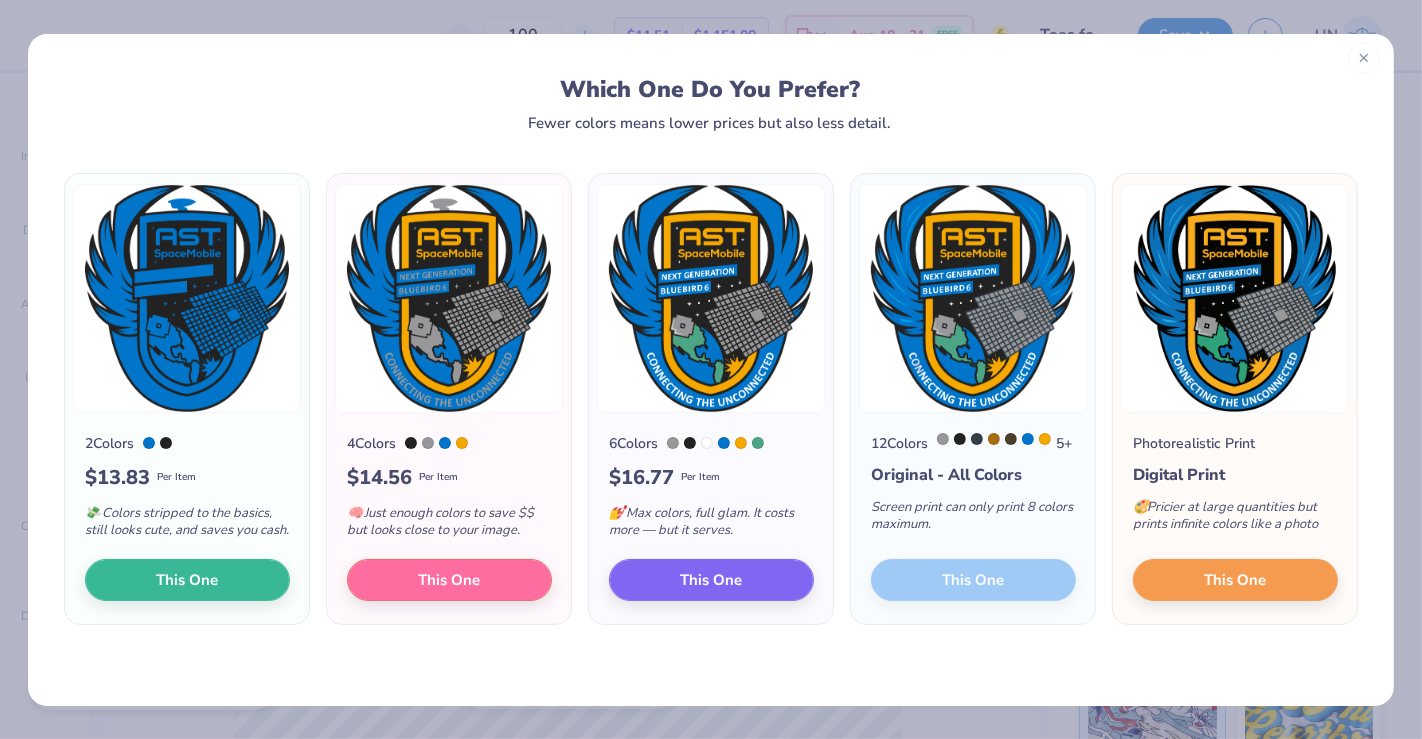 click at bounding box center (1364, 58) 